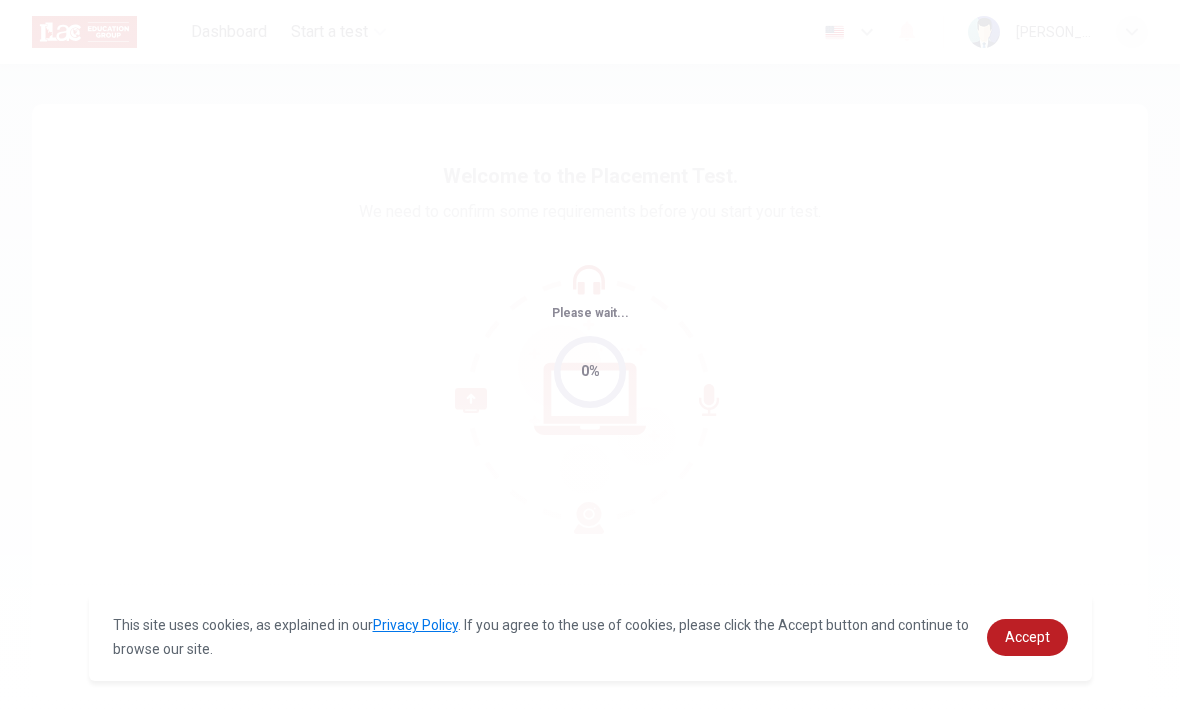 scroll, scrollTop: 0, scrollLeft: 0, axis: both 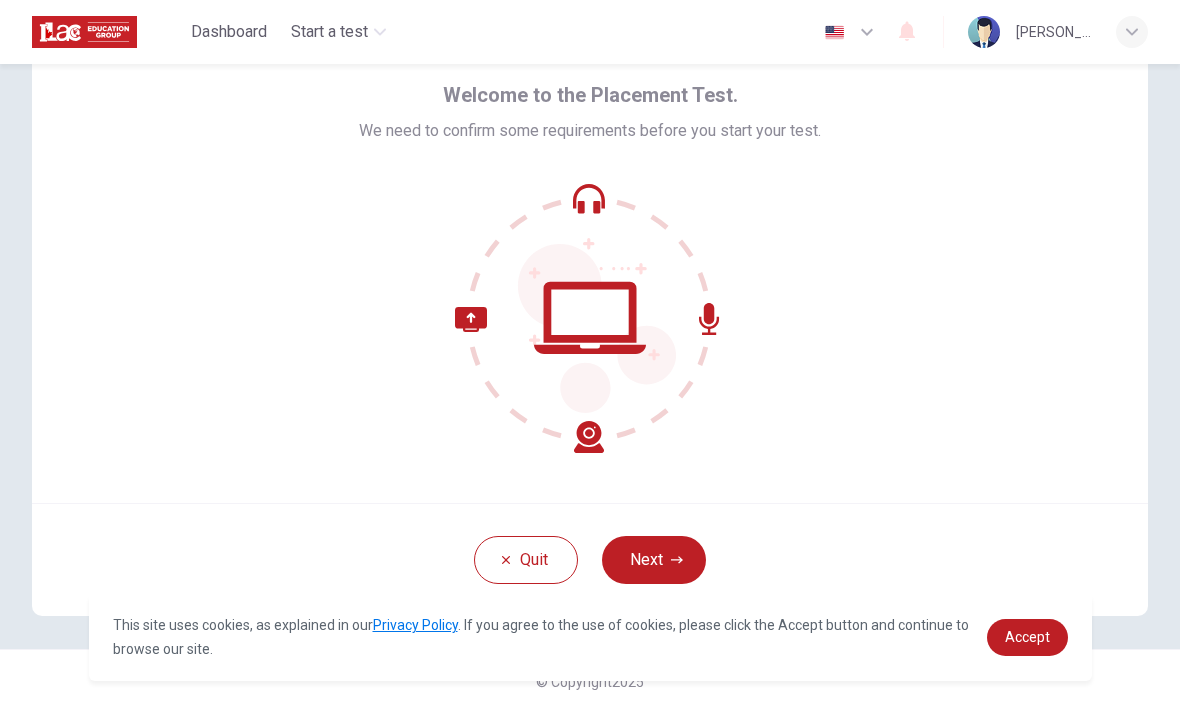 click on "Next" at bounding box center (654, 560) 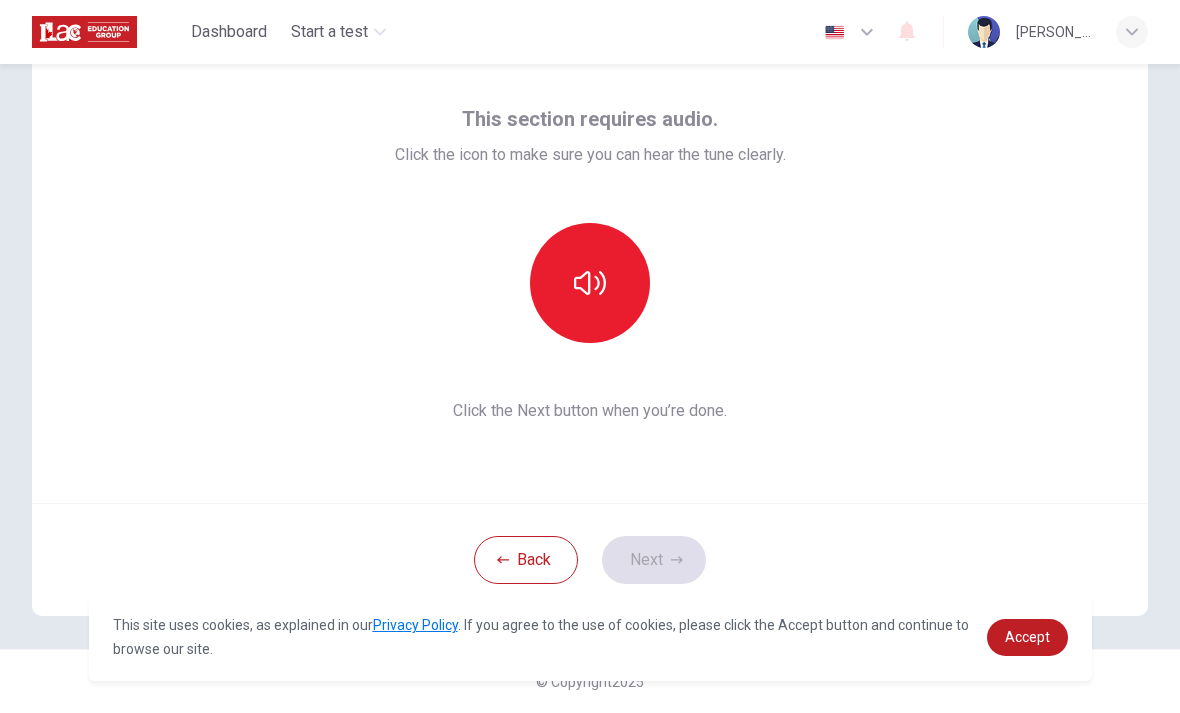 click at bounding box center [590, 283] 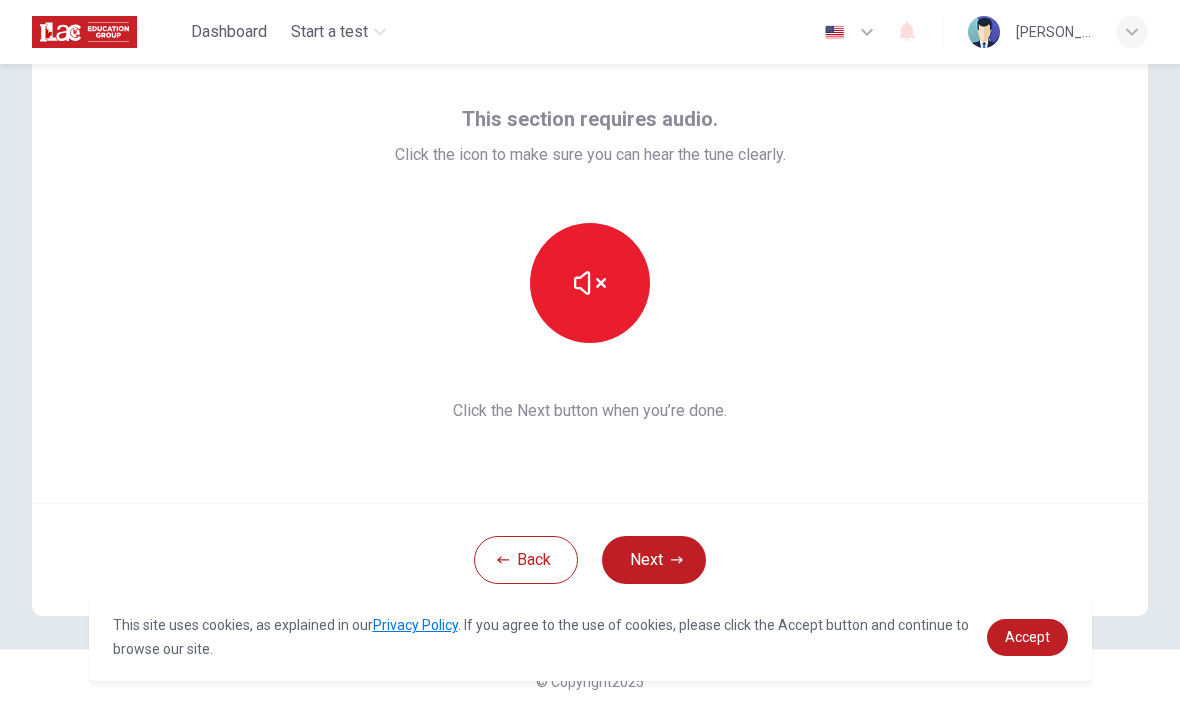 click at bounding box center [590, 283] 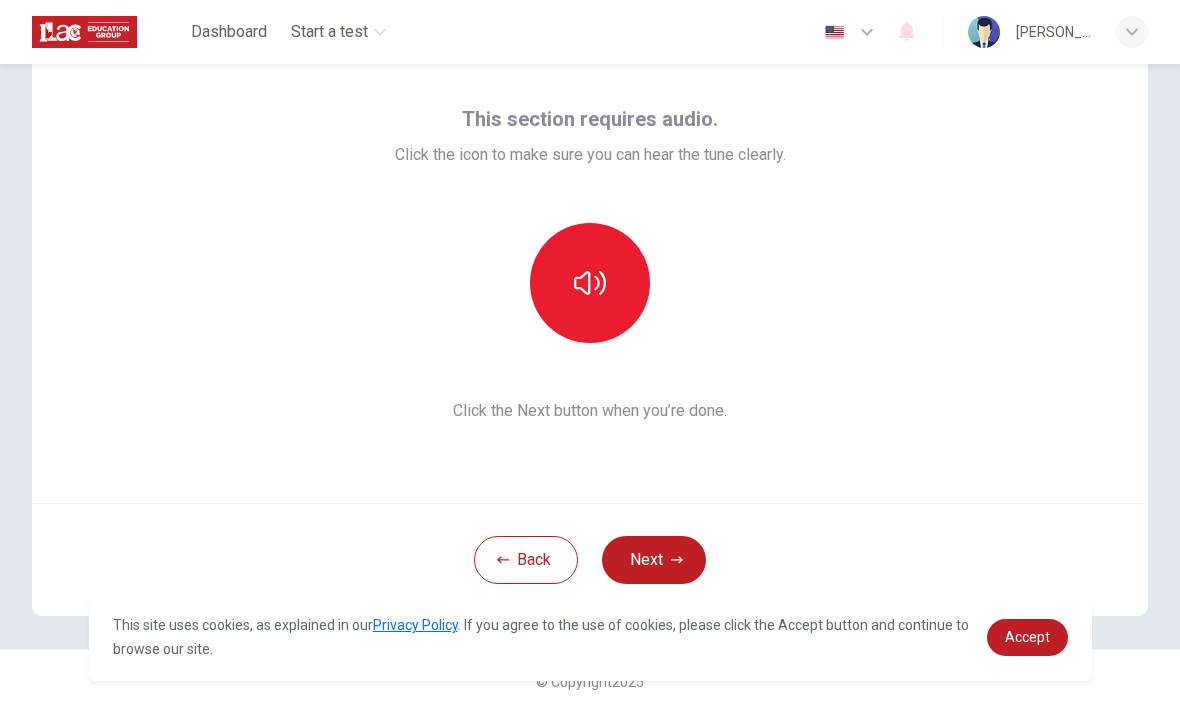 click at bounding box center [590, 283] 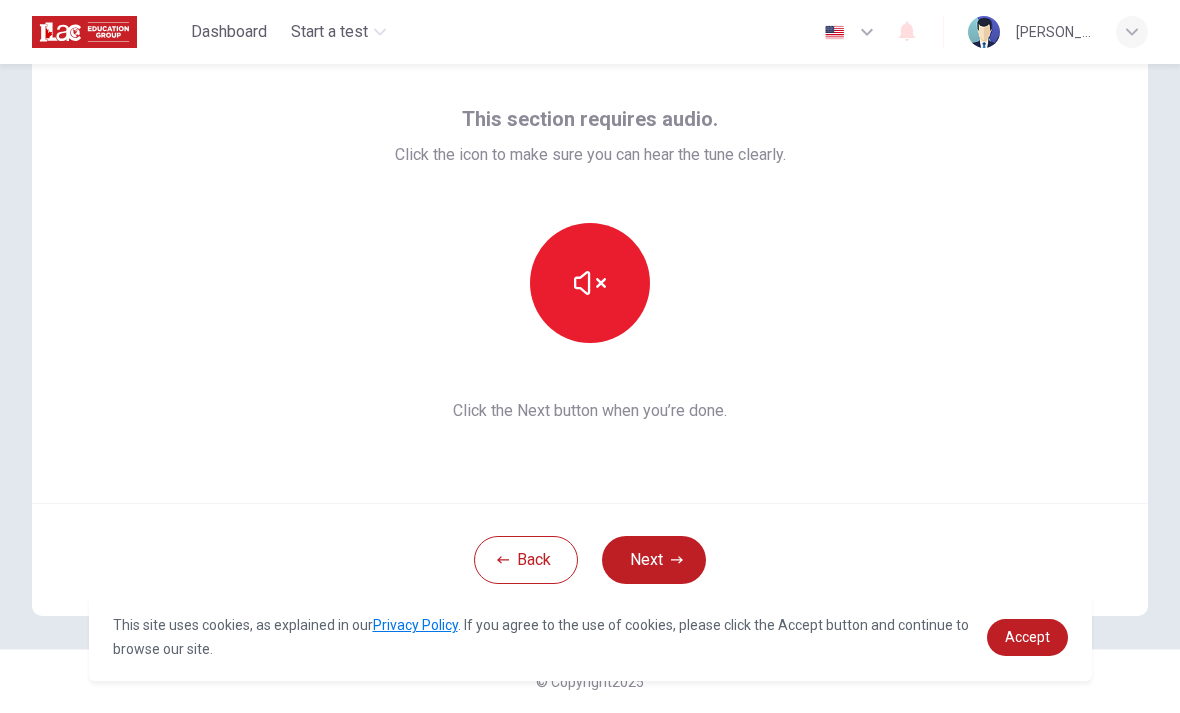 click 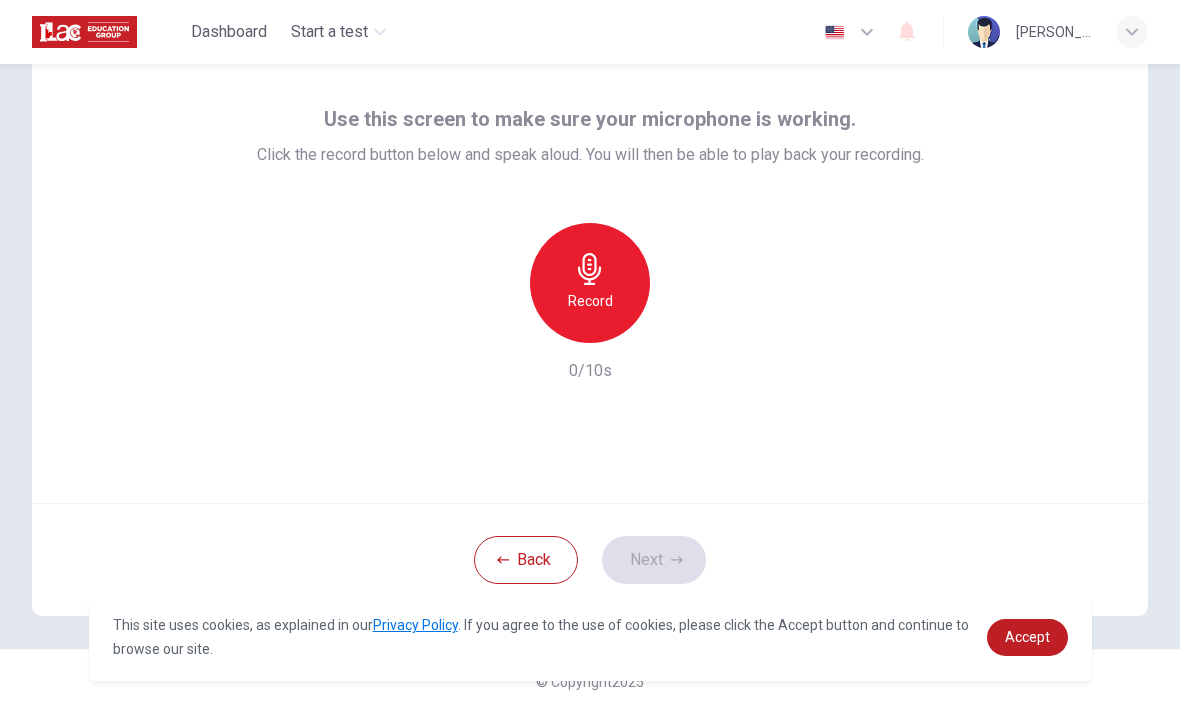 click at bounding box center [834, 32] 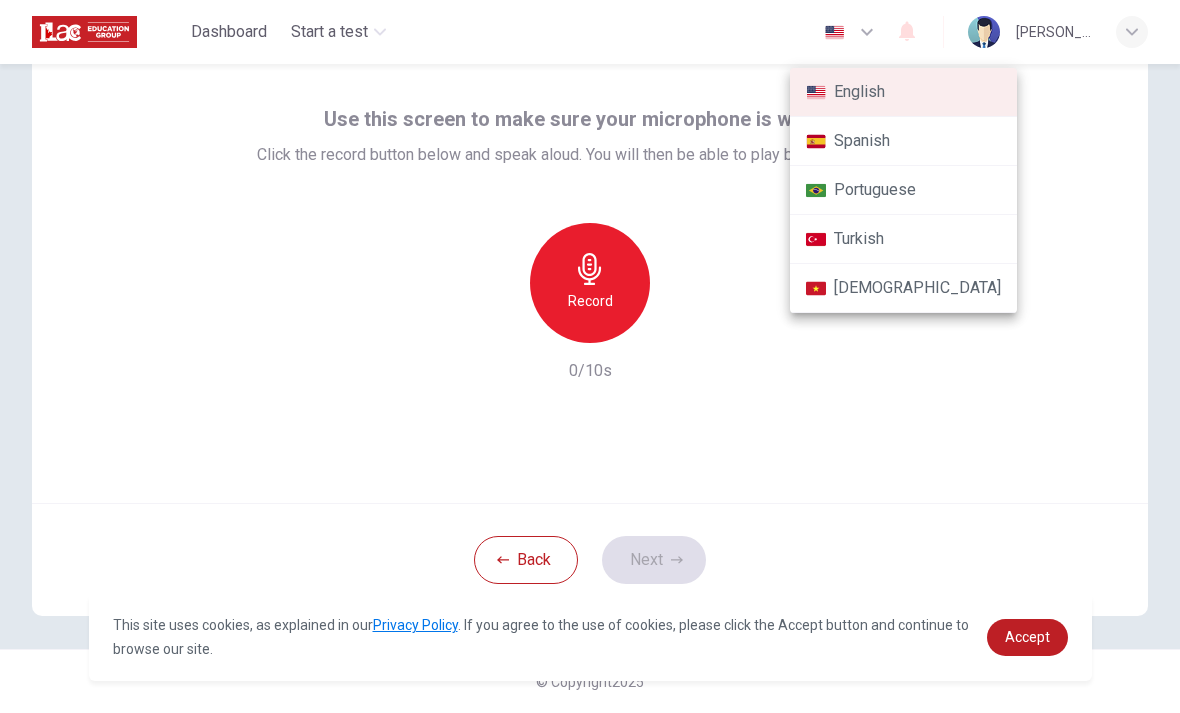 click at bounding box center [590, 356] 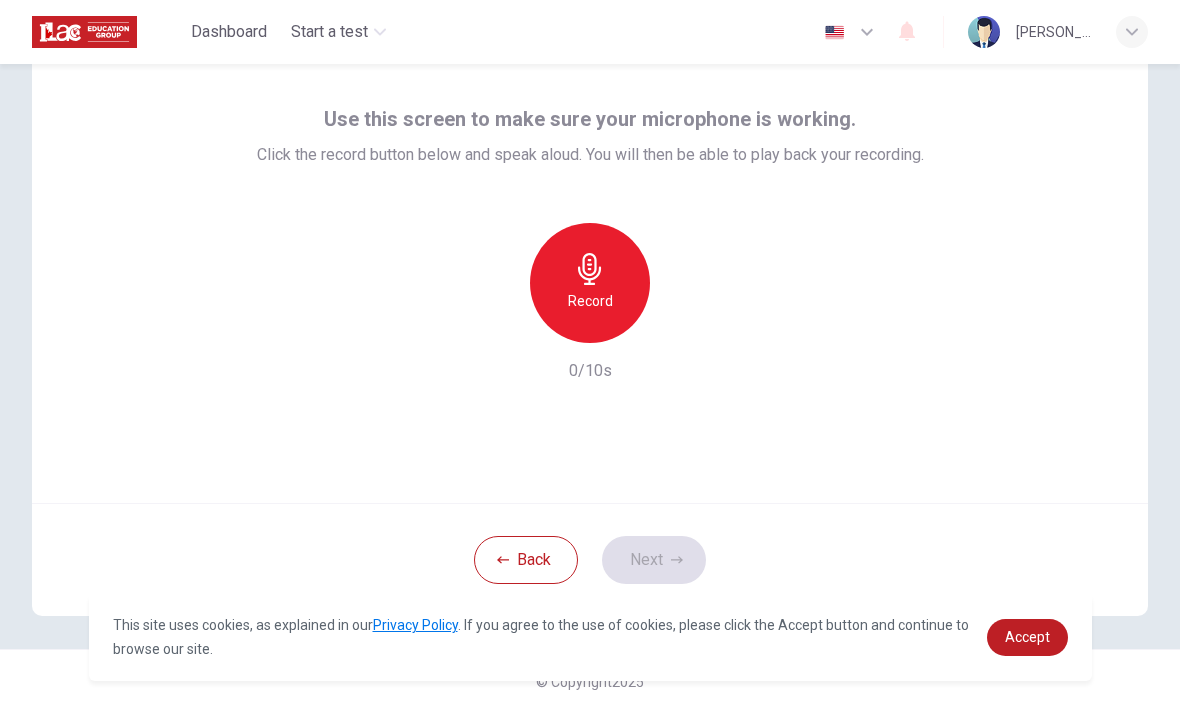 click on "Record" at bounding box center (590, 283) 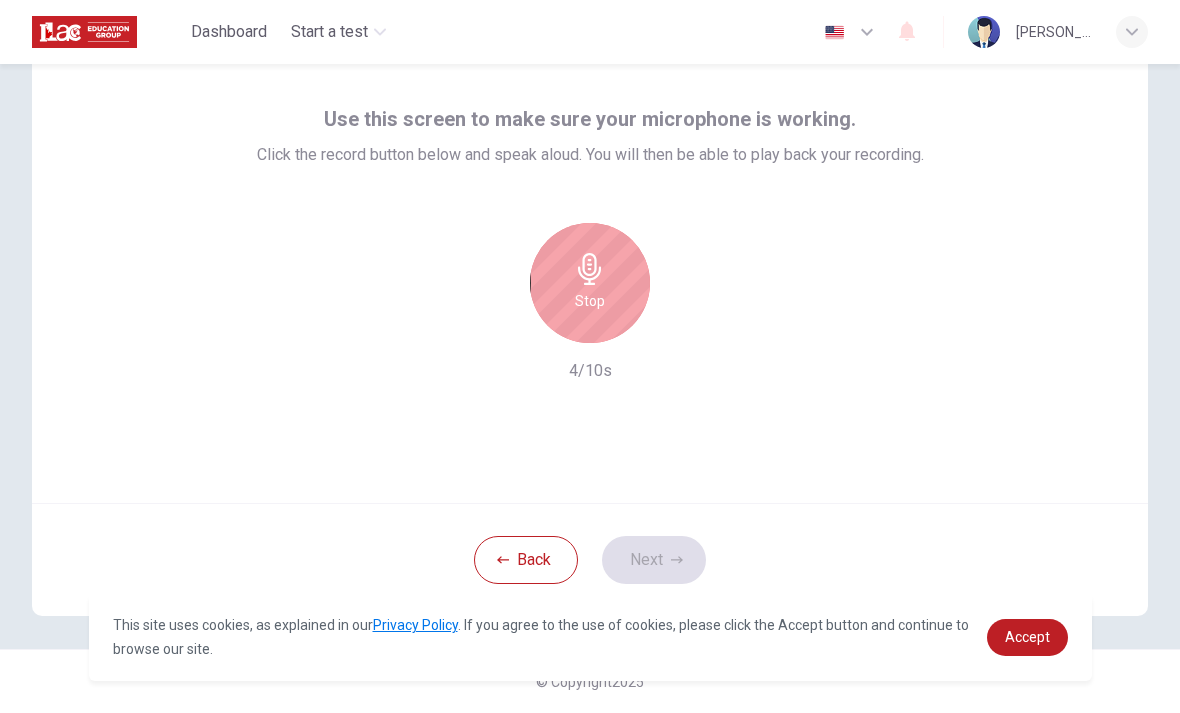 click on "Stop" at bounding box center (590, 301) 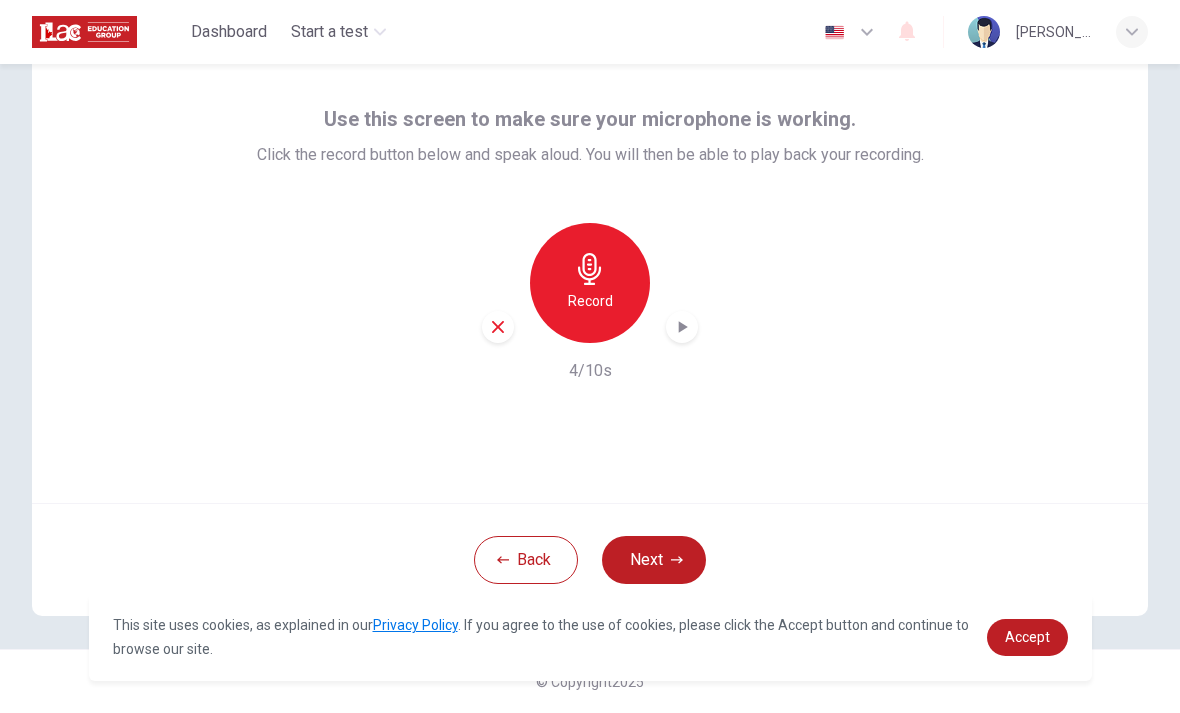 click 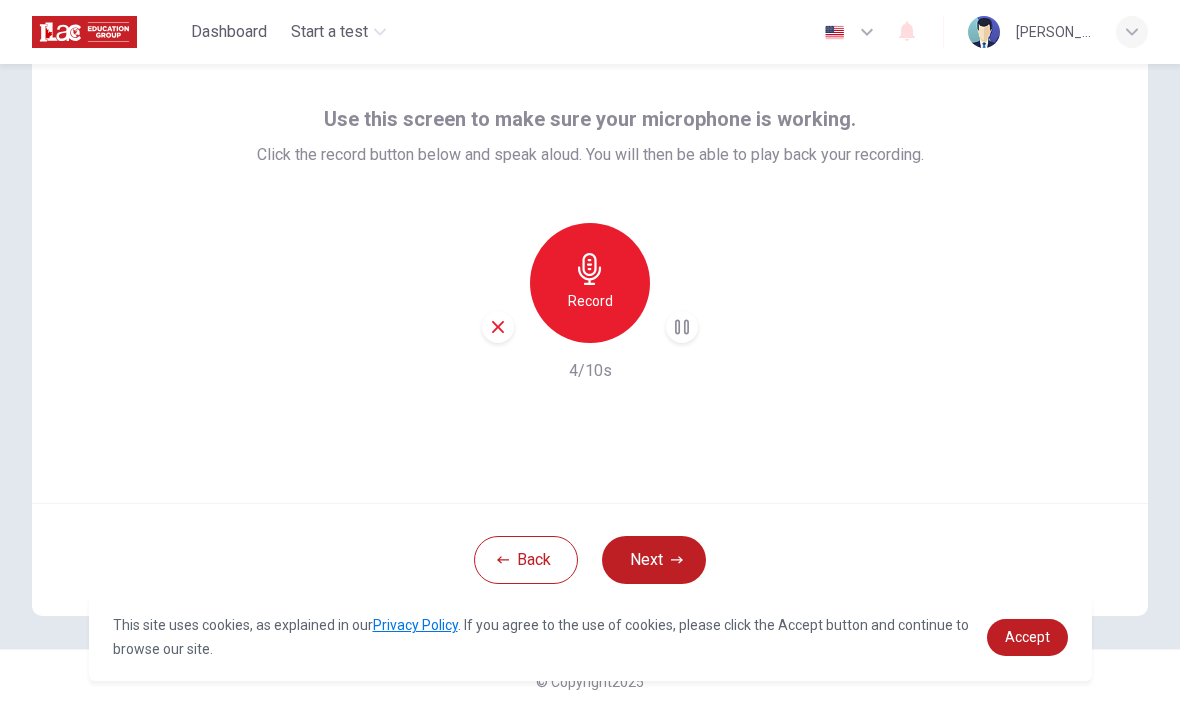click 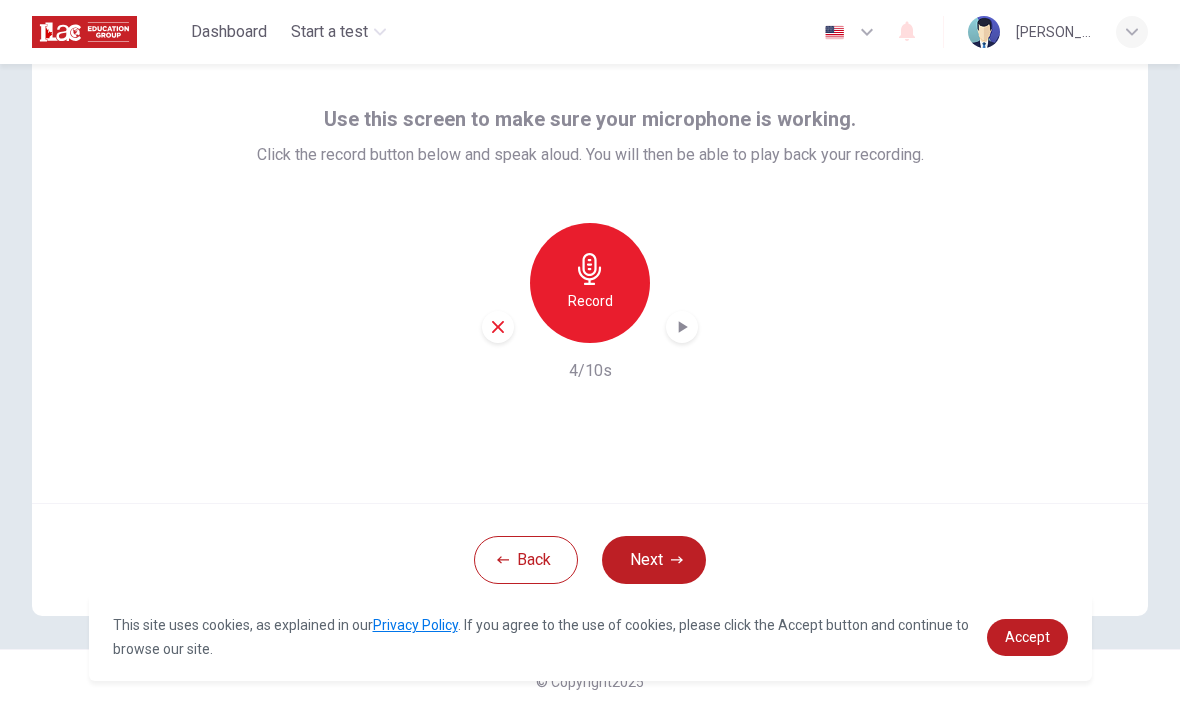 click on "Next" at bounding box center (654, 560) 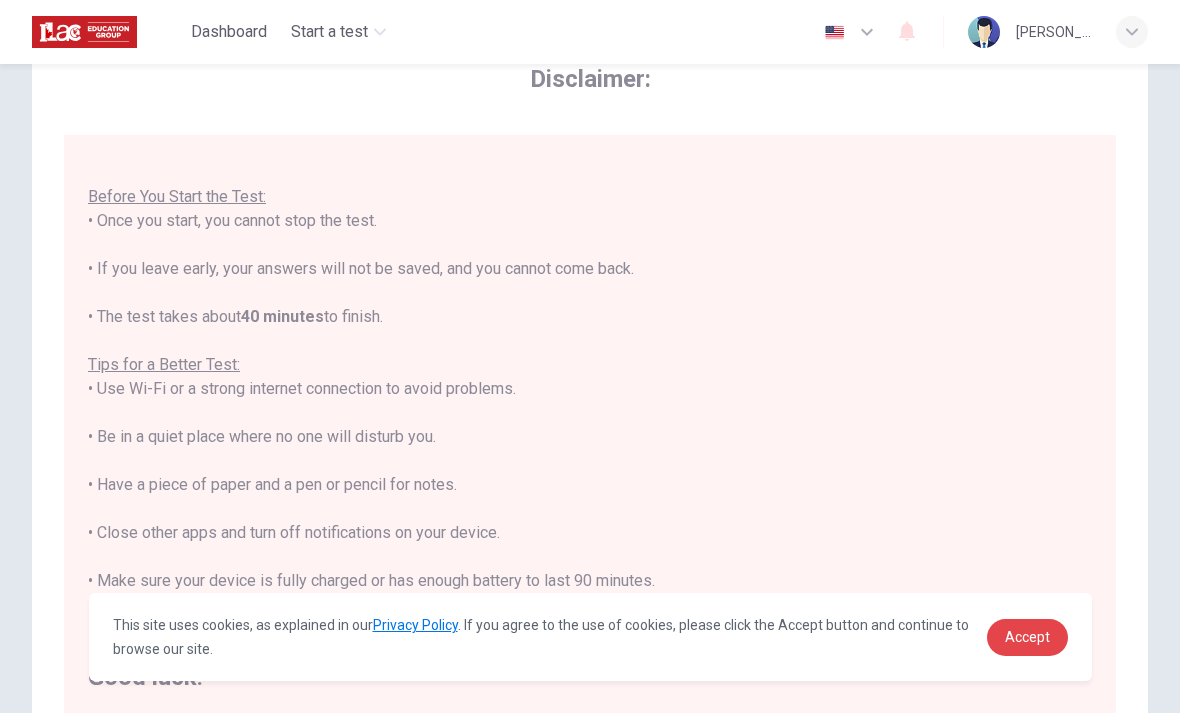 click on "Accept" at bounding box center (1027, 637) 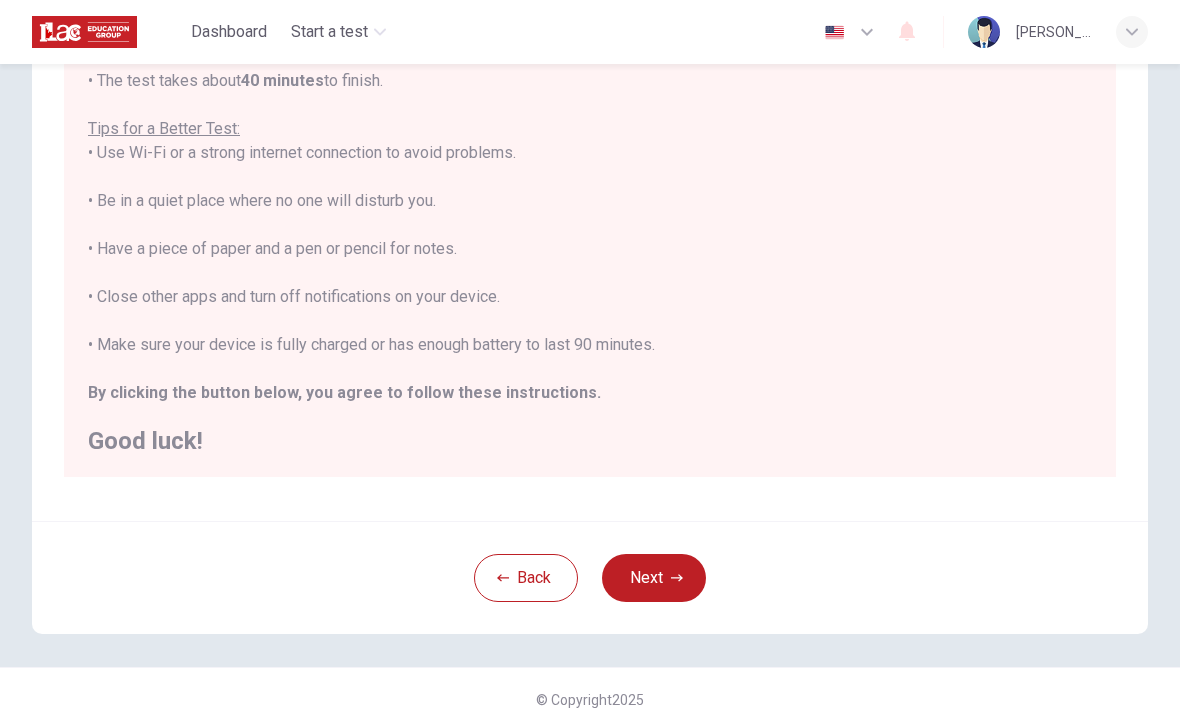 scroll, scrollTop: 320, scrollLeft: 0, axis: vertical 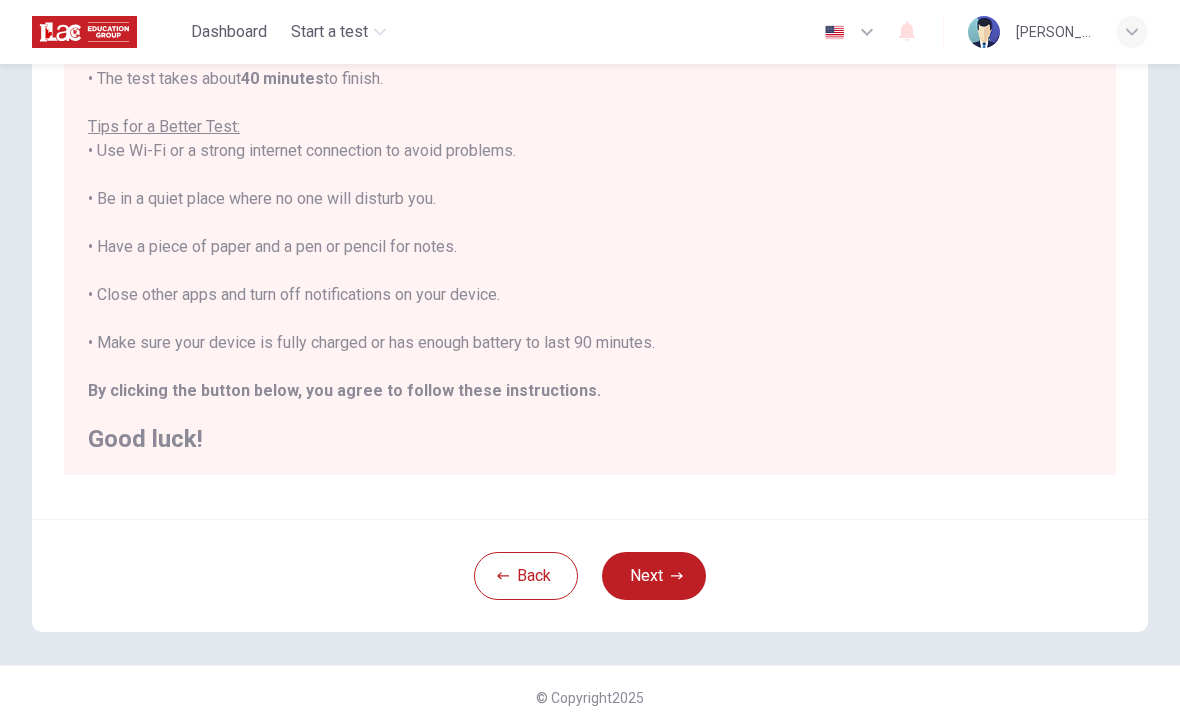 click on "Next" at bounding box center (654, 576) 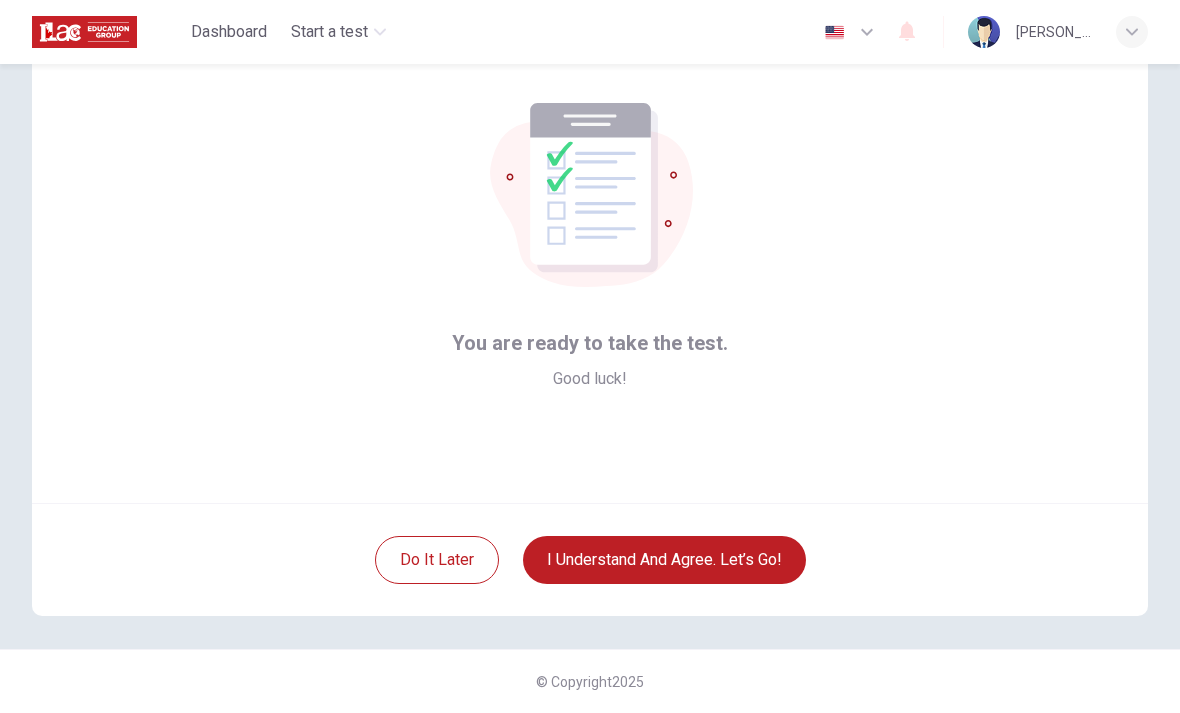 scroll, scrollTop: 81, scrollLeft: 0, axis: vertical 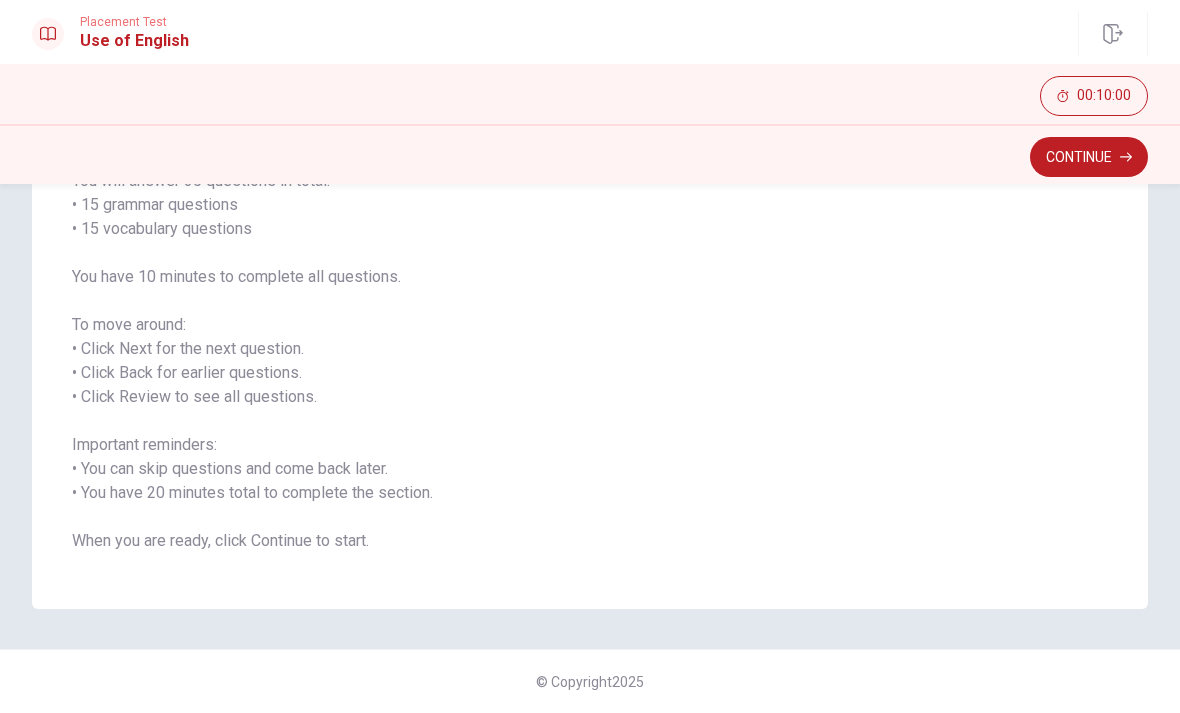 click on "Continue" at bounding box center (1089, 157) 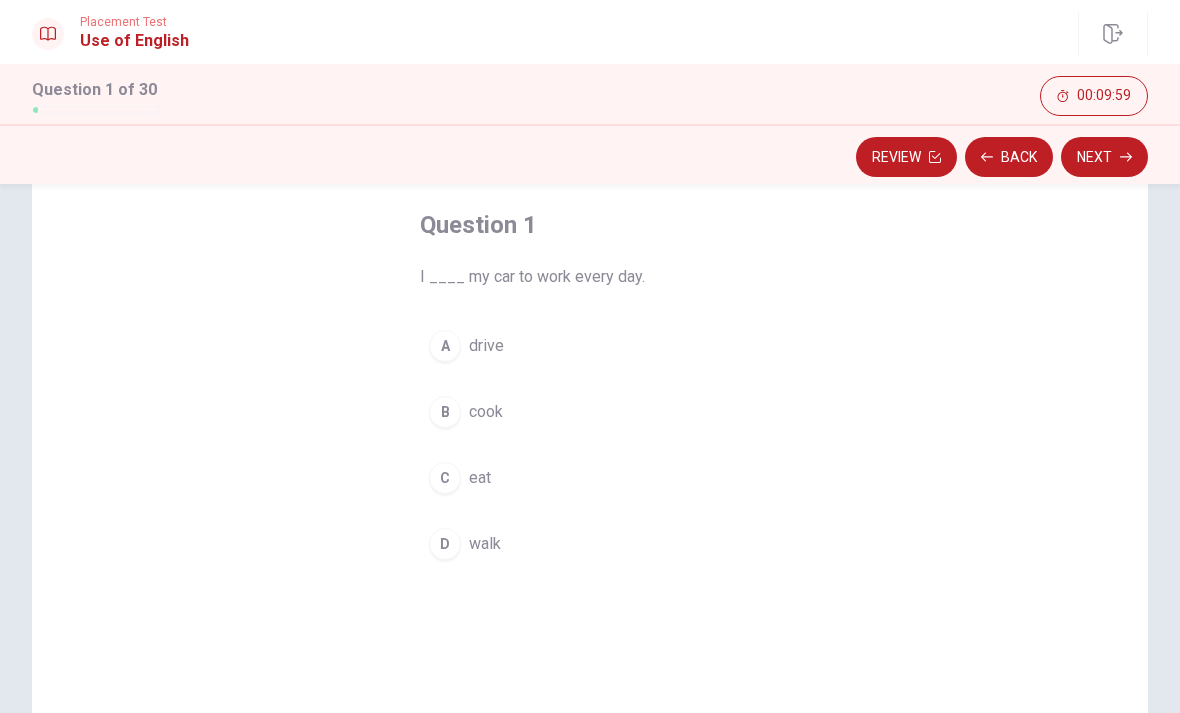 scroll, scrollTop: 98, scrollLeft: 0, axis: vertical 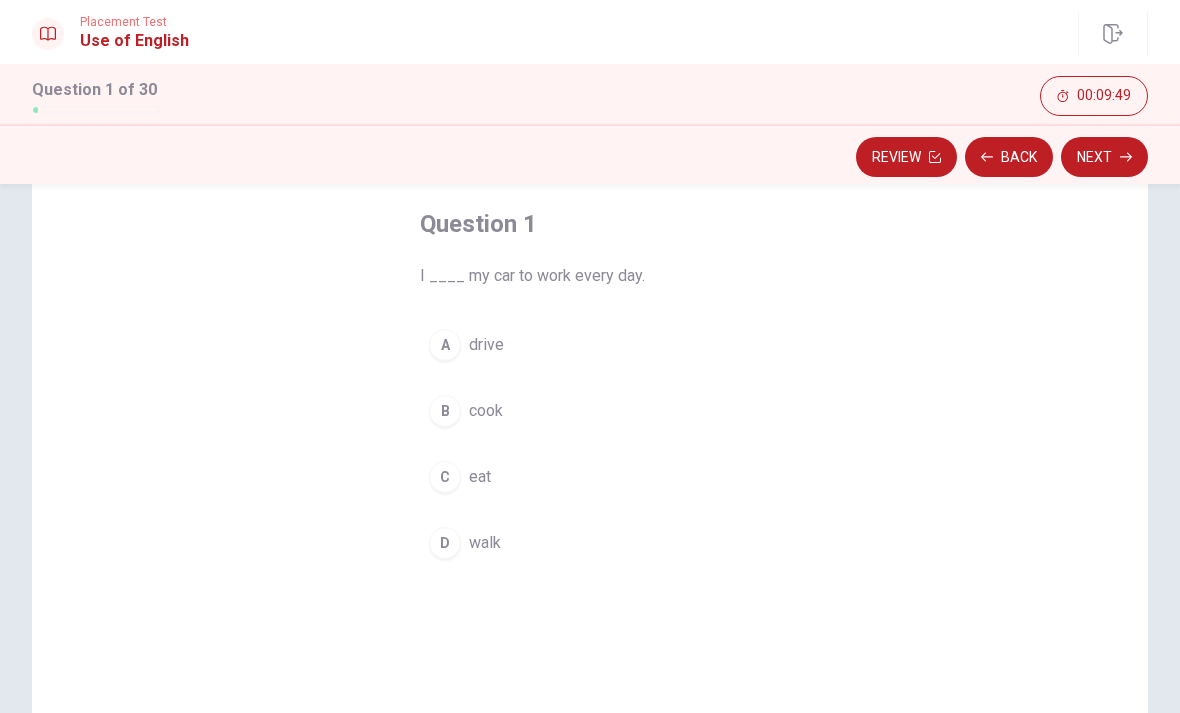 click on "A" at bounding box center [445, 345] 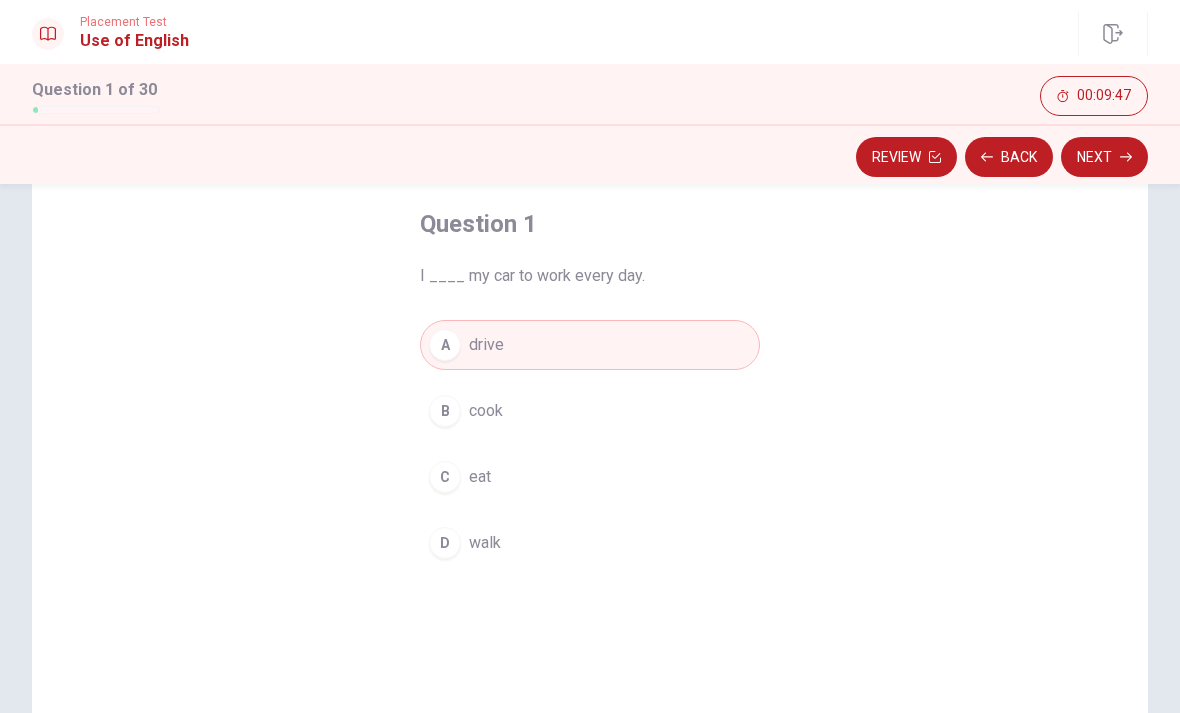 click on "Next" at bounding box center (1104, 157) 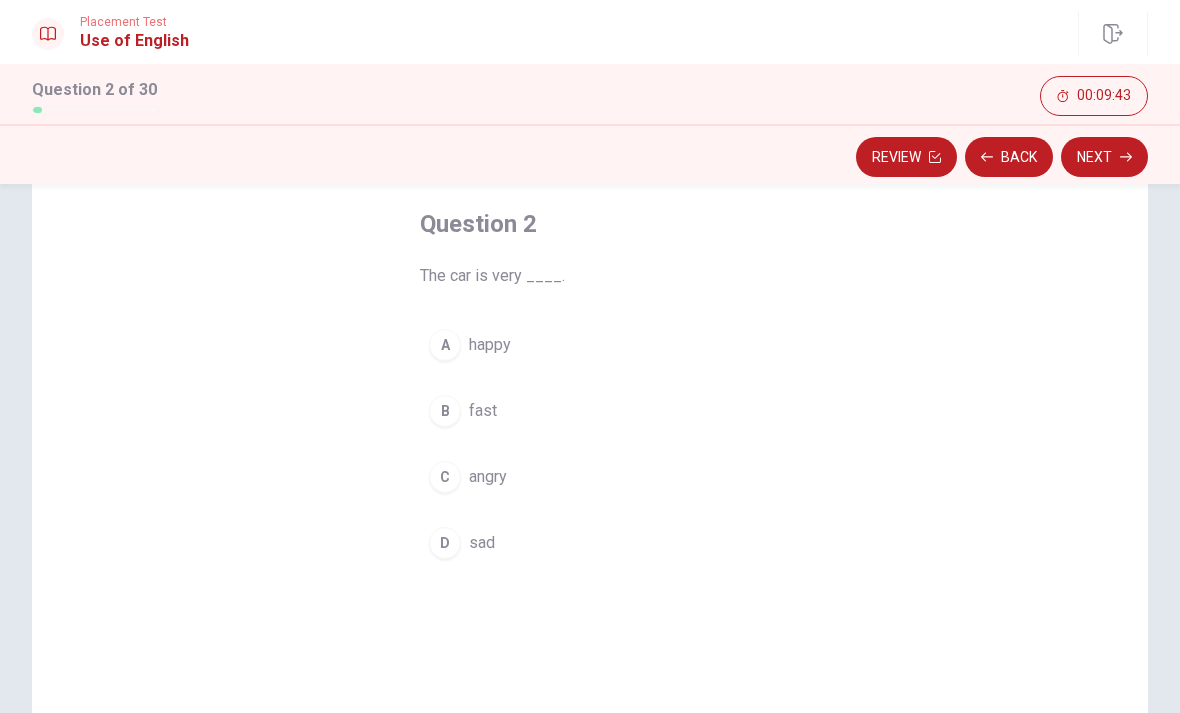 click on "B" at bounding box center (445, 411) 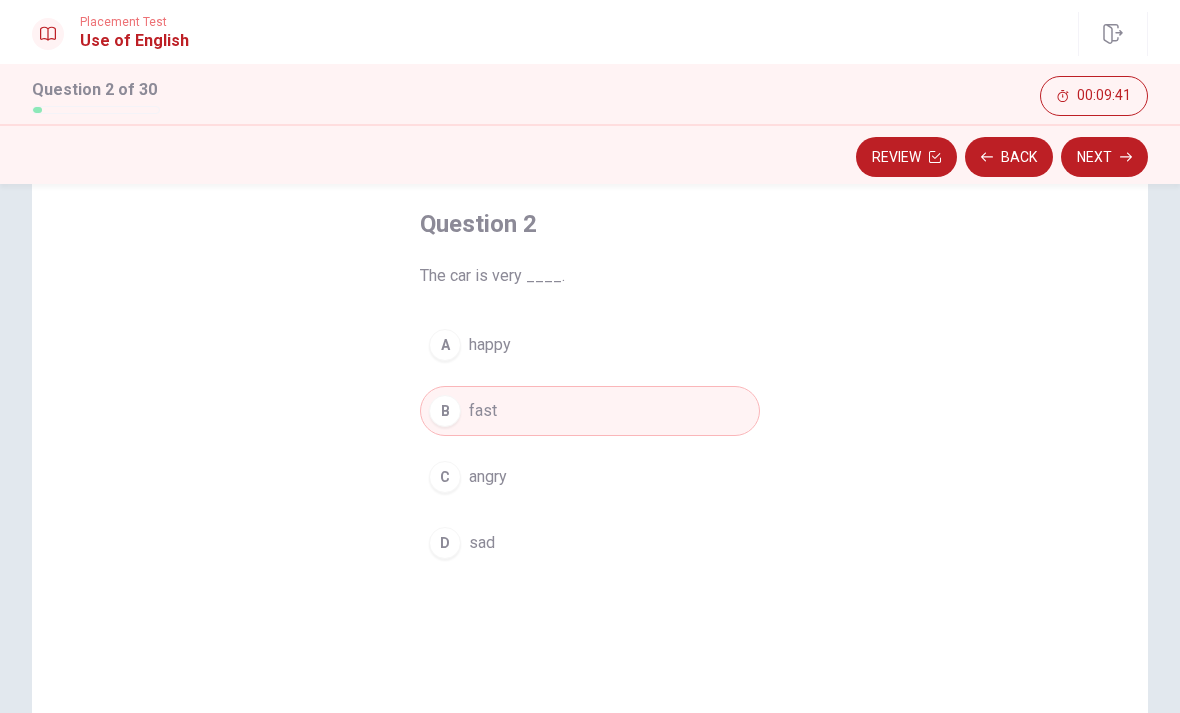 click on "Next" at bounding box center (1104, 157) 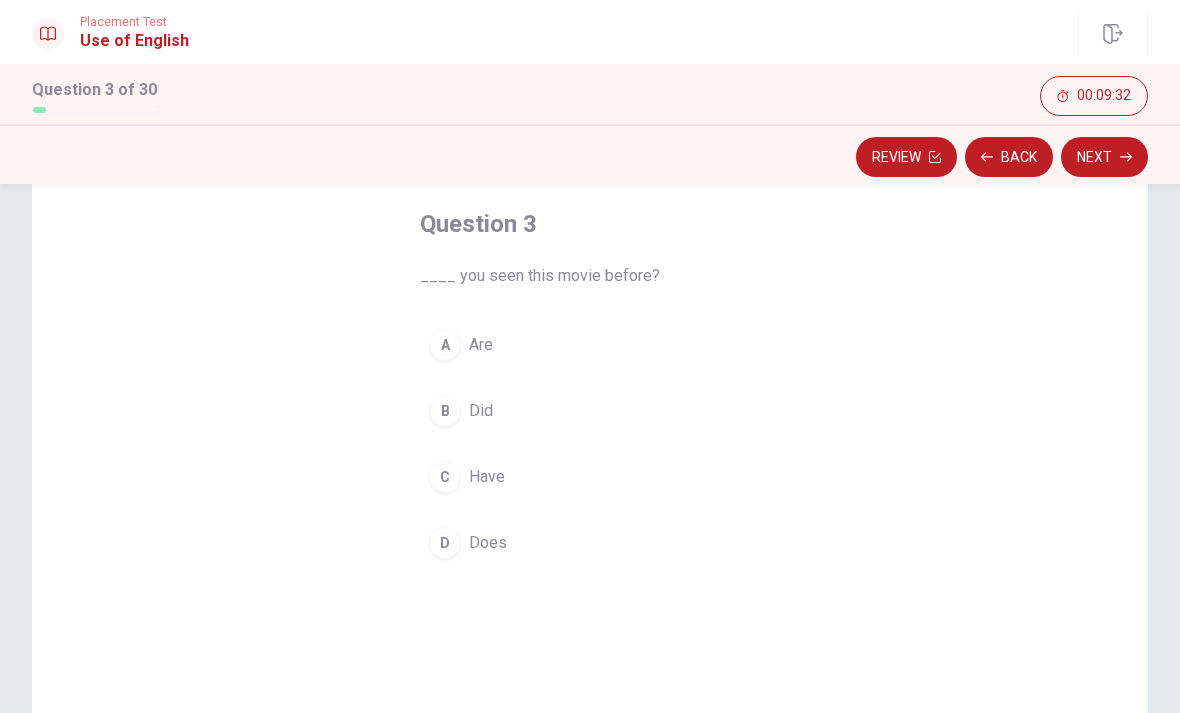 click on "C" at bounding box center (445, 477) 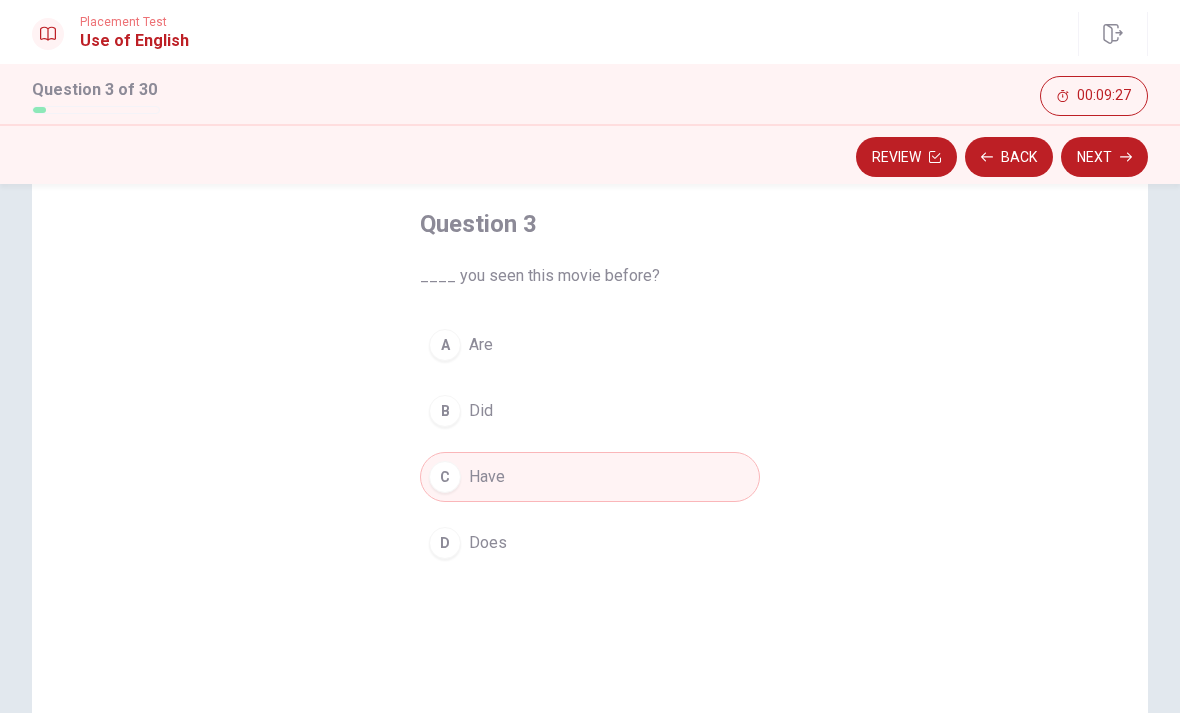 click on "Next" at bounding box center [1104, 157] 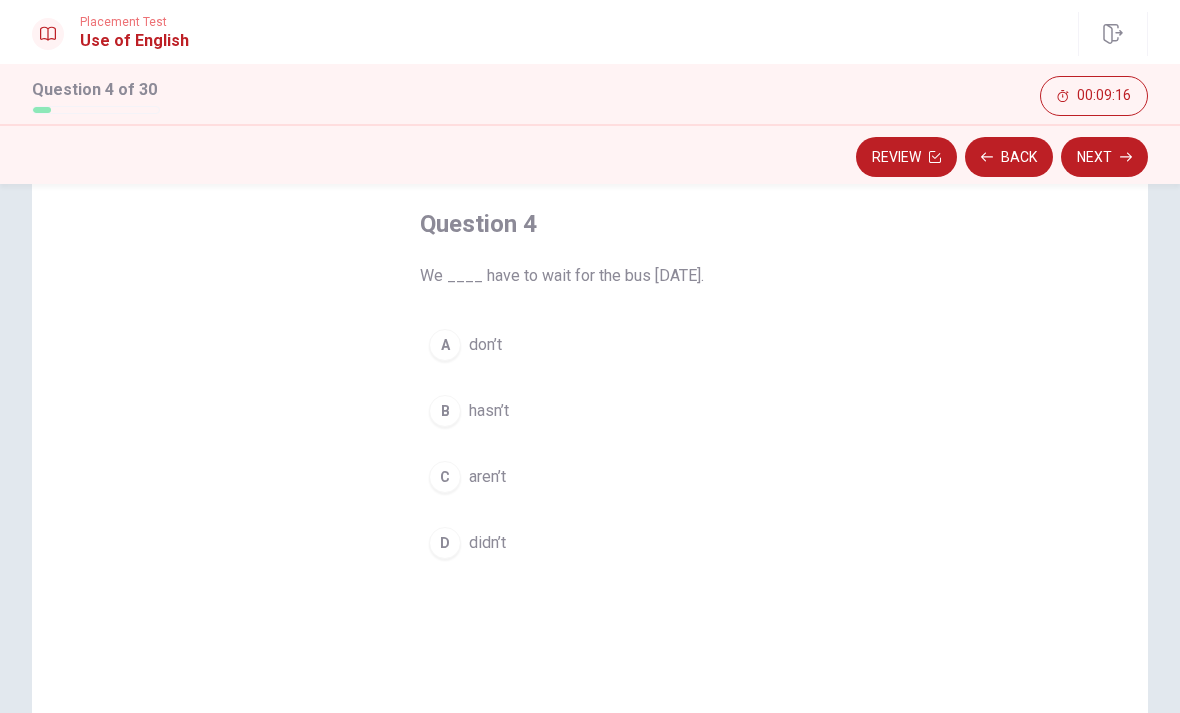 click on "D" at bounding box center [445, 543] 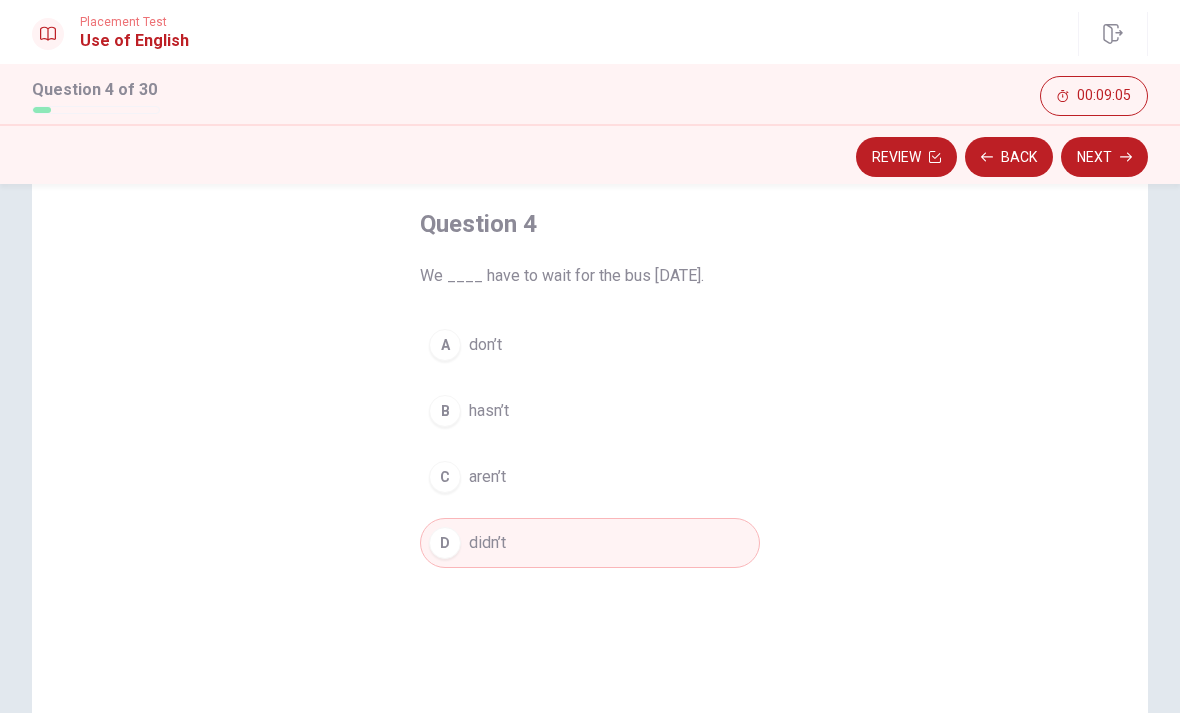 click on "Next" at bounding box center [1104, 157] 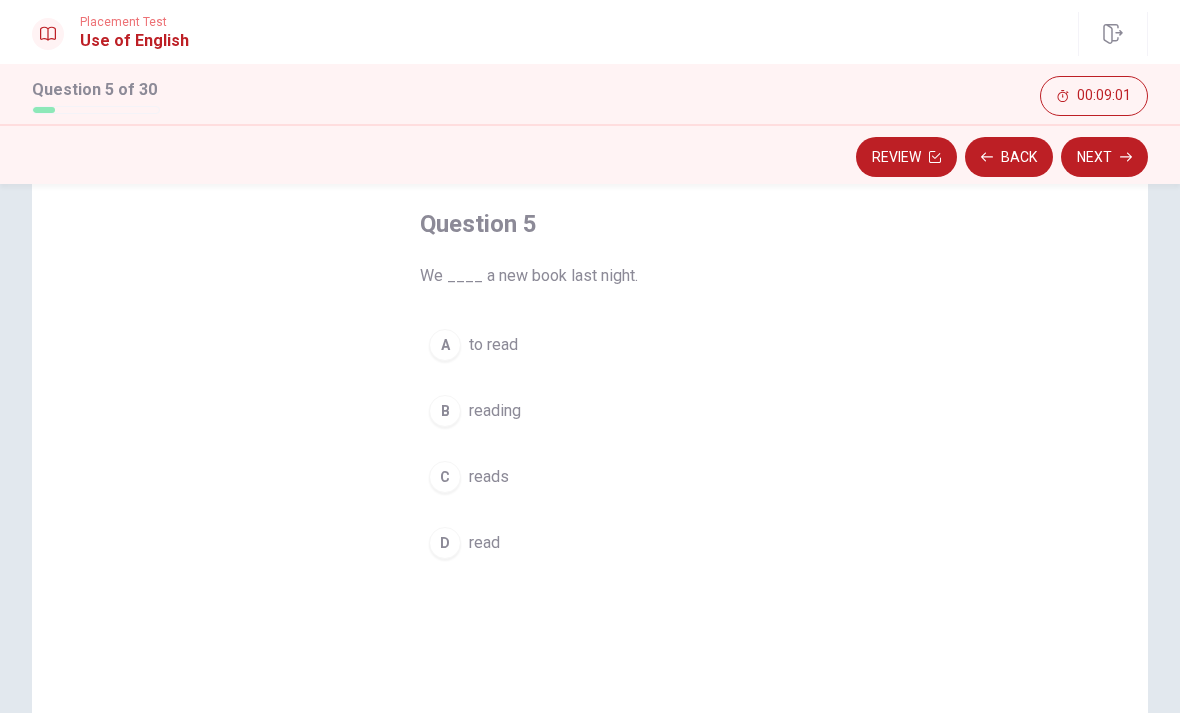 click on "D read" at bounding box center [590, 543] 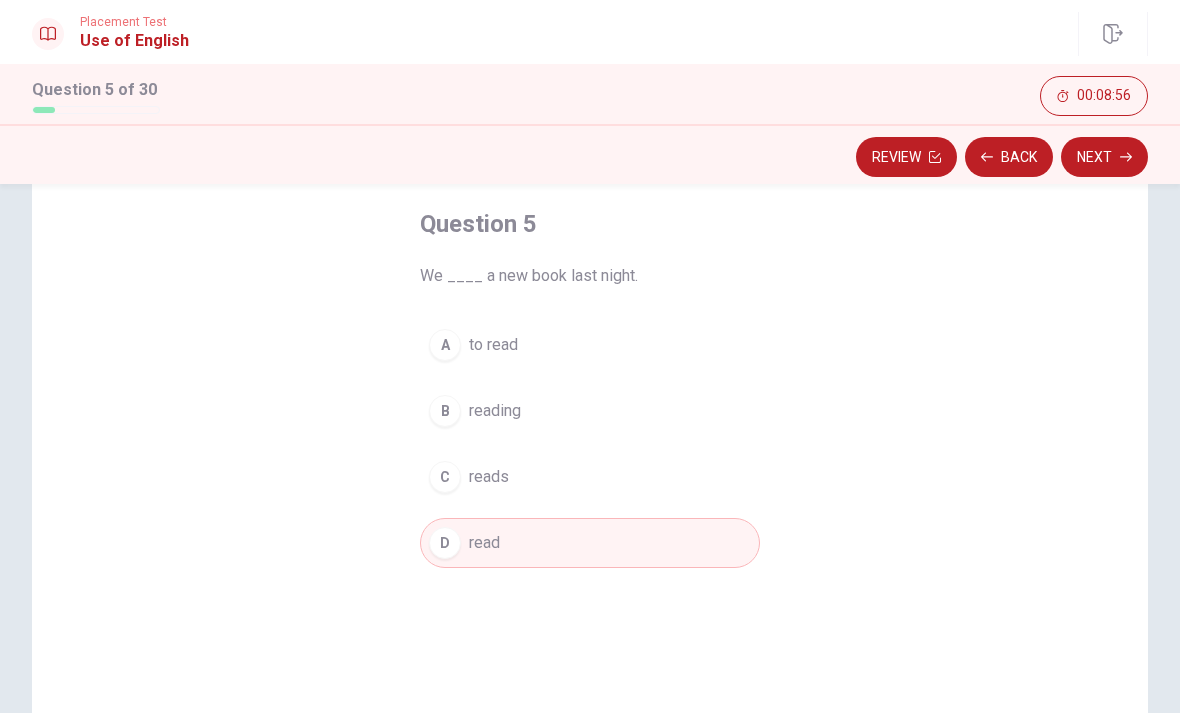 click on "Next" at bounding box center [1104, 157] 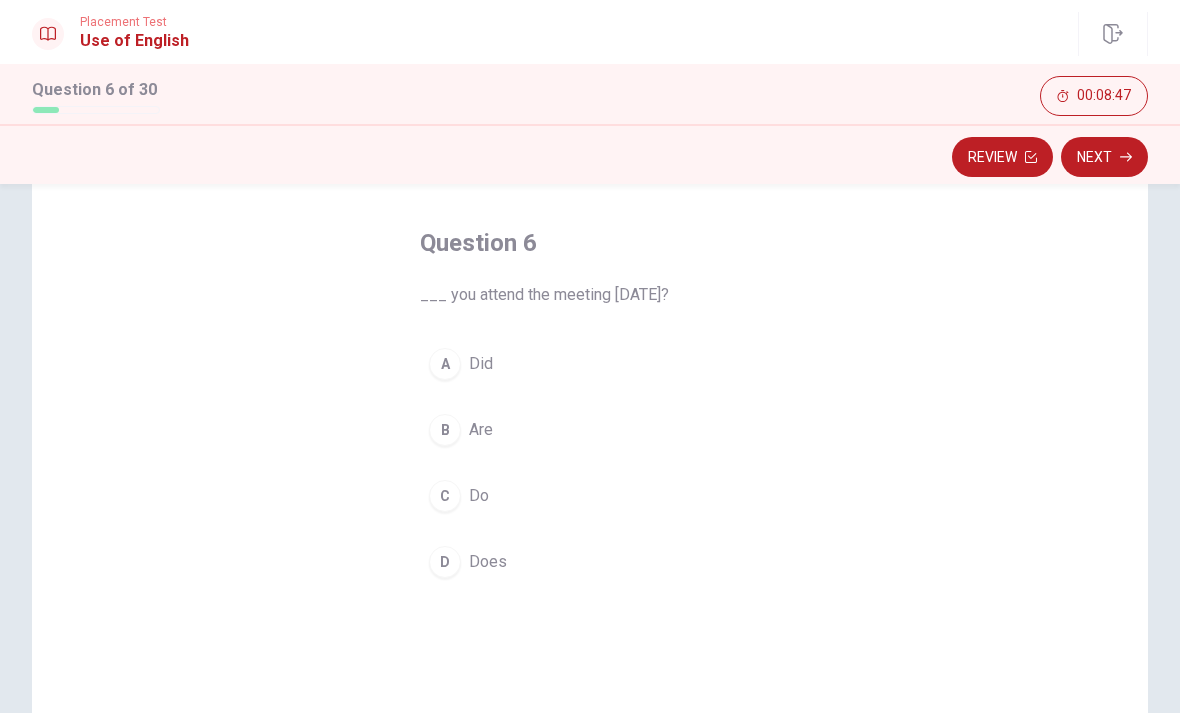 scroll, scrollTop: 81, scrollLeft: 0, axis: vertical 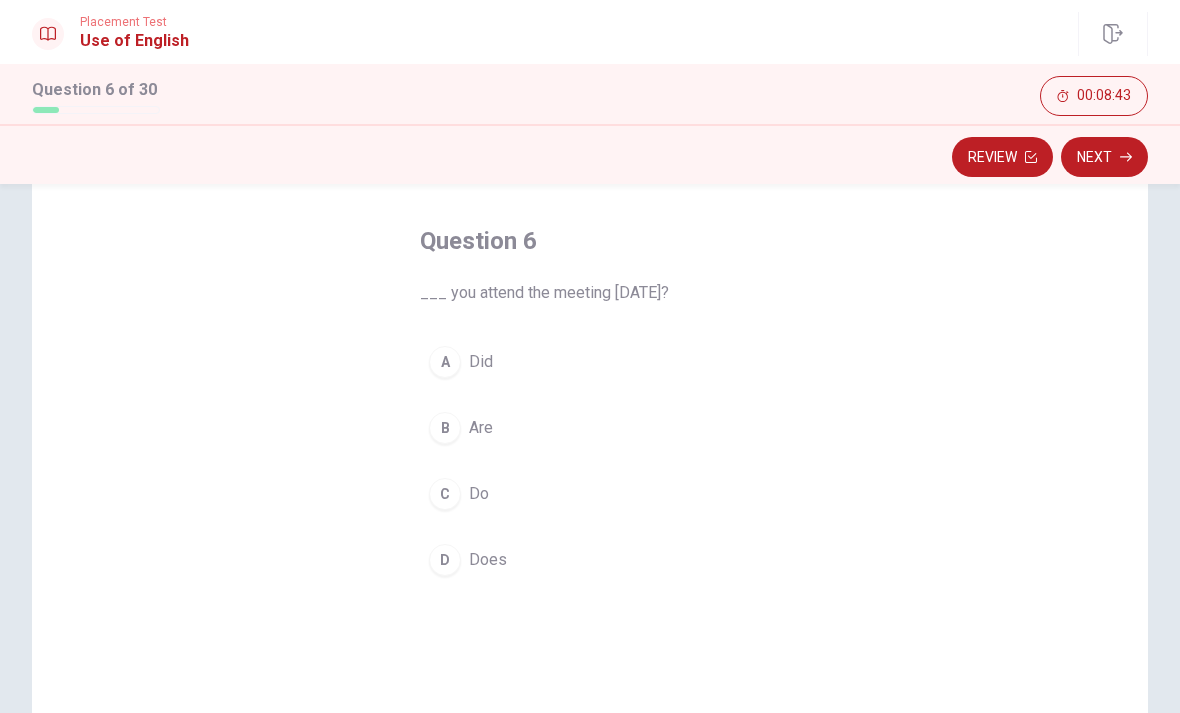 click on "A Did" at bounding box center (590, 362) 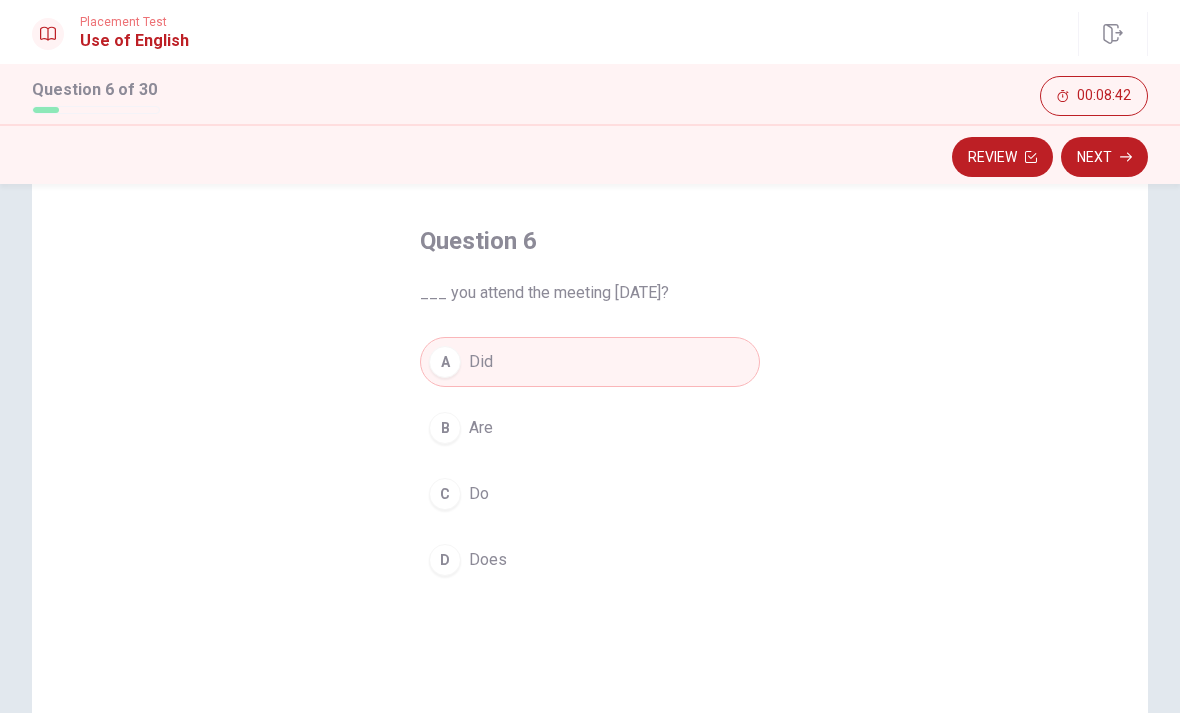 click on "Next" at bounding box center [1104, 157] 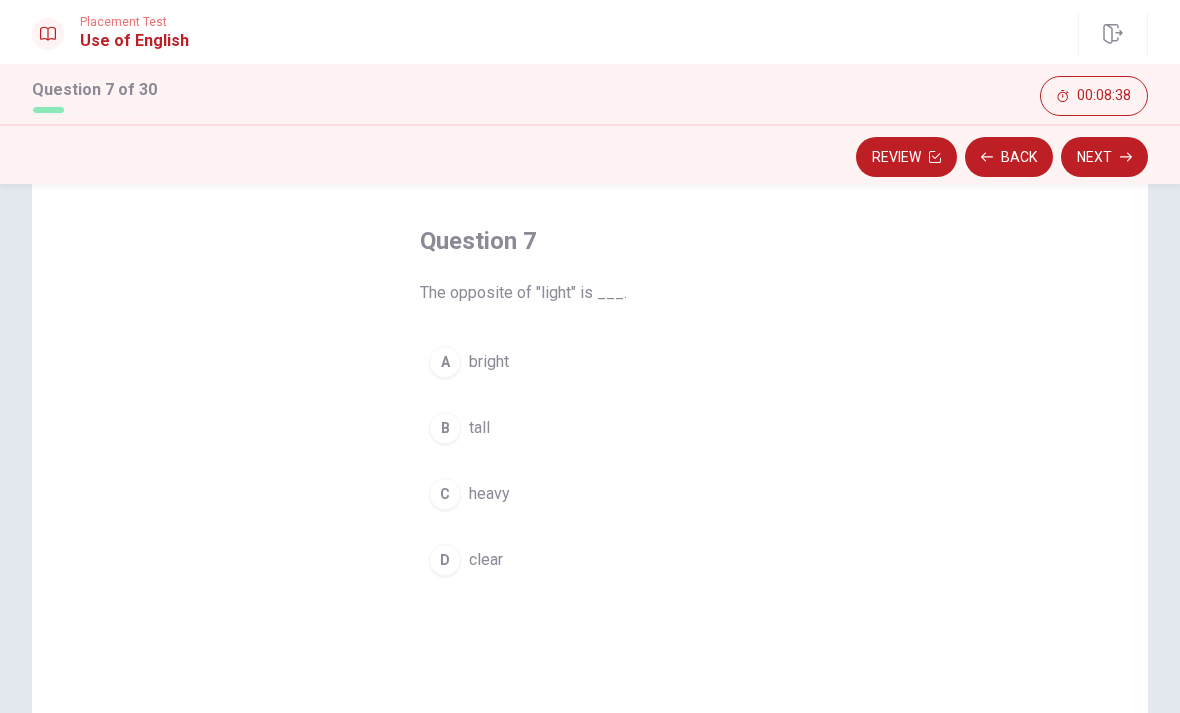 scroll, scrollTop: 91, scrollLeft: 0, axis: vertical 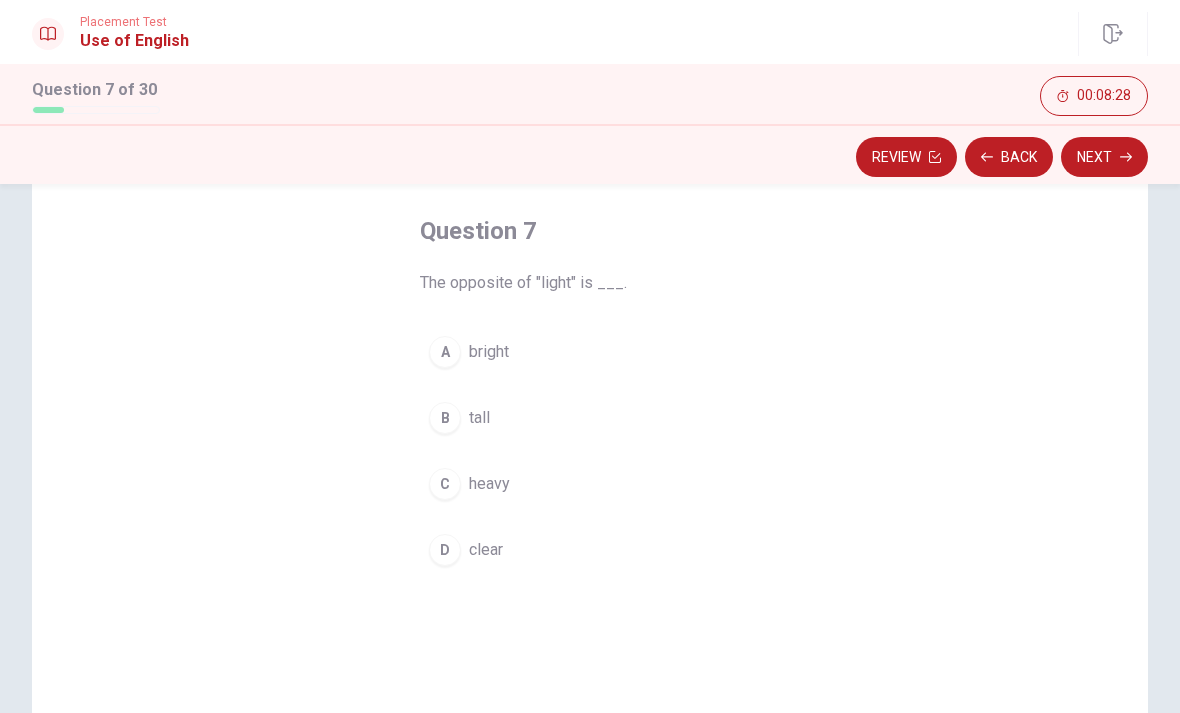 click on "D" at bounding box center [445, 550] 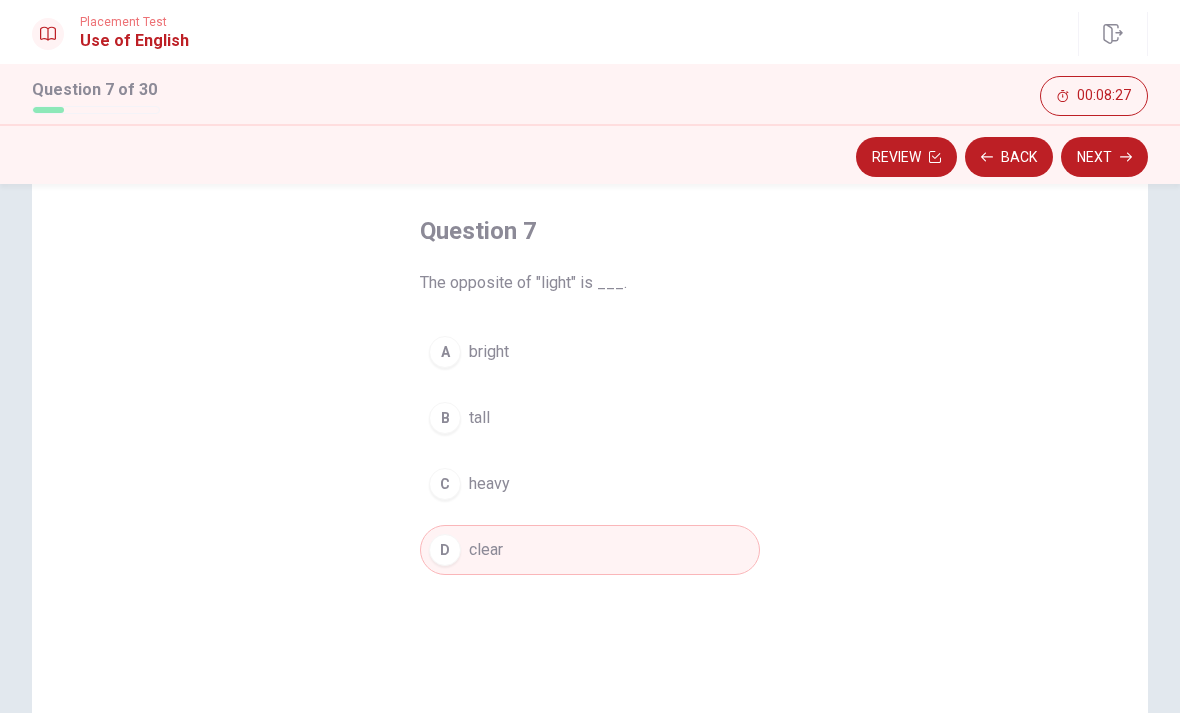 click on "Next" at bounding box center (1104, 157) 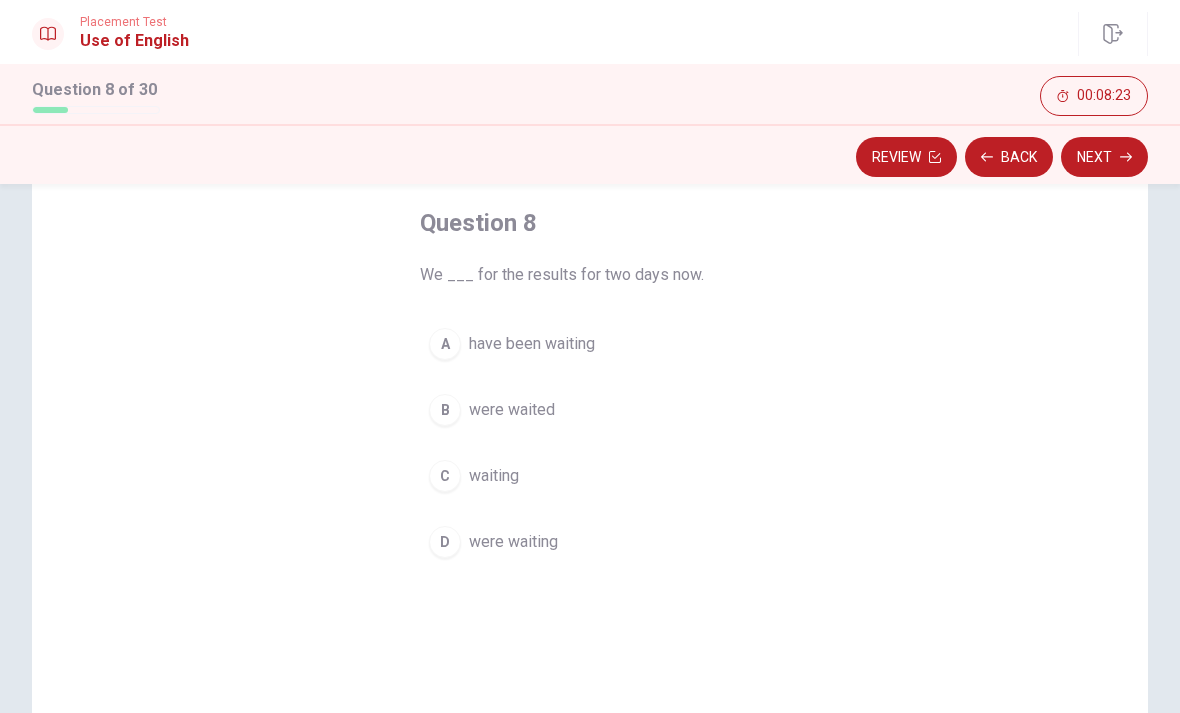 scroll, scrollTop: 101, scrollLeft: 0, axis: vertical 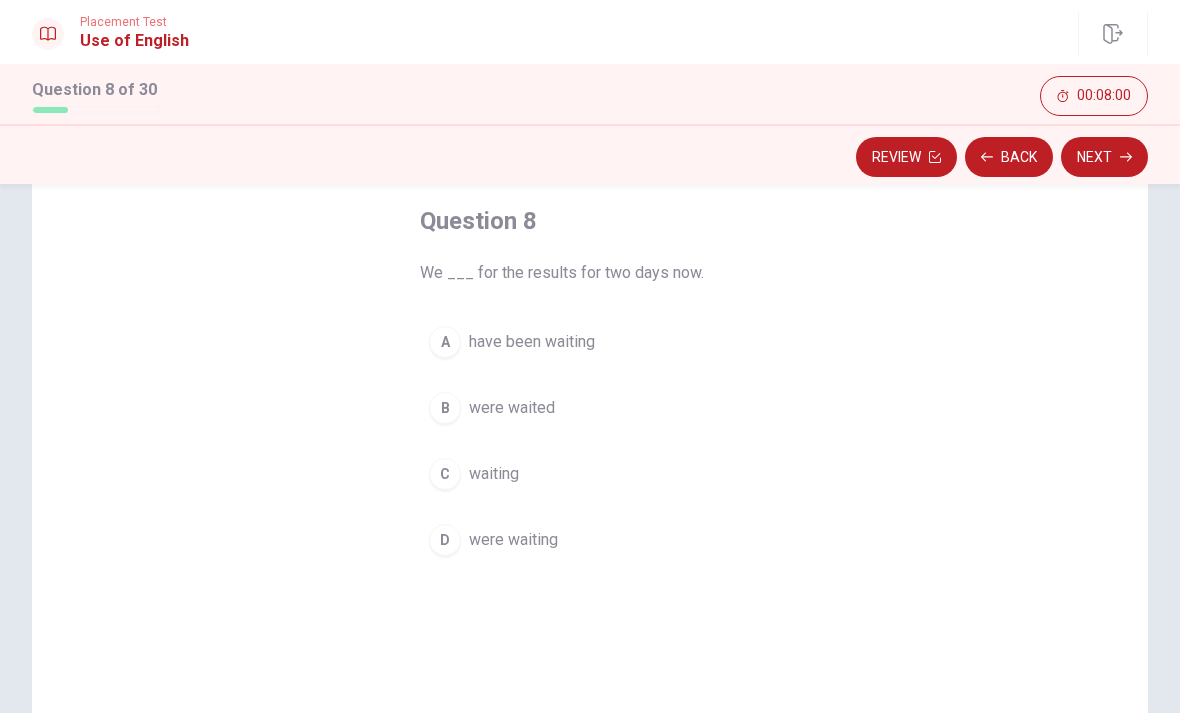 click on "have been waiting" at bounding box center [532, 342] 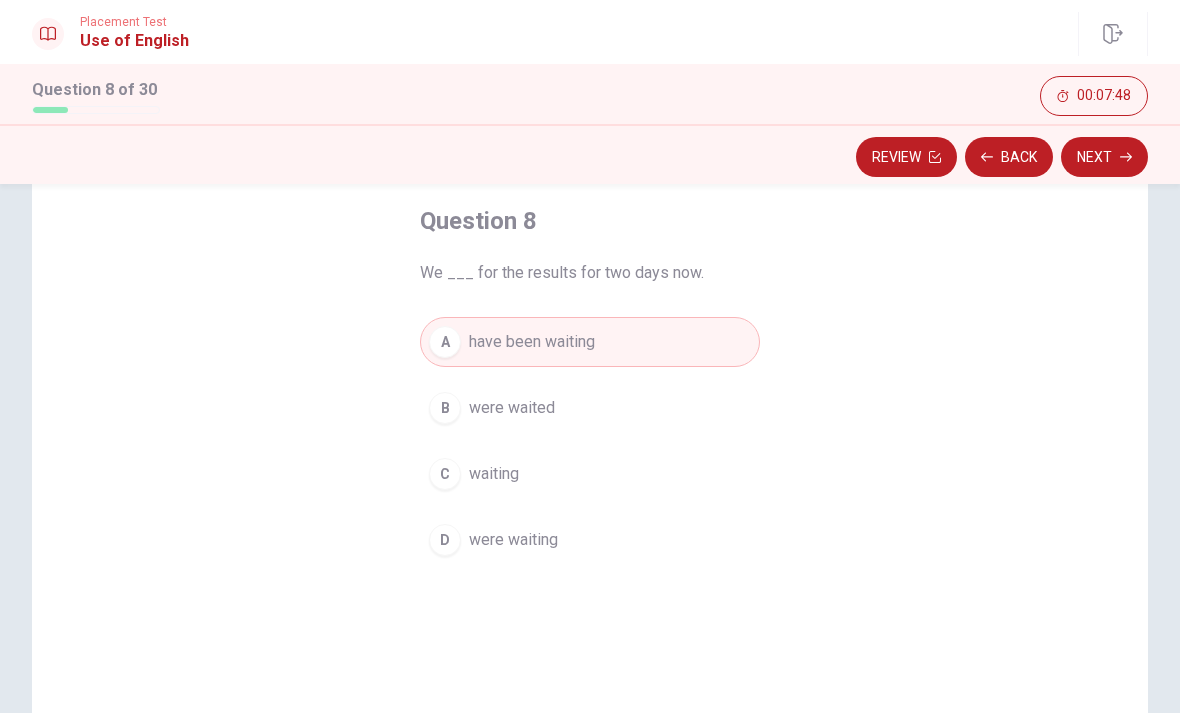 click on "Next" at bounding box center [1104, 157] 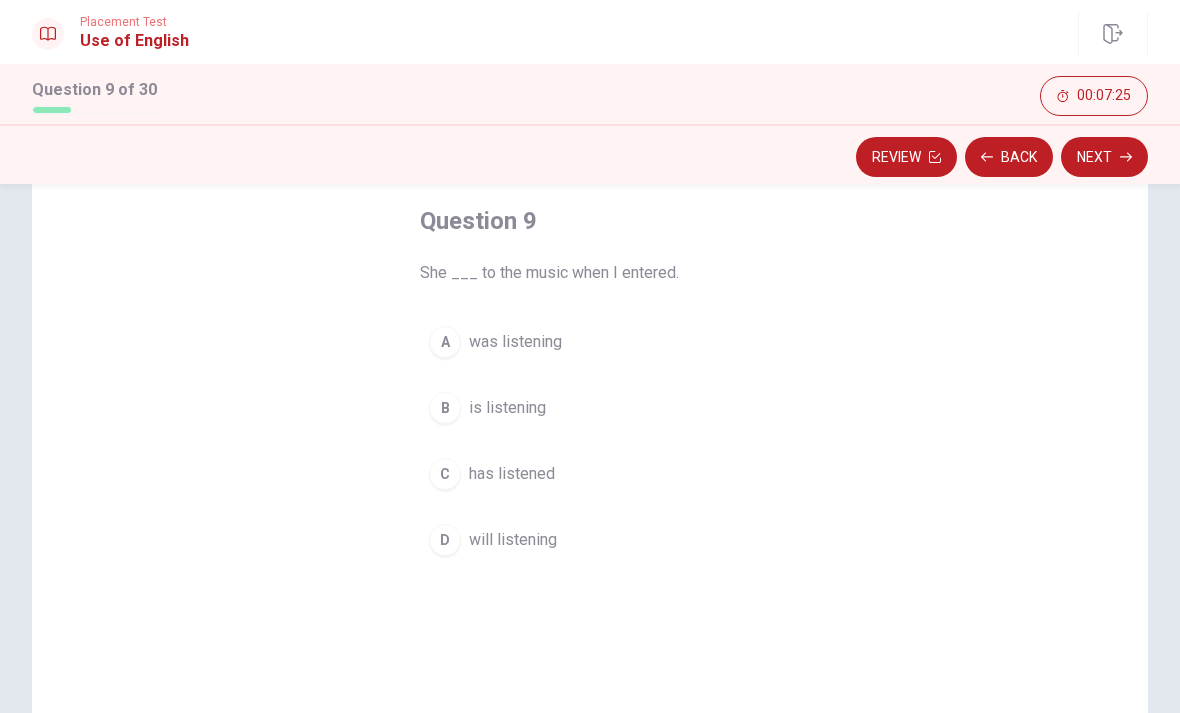 click on "was listening" at bounding box center (515, 342) 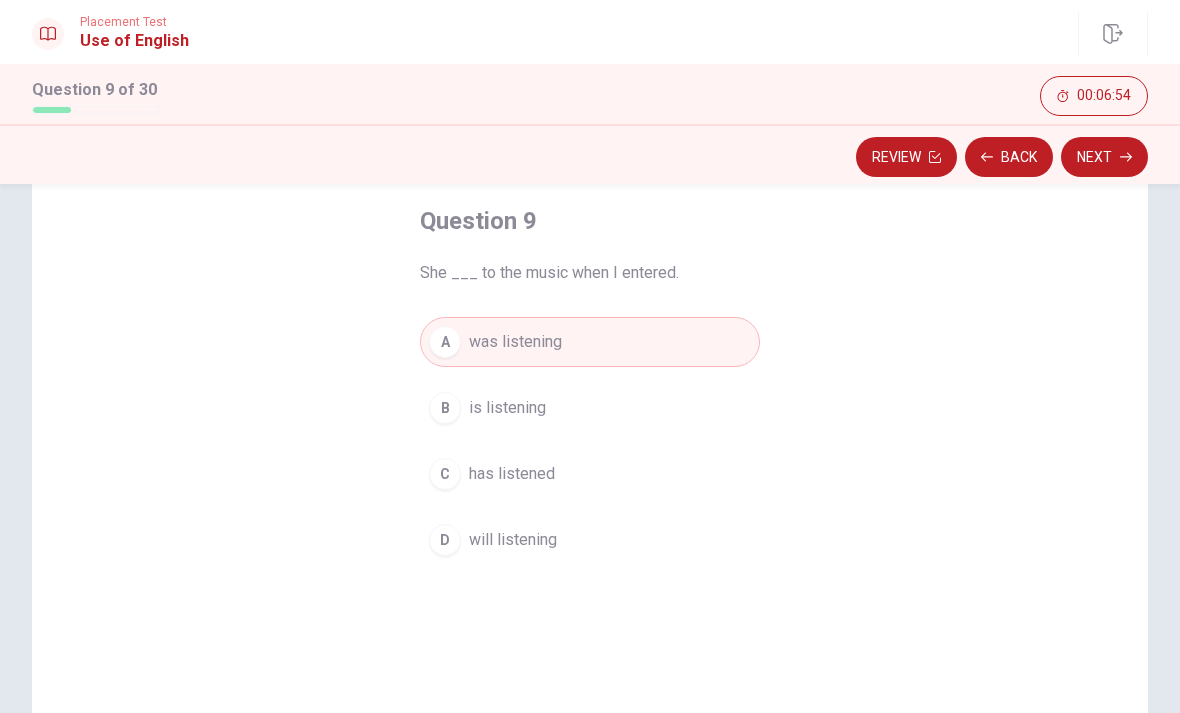 click on "Review" at bounding box center [906, 157] 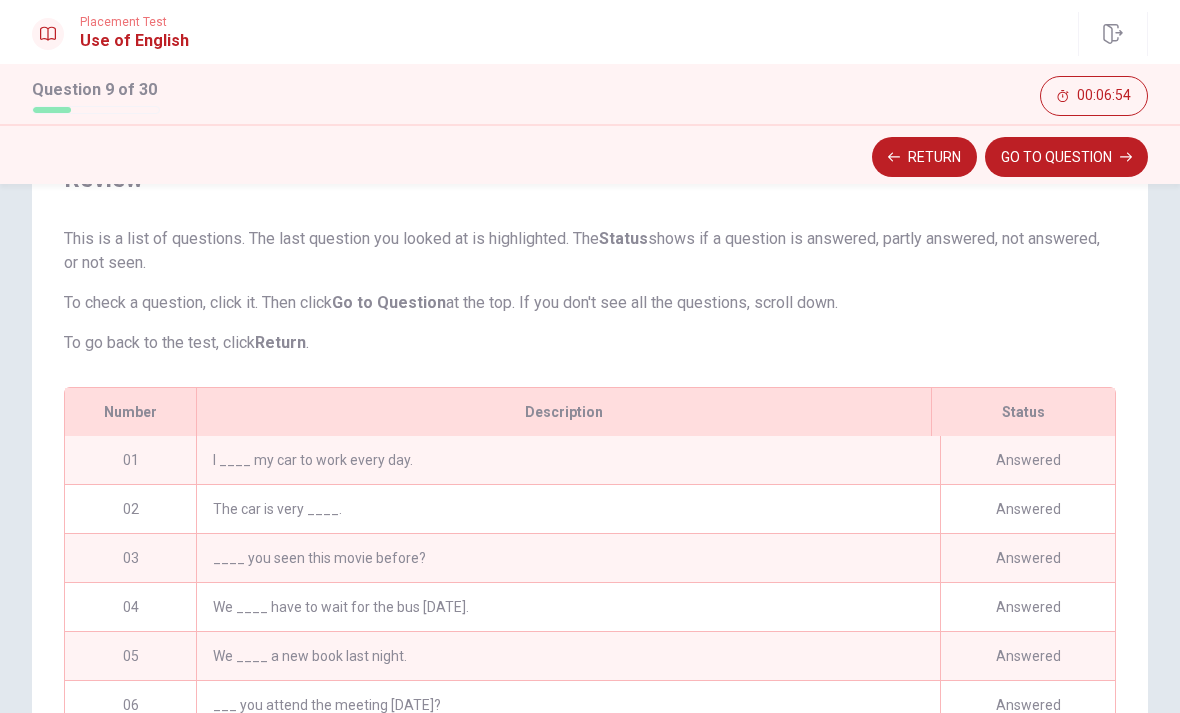 scroll, scrollTop: 18, scrollLeft: 0, axis: vertical 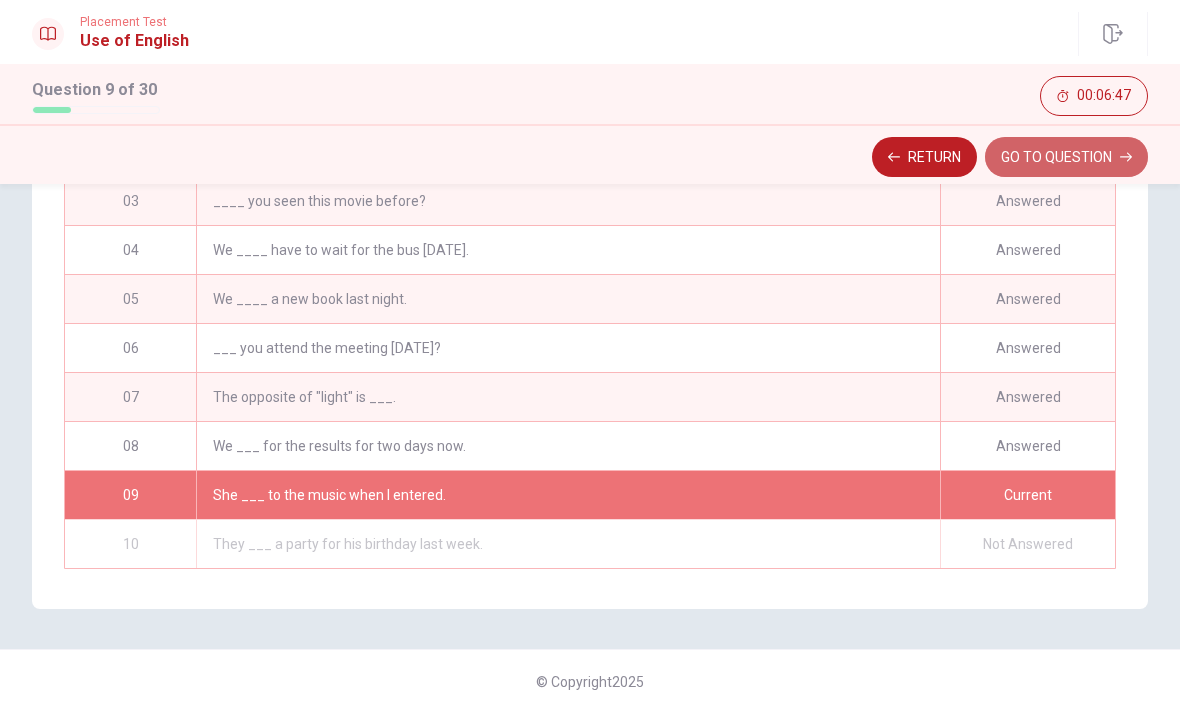 click on "GO TO QUESTION" at bounding box center [1066, 157] 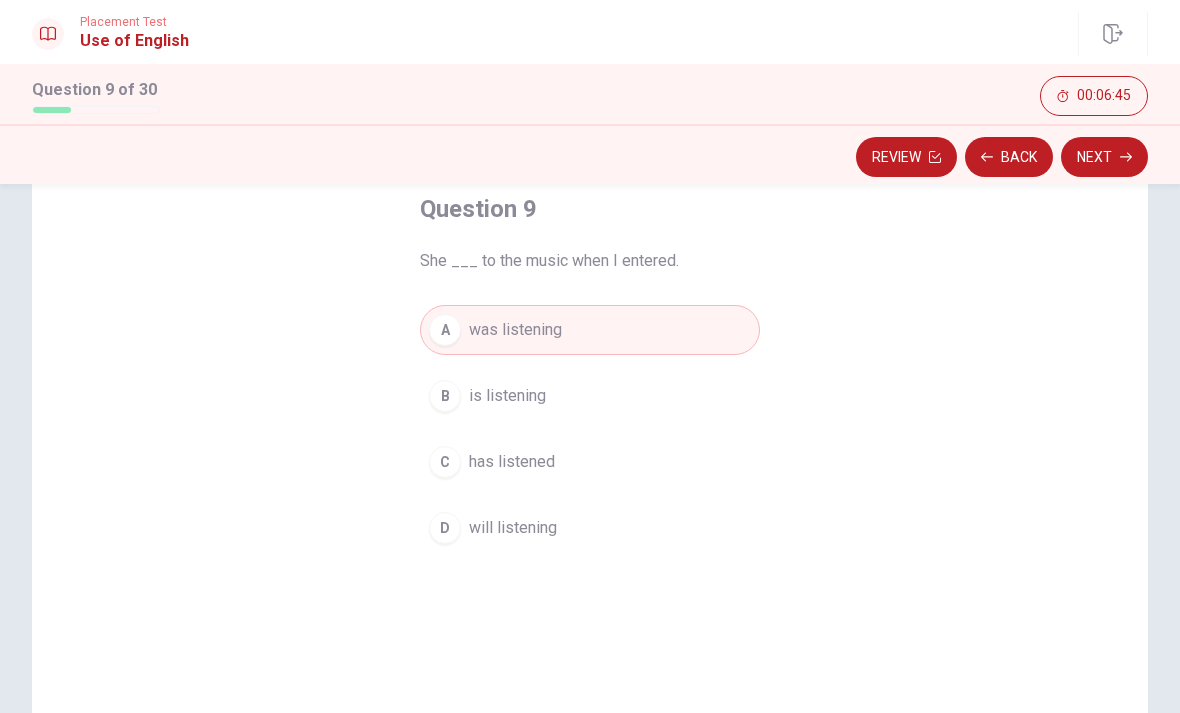 scroll, scrollTop: 119, scrollLeft: 0, axis: vertical 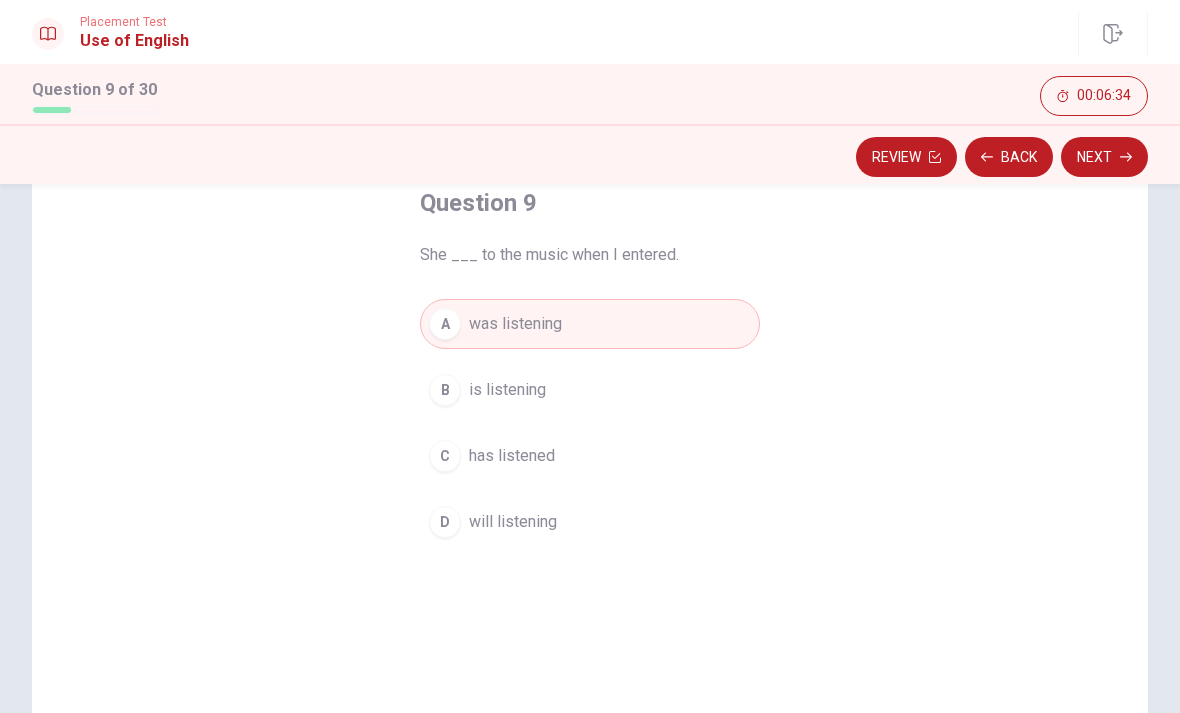 click on "has listened" at bounding box center [512, 456] 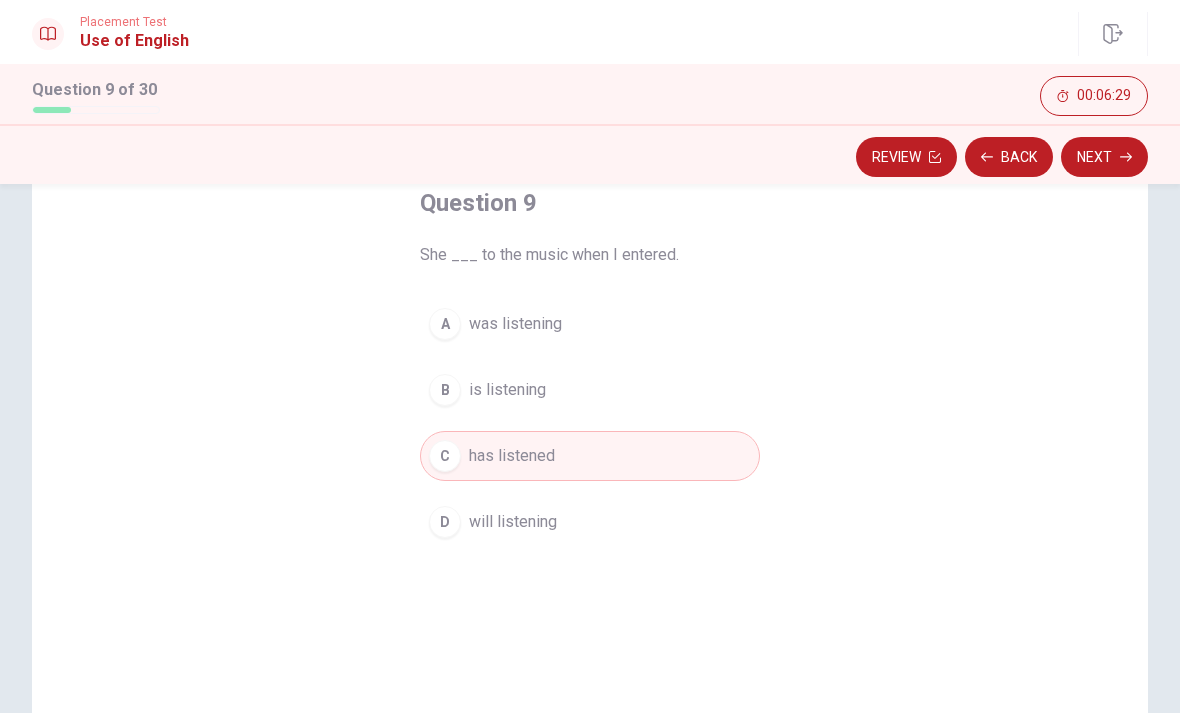 click on "was listening" at bounding box center [515, 324] 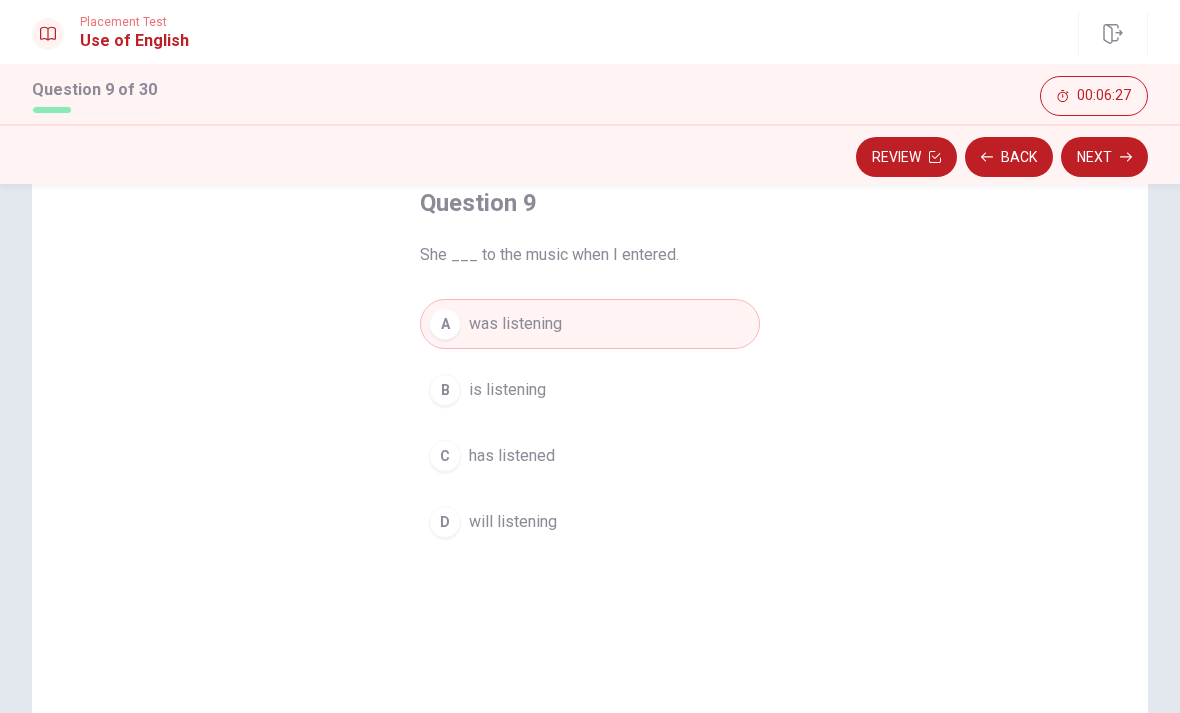 click on "Next" at bounding box center (1104, 157) 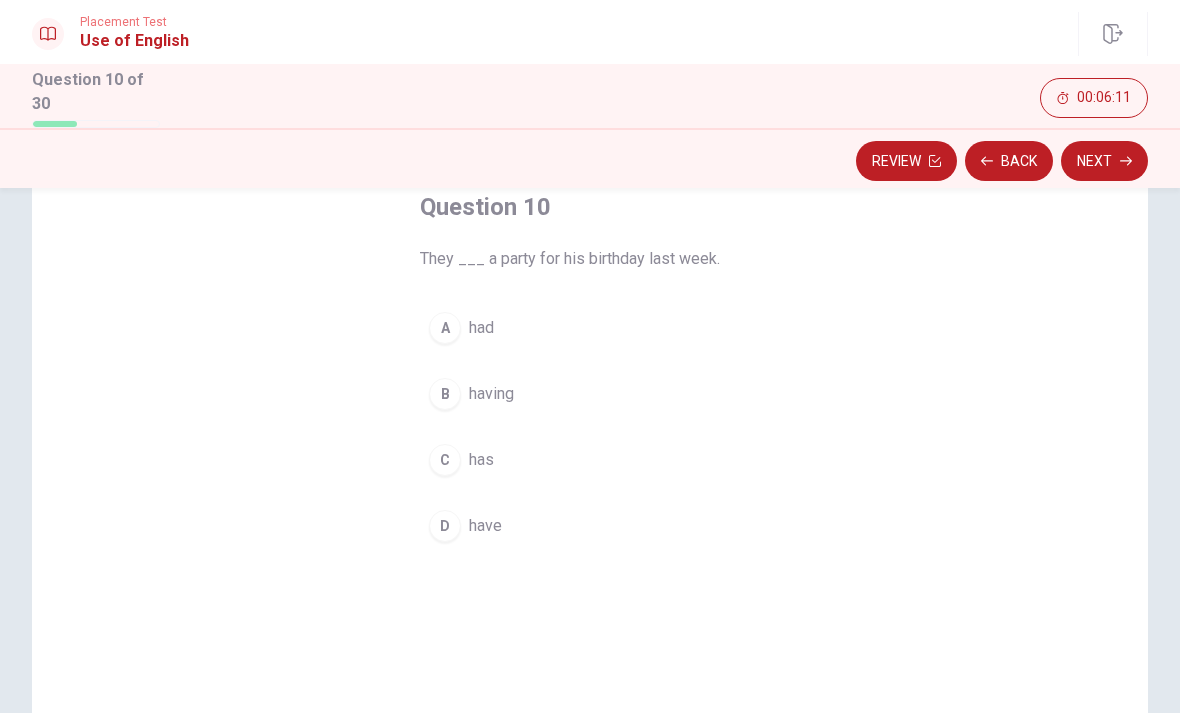 click on "had" at bounding box center (481, 328) 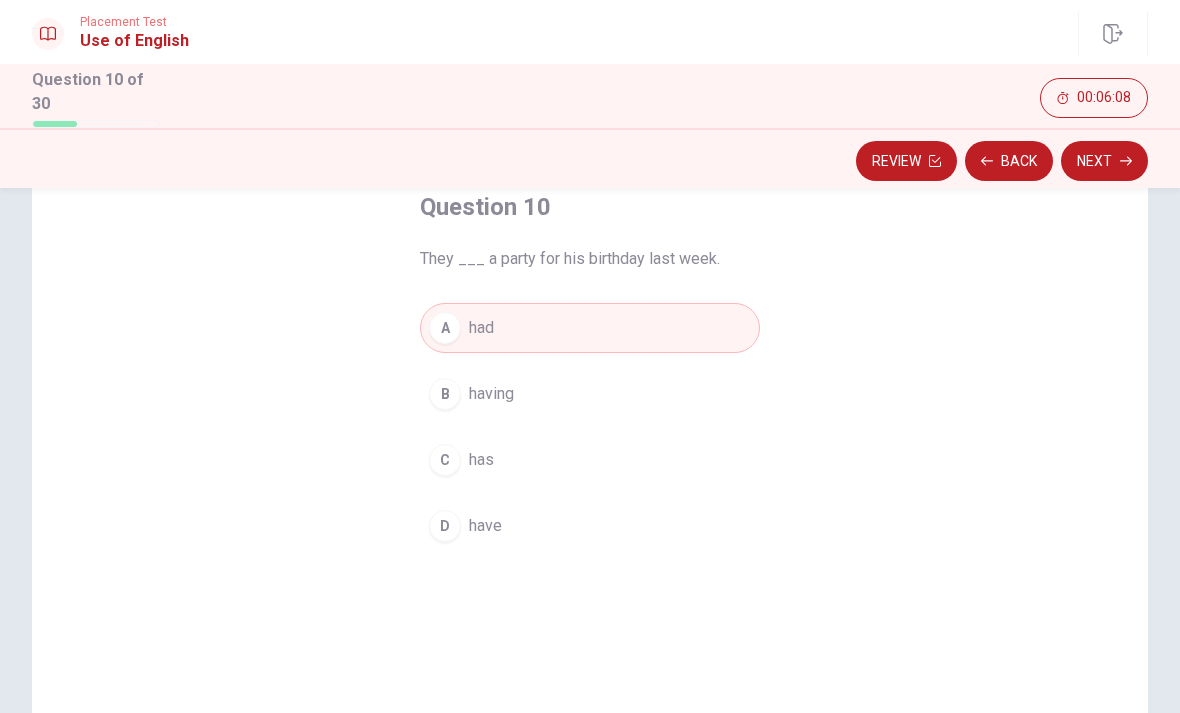 click on "Next" at bounding box center (1104, 161) 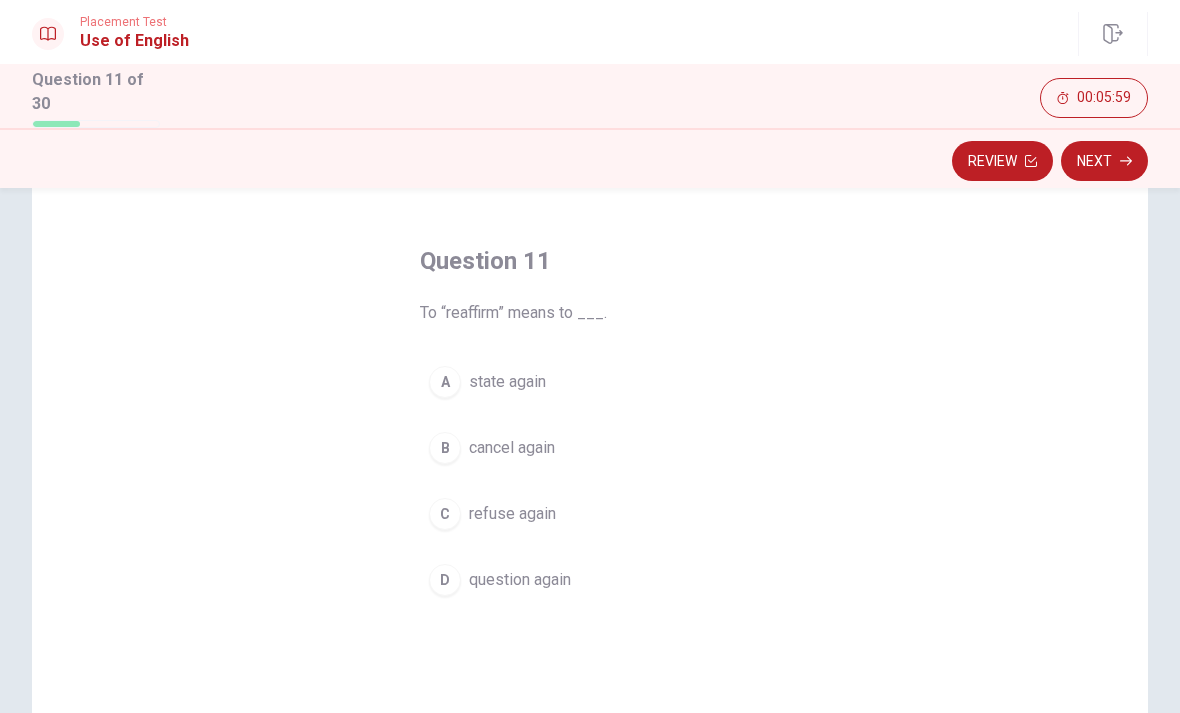 scroll, scrollTop: 64, scrollLeft: 0, axis: vertical 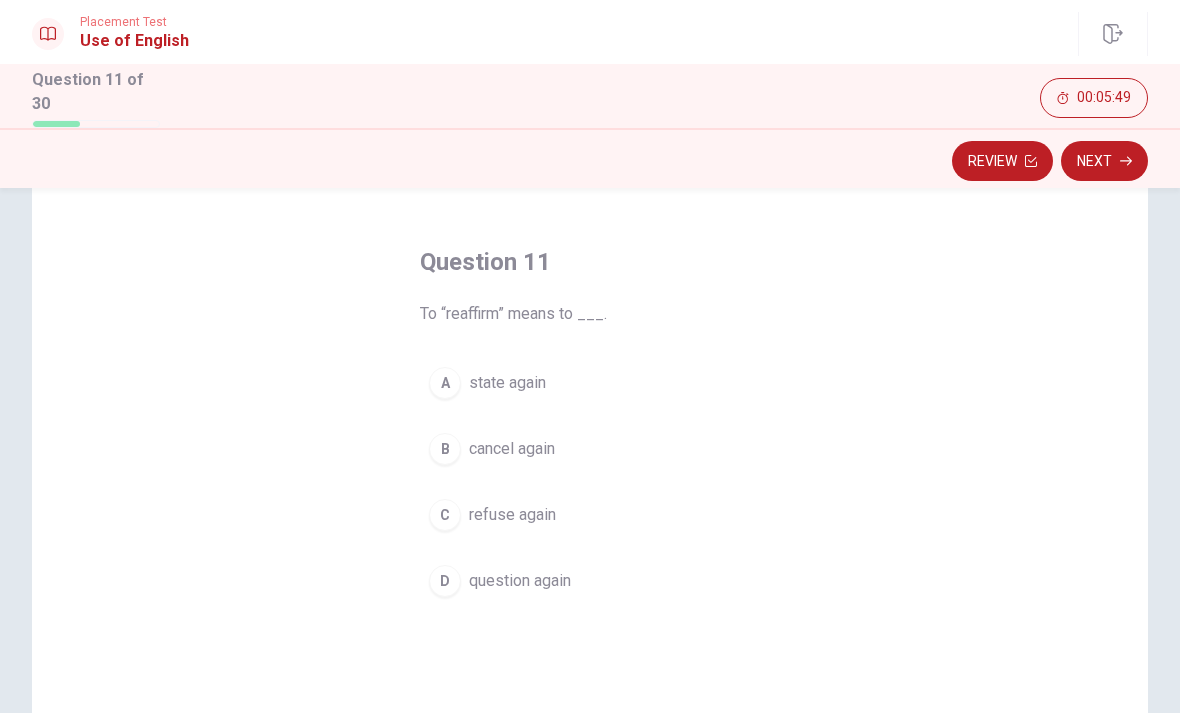 click on "refuse again" at bounding box center [512, 515] 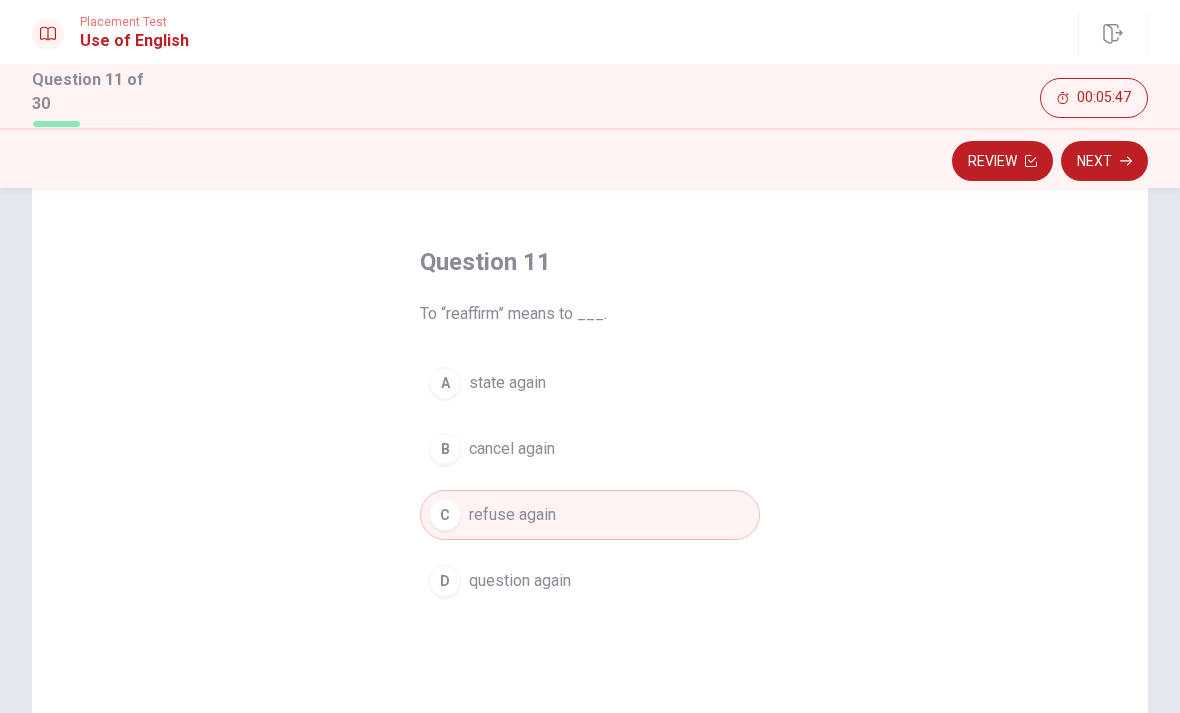 click on "Next" at bounding box center (1104, 161) 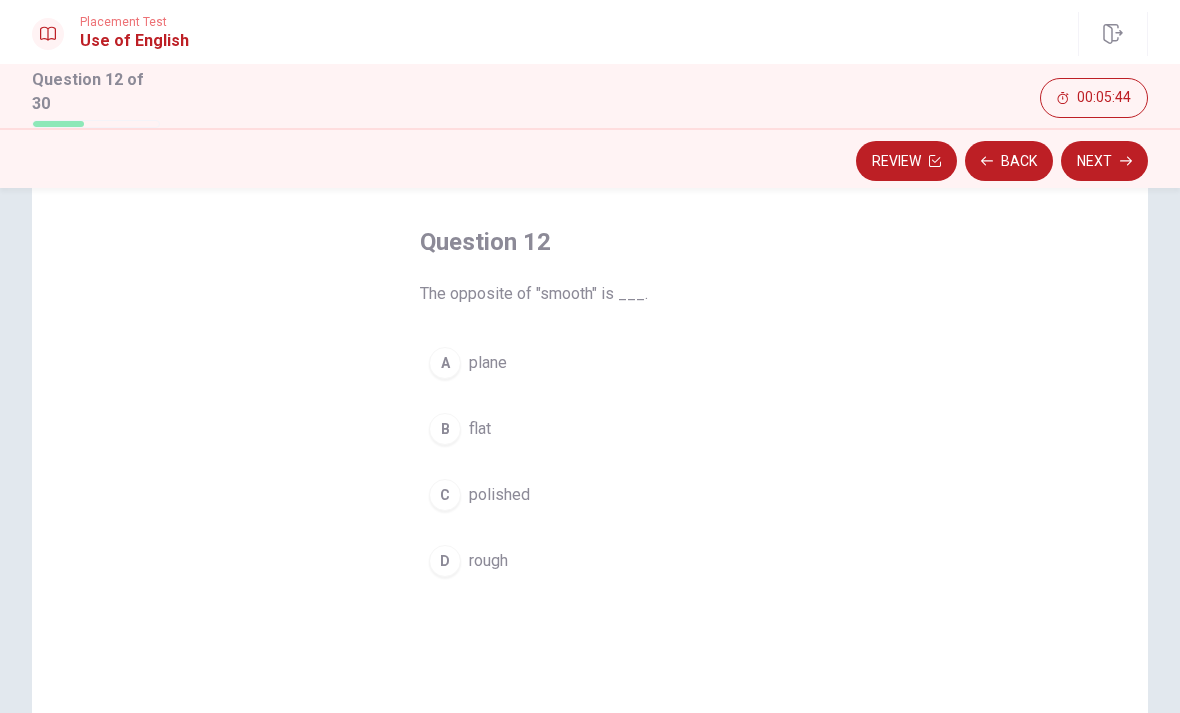 scroll, scrollTop: 84, scrollLeft: 0, axis: vertical 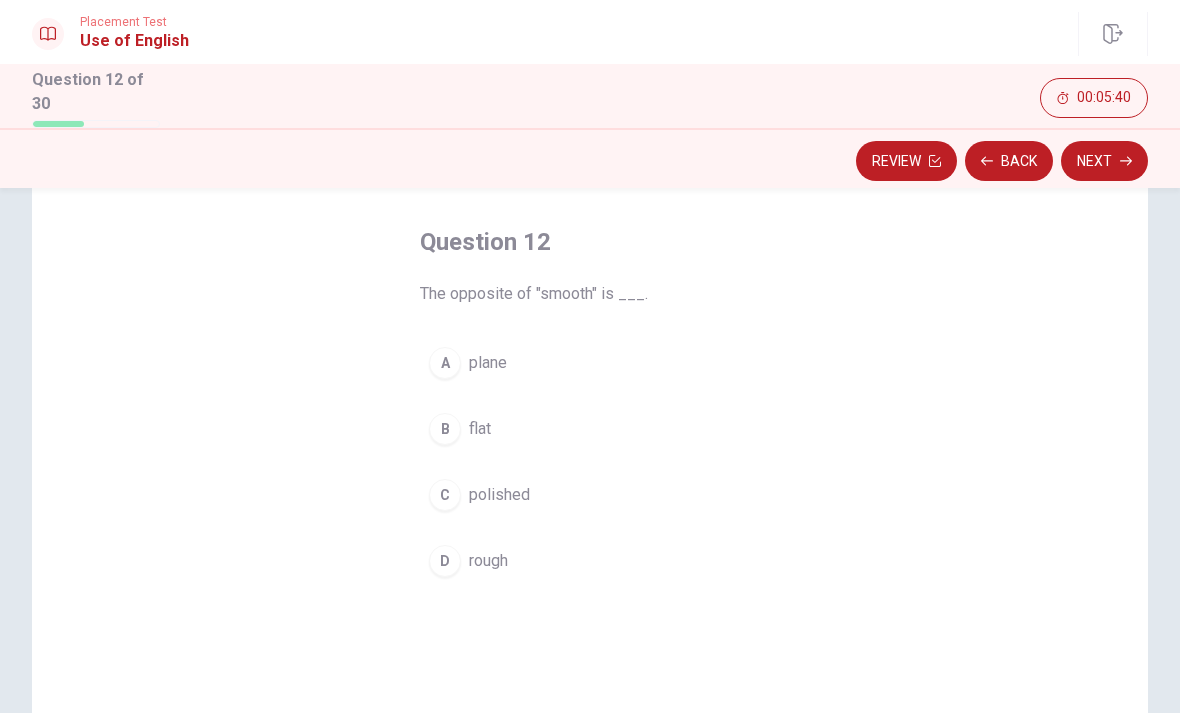 click on "B flat" at bounding box center (590, 429) 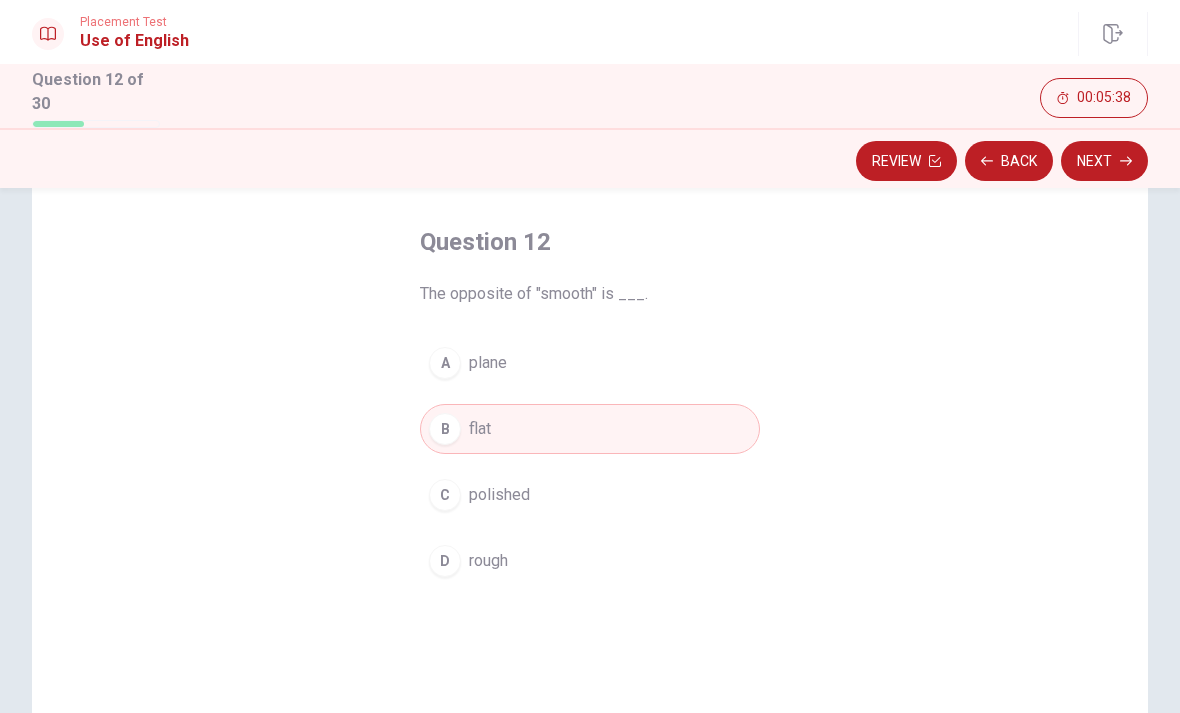 click on "Next" at bounding box center (1104, 161) 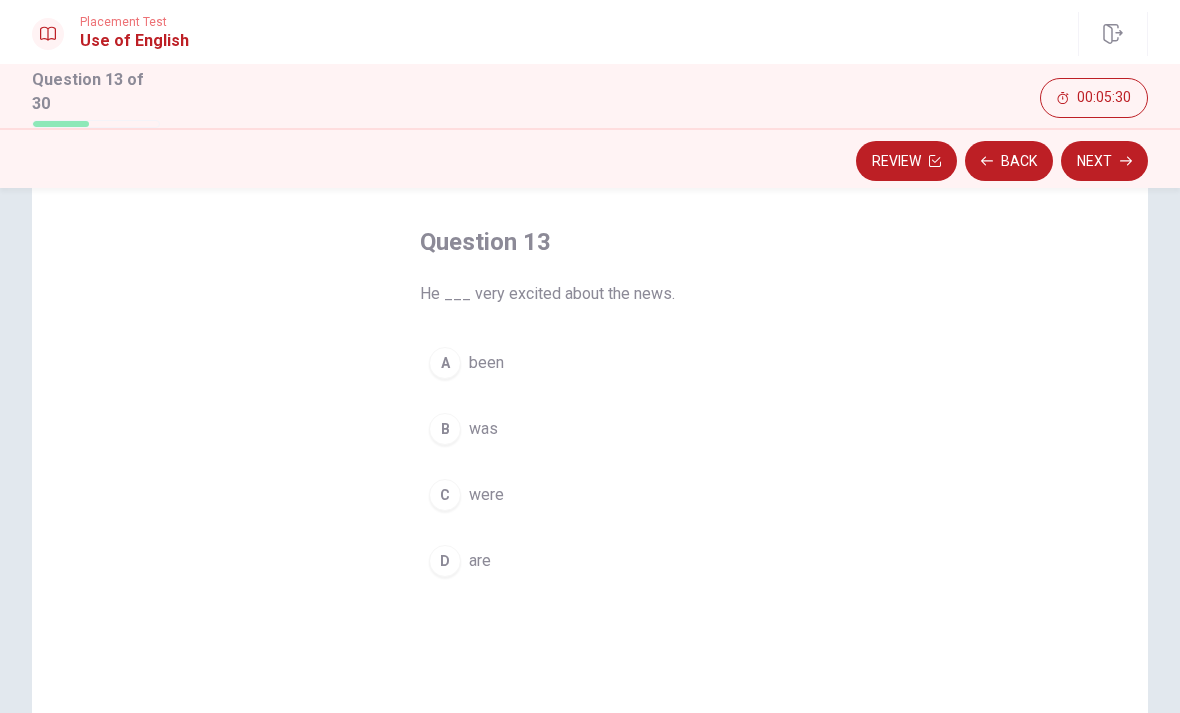 click on "was" at bounding box center (483, 429) 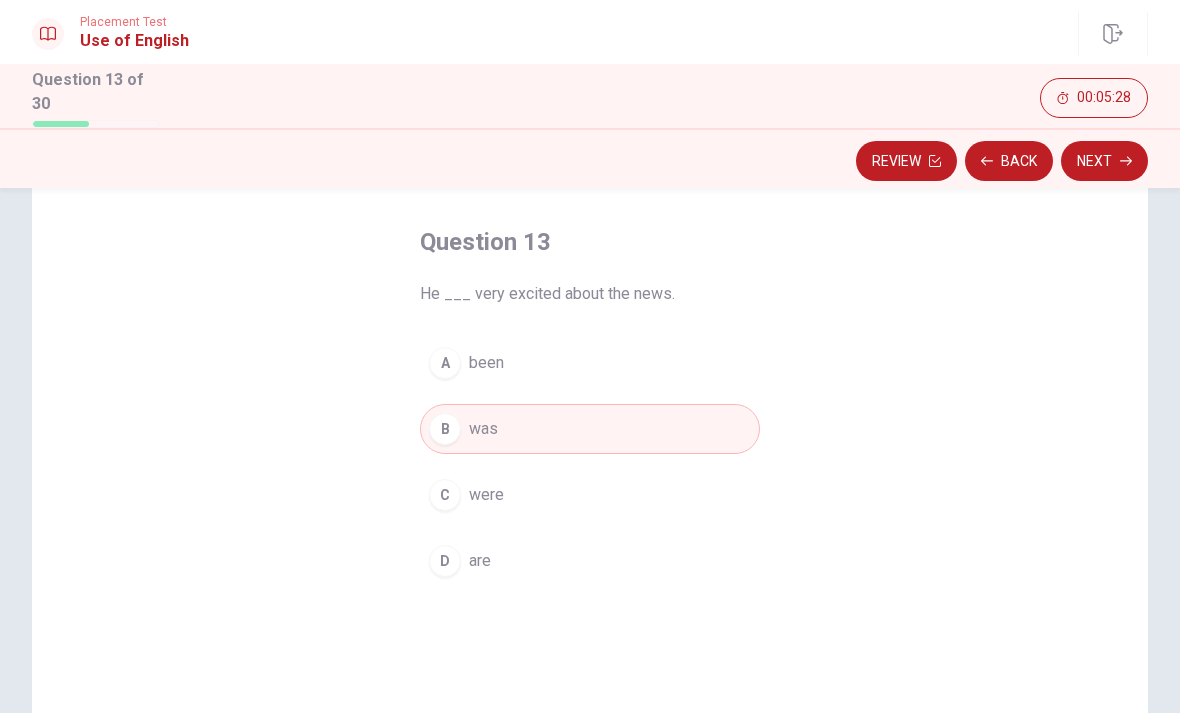 click on "Next" at bounding box center (1104, 161) 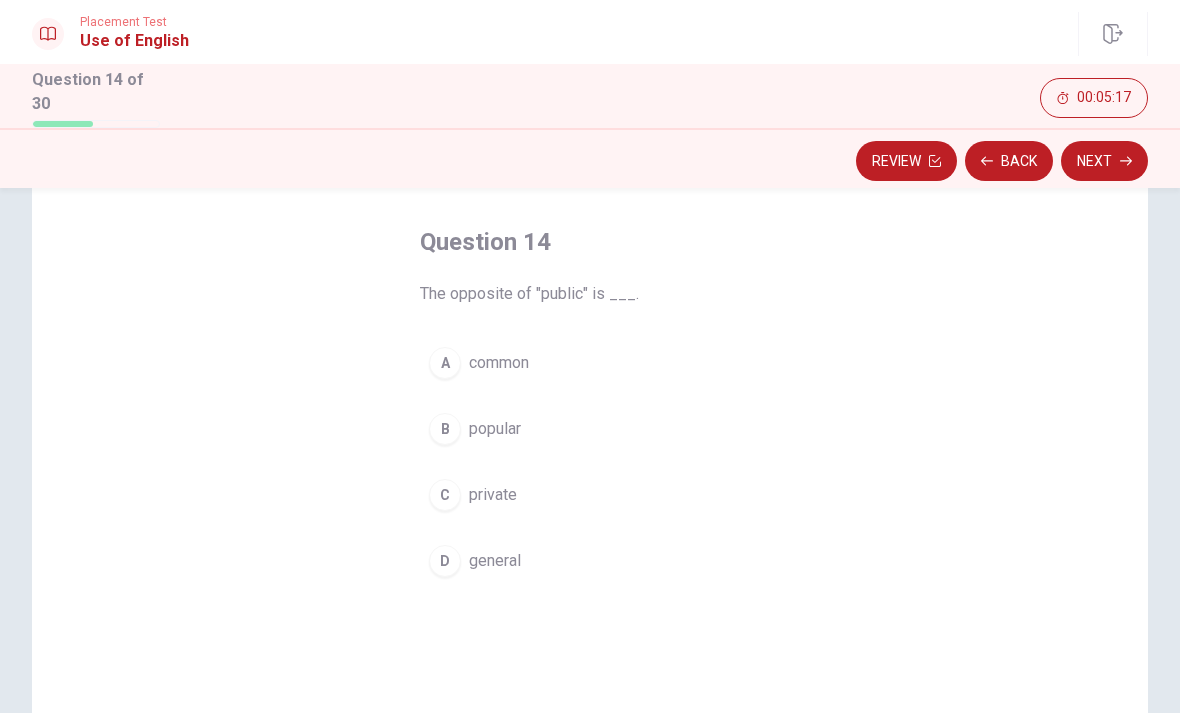 click on "general" at bounding box center [495, 561] 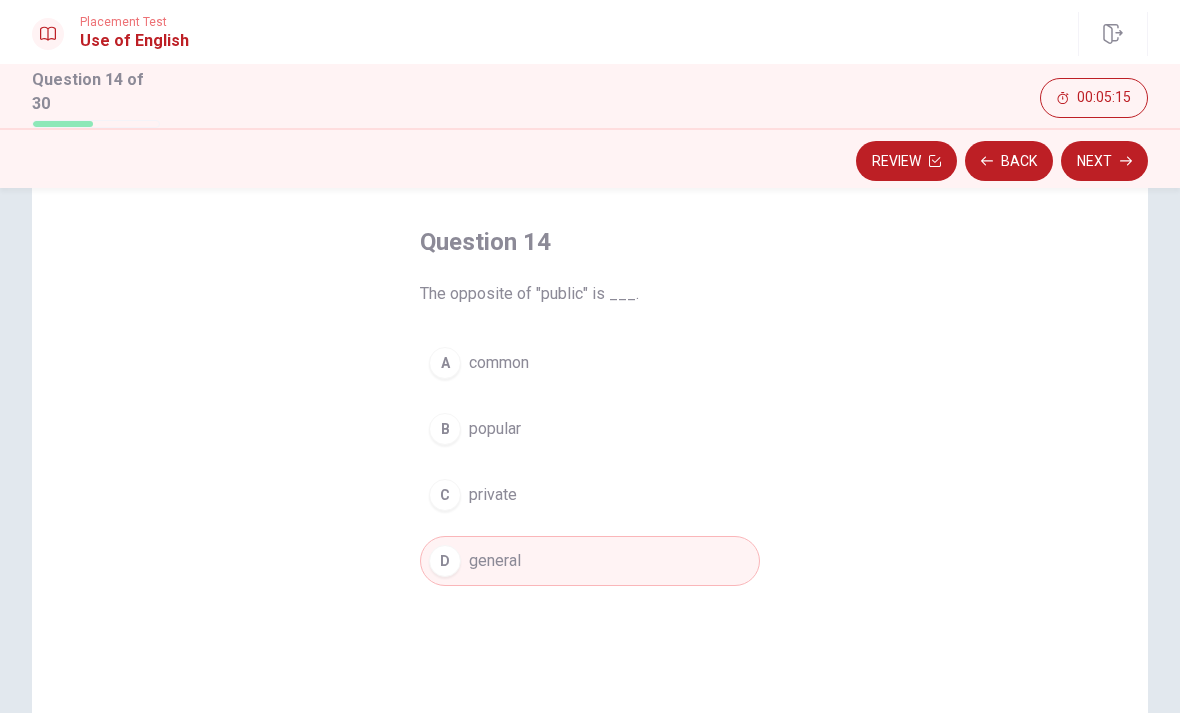 click on "Next" at bounding box center [1104, 161] 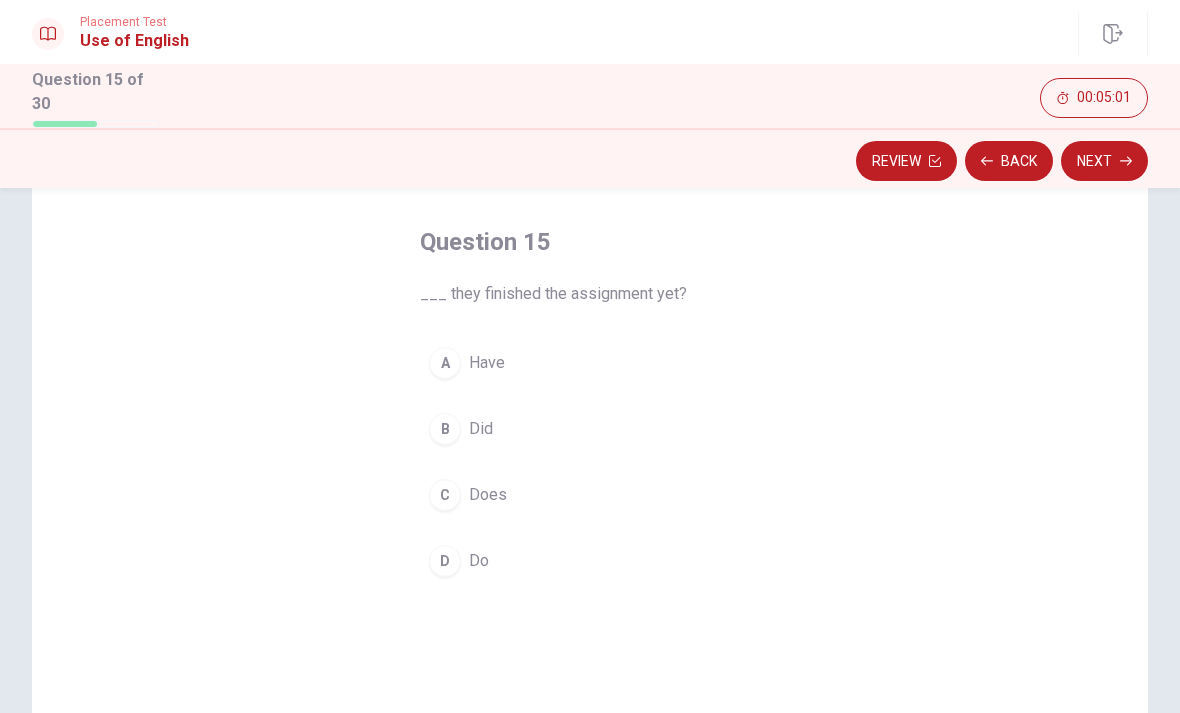 click on "Have" at bounding box center [487, 363] 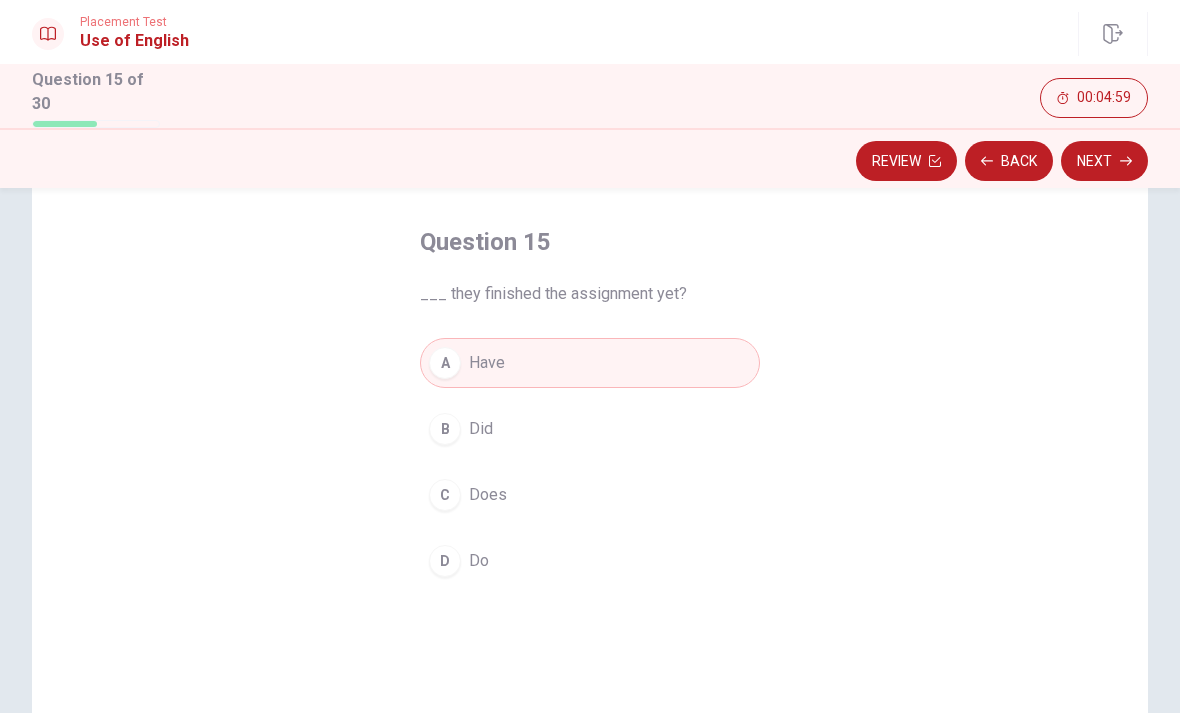 click on "Next" at bounding box center (1104, 161) 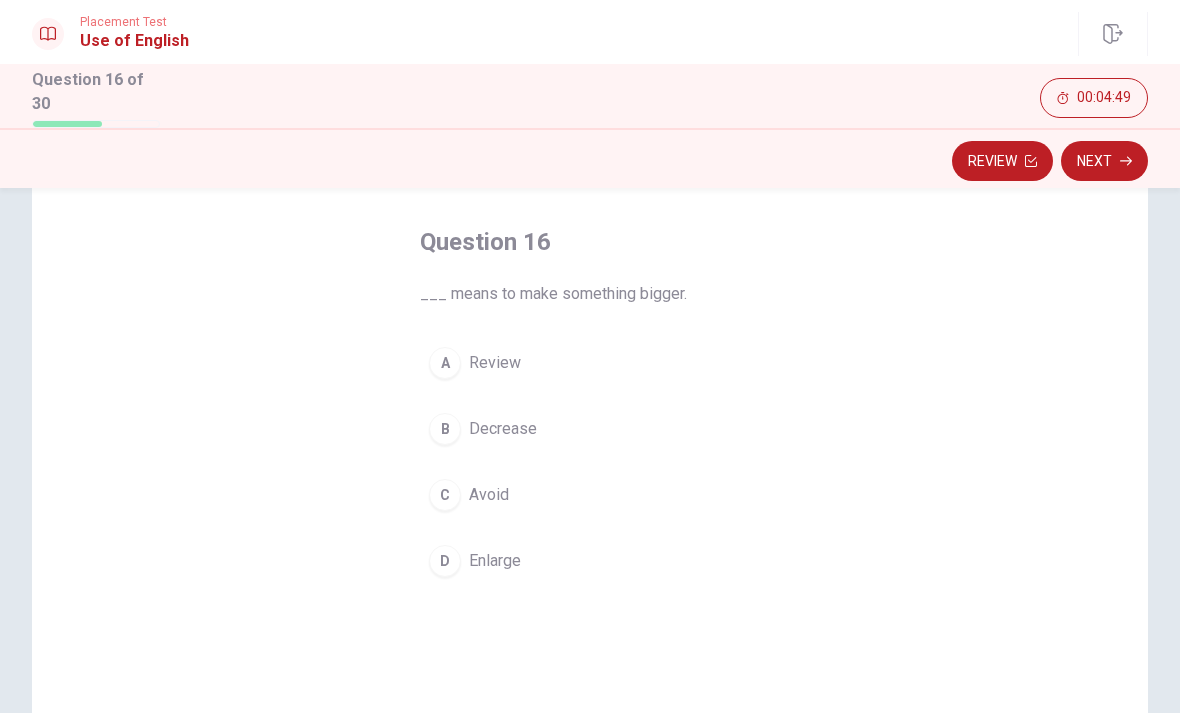 scroll, scrollTop: 84, scrollLeft: 0, axis: vertical 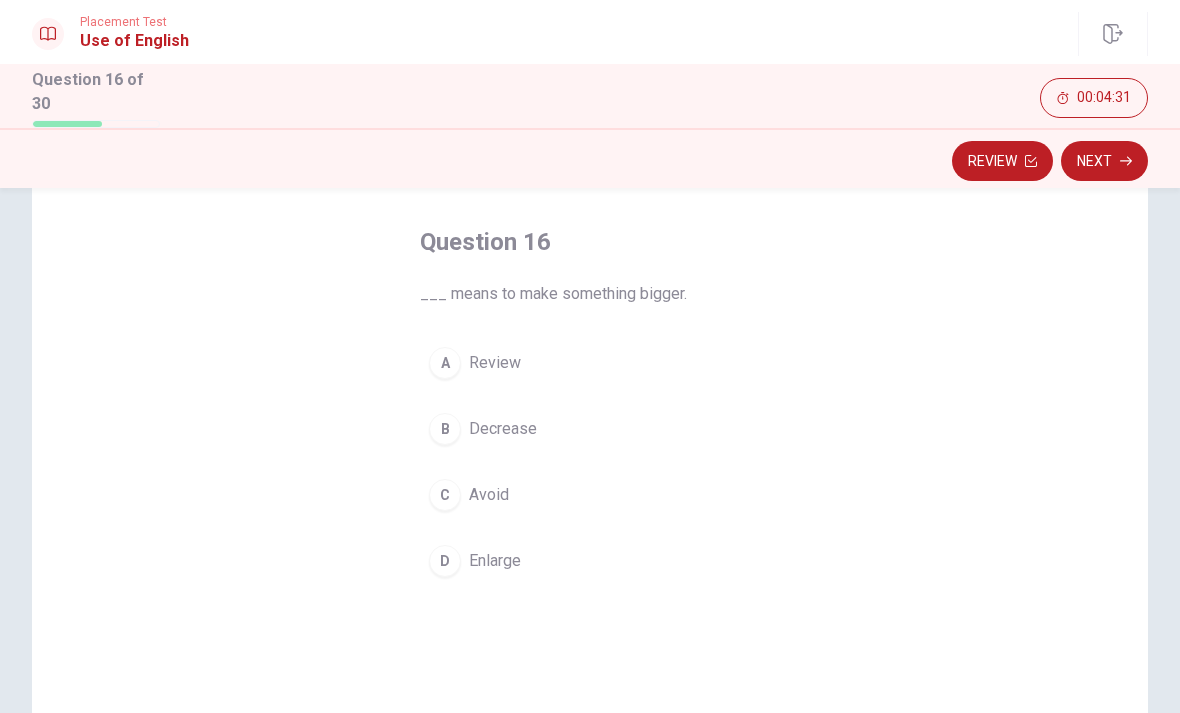 click on "Enlarge" at bounding box center [495, 561] 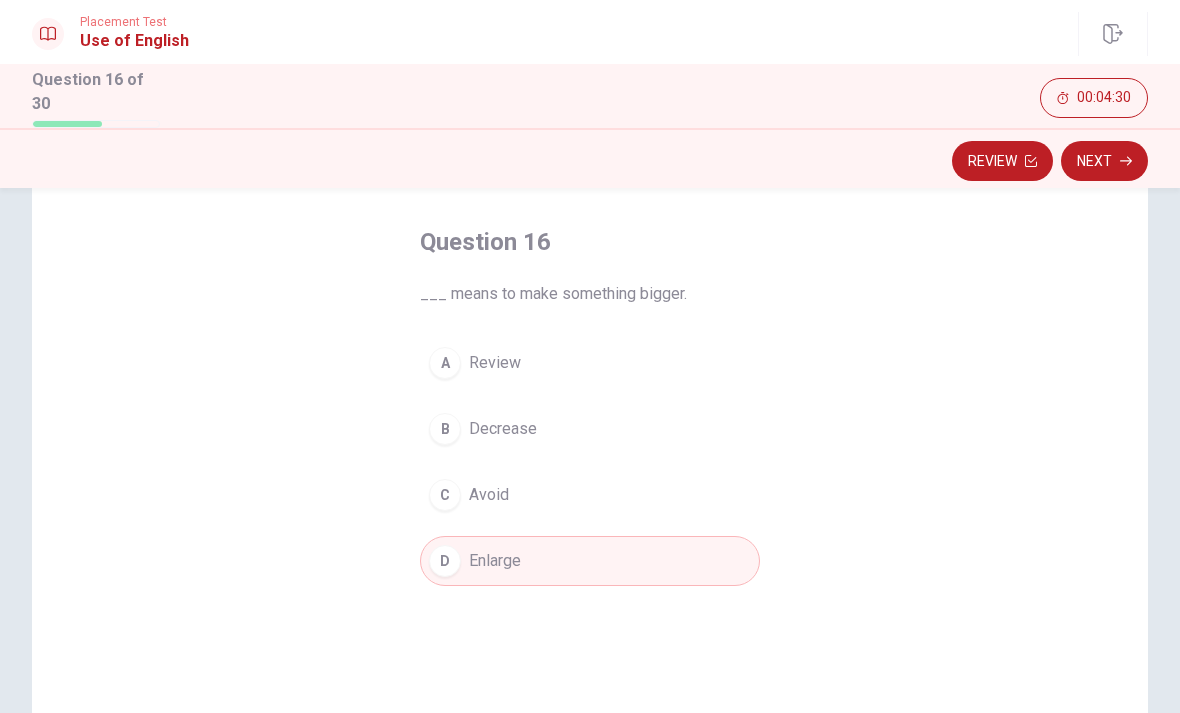click on "Next" at bounding box center [1104, 161] 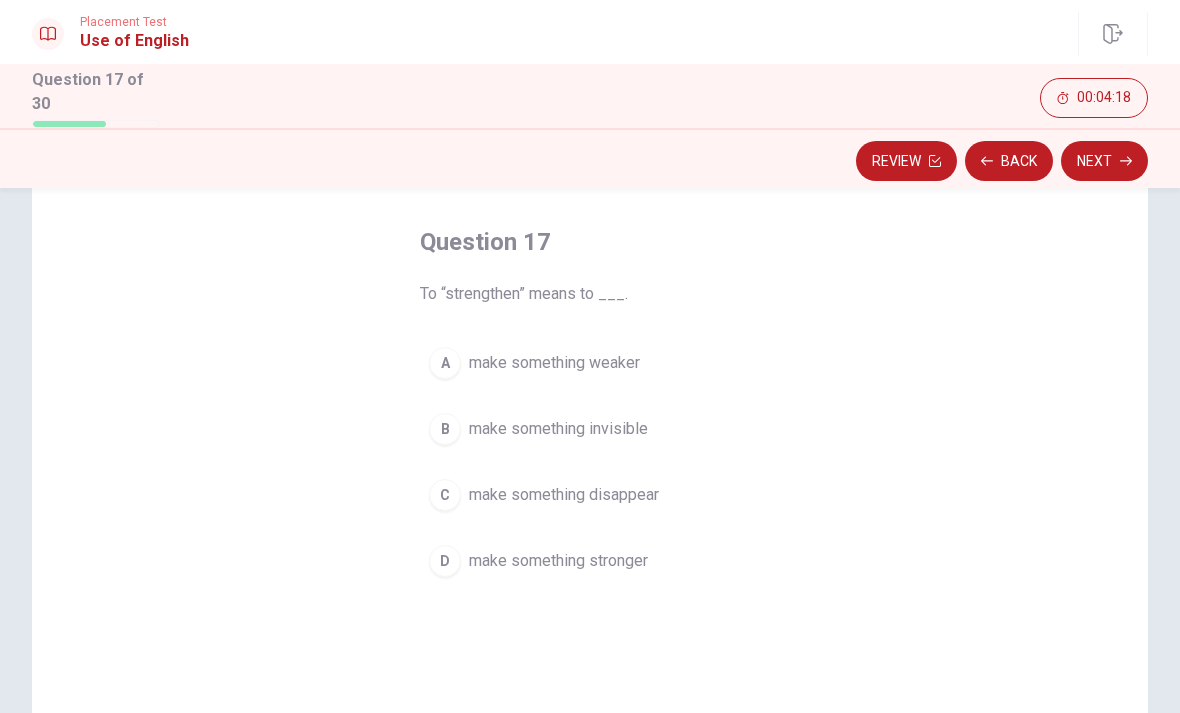 click on "make something weaker" at bounding box center (554, 363) 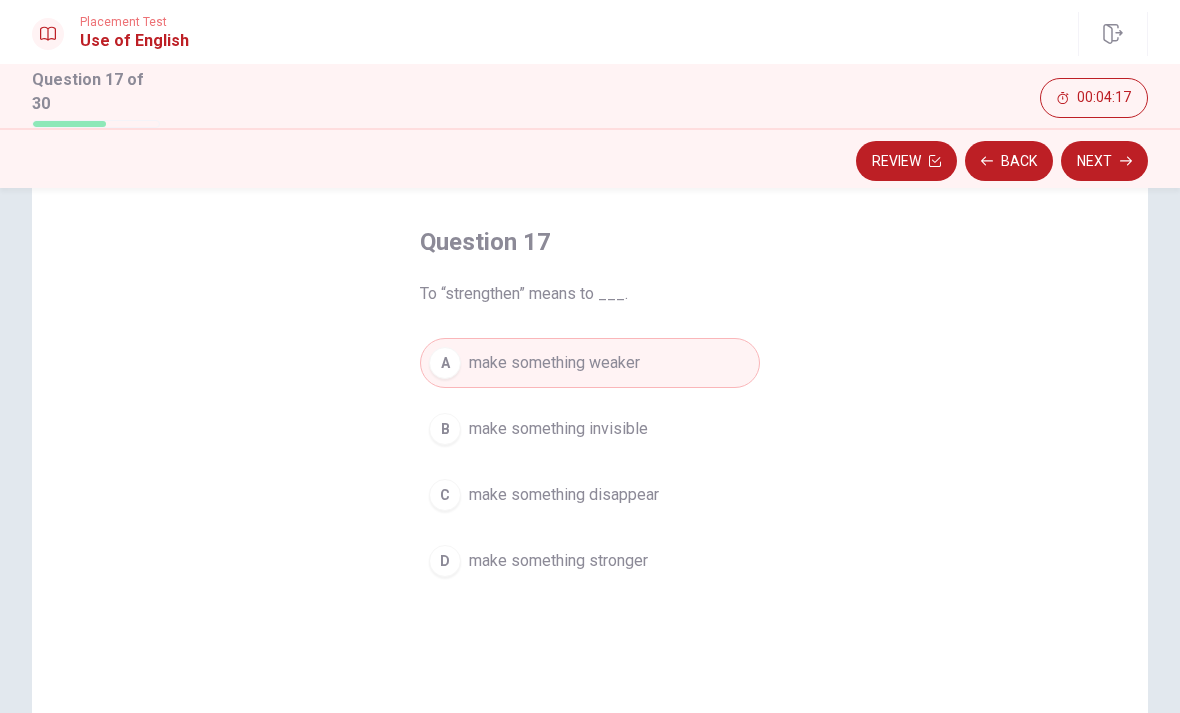 click on "Next" at bounding box center (1104, 161) 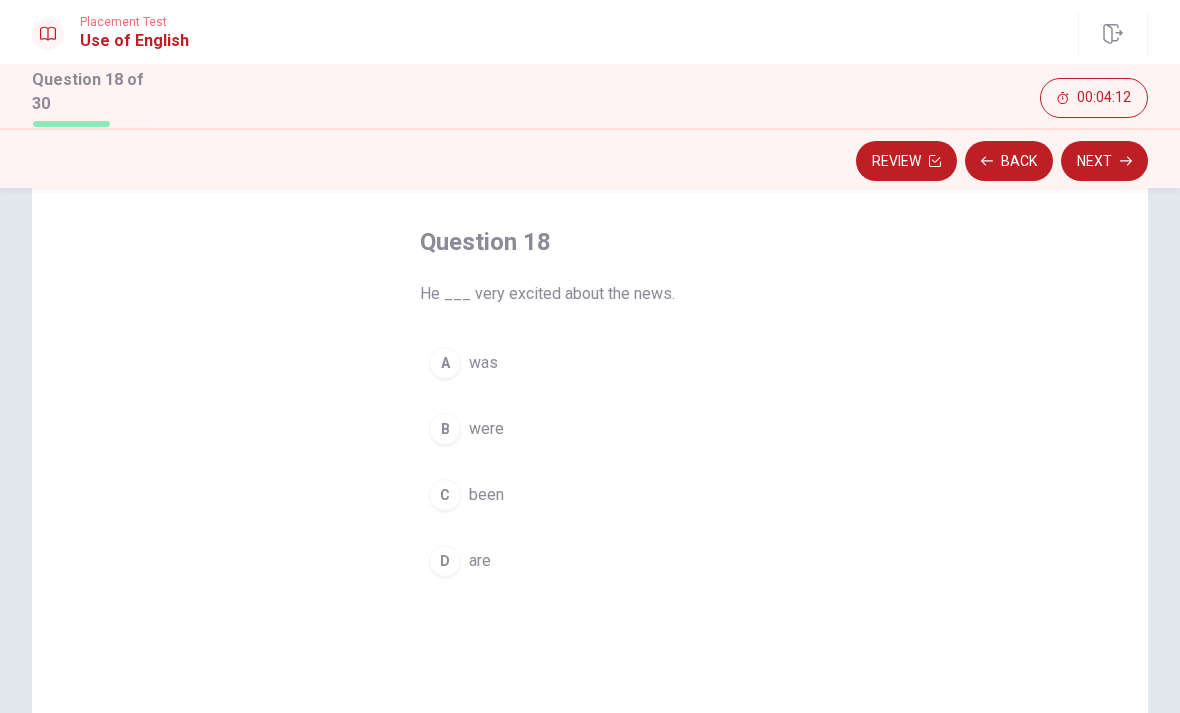 click on "was" at bounding box center (483, 363) 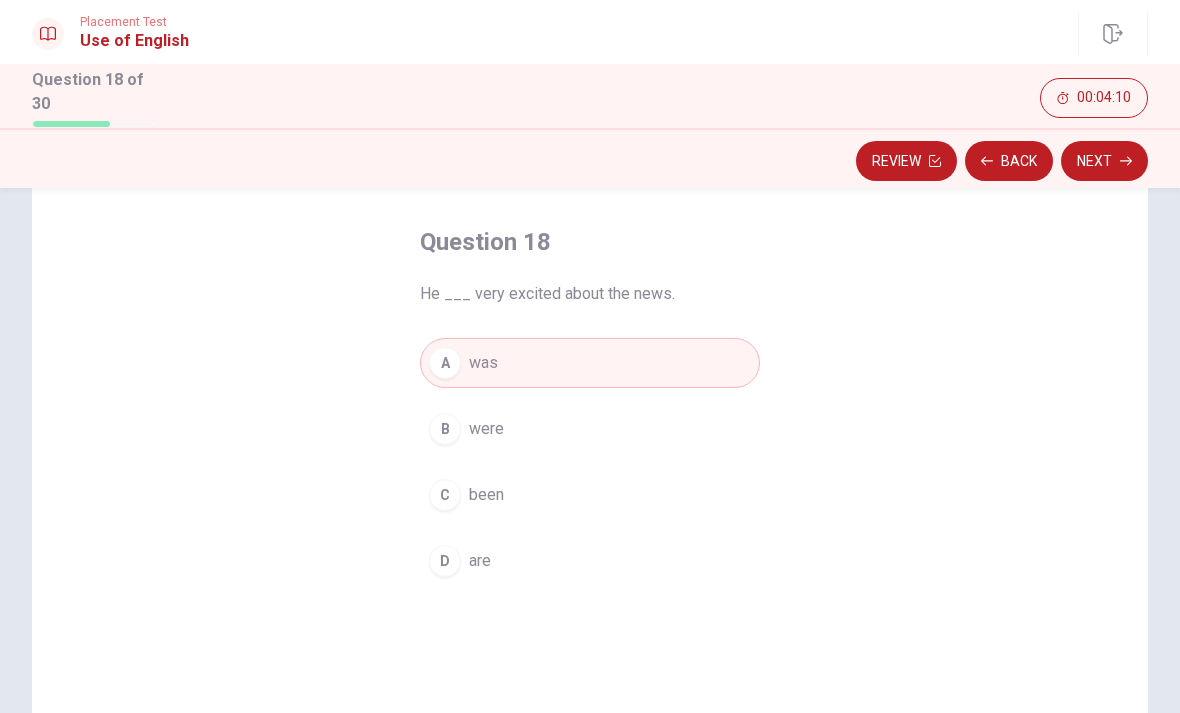 click on "Next" at bounding box center (1104, 161) 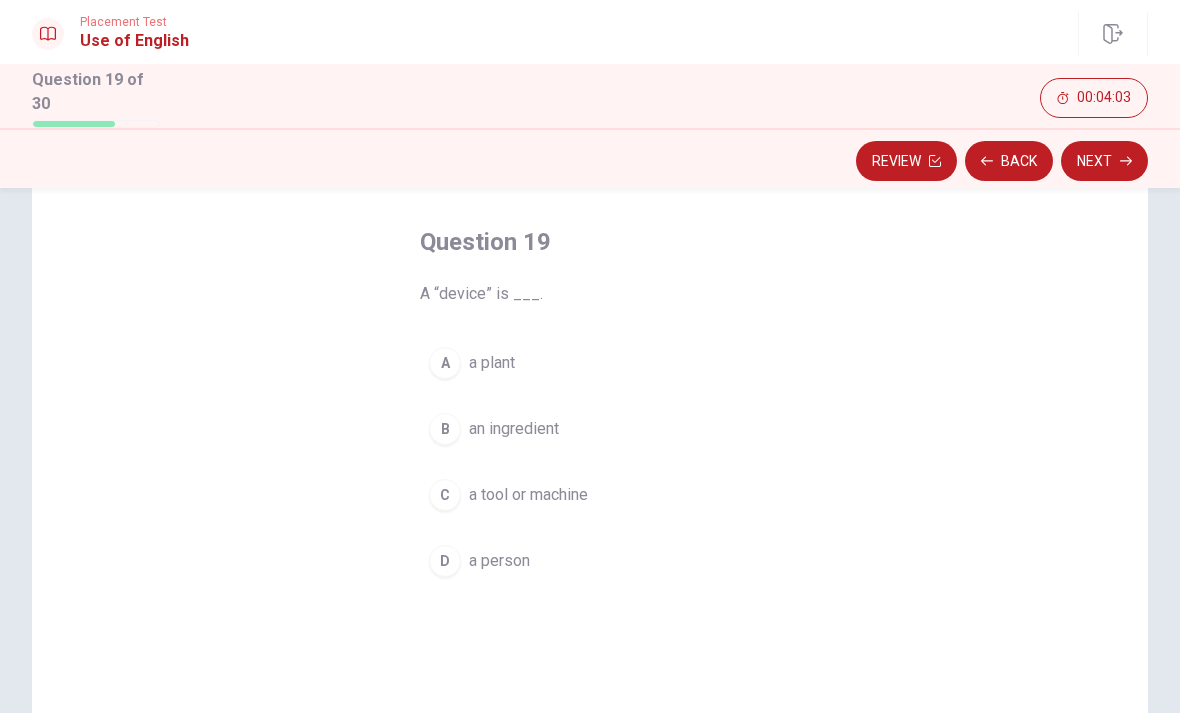 click on "a tool or machine" at bounding box center (528, 495) 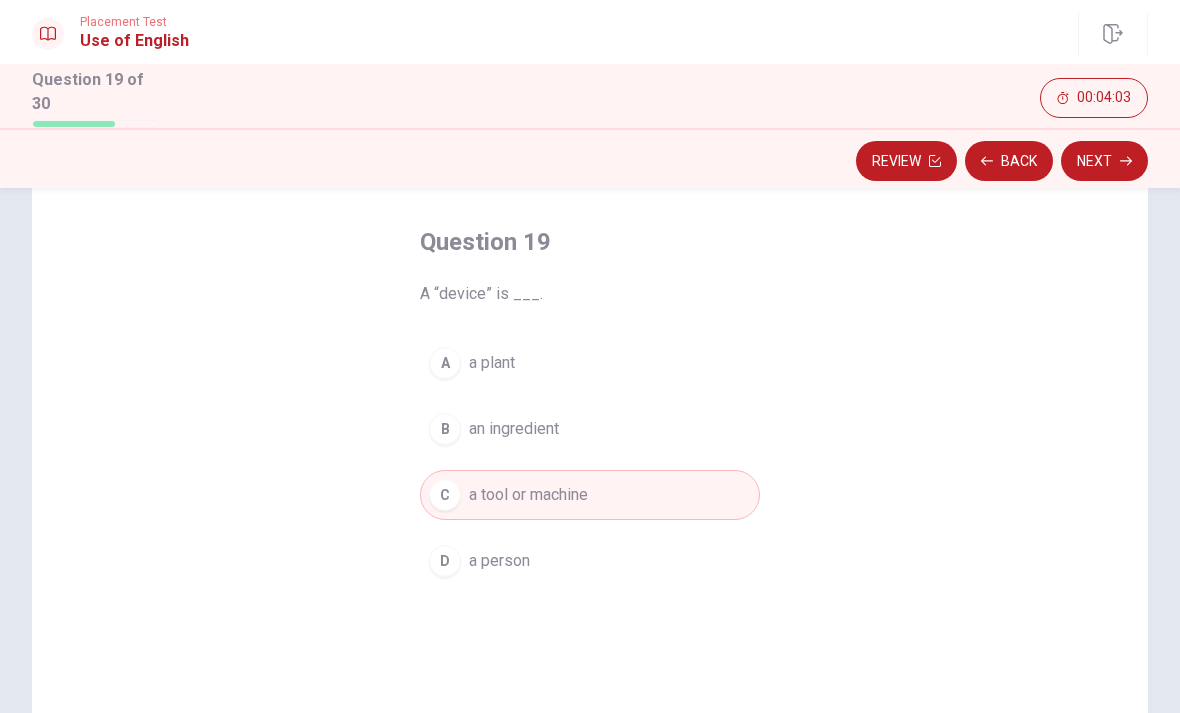 click on "Next" at bounding box center (1104, 161) 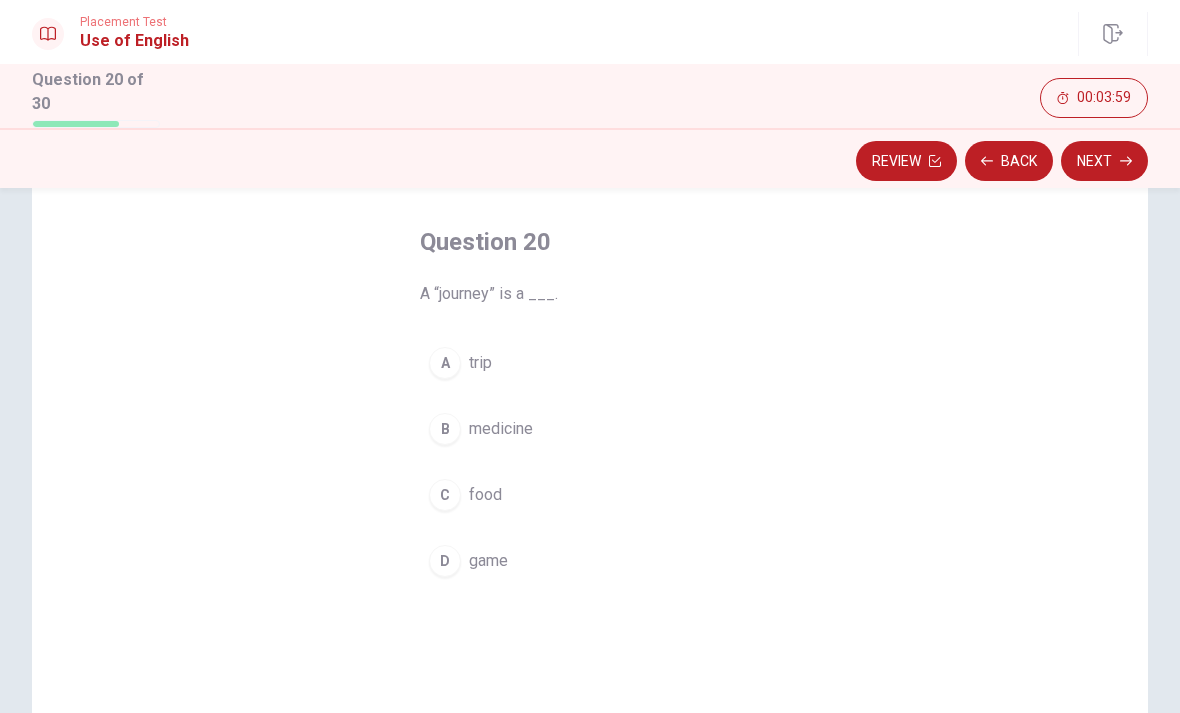 click on "trip" at bounding box center [480, 363] 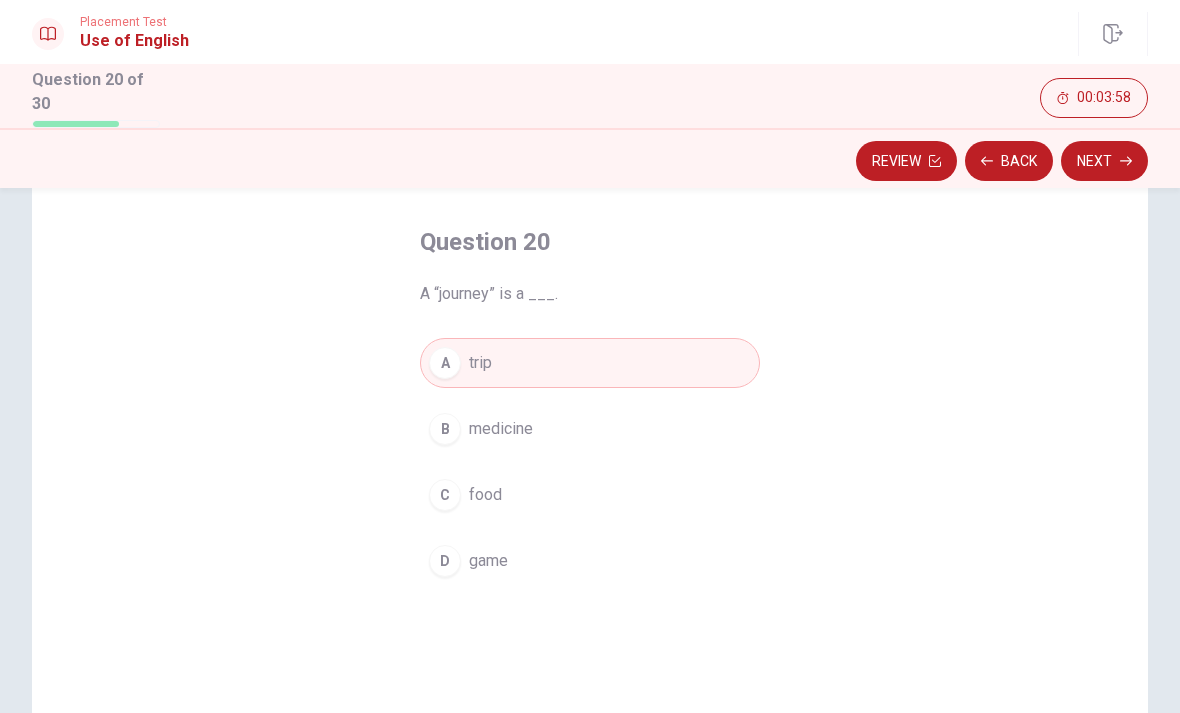 click on "Next" at bounding box center [1104, 161] 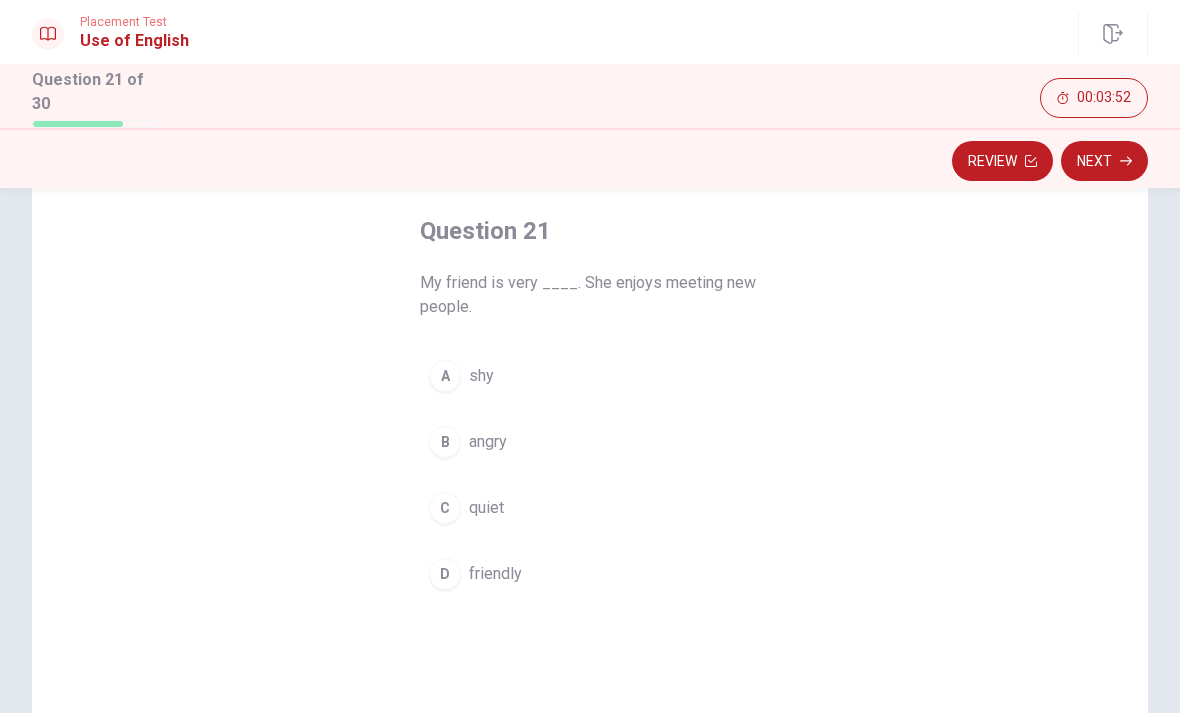 scroll, scrollTop: 95, scrollLeft: 0, axis: vertical 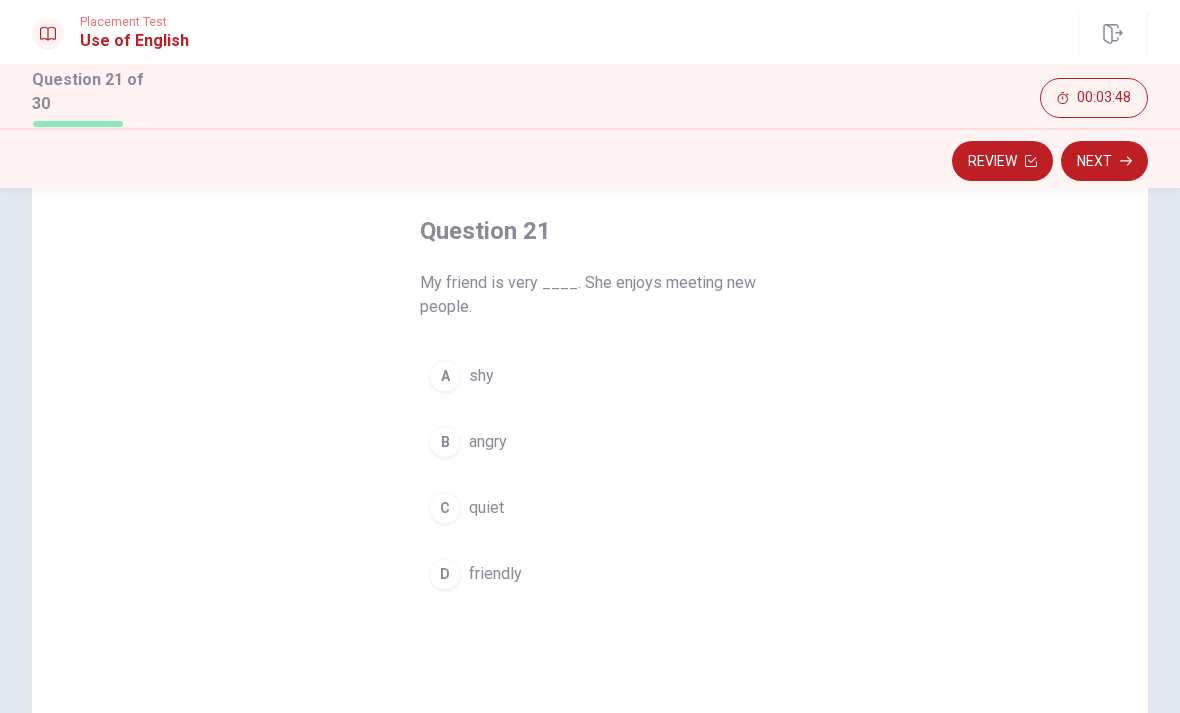 click on "D friendly" at bounding box center (590, 574) 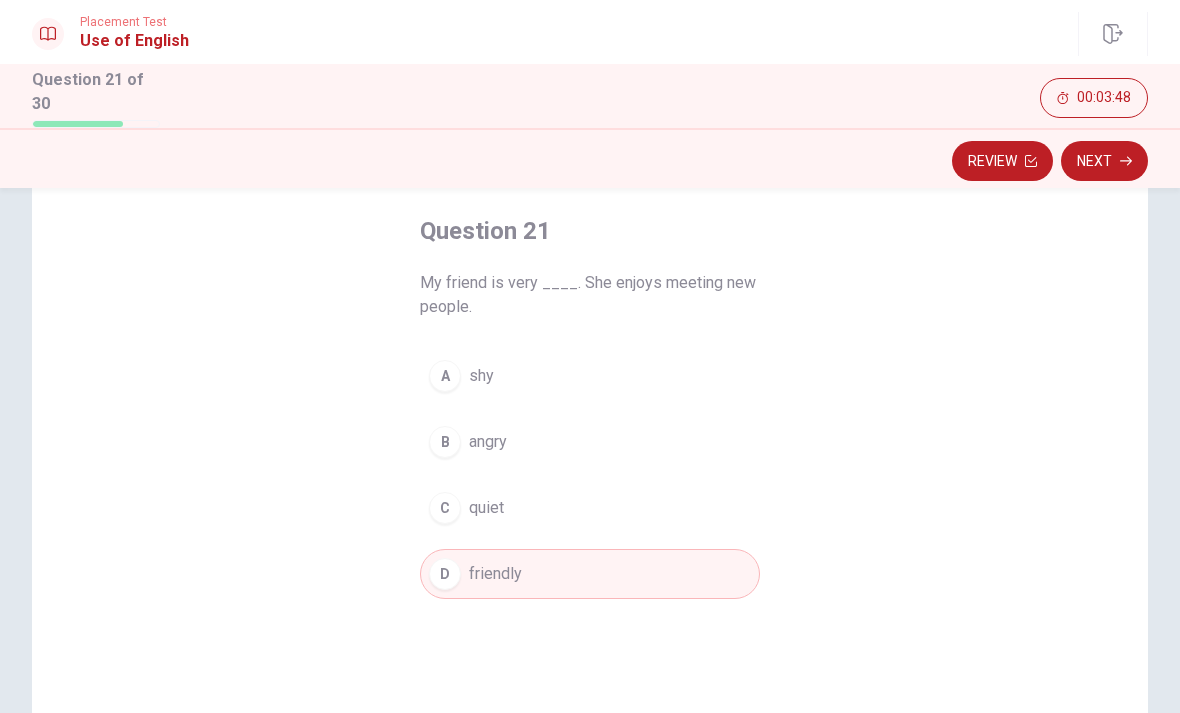 click on "Question 21 My friend is very ____. She enjoys meeting new people. A shy B angry C quiet D friendly" at bounding box center [590, 407] 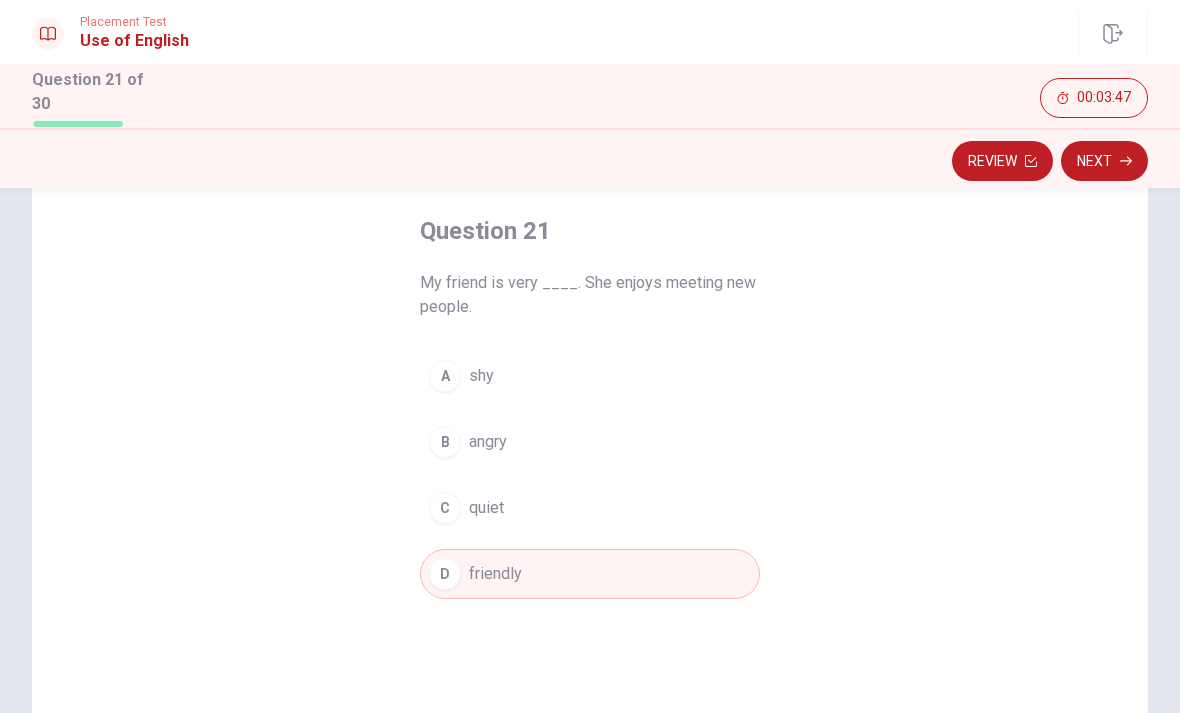 click on "Next" at bounding box center (1104, 161) 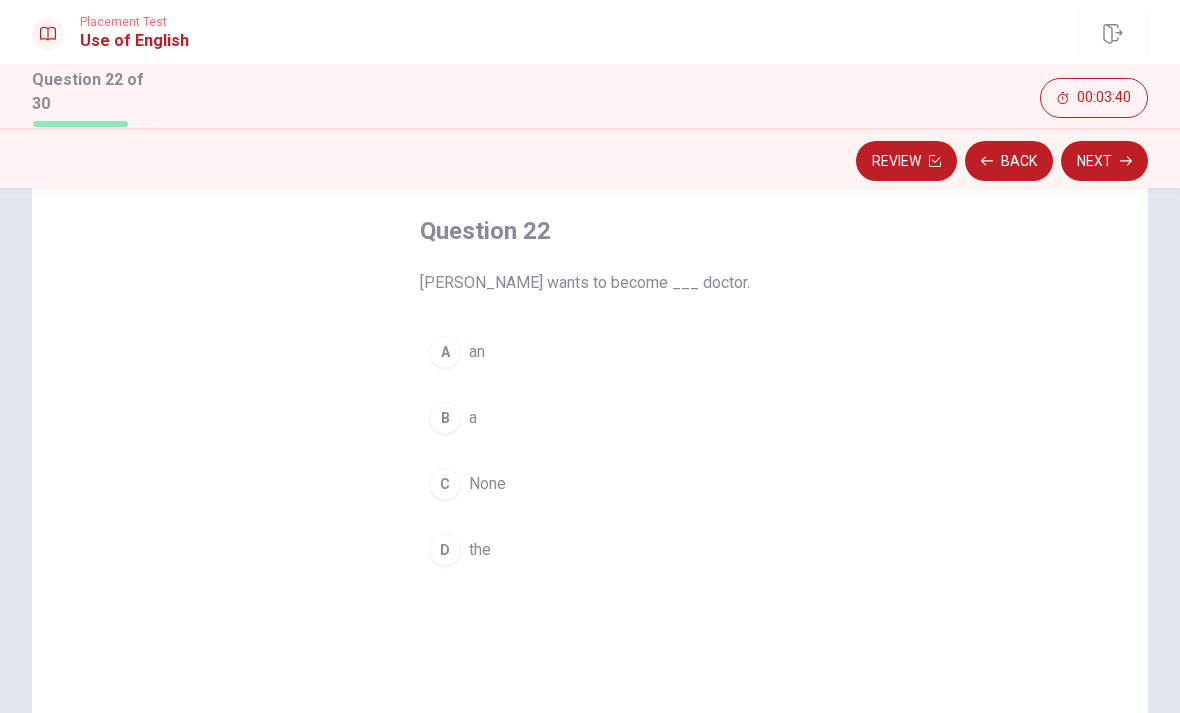 click on "a" at bounding box center [473, 418] 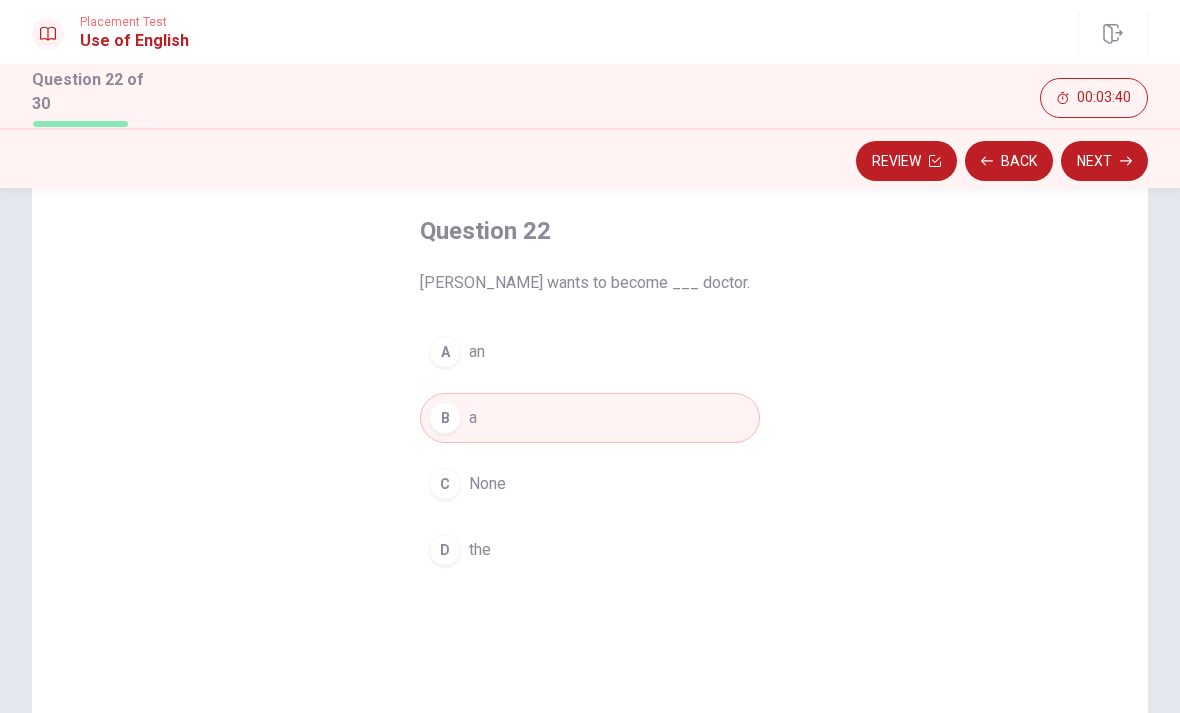click on "Next" at bounding box center [1104, 161] 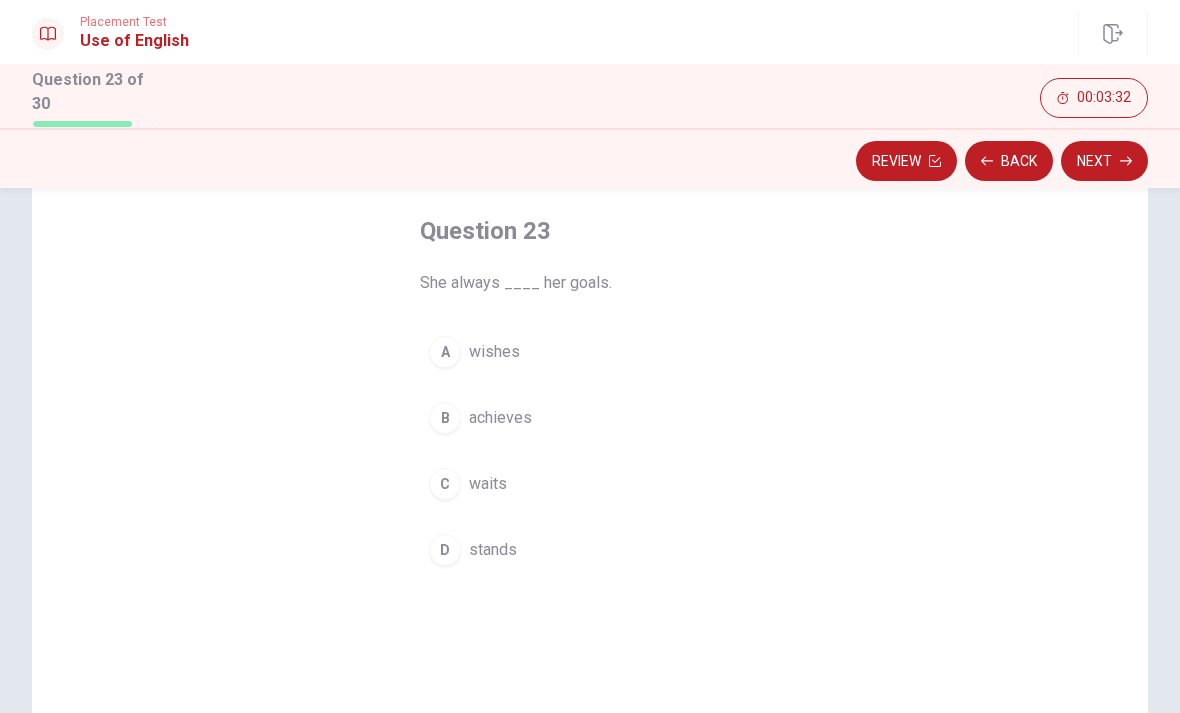 click on "stands" at bounding box center (493, 550) 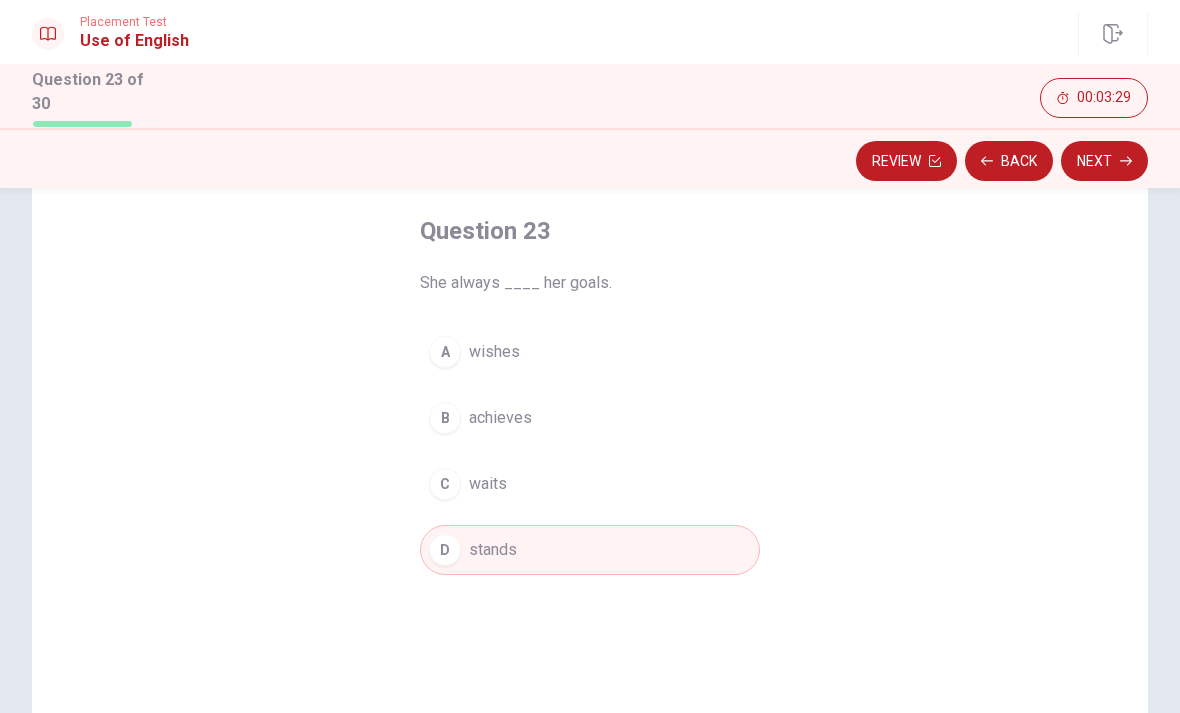 click on "B achieves" at bounding box center [590, 418] 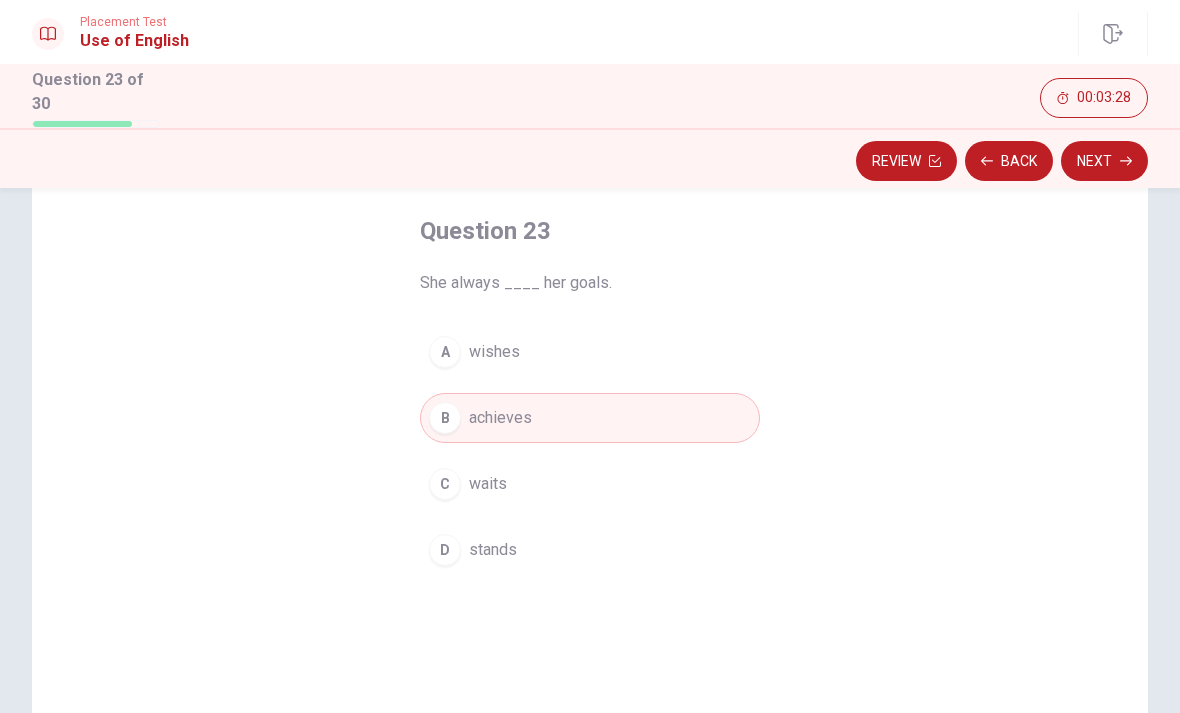 click on "Next" at bounding box center (1104, 161) 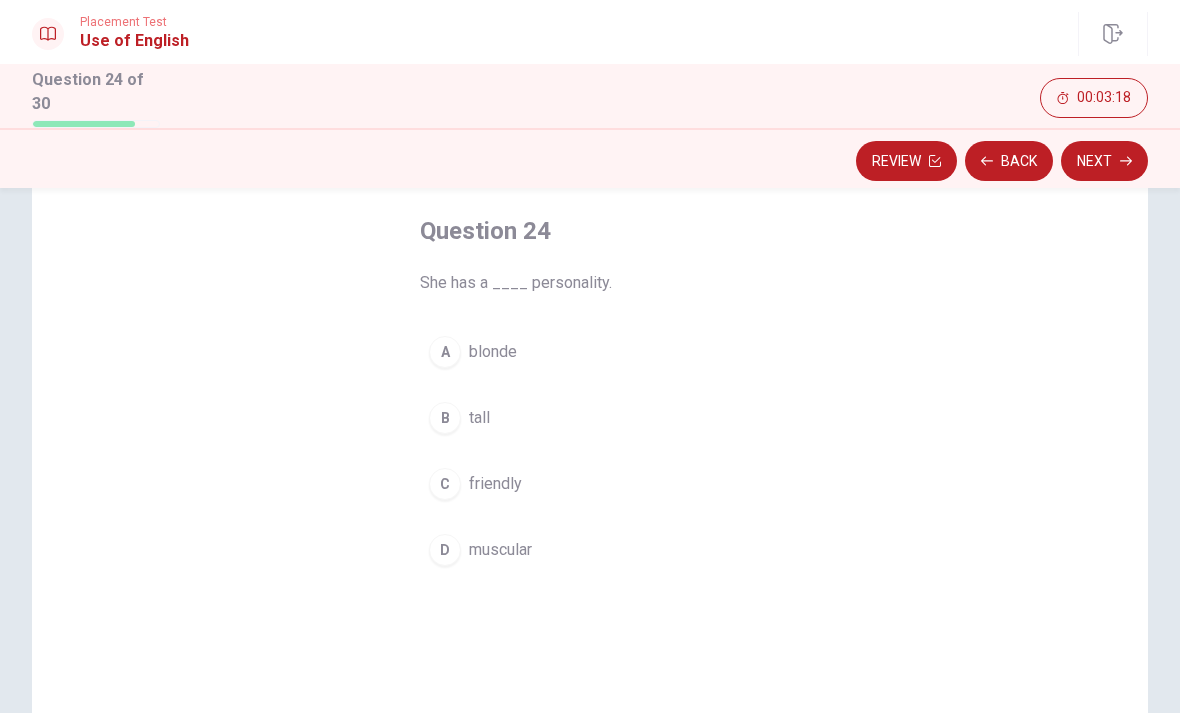 click on "blonde" at bounding box center [493, 352] 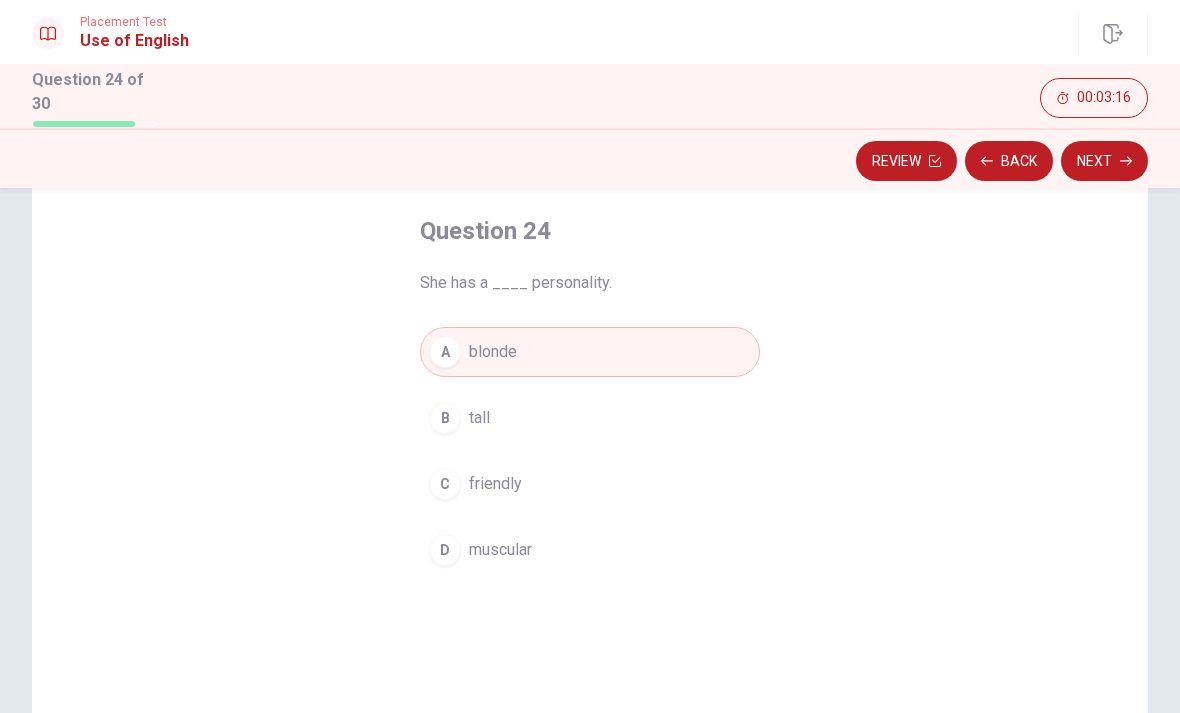click on "Next" at bounding box center [1104, 161] 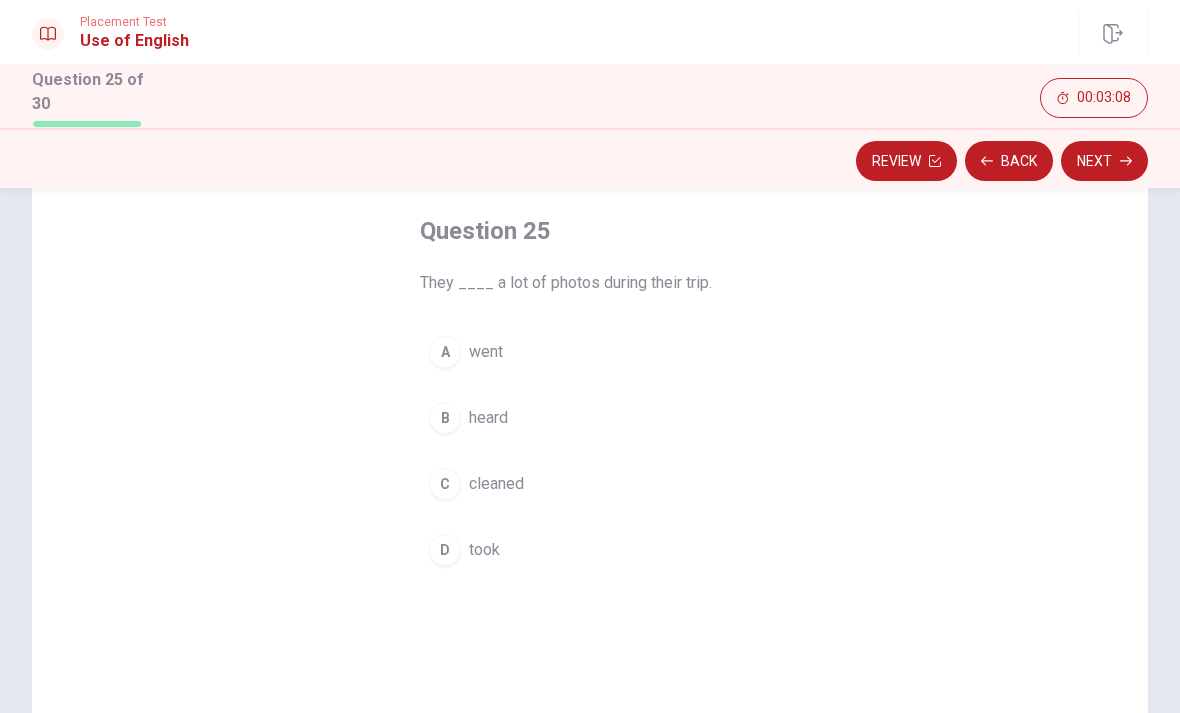 click on "took" at bounding box center (484, 550) 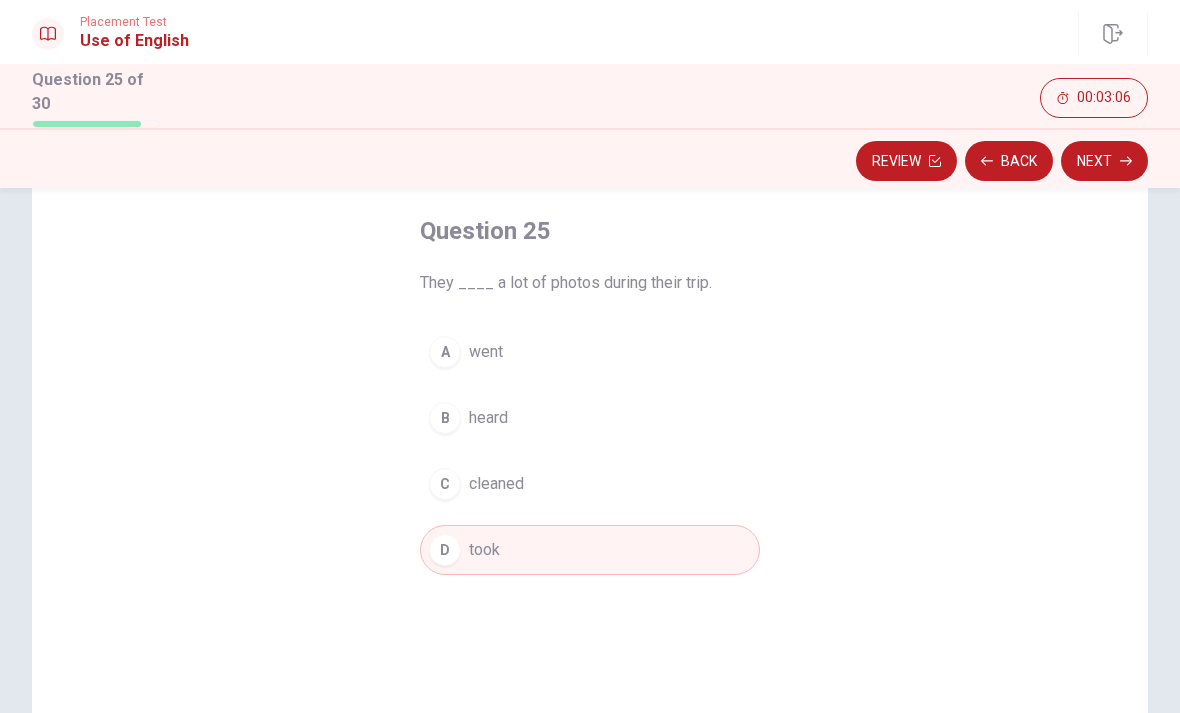 click on "Next" at bounding box center [1104, 161] 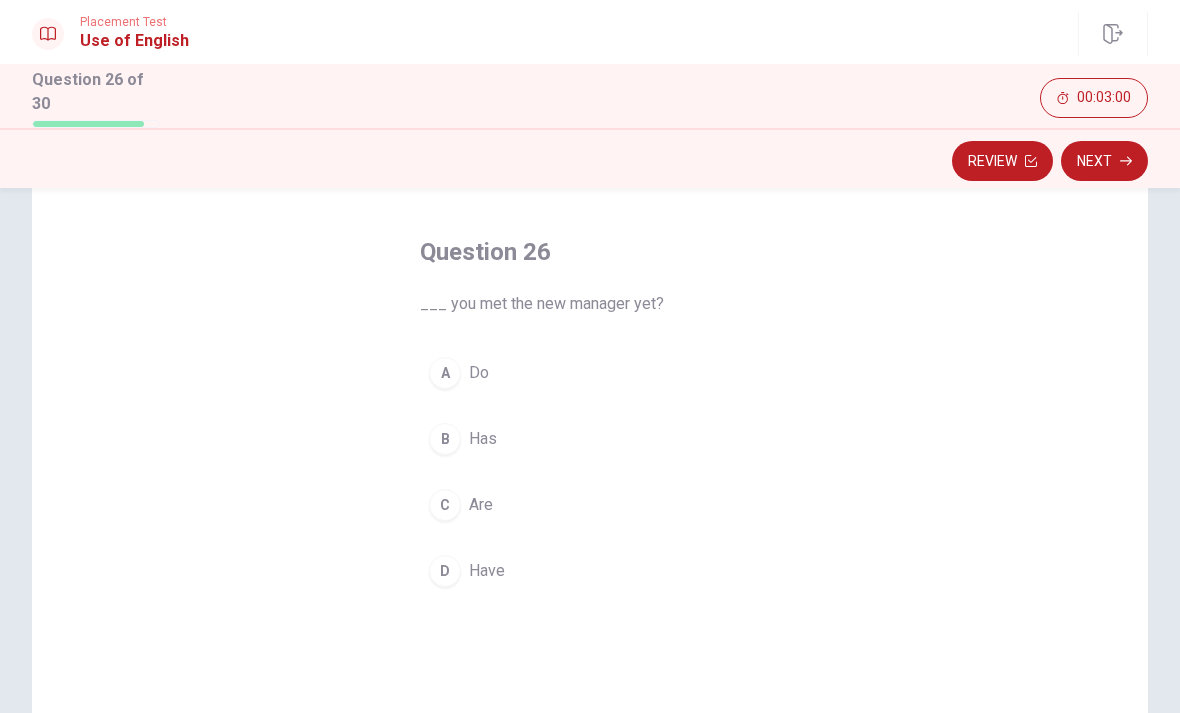 scroll, scrollTop: 73, scrollLeft: 0, axis: vertical 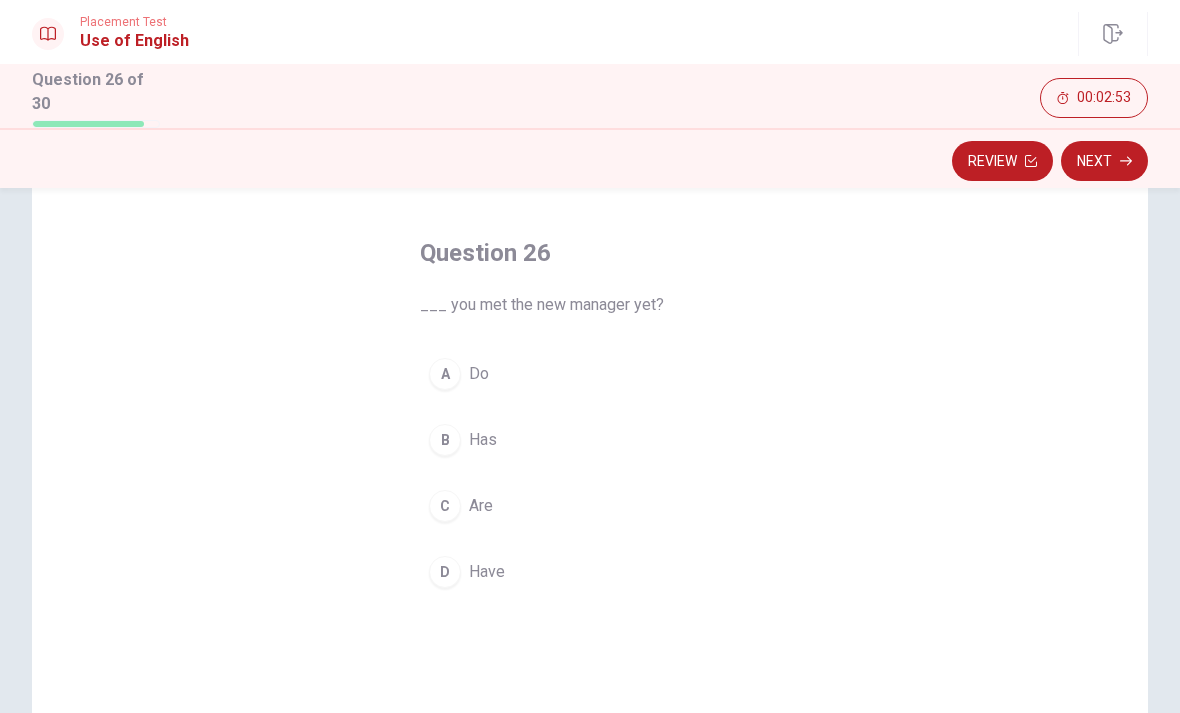 click on "Have" at bounding box center (487, 572) 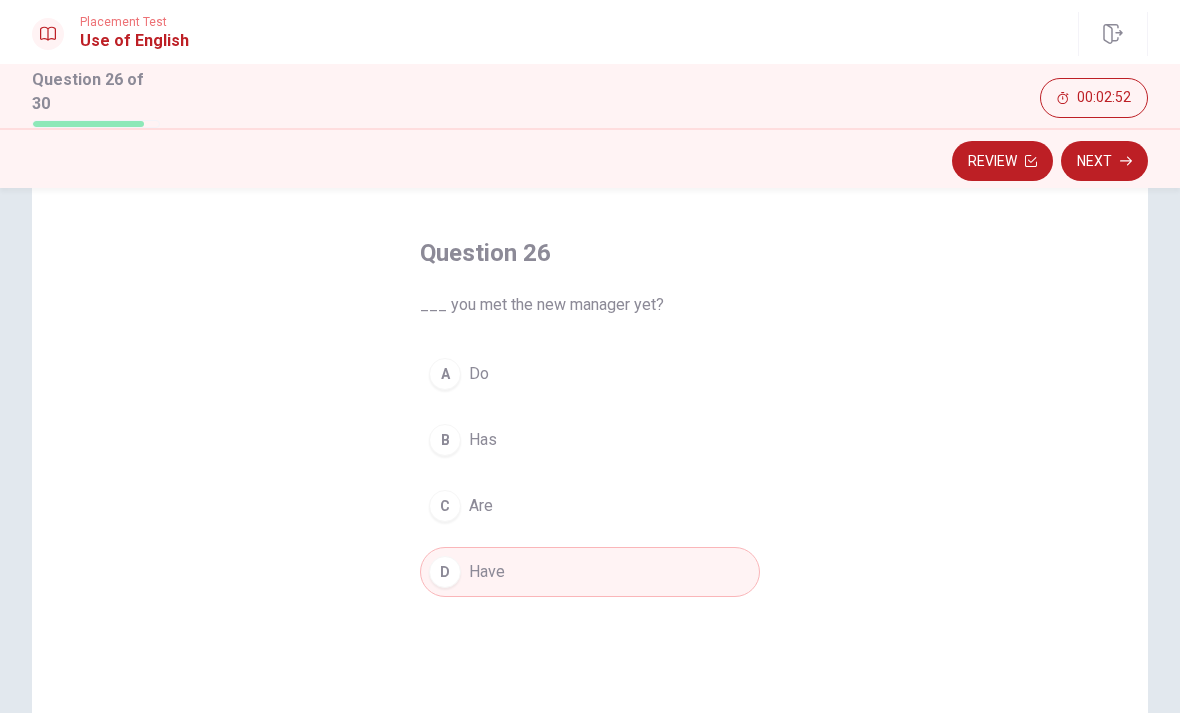 click on "Next" at bounding box center [1104, 161] 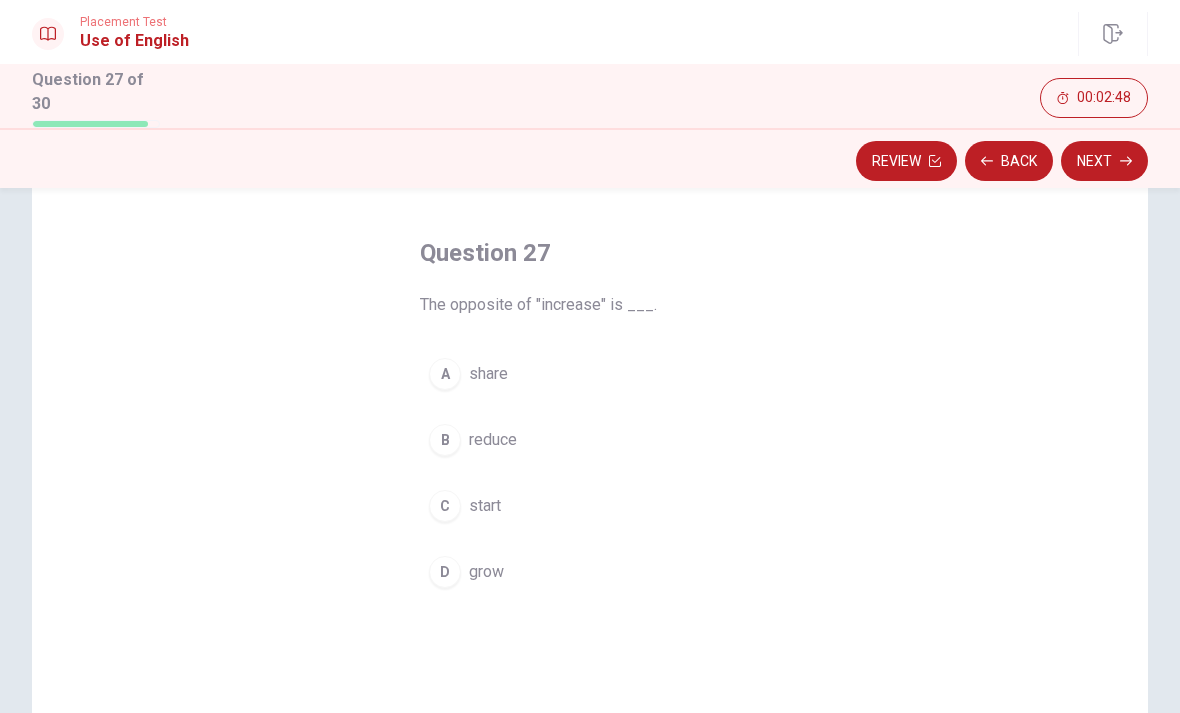 click on "grow" at bounding box center (486, 572) 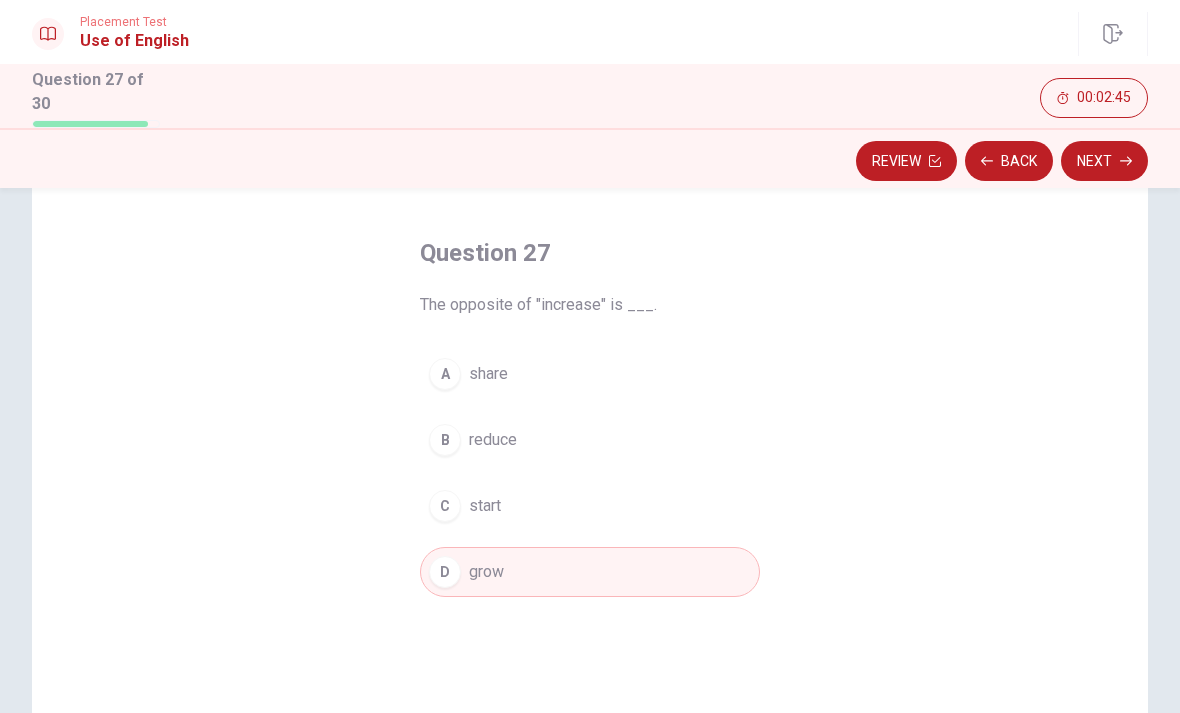 click on "Next" at bounding box center (1104, 161) 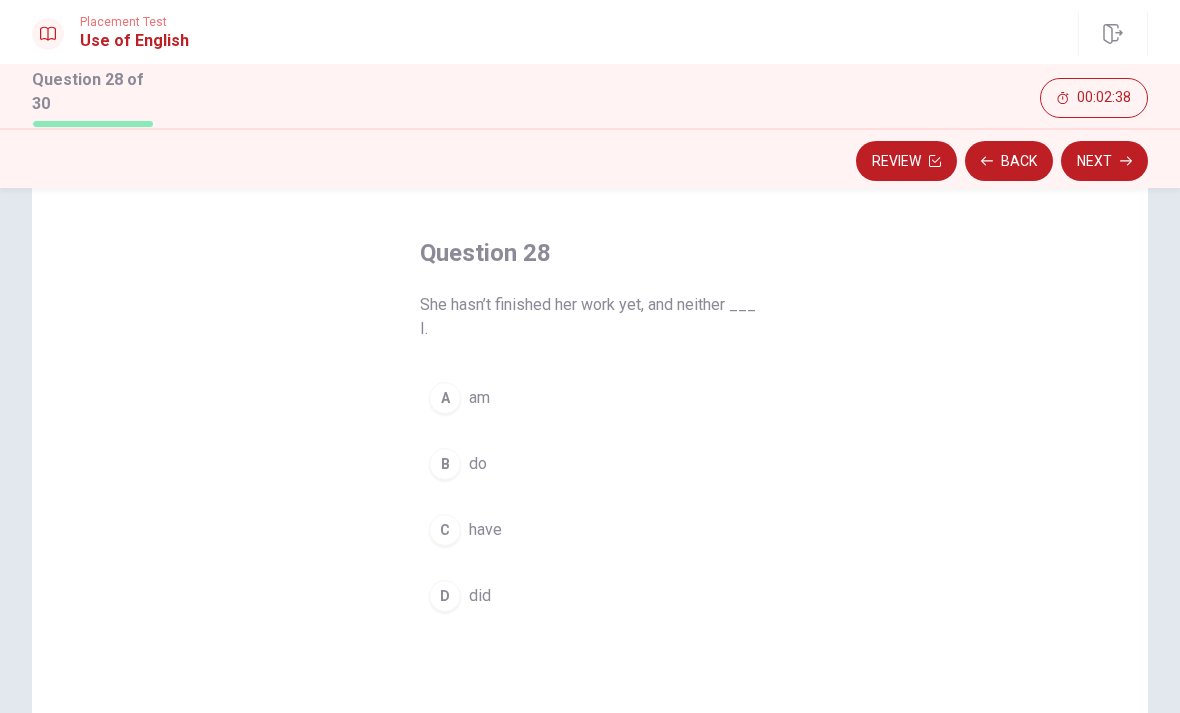 click on "A am" at bounding box center (590, 398) 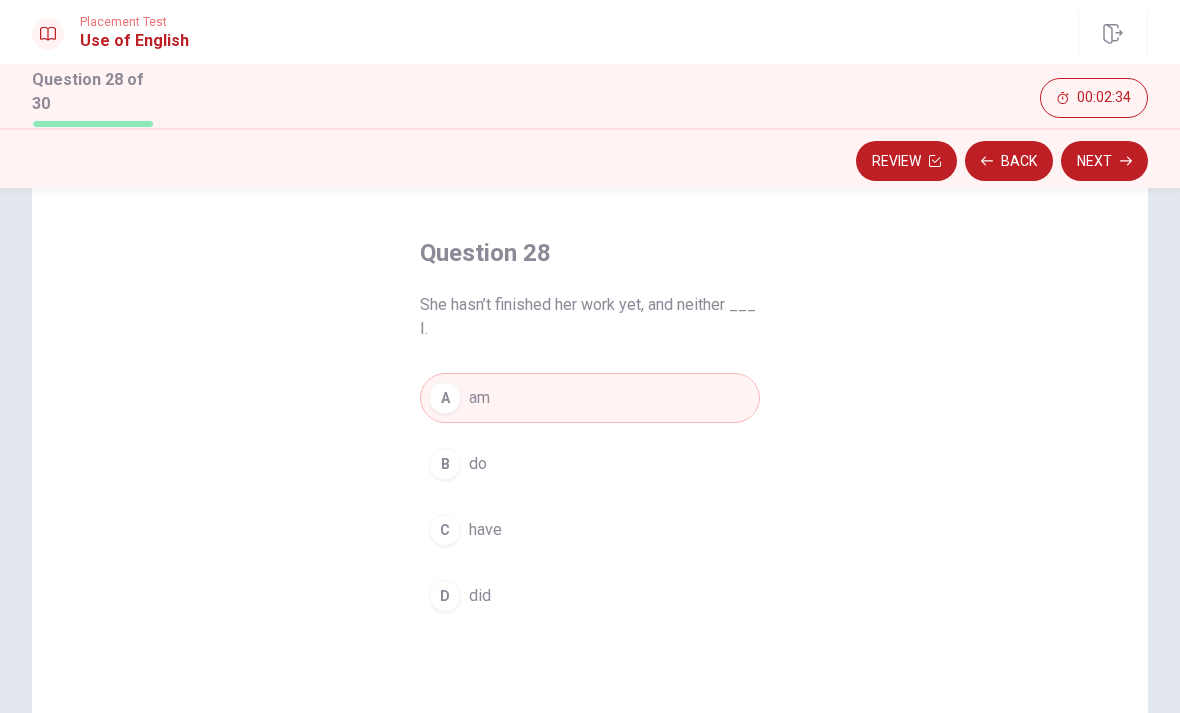 click on "B do" at bounding box center [590, 464] 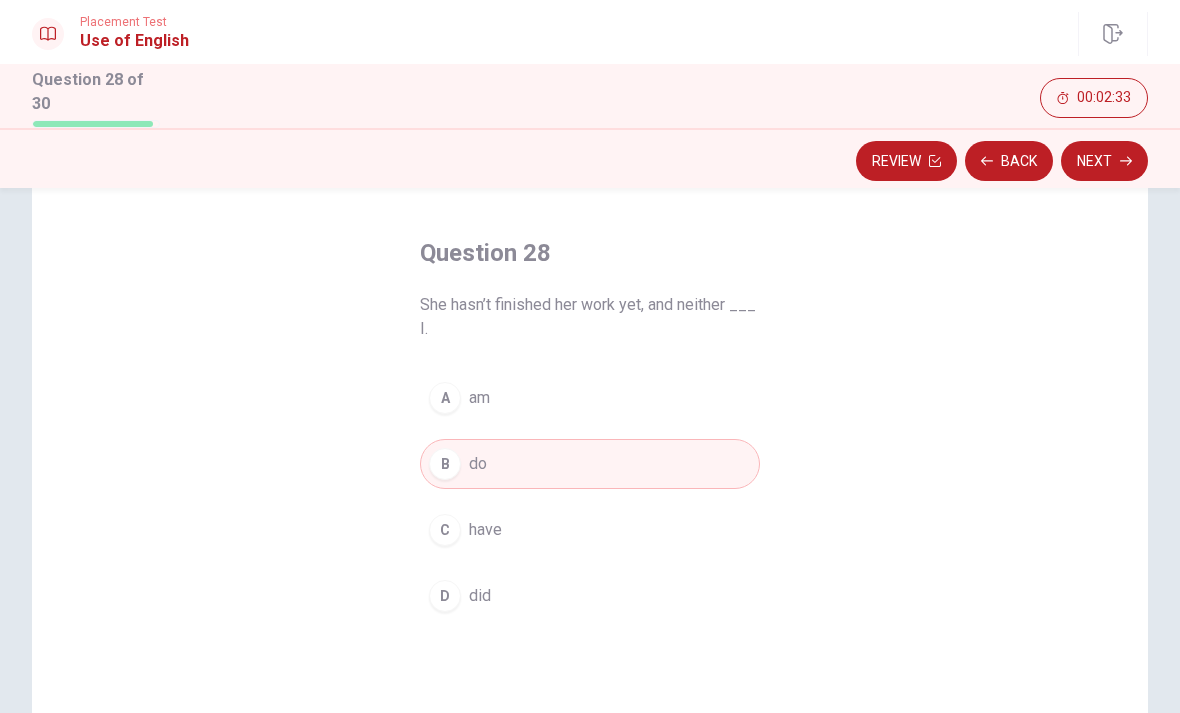 click on "Next" at bounding box center [1104, 161] 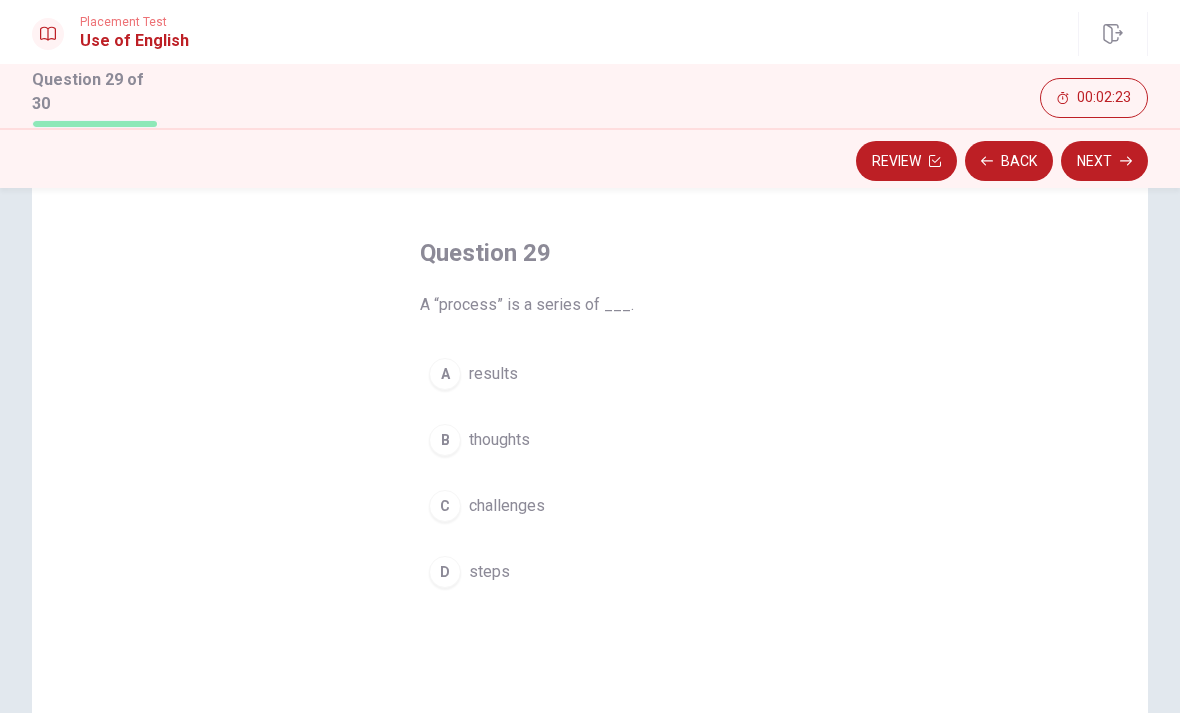click on "B thoughts" at bounding box center [590, 440] 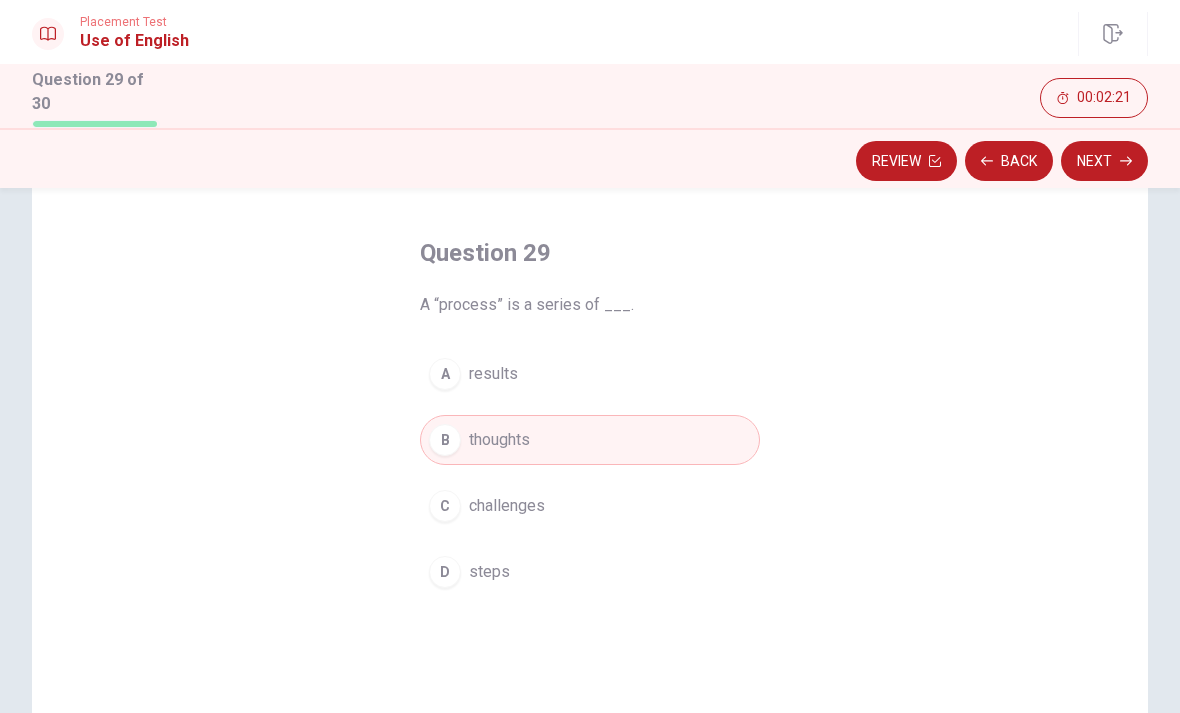 click on "Next" at bounding box center [1104, 161] 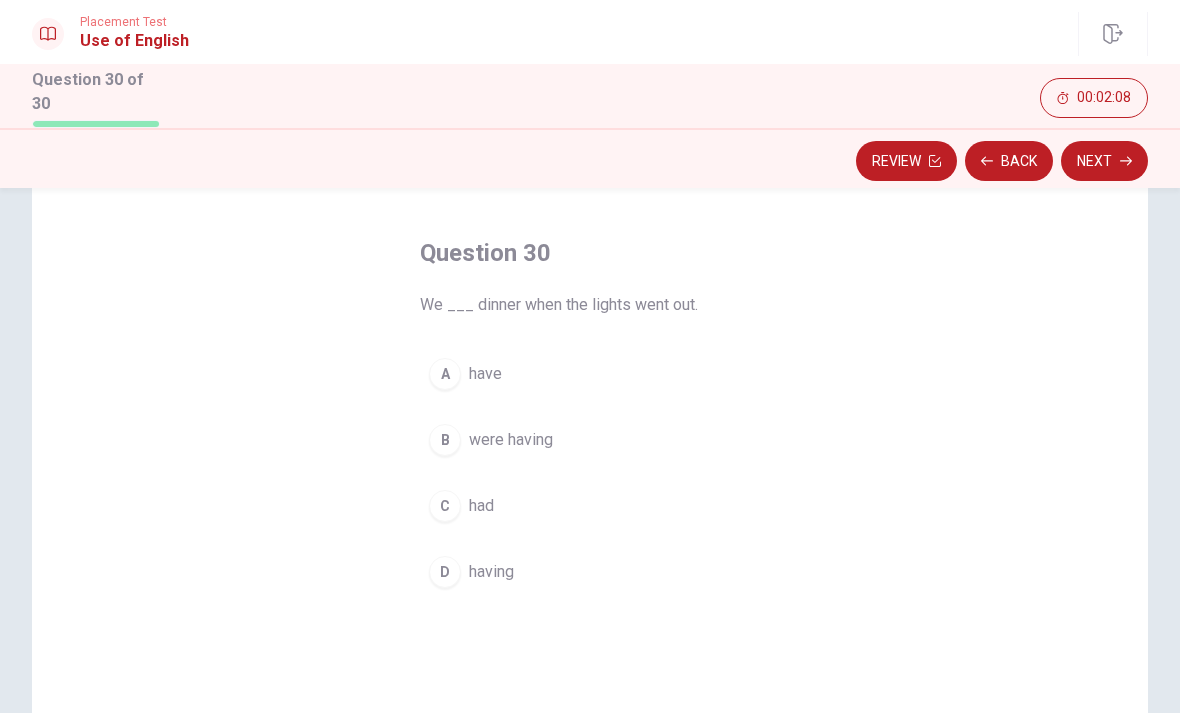 click on "were having" at bounding box center [511, 440] 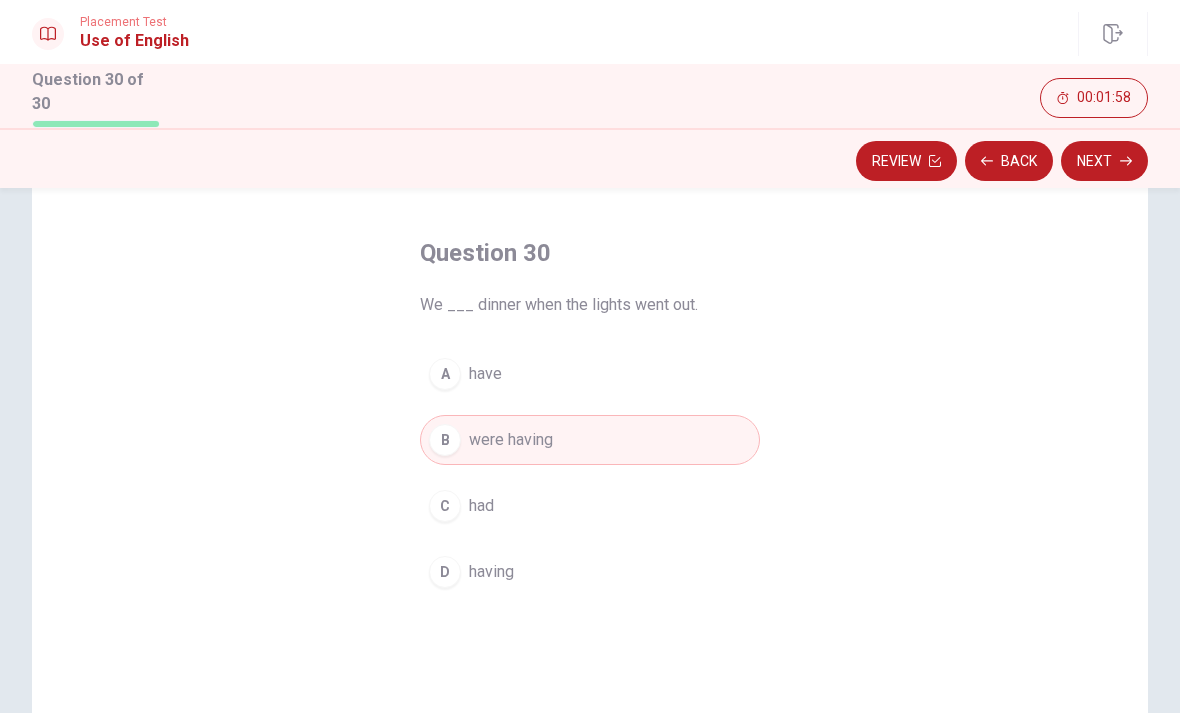 click on "had" at bounding box center (481, 506) 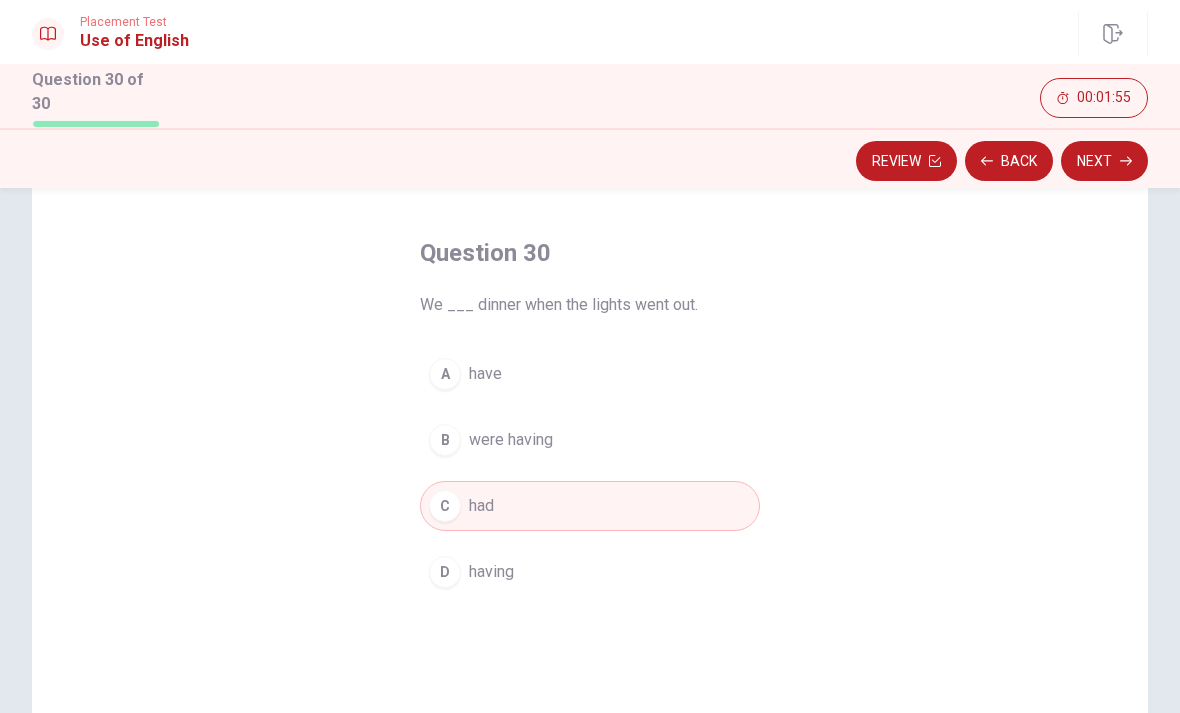click on "were having" at bounding box center (511, 440) 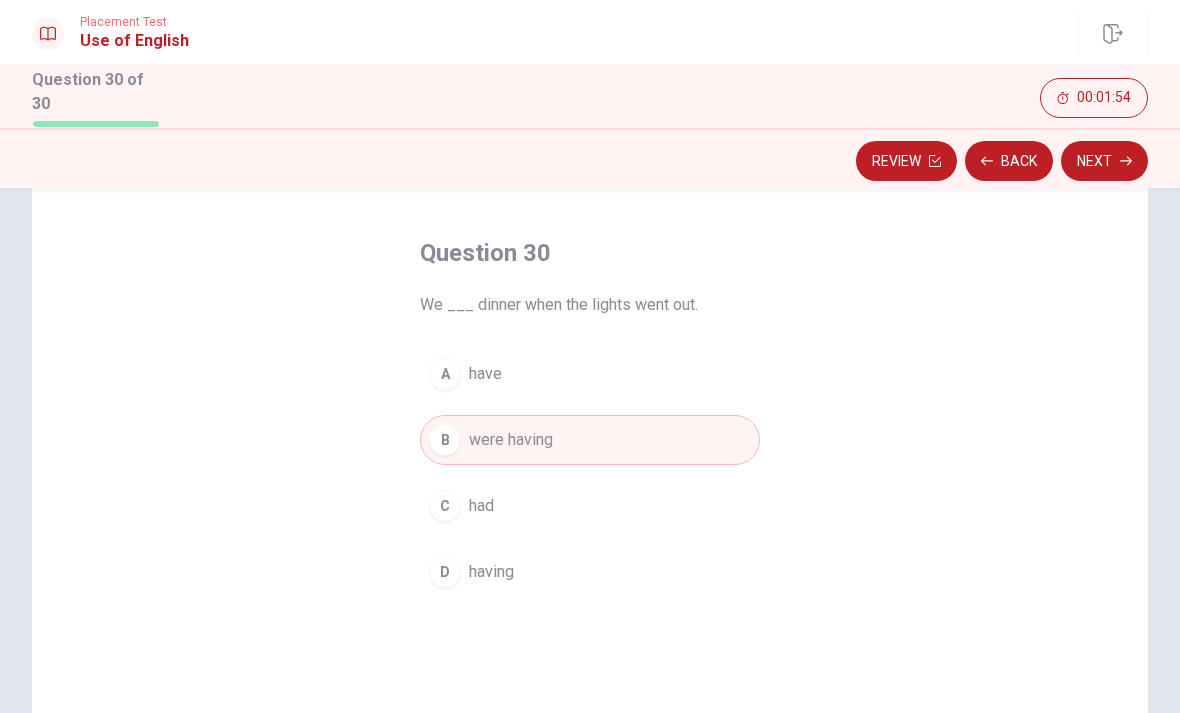 click on "Next" at bounding box center [1104, 161] 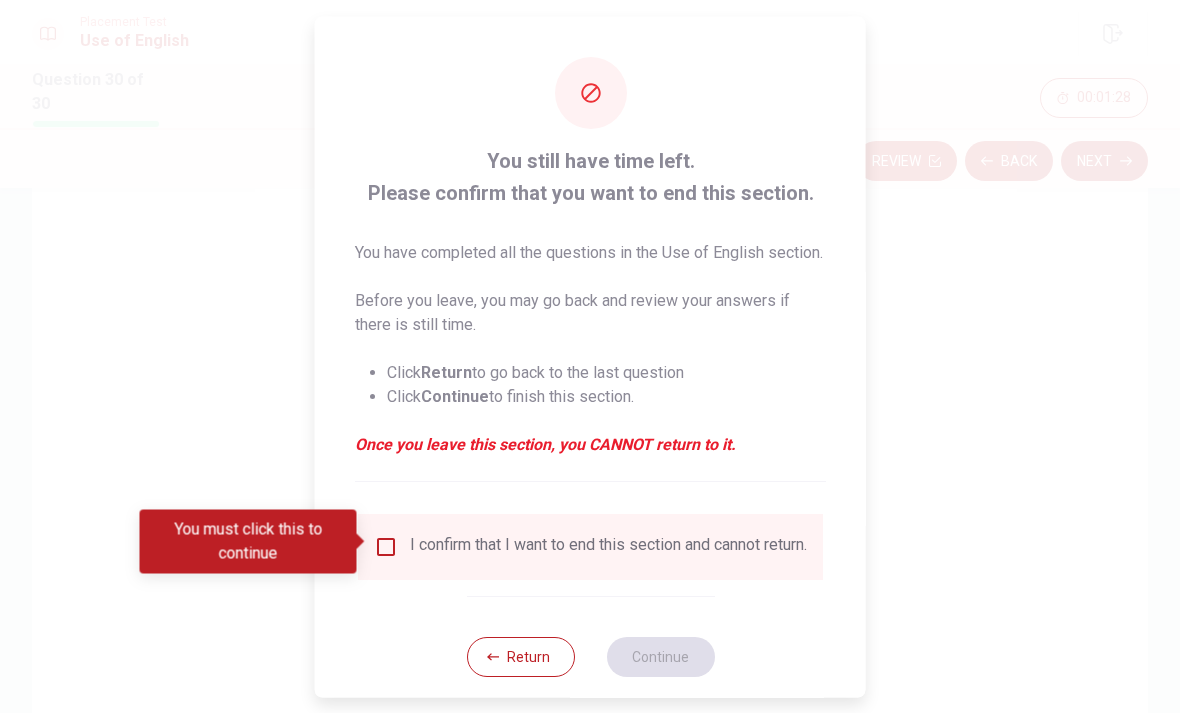 click at bounding box center [386, 546] 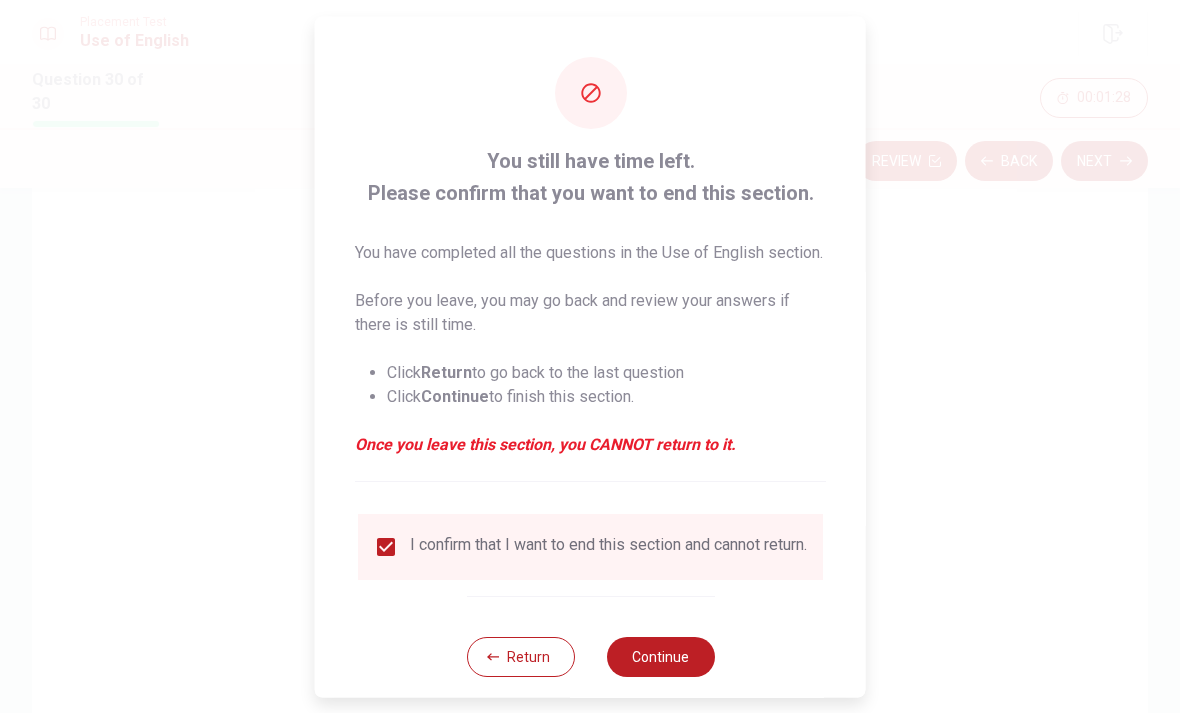 click on "Continue" at bounding box center [660, 656] 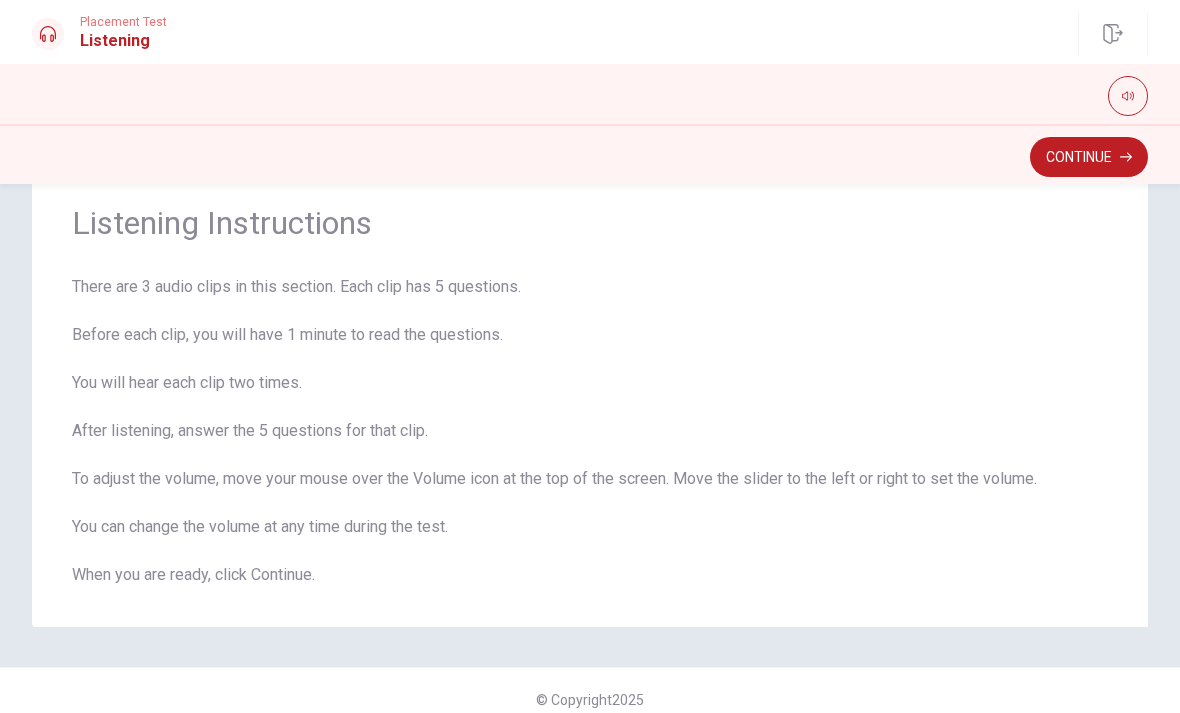 scroll, scrollTop: 61, scrollLeft: 0, axis: vertical 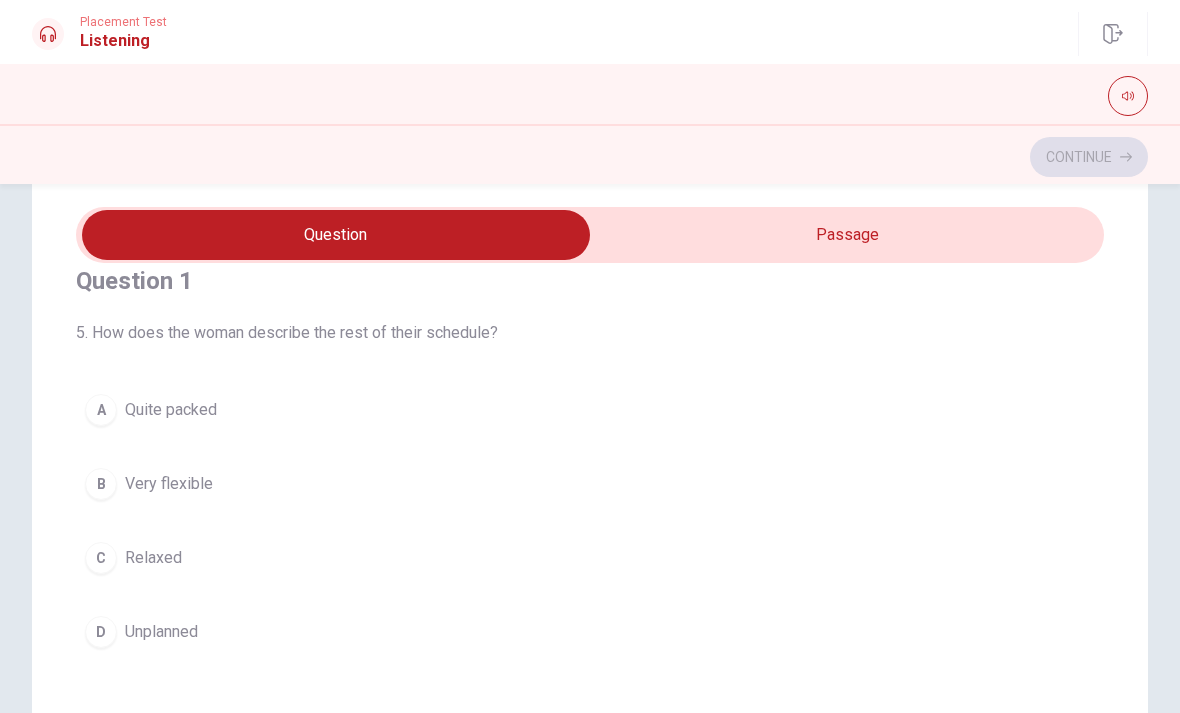 type on "8" 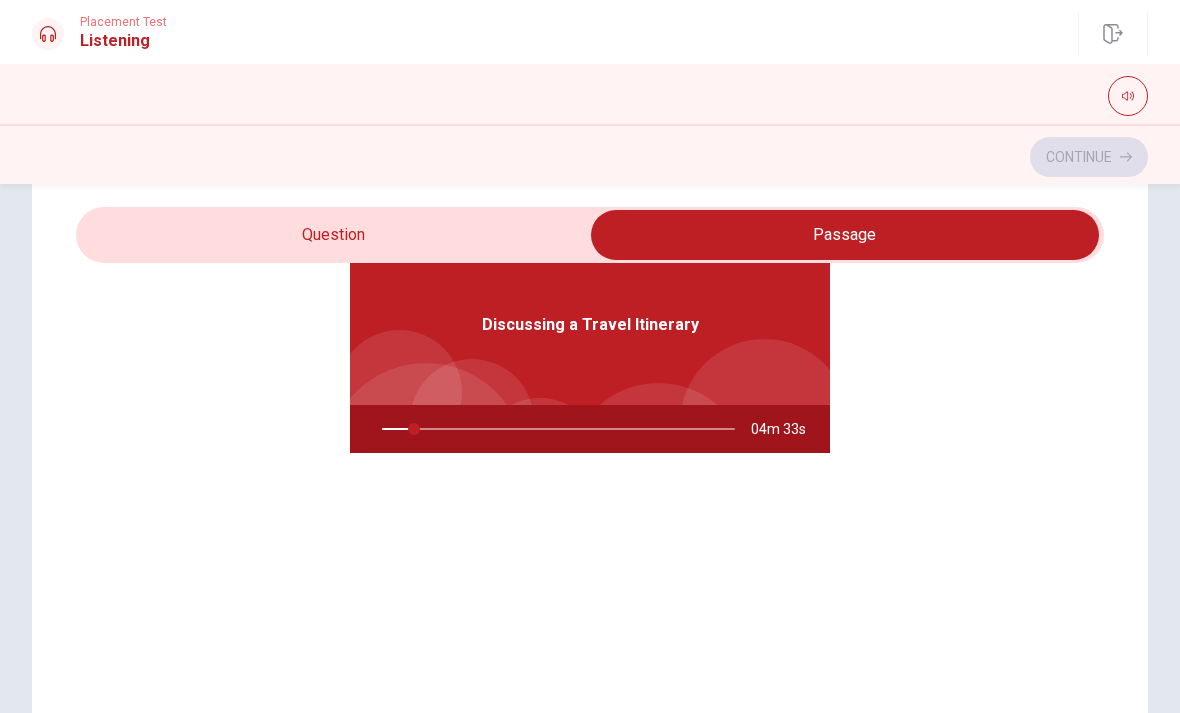 scroll, scrollTop: 112, scrollLeft: 0, axis: vertical 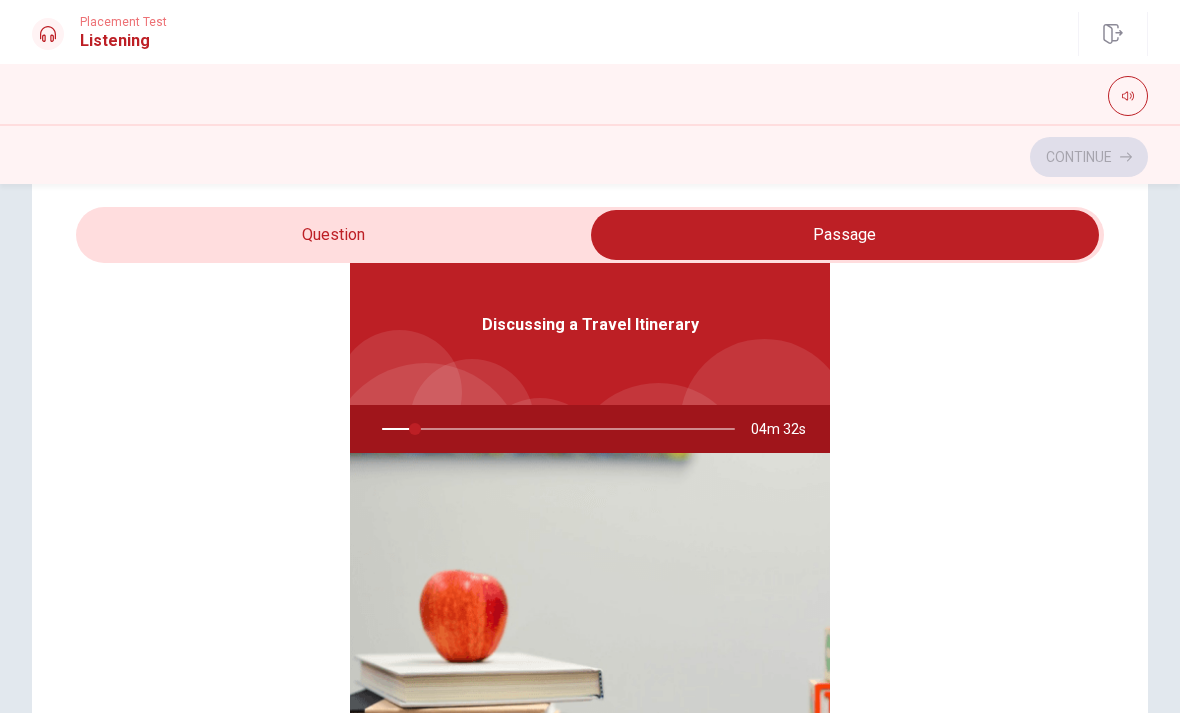 type on "10" 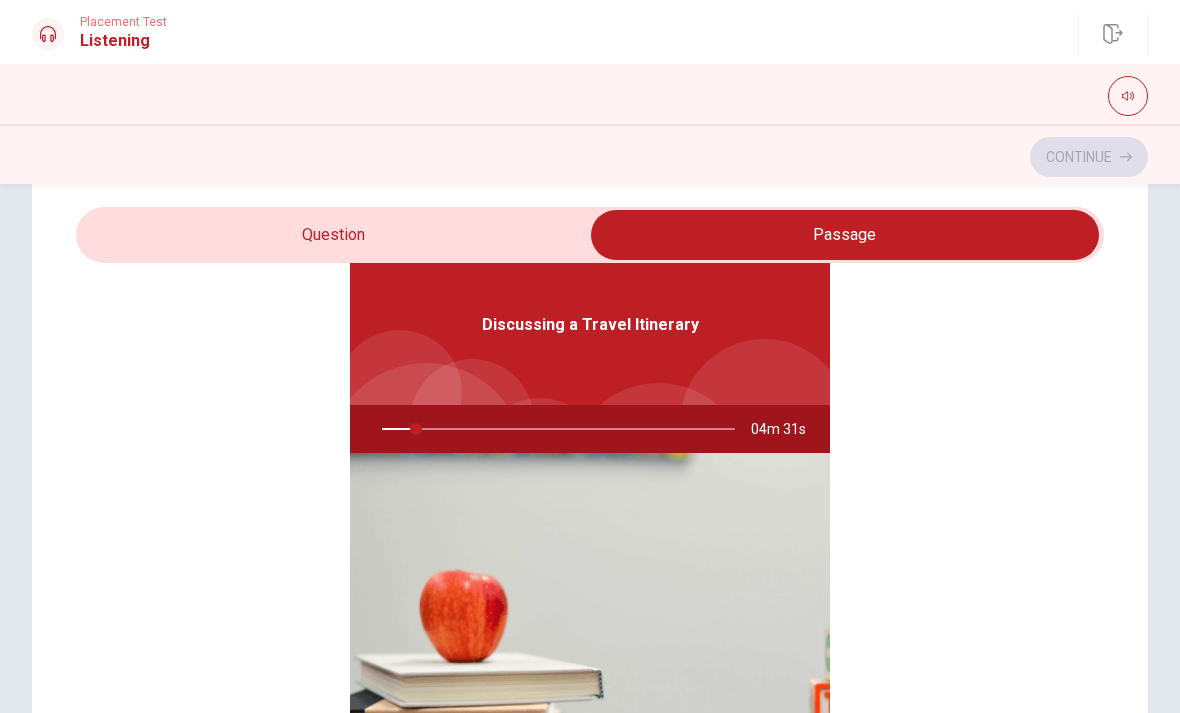 click at bounding box center (845, 235) 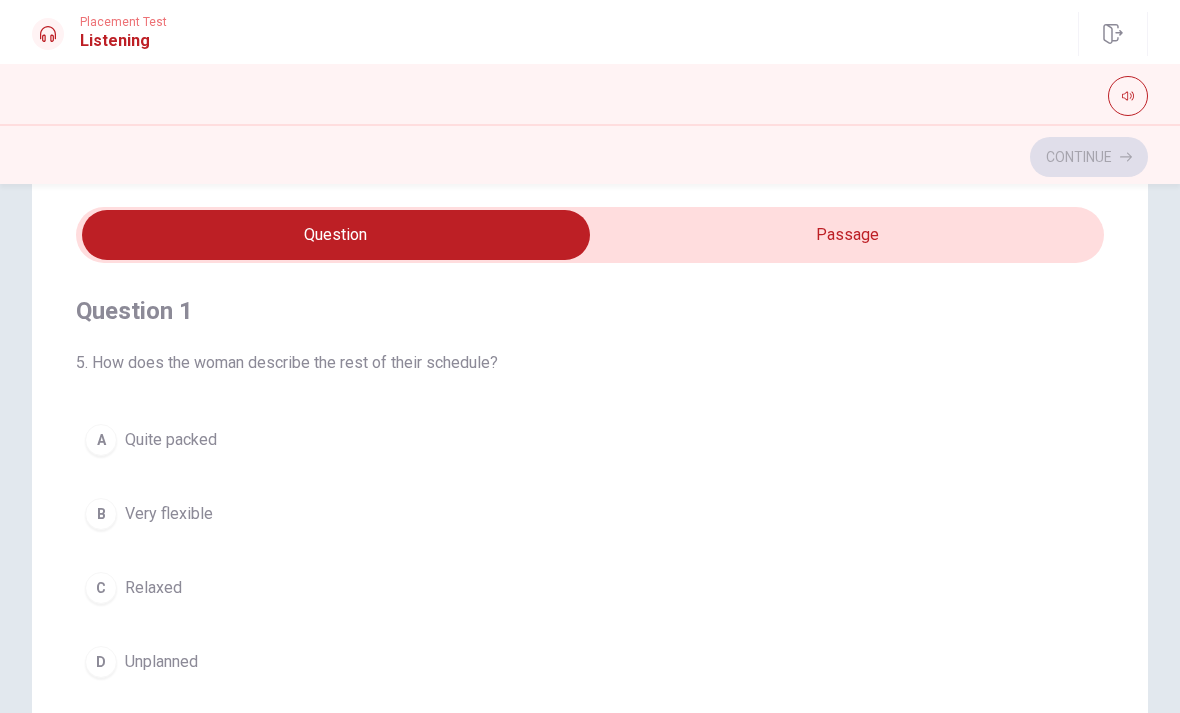 scroll, scrollTop: 0, scrollLeft: 0, axis: both 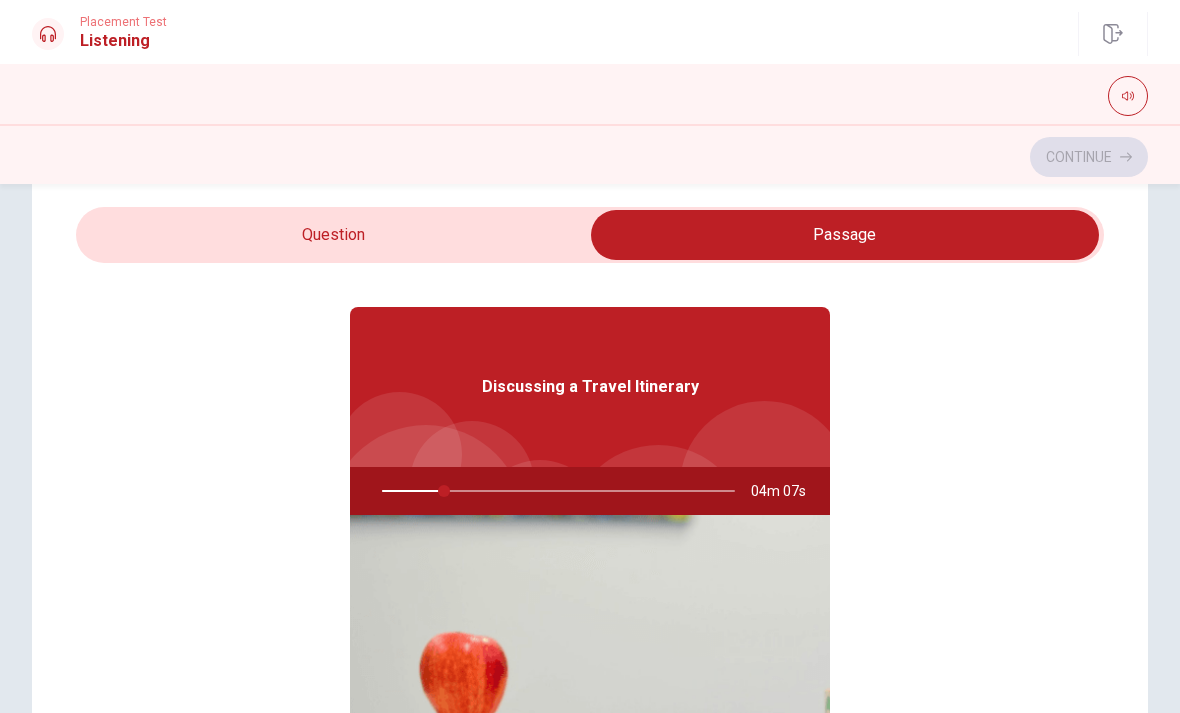 type on "18" 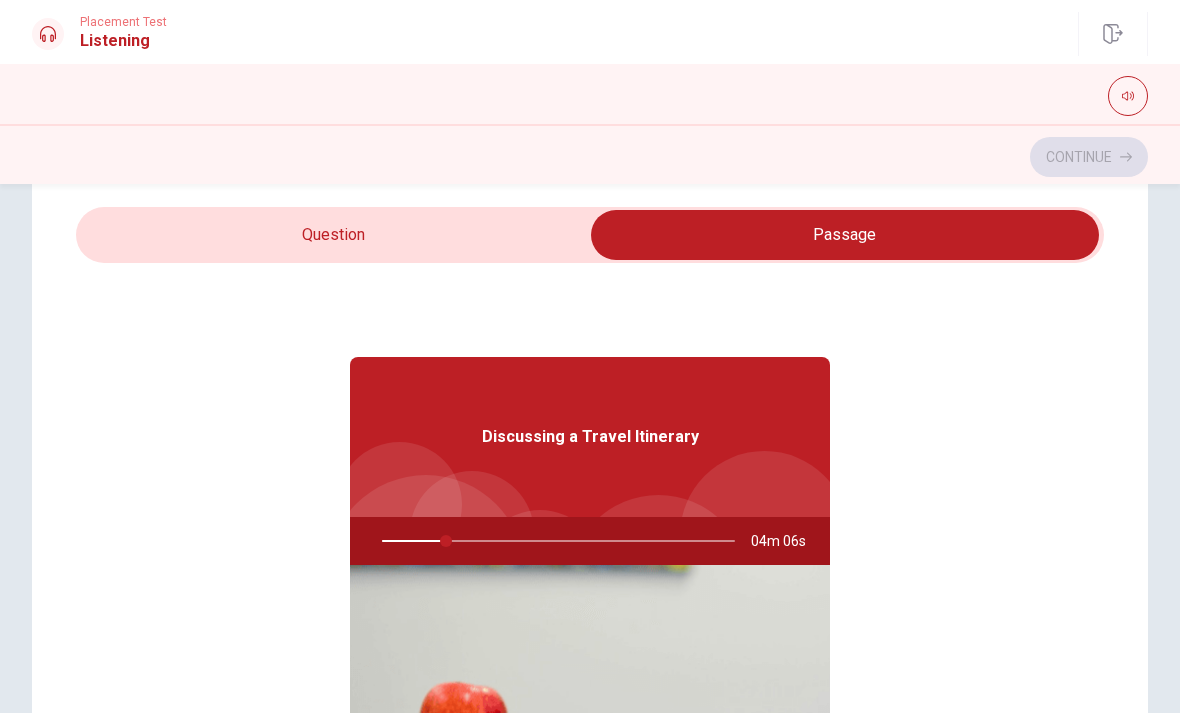 scroll, scrollTop: -1, scrollLeft: 0, axis: vertical 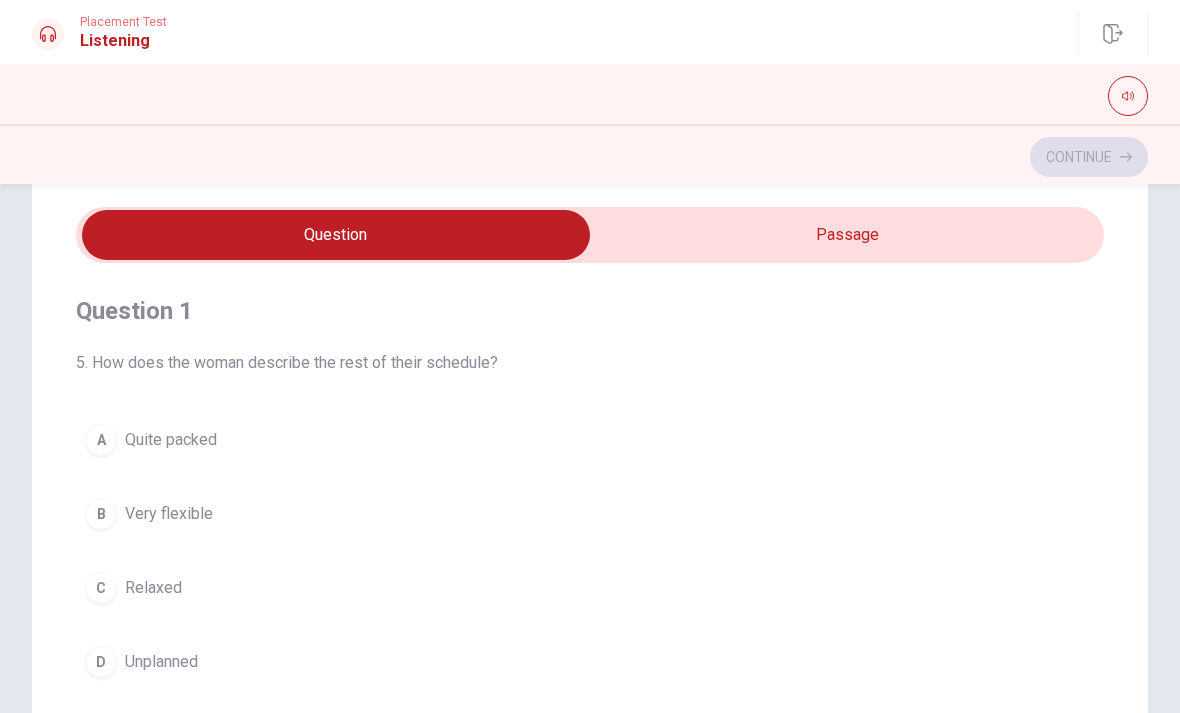 type on "25" 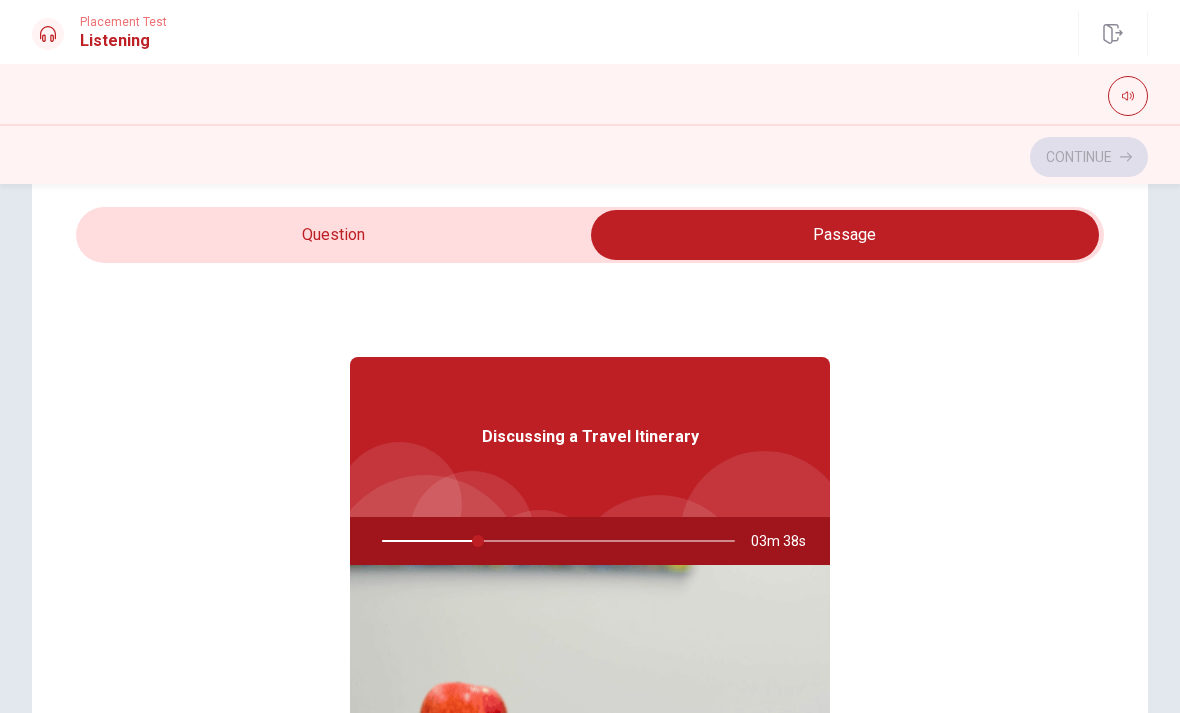 type on "28" 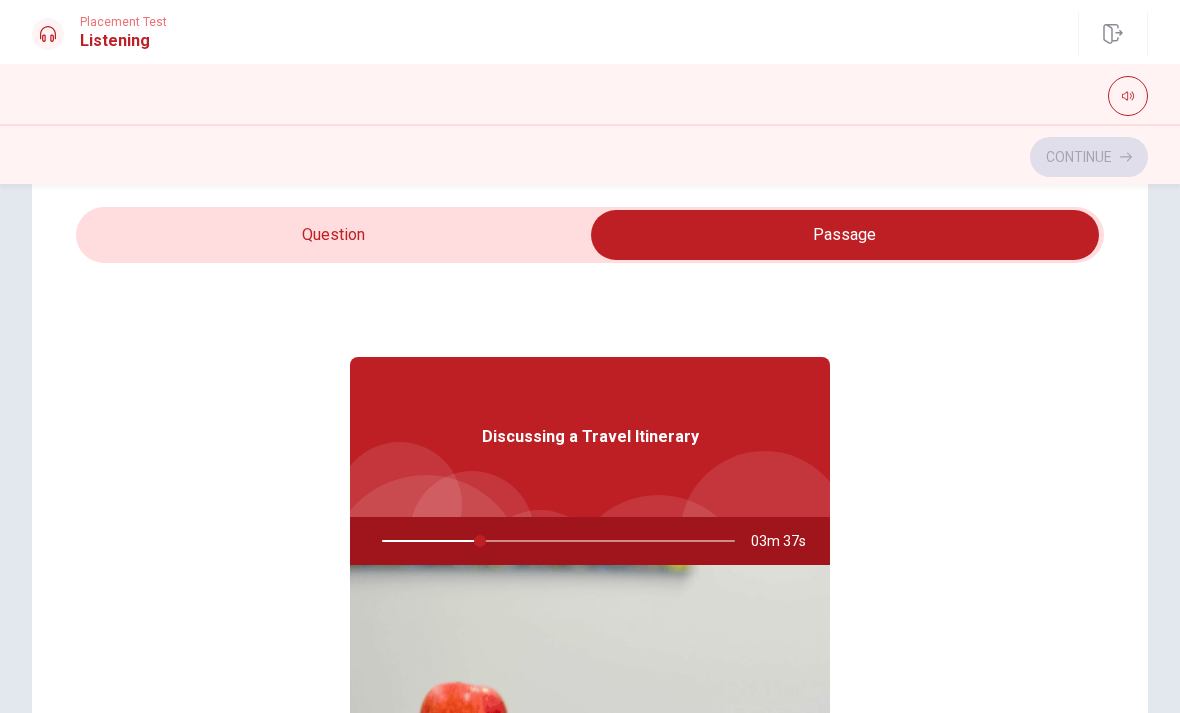 click at bounding box center (845, 235) 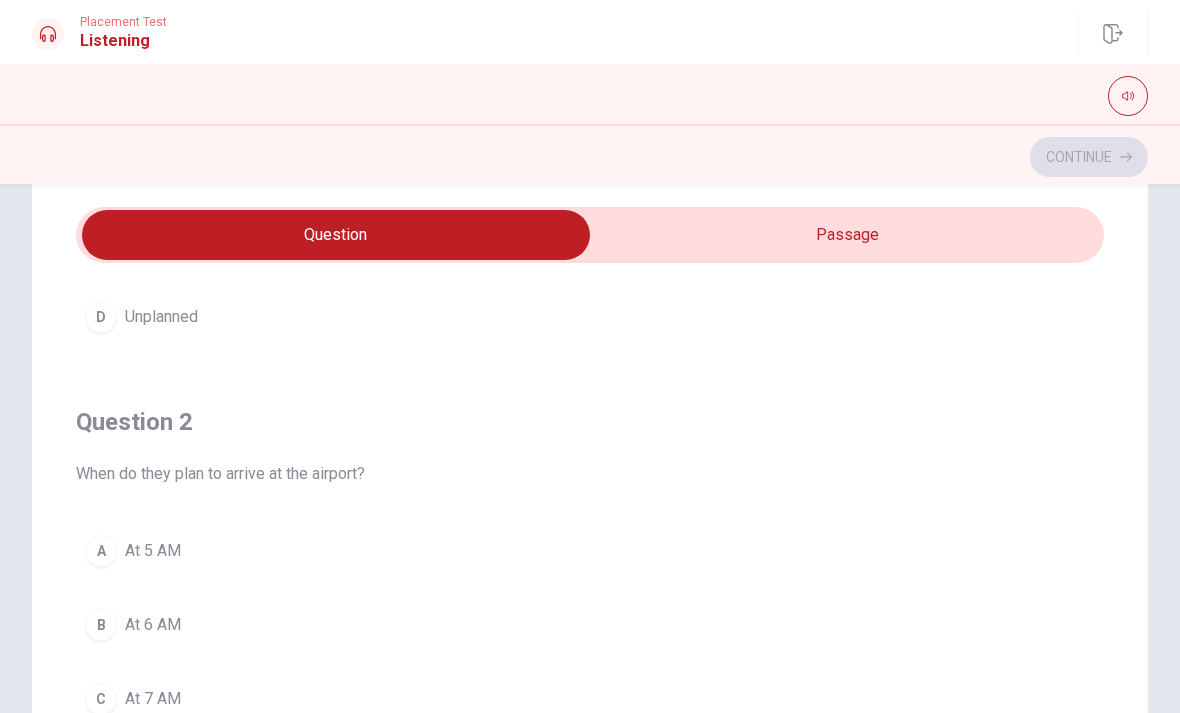 scroll, scrollTop: 392, scrollLeft: 0, axis: vertical 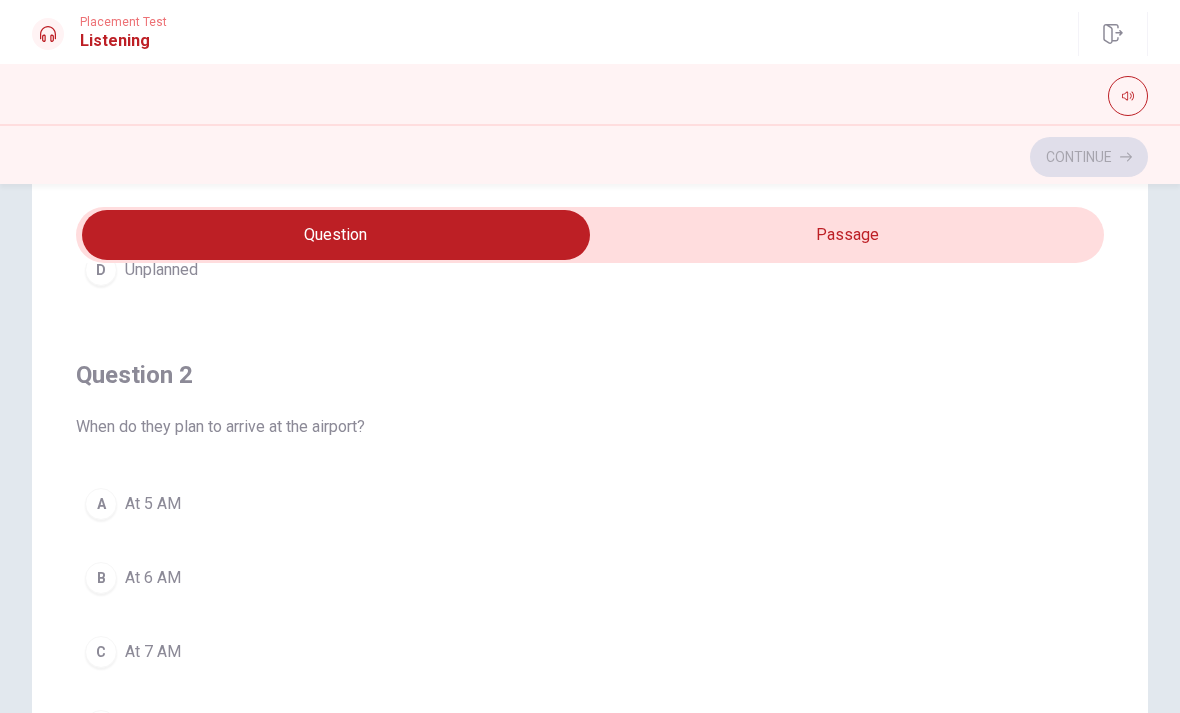 click on "B" at bounding box center (101, 578) 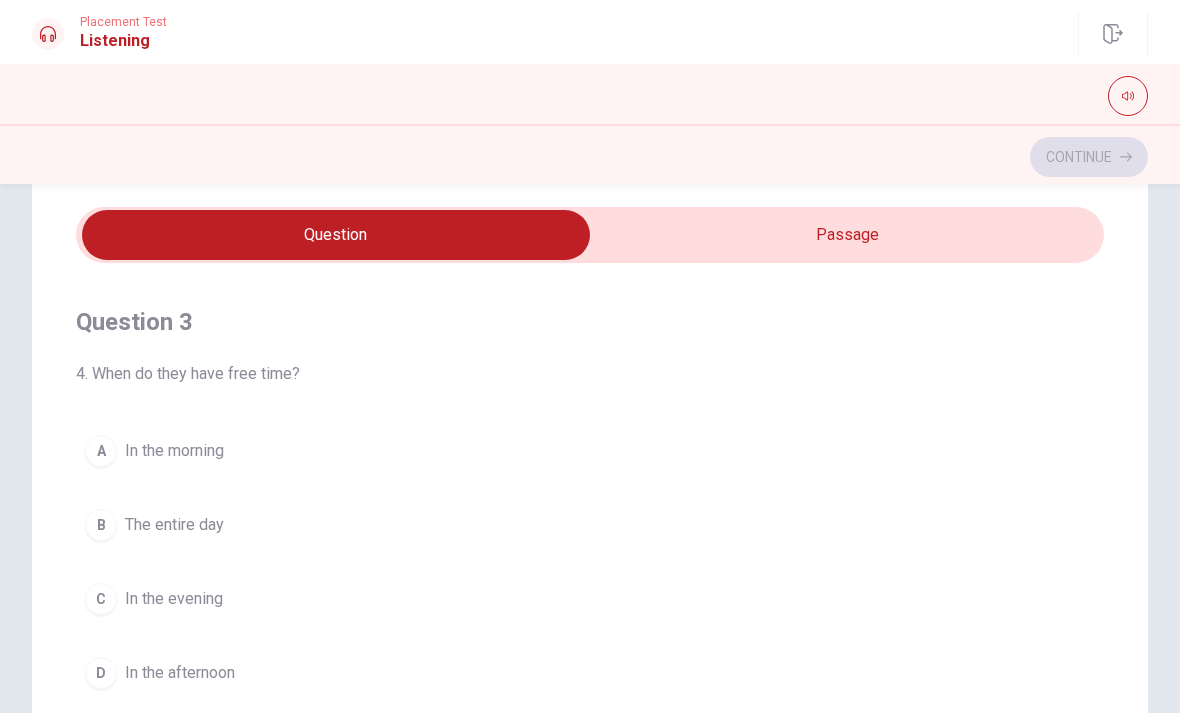 scroll, scrollTop: 922, scrollLeft: 0, axis: vertical 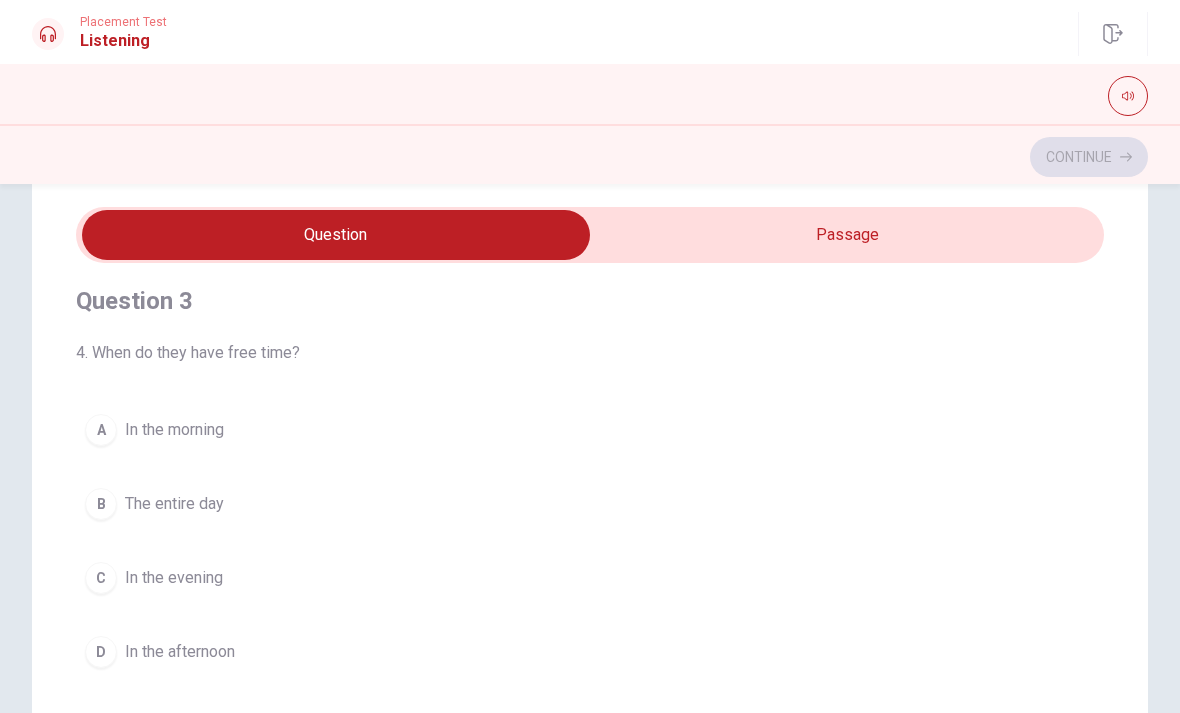 click on "D In the afternoon" at bounding box center (590, 652) 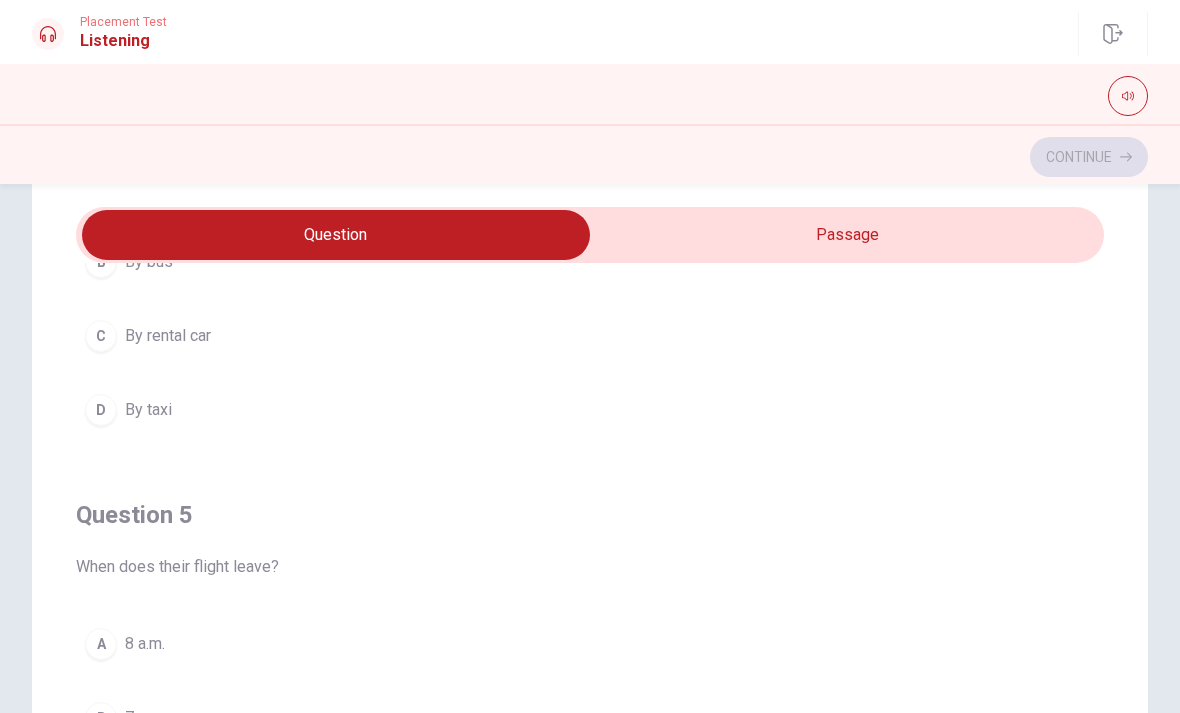 scroll, scrollTop: 1620, scrollLeft: 0, axis: vertical 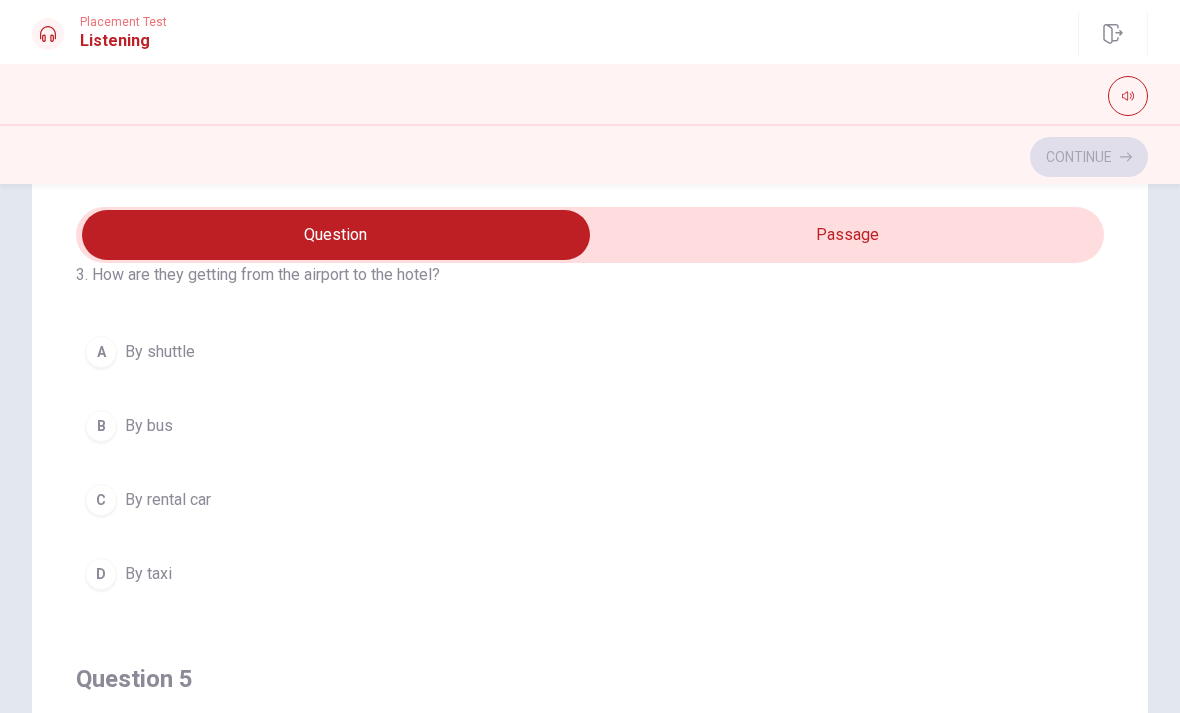 click on "A By shuttle" at bounding box center (590, 352) 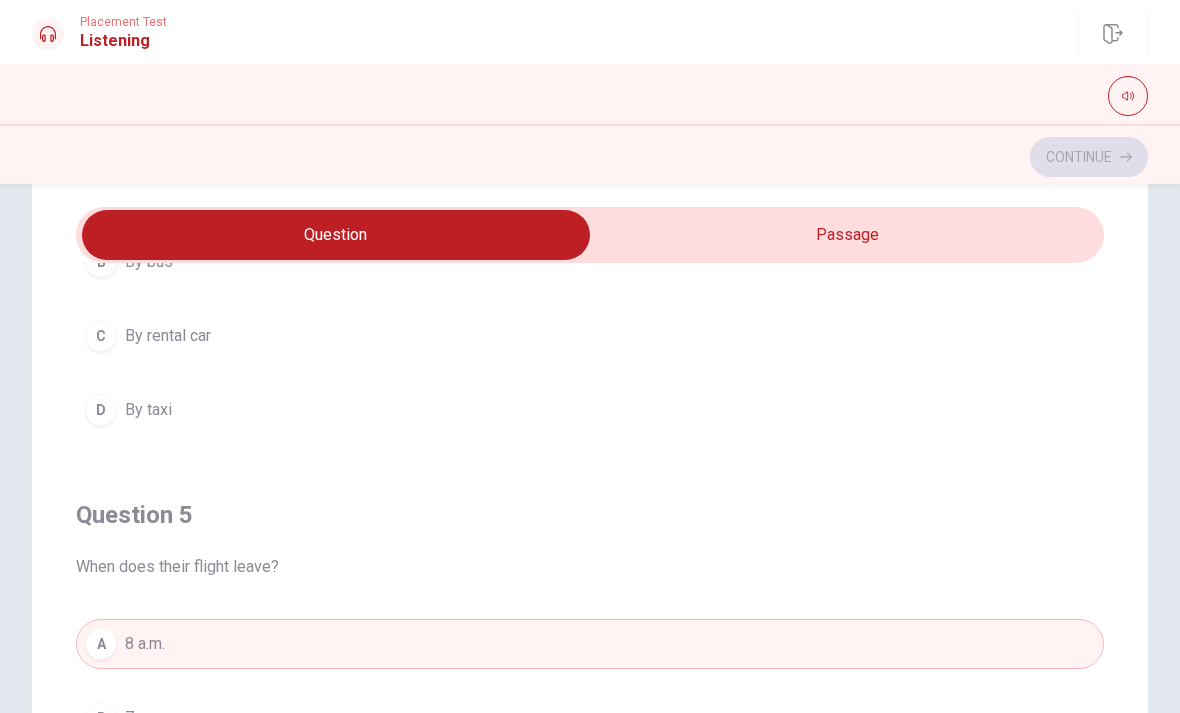 scroll, scrollTop: 1620, scrollLeft: 0, axis: vertical 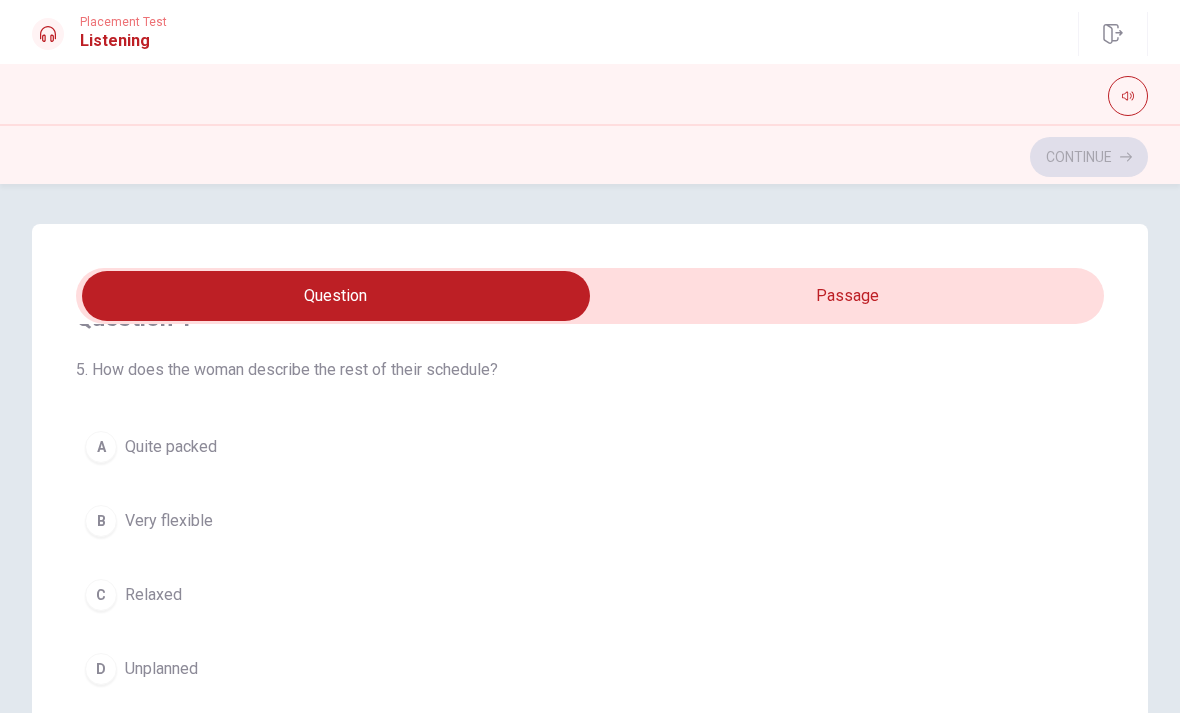 click on "Relaxed" at bounding box center (153, 595) 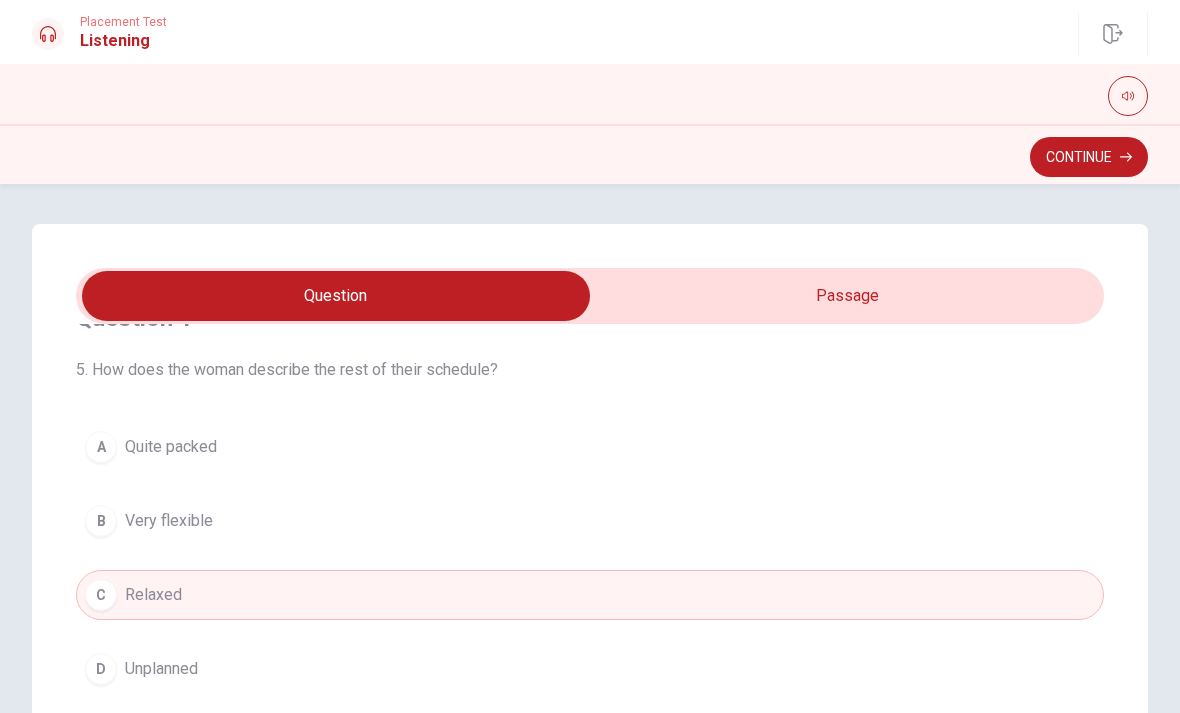 type on "54" 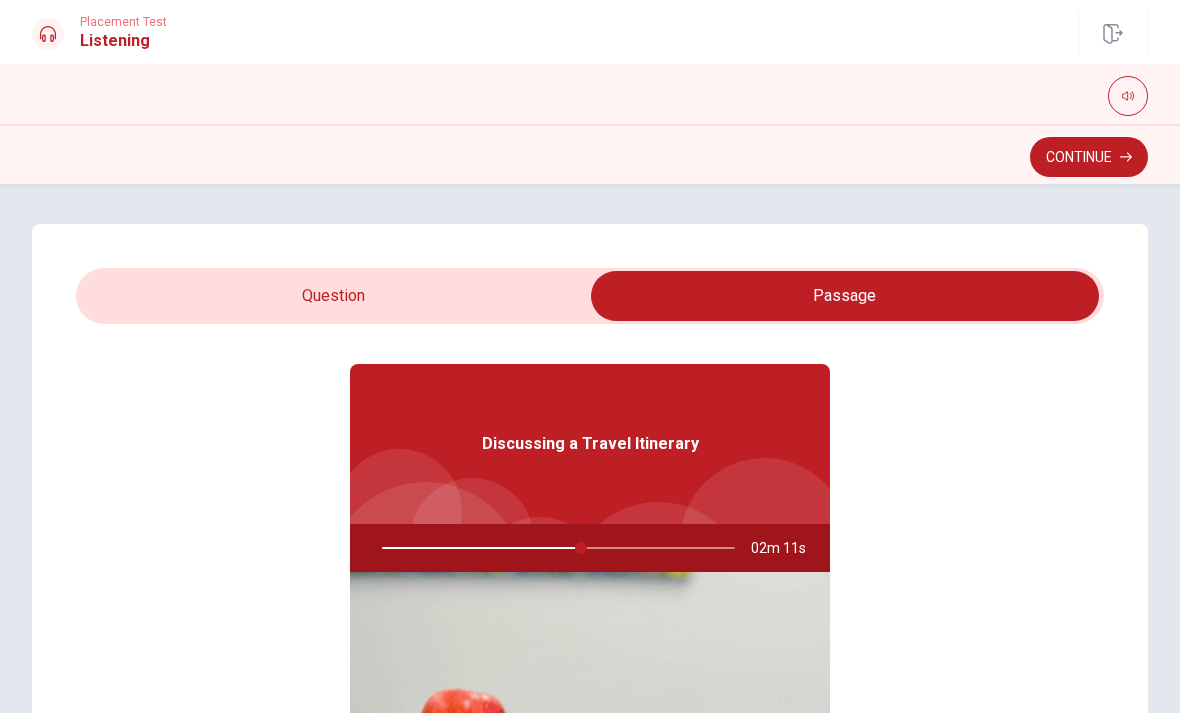type on "57" 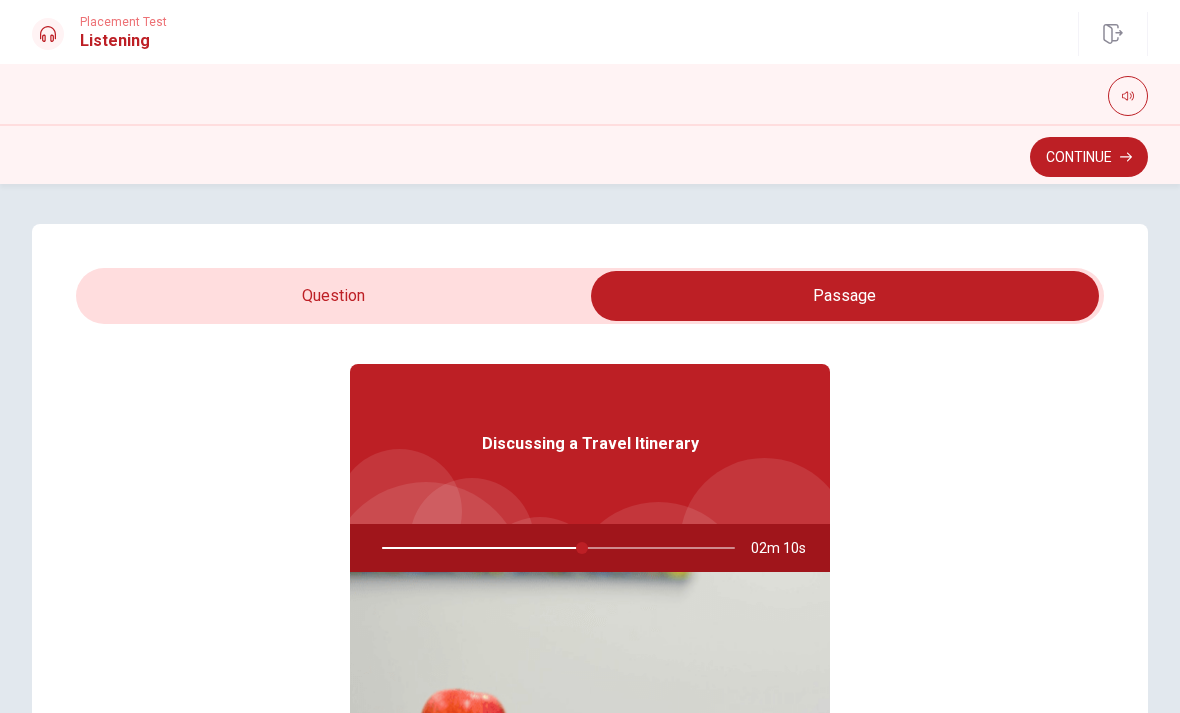 click at bounding box center (845, 296) 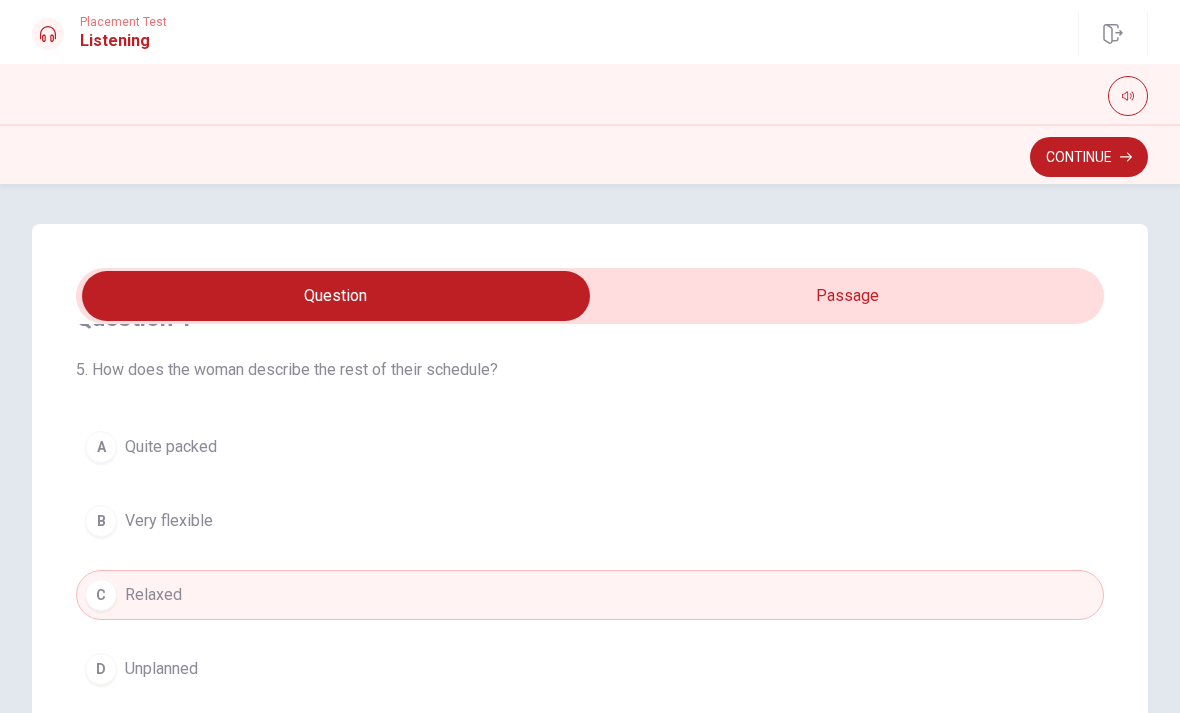 type on "84" 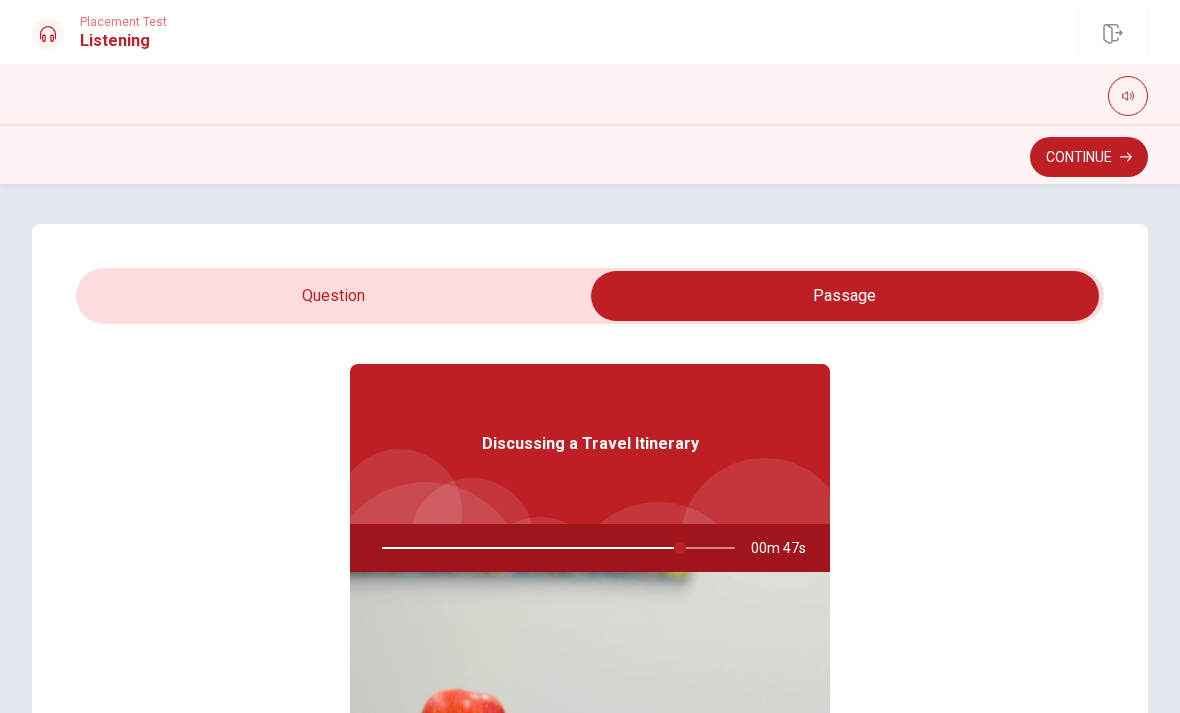 click 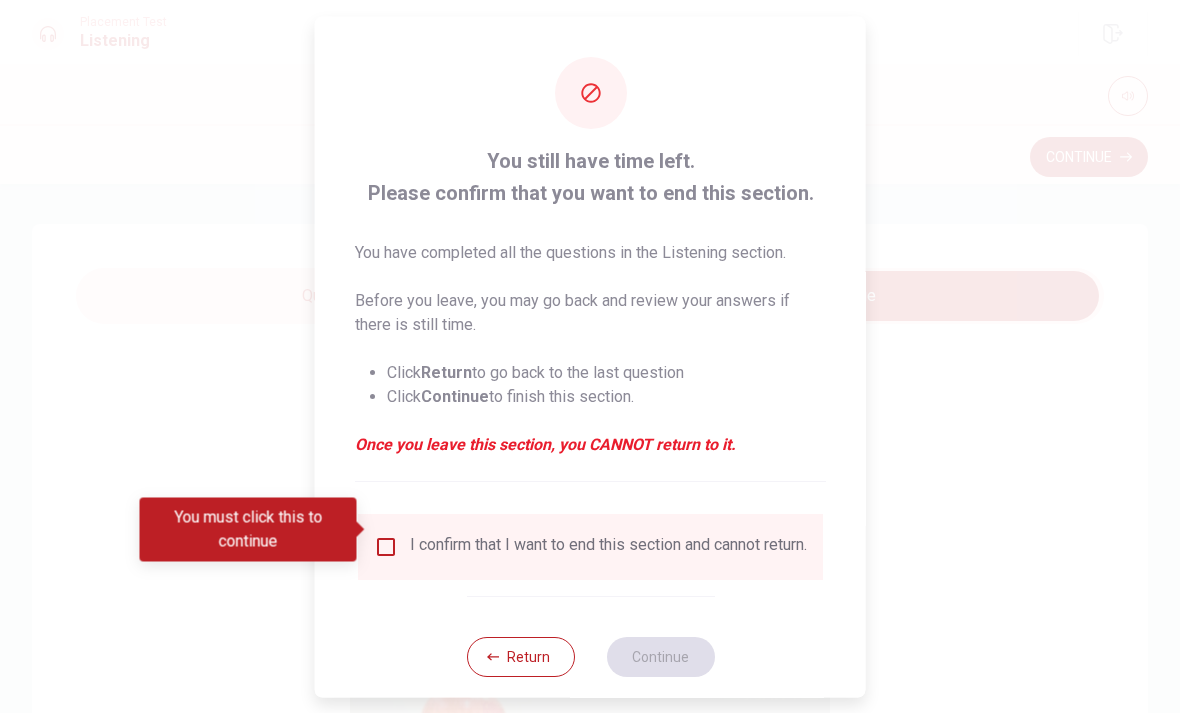 click at bounding box center (386, 546) 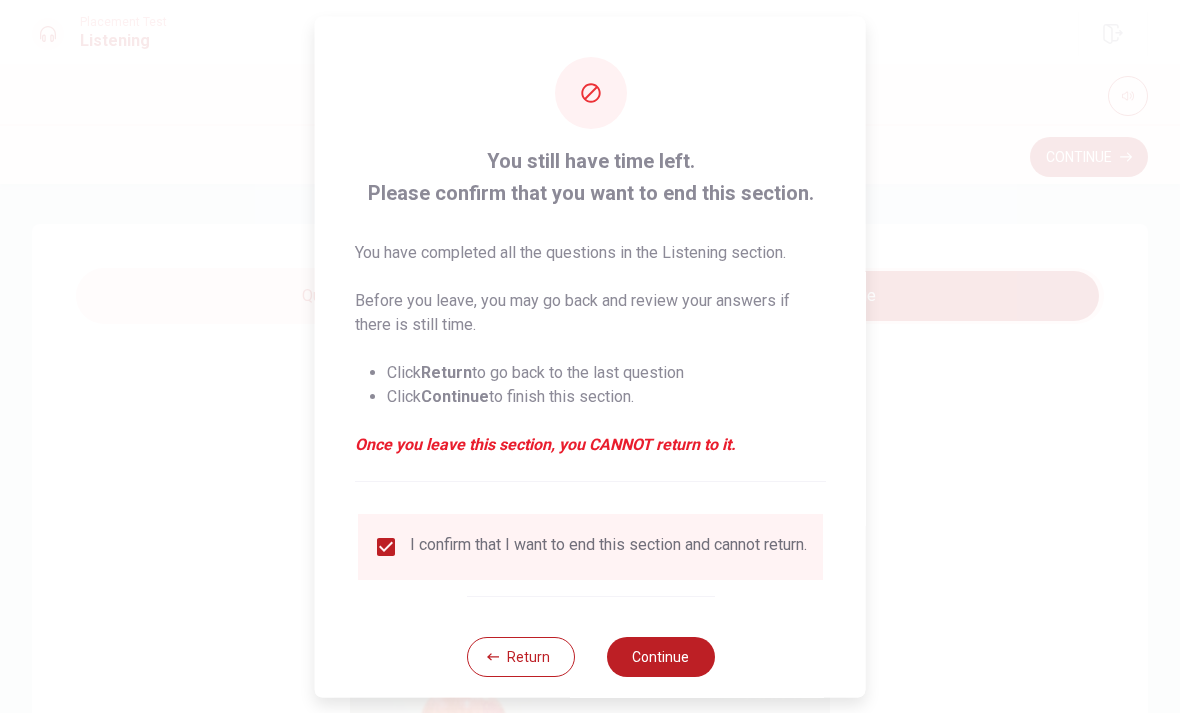 click on "Continue" at bounding box center [660, 656] 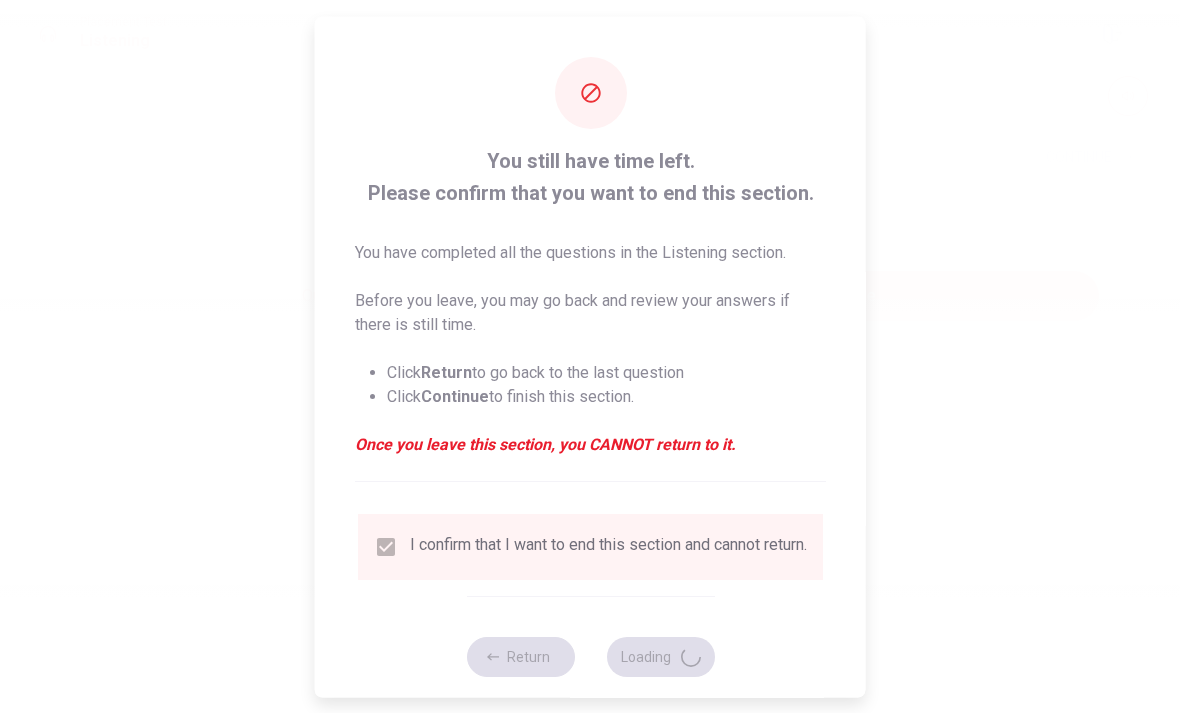 type on "87" 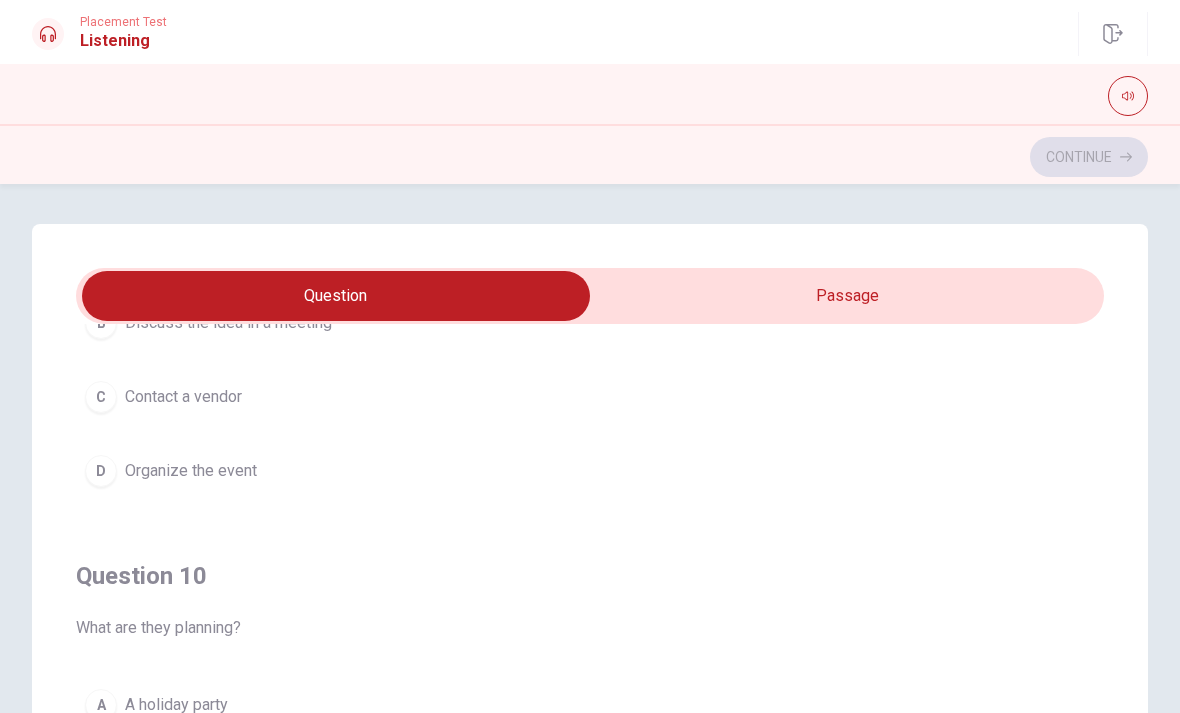 scroll, scrollTop: 1620, scrollLeft: 0, axis: vertical 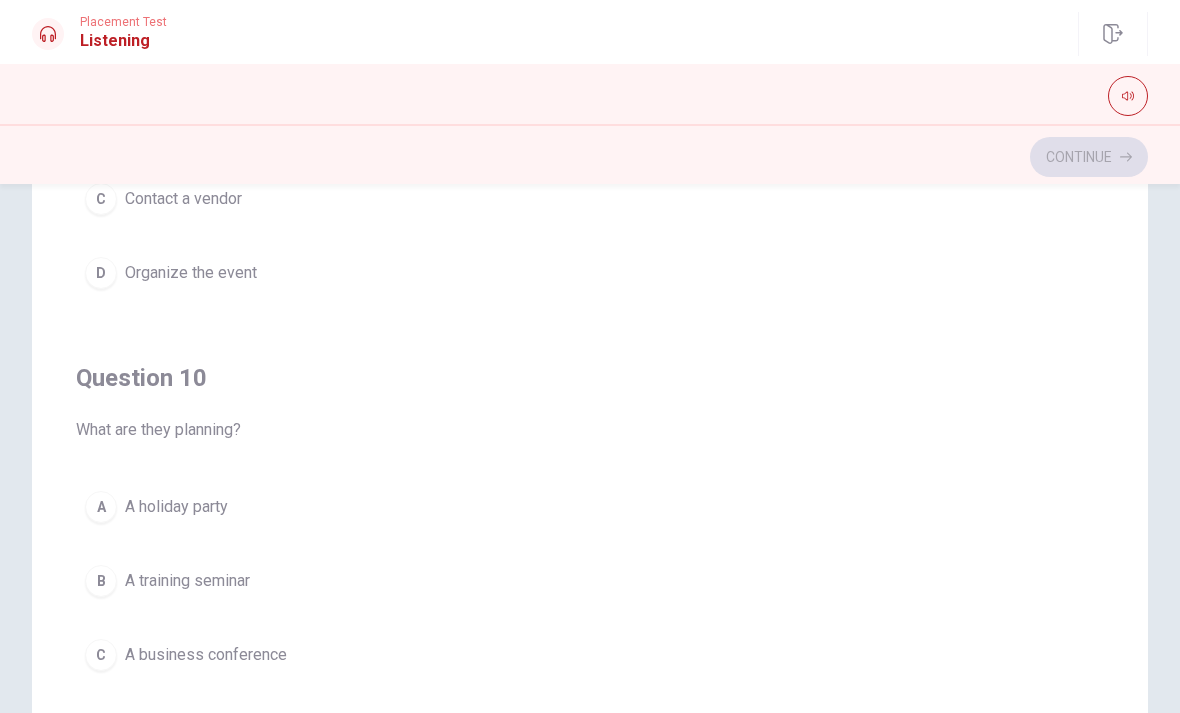 click on "B A training seminar" at bounding box center (590, 581) 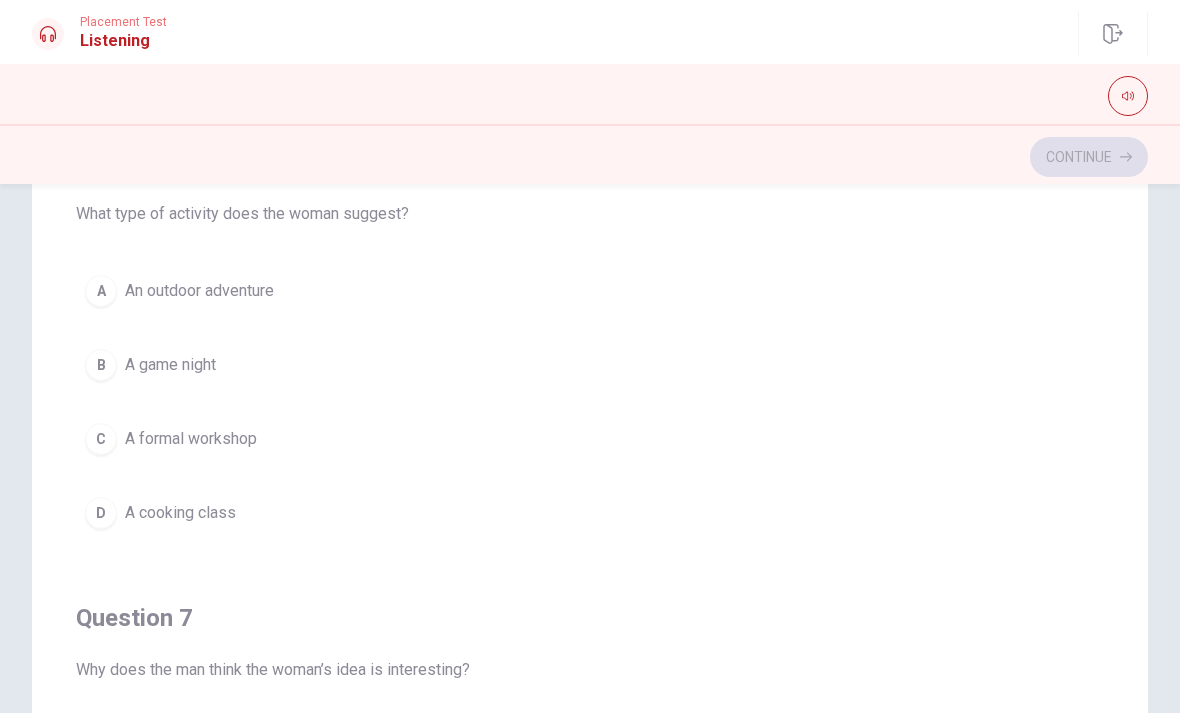 scroll, scrollTop: 0, scrollLeft: 0, axis: both 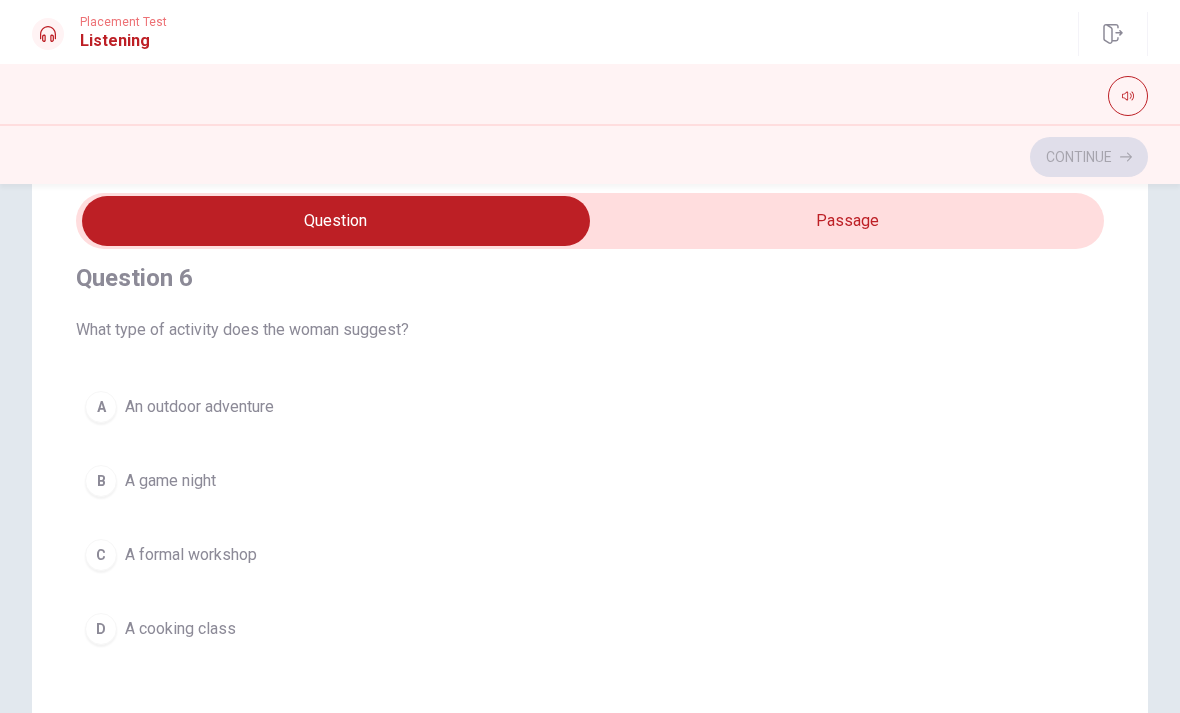 click on "A formal workshop" at bounding box center (191, 555) 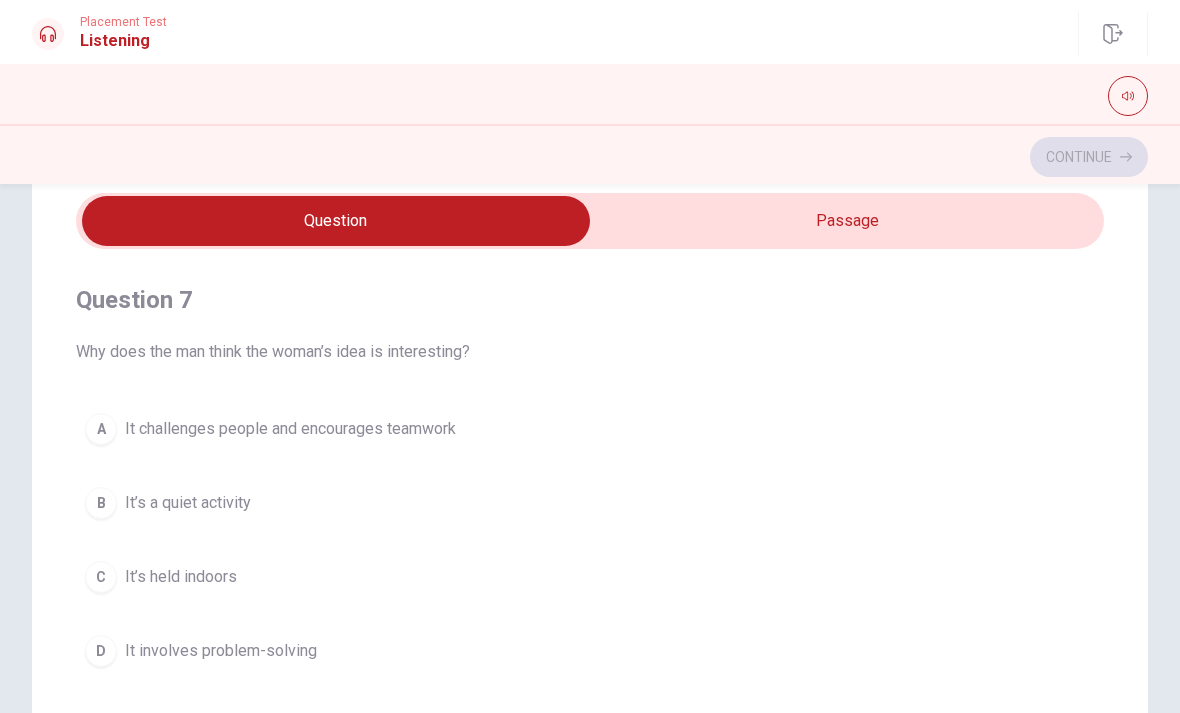 scroll, scrollTop: 459, scrollLeft: 0, axis: vertical 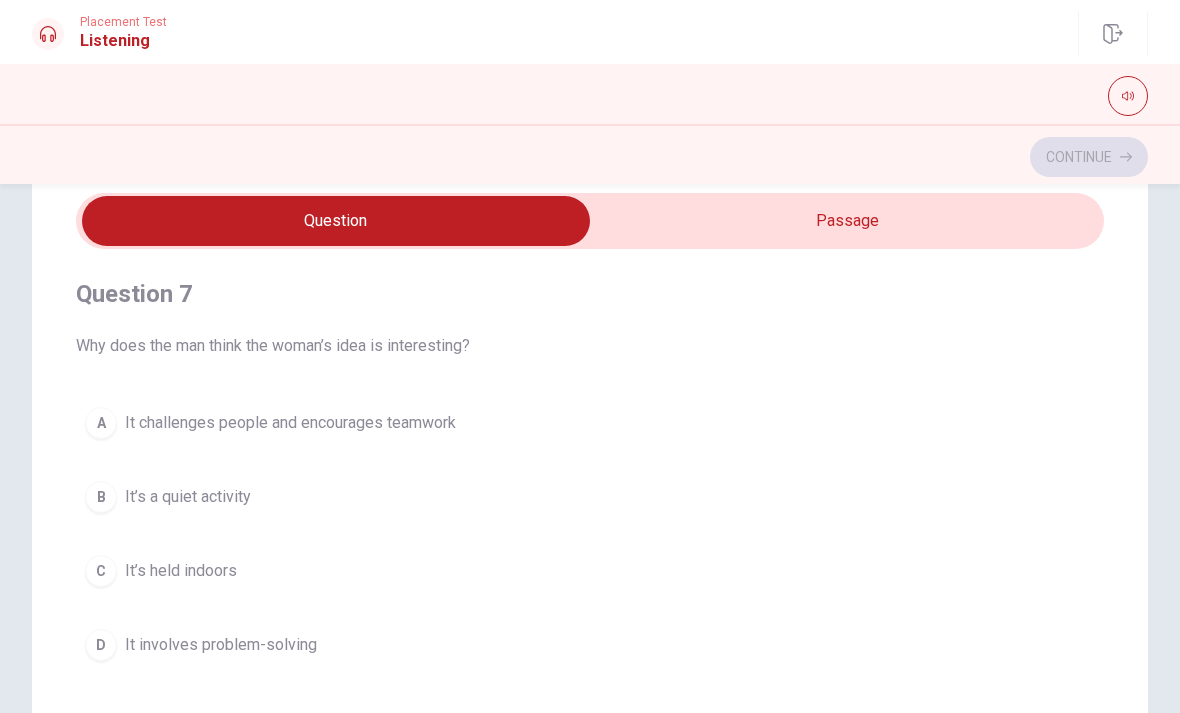 click on "A It challenges people and encourages teamwork" at bounding box center (590, 423) 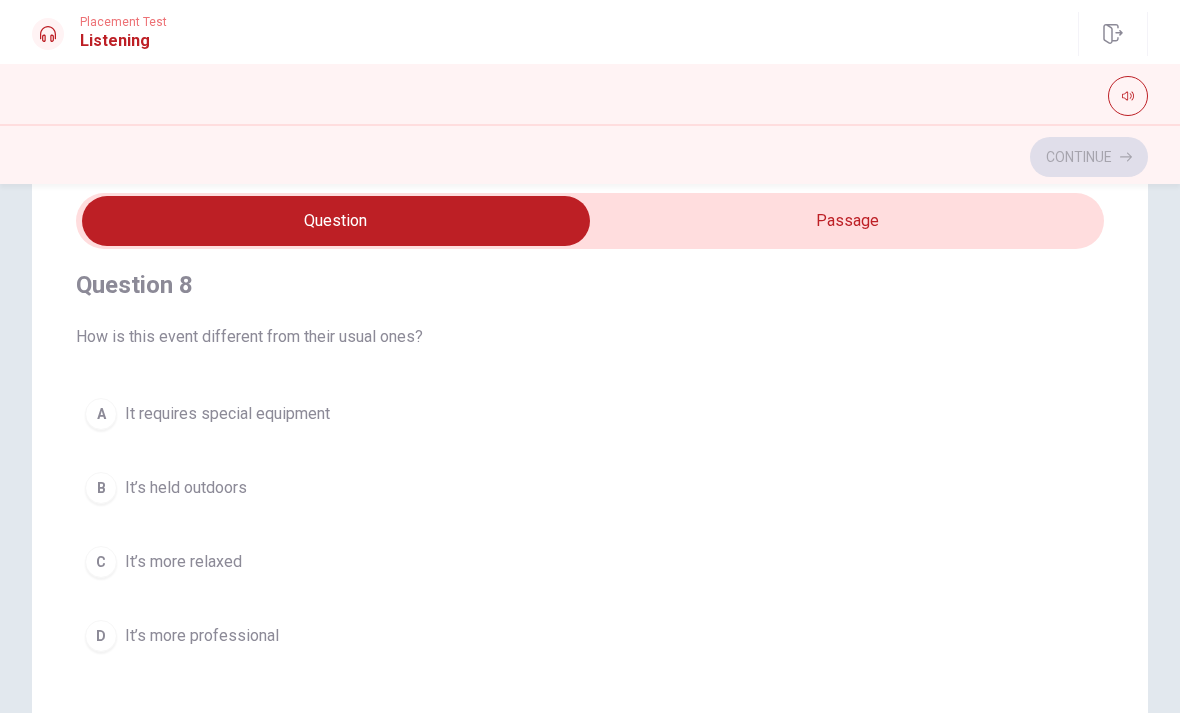scroll, scrollTop: 931, scrollLeft: 0, axis: vertical 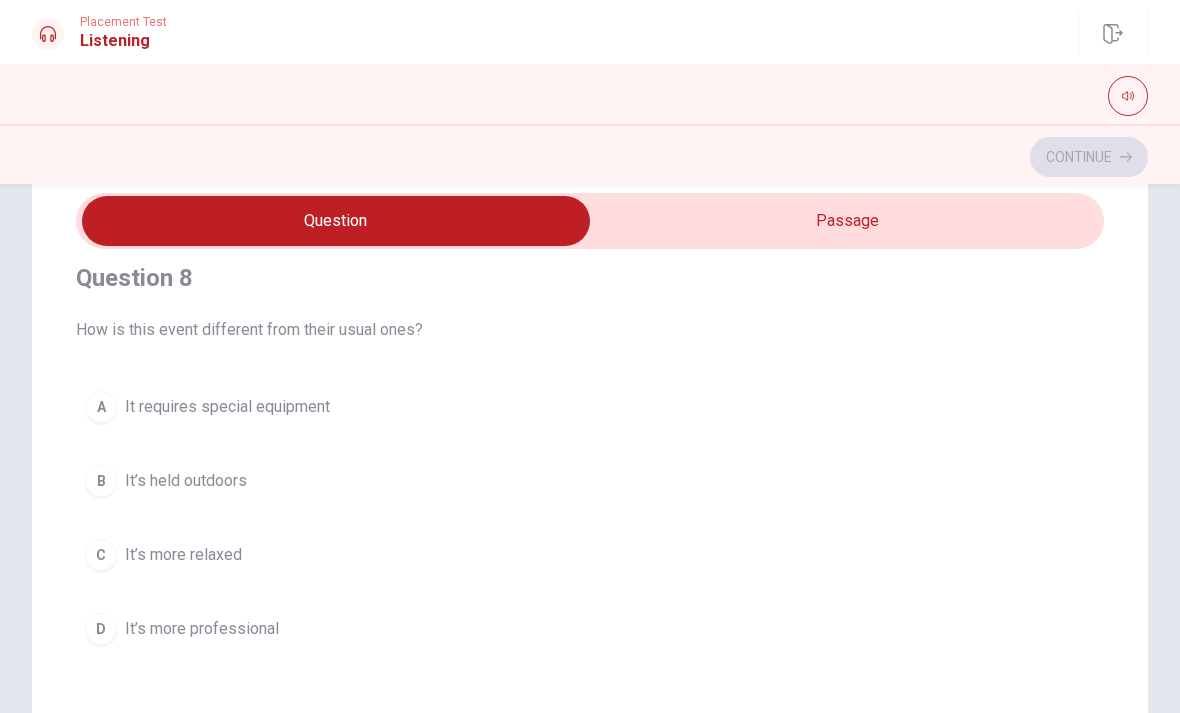 click on "B It’s held outdoors" at bounding box center (590, 481) 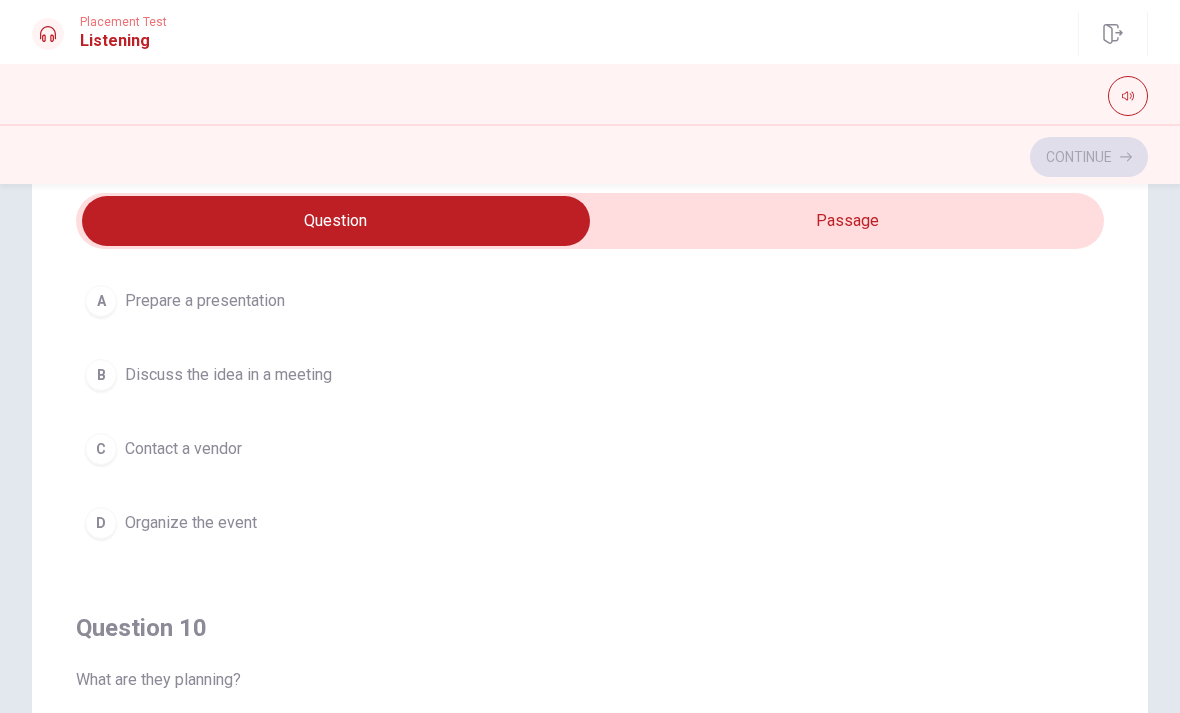 scroll, scrollTop: 1496, scrollLeft: 0, axis: vertical 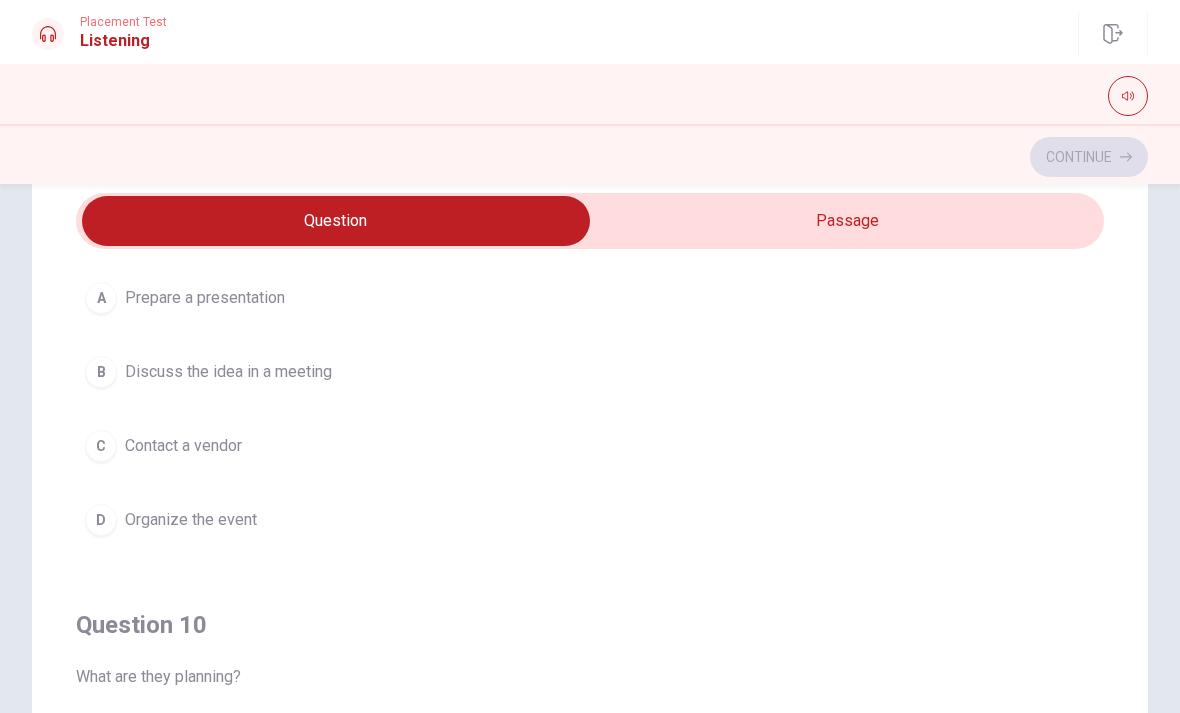 click on "C Contact a vendor" at bounding box center [590, 446] 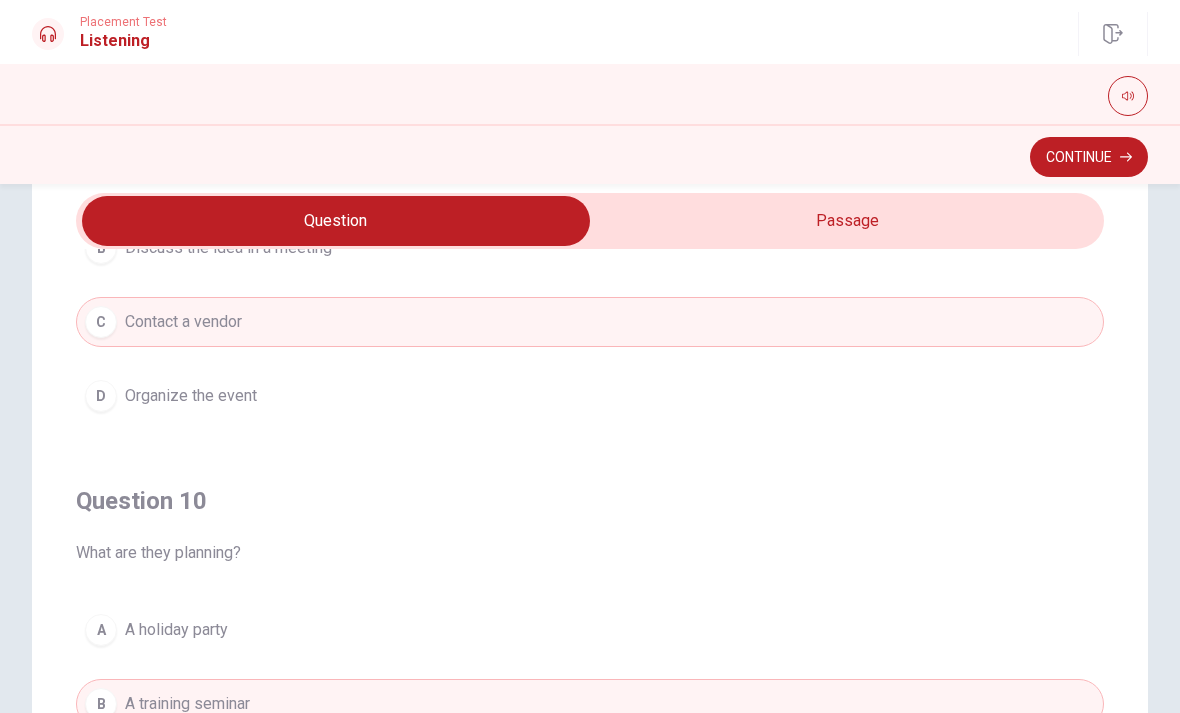 scroll, scrollTop: 1620, scrollLeft: 0, axis: vertical 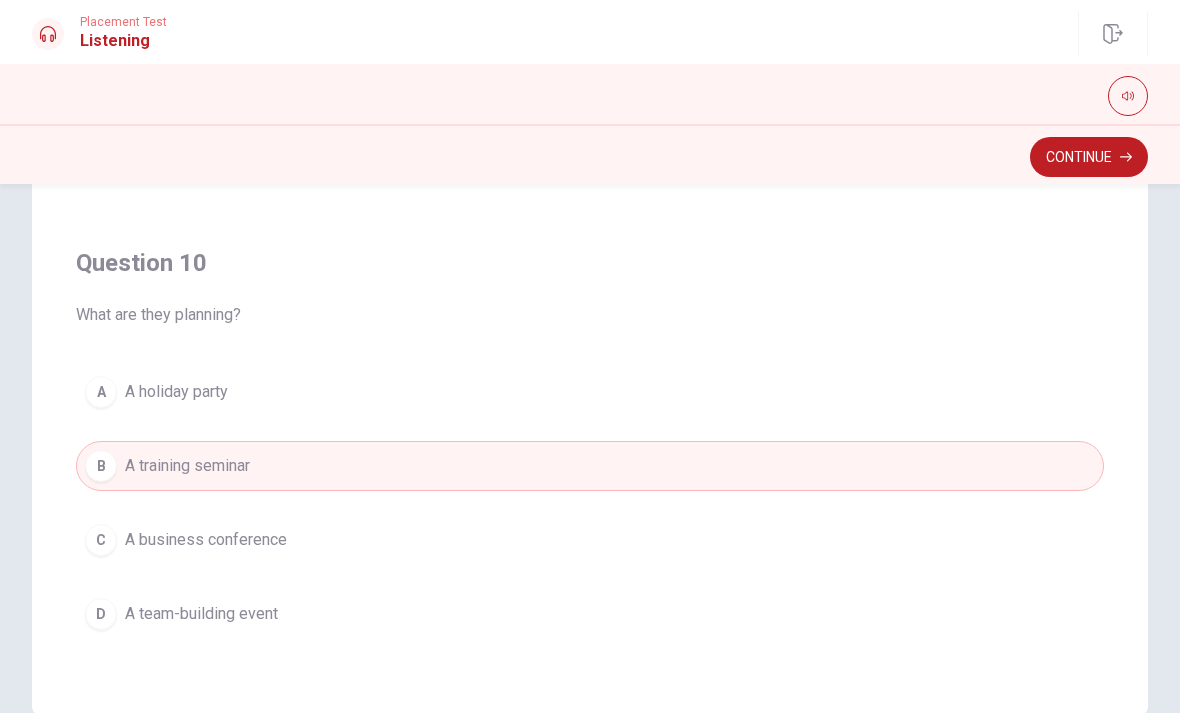click on "D A team-building event" at bounding box center (590, 614) 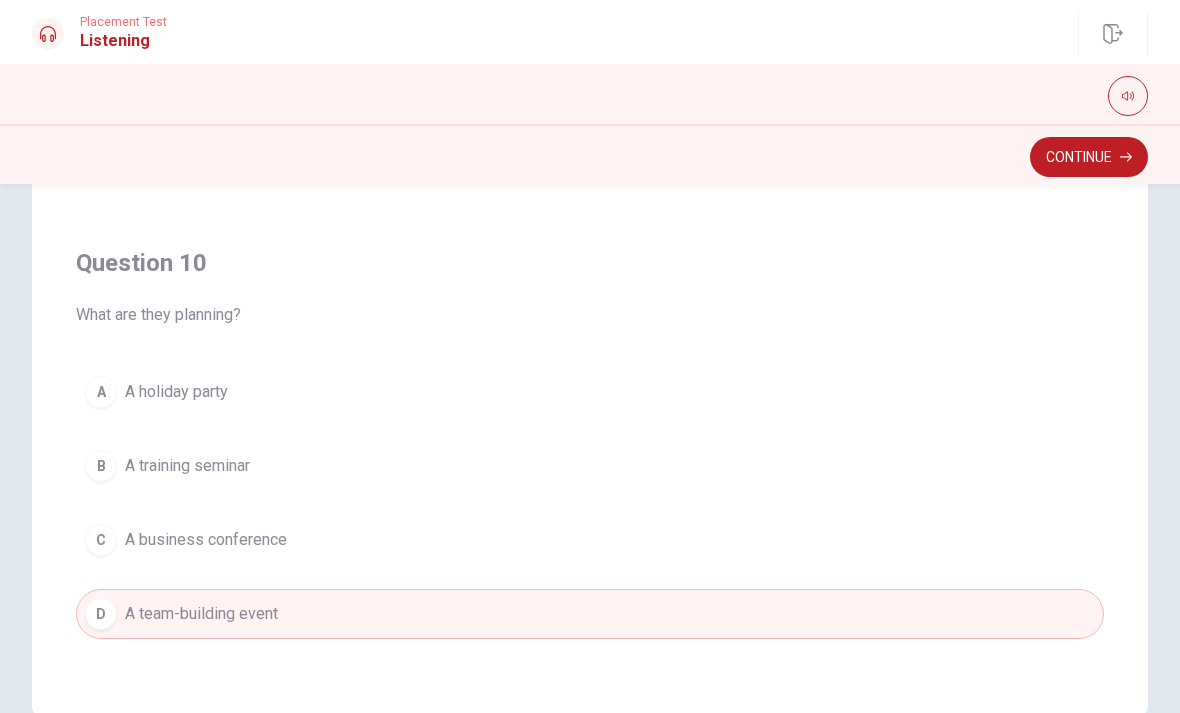 click on "Continue" at bounding box center [1089, 157] 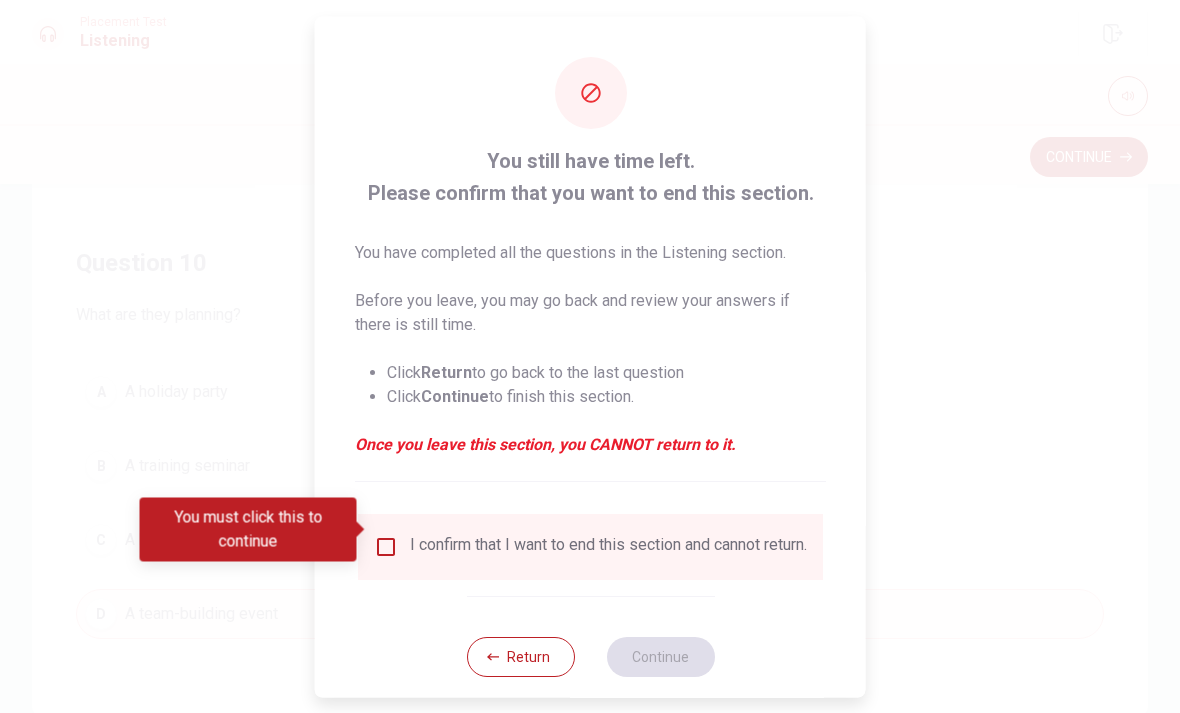 click at bounding box center (386, 546) 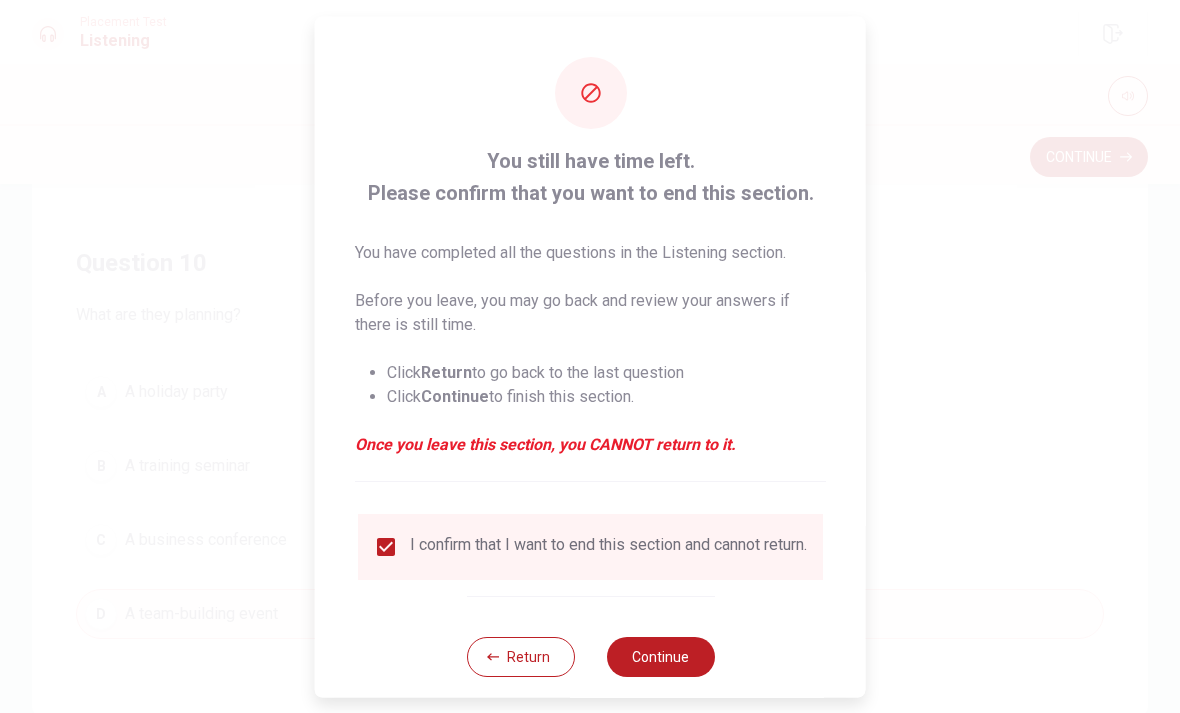 click on "Continue" at bounding box center (660, 656) 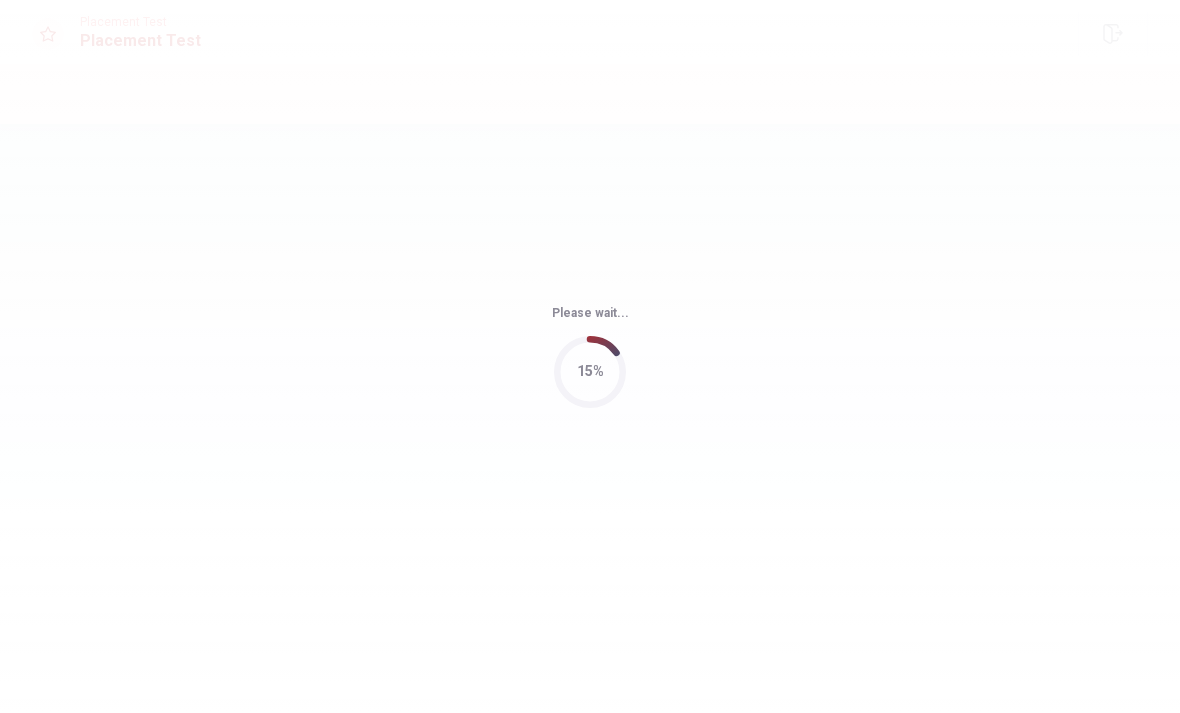 scroll, scrollTop: 0, scrollLeft: 0, axis: both 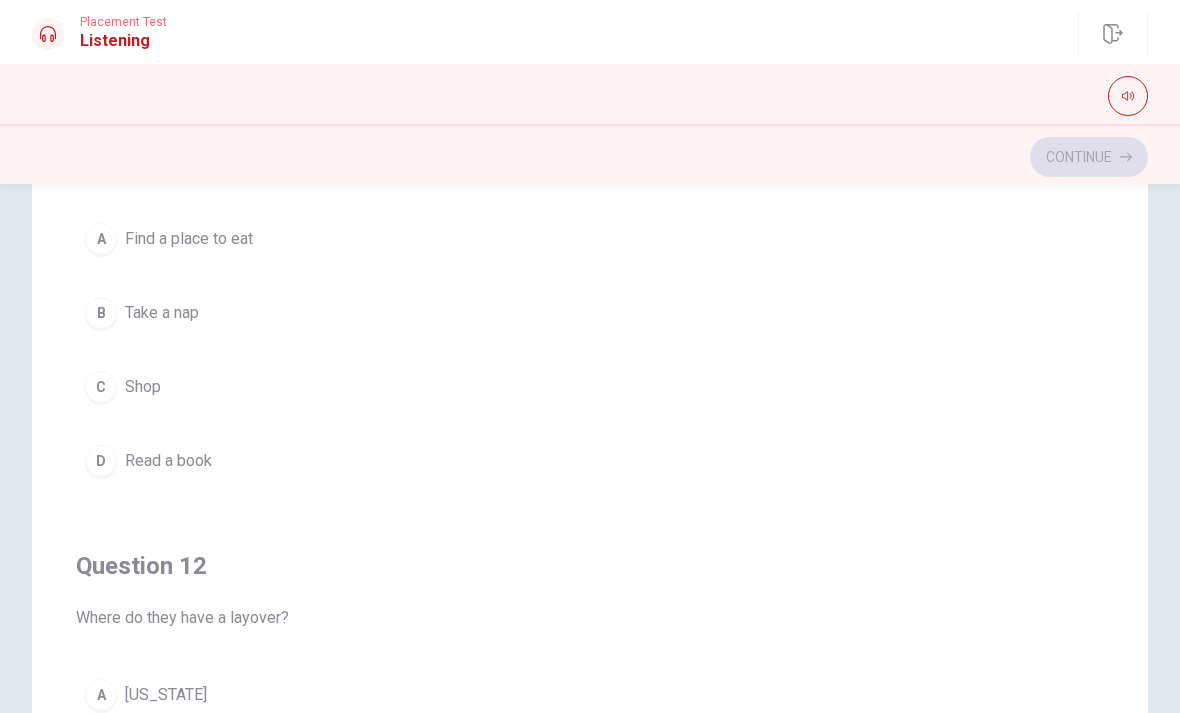 click on "A" at bounding box center (101, 239) 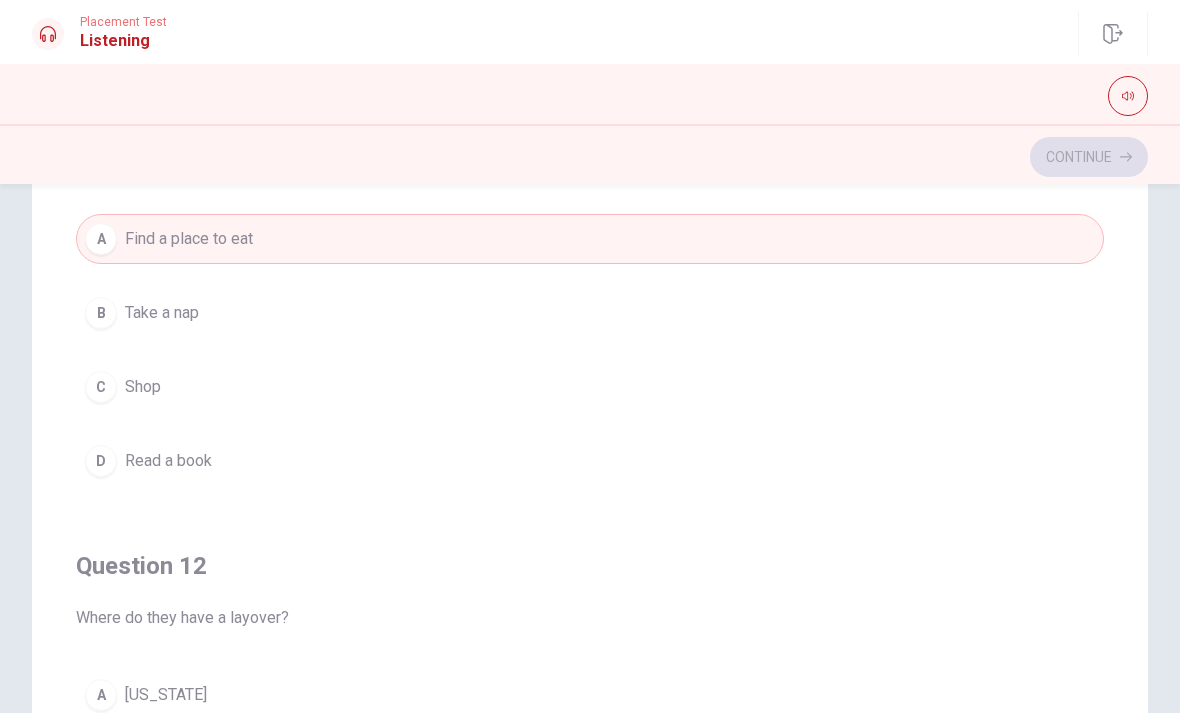 scroll, scrollTop: -2, scrollLeft: 0, axis: vertical 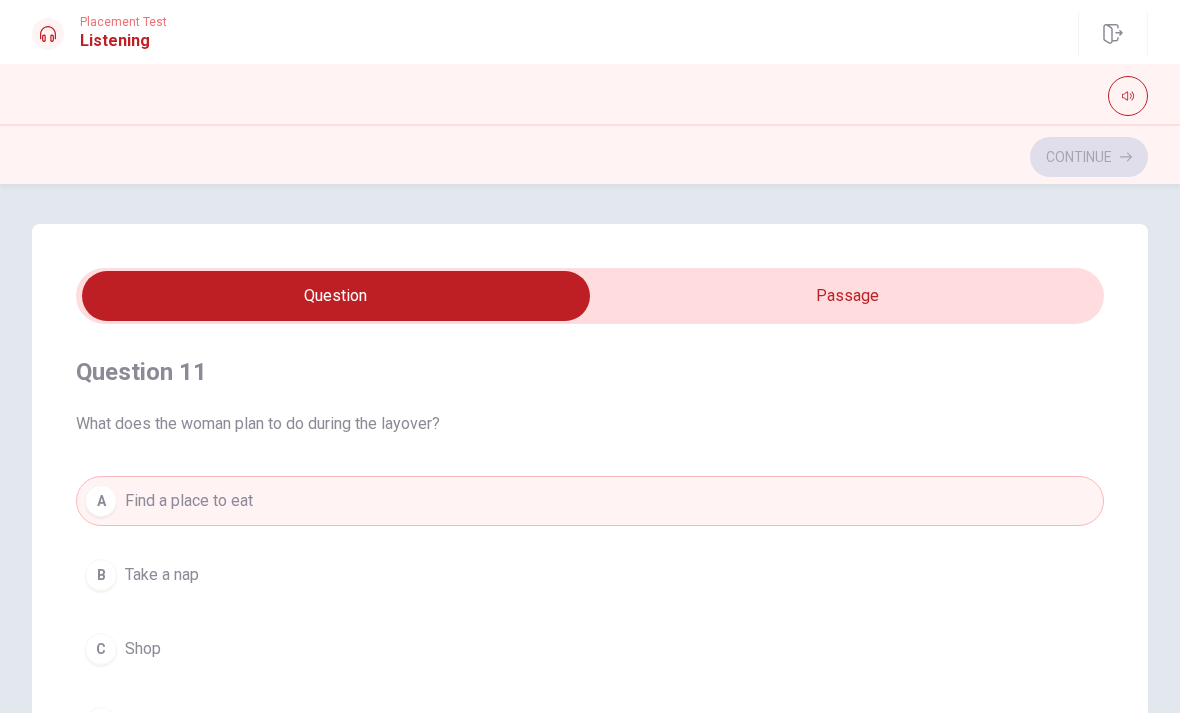 type on "60" 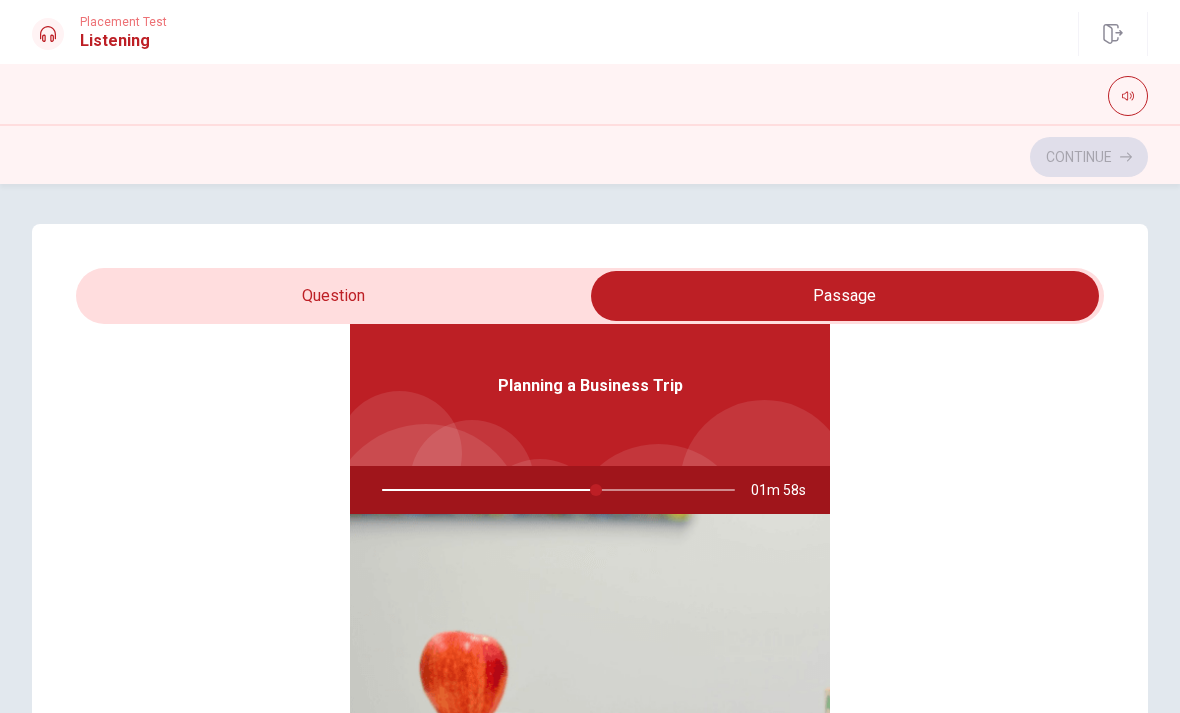 type on "61" 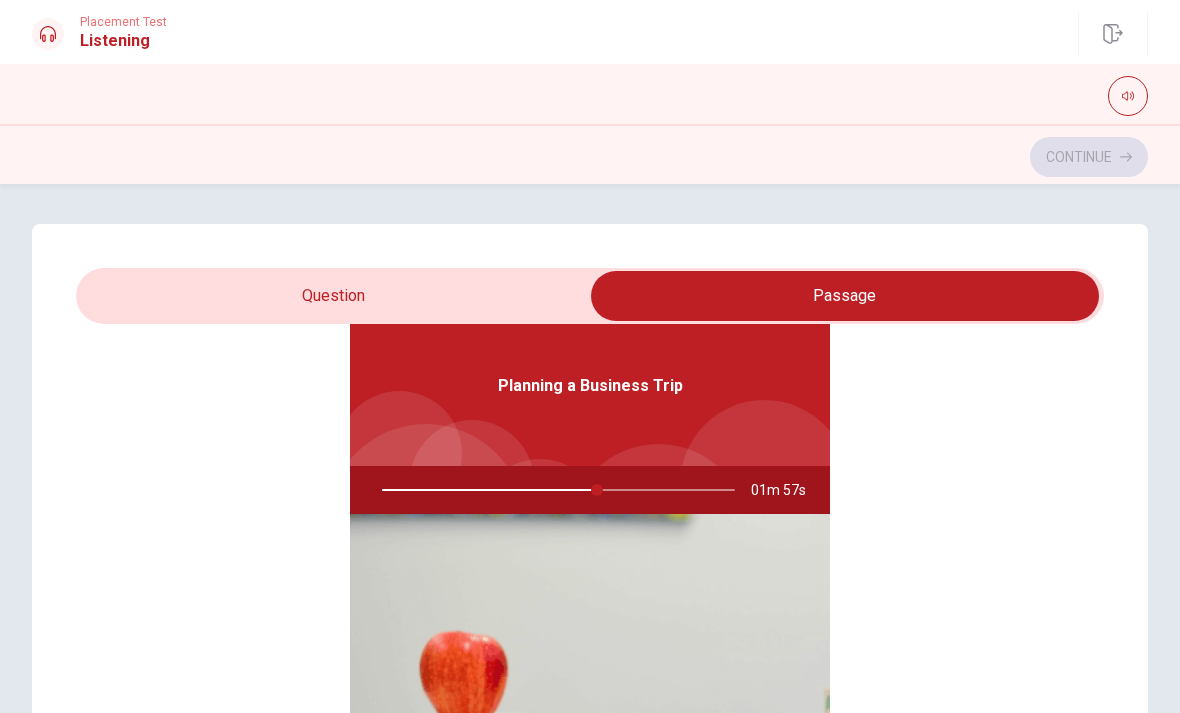 scroll, scrollTop: 112, scrollLeft: 0, axis: vertical 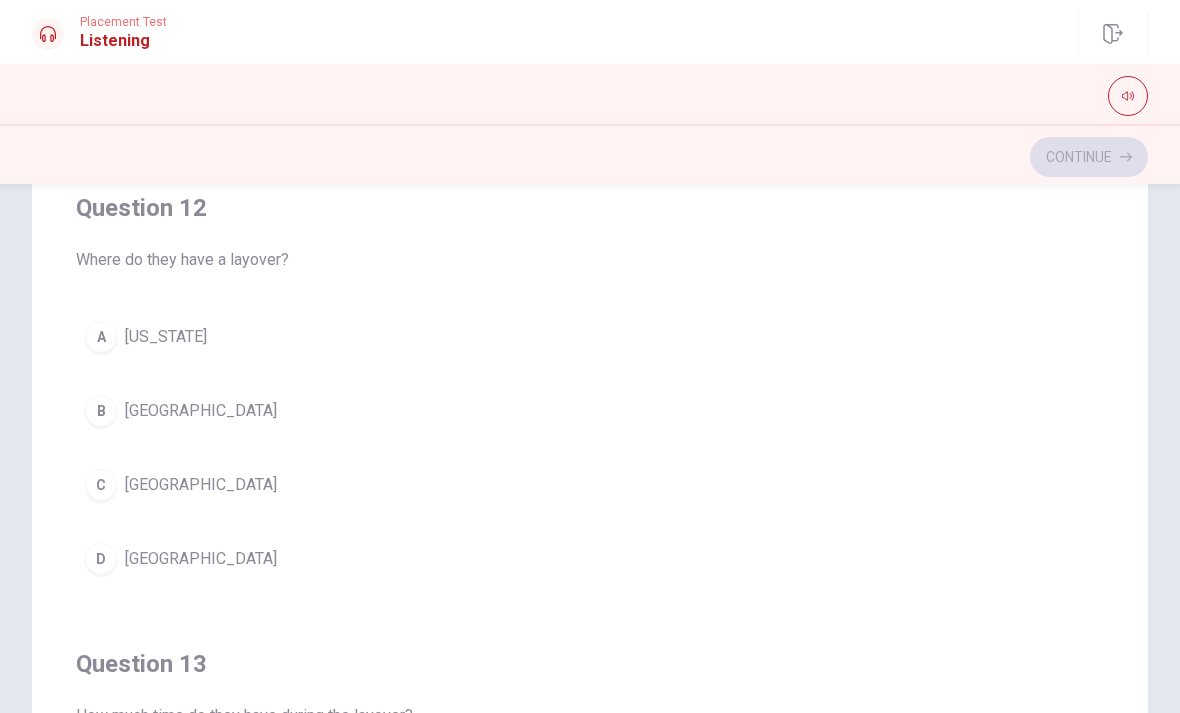 click on "B" at bounding box center (101, 411) 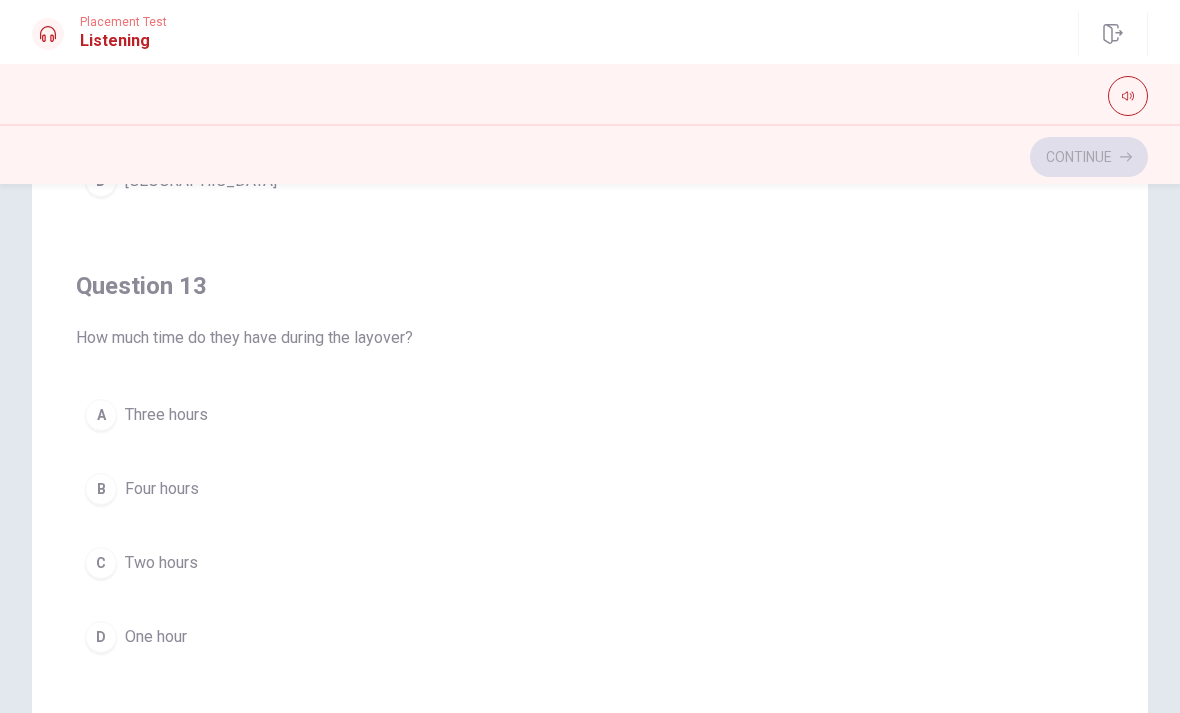 scroll, scrollTop: 761, scrollLeft: 0, axis: vertical 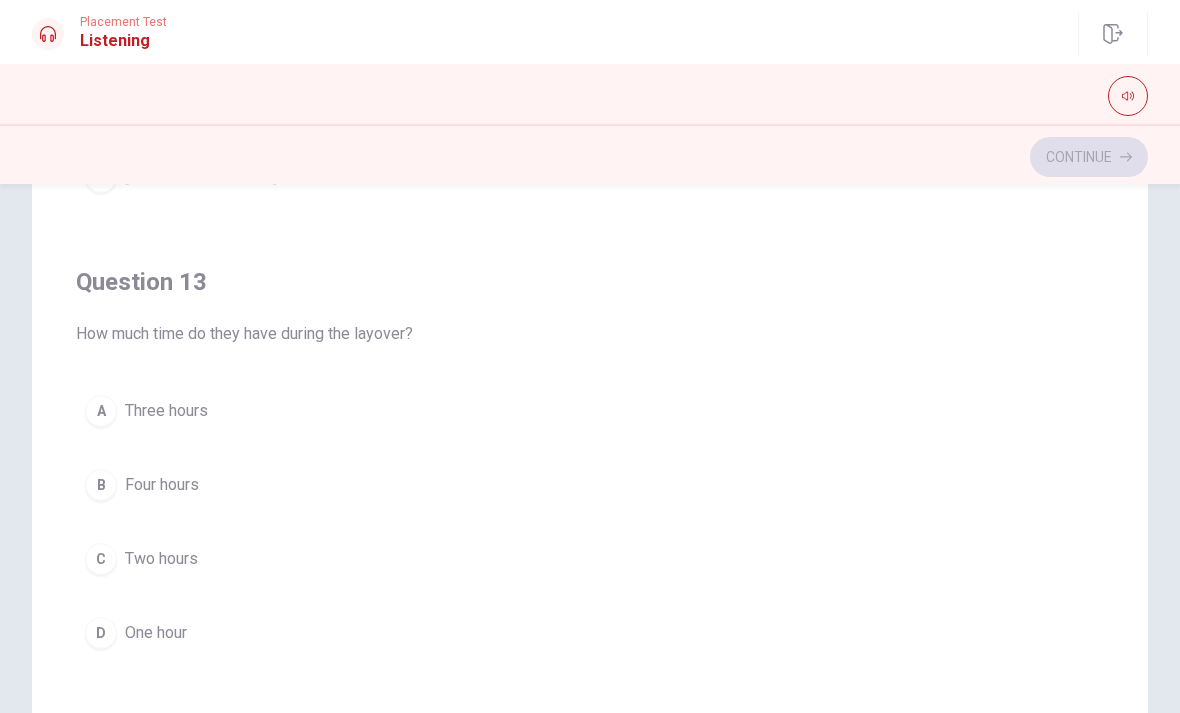 click on "C" at bounding box center [101, 559] 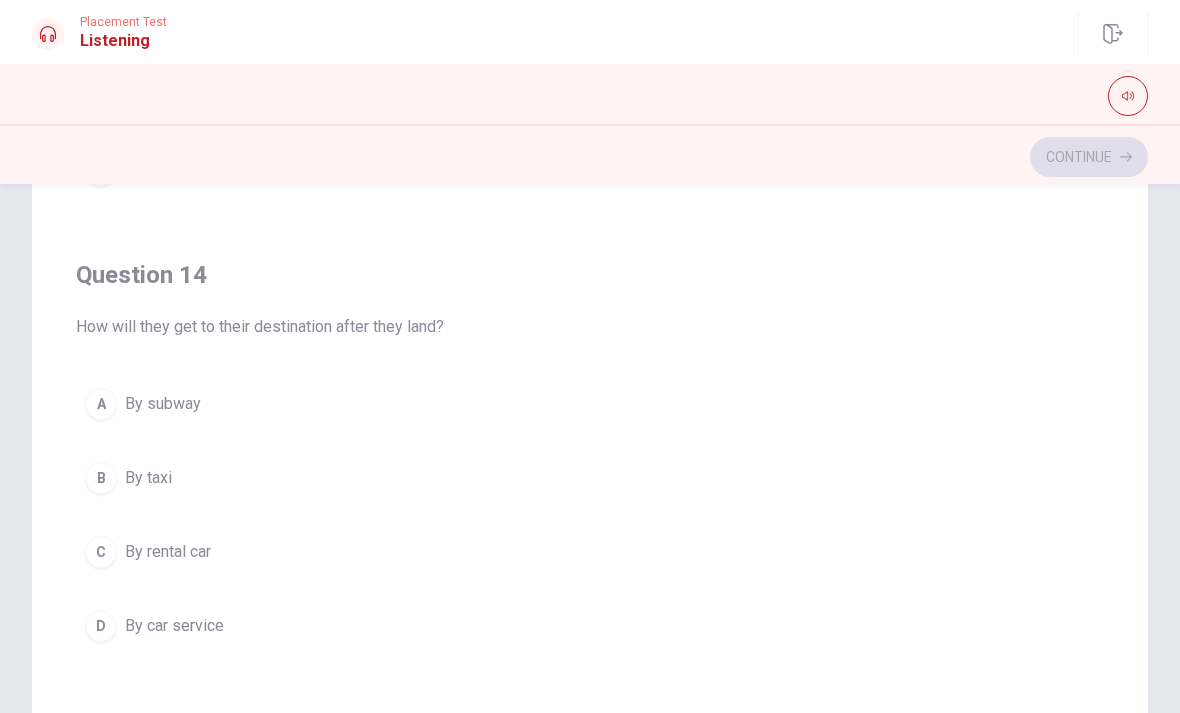 scroll, scrollTop: 1225, scrollLeft: 0, axis: vertical 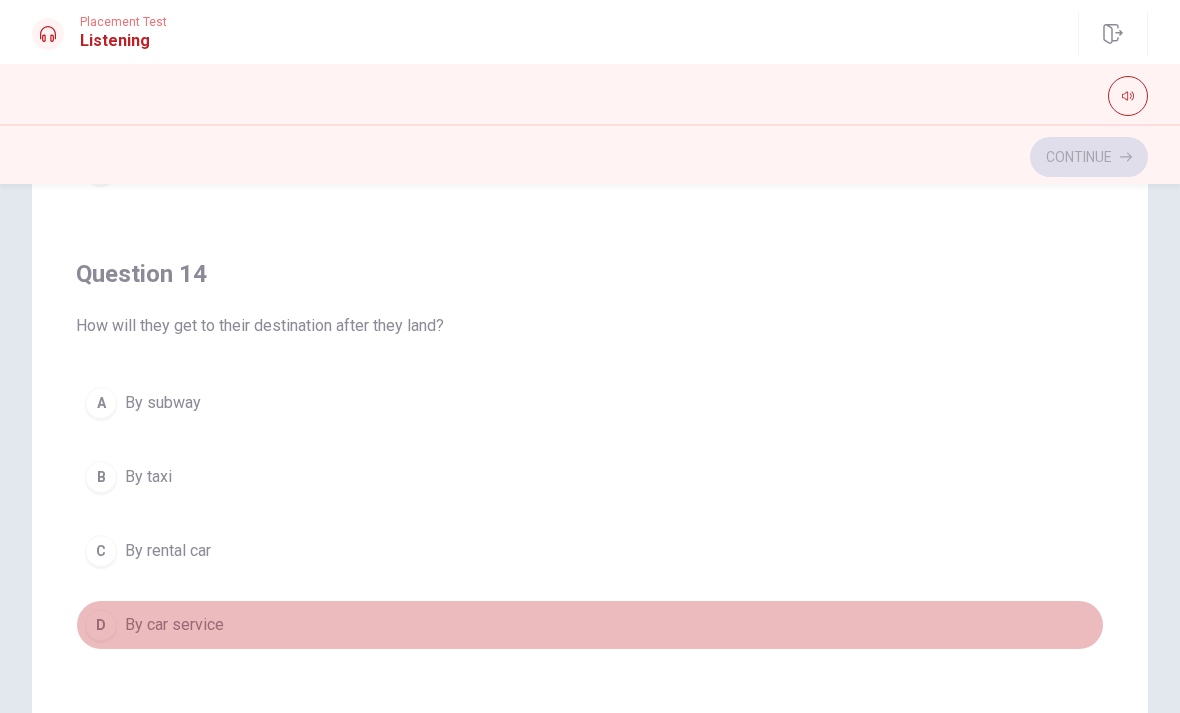 click on "D By car service" at bounding box center [590, 625] 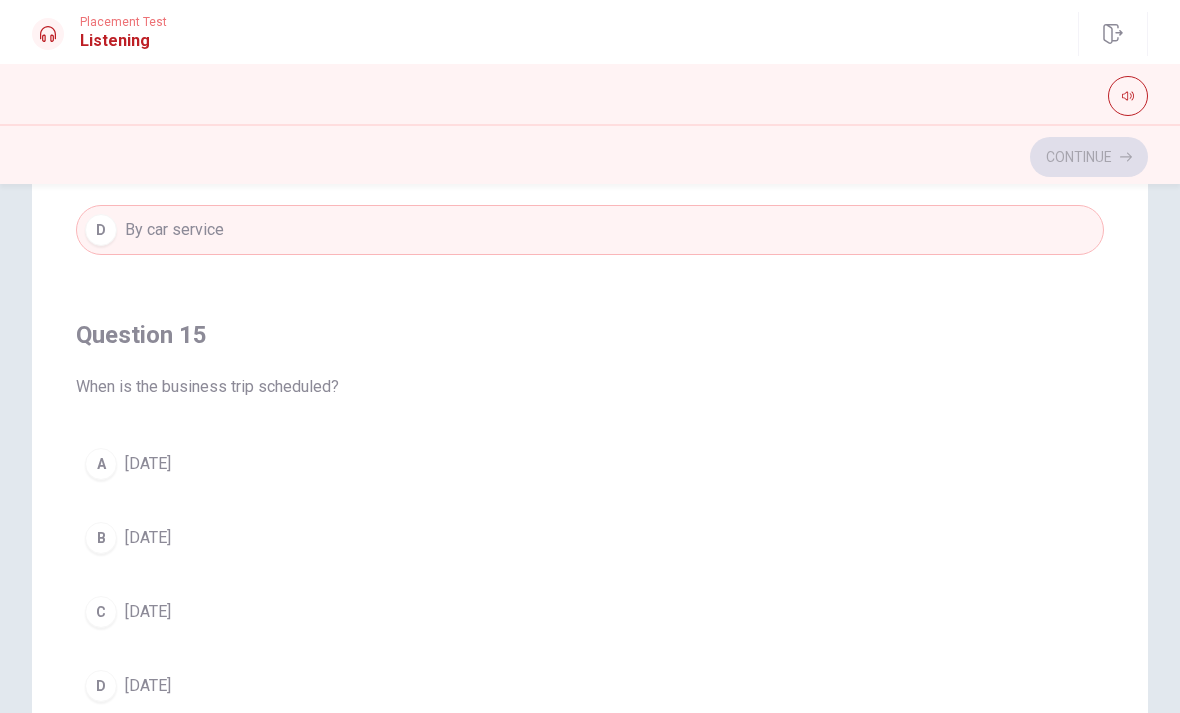 scroll, scrollTop: 1620, scrollLeft: 0, axis: vertical 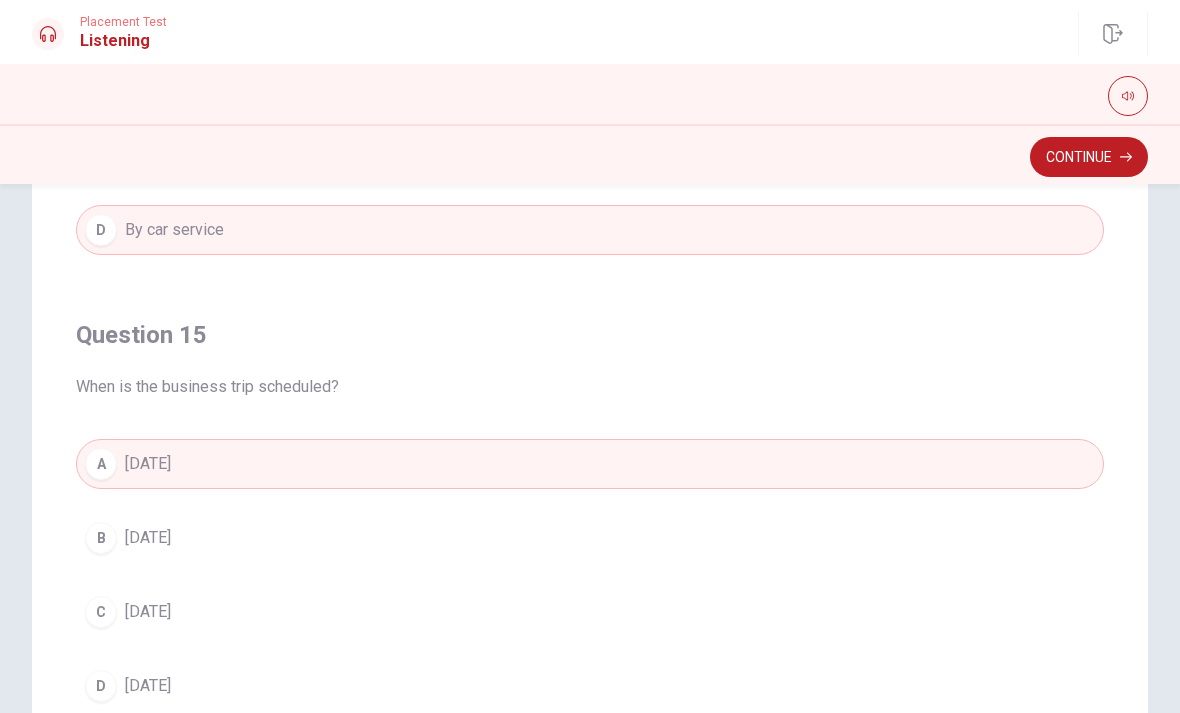 click on "Continue" at bounding box center (1089, 157) 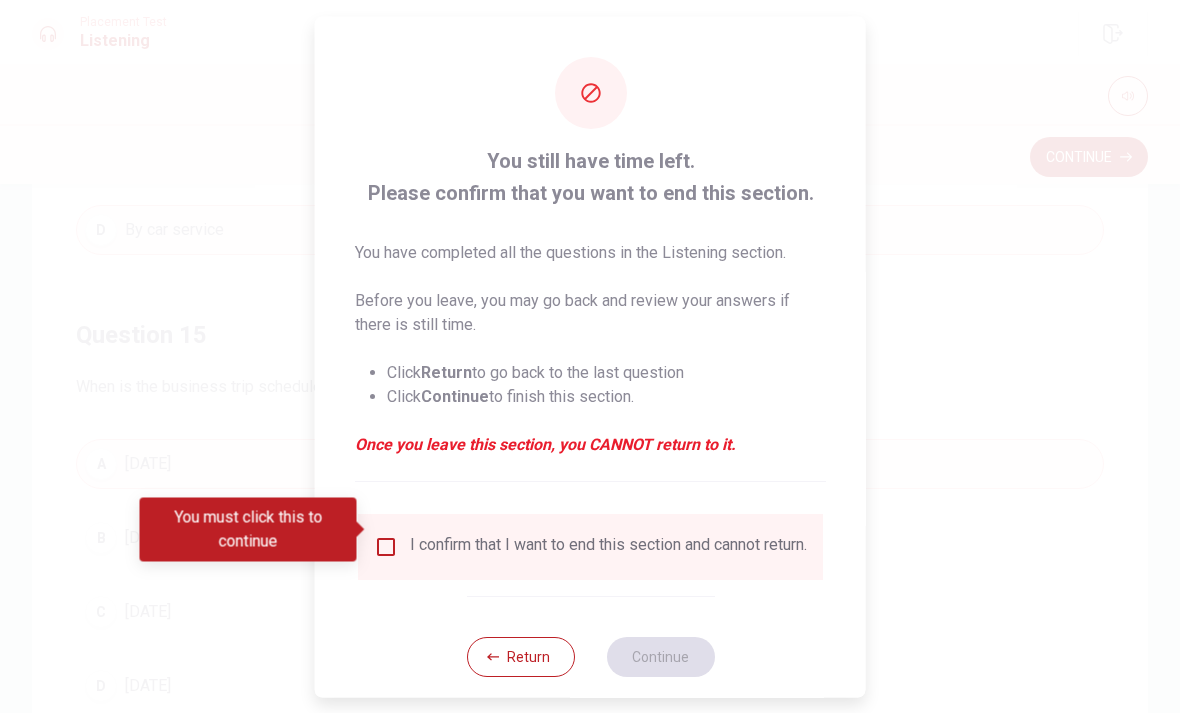 click at bounding box center [386, 546] 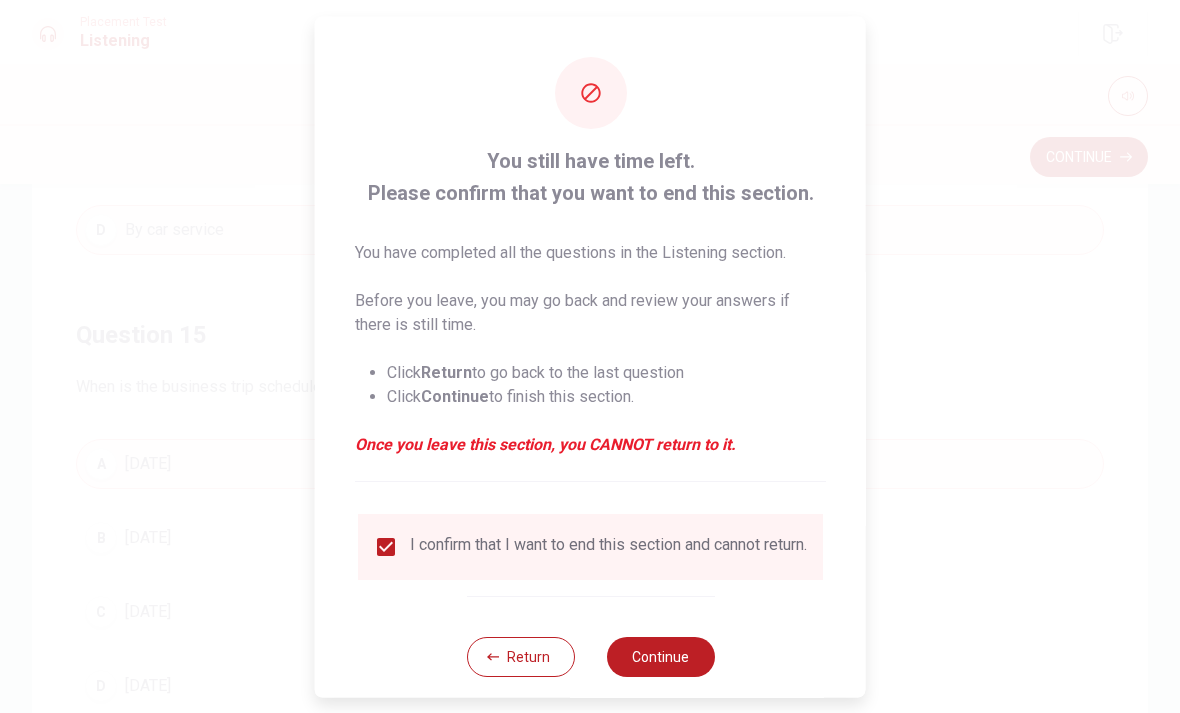 click on "Continue" at bounding box center (660, 656) 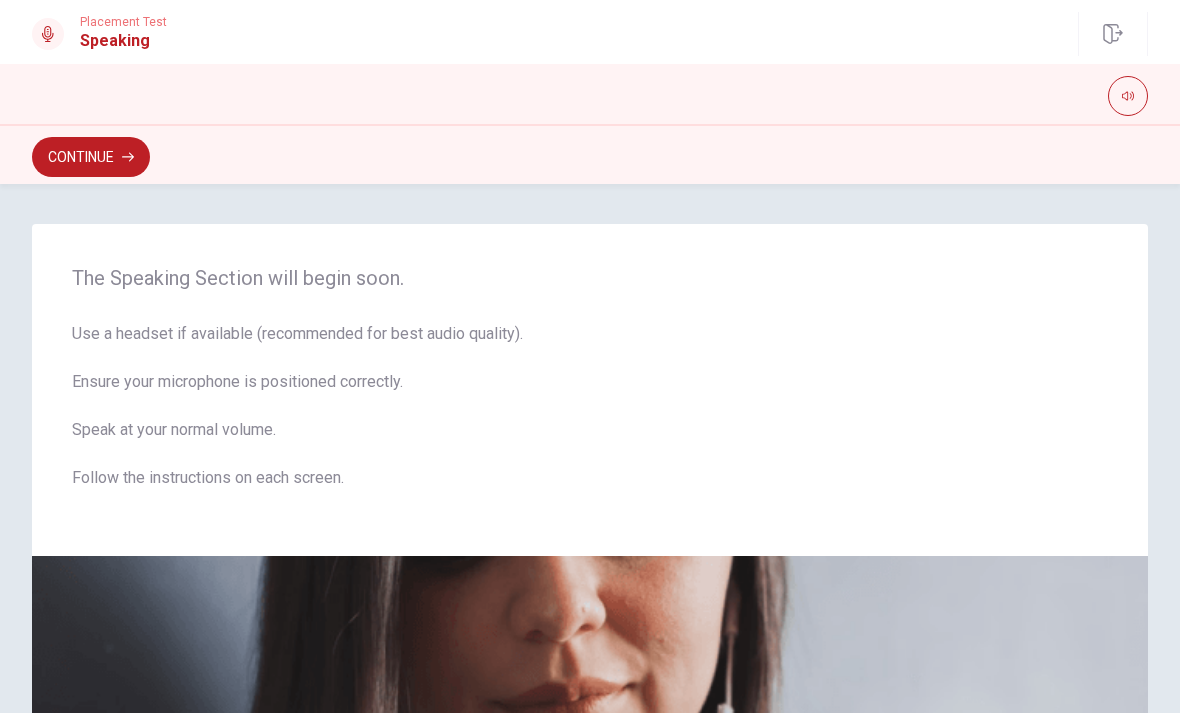 scroll, scrollTop: 0, scrollLeft: 0, axis: both 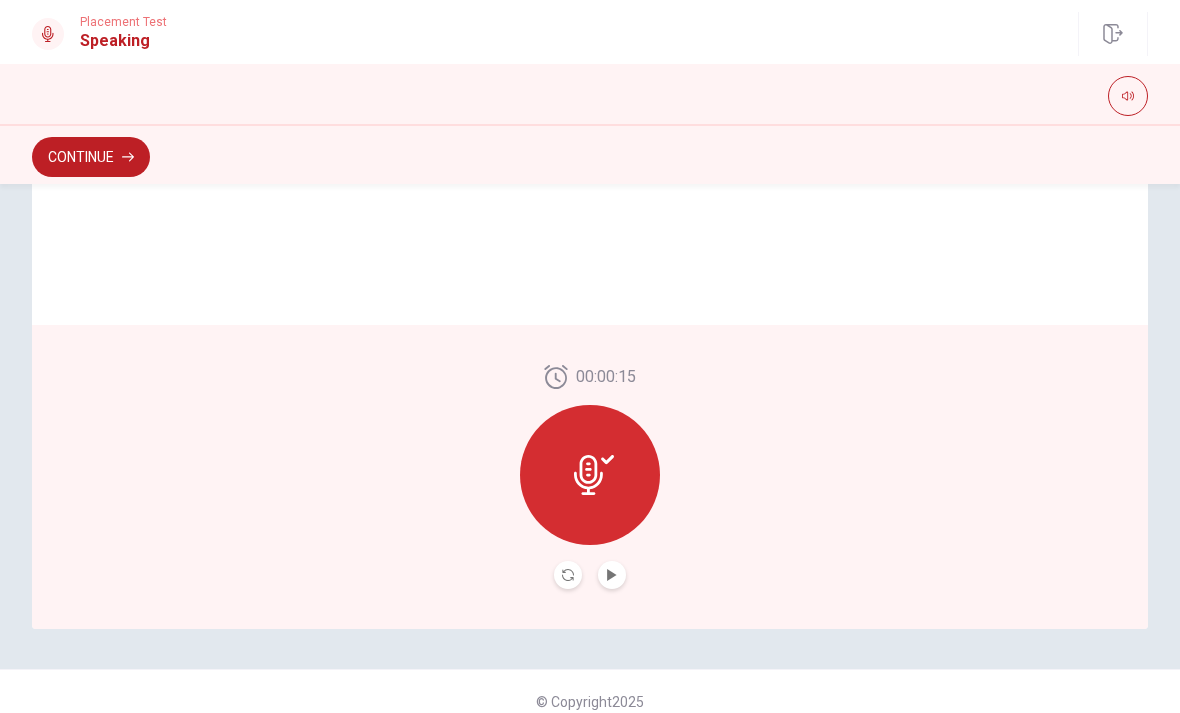 click at bounding box center [590, 475] 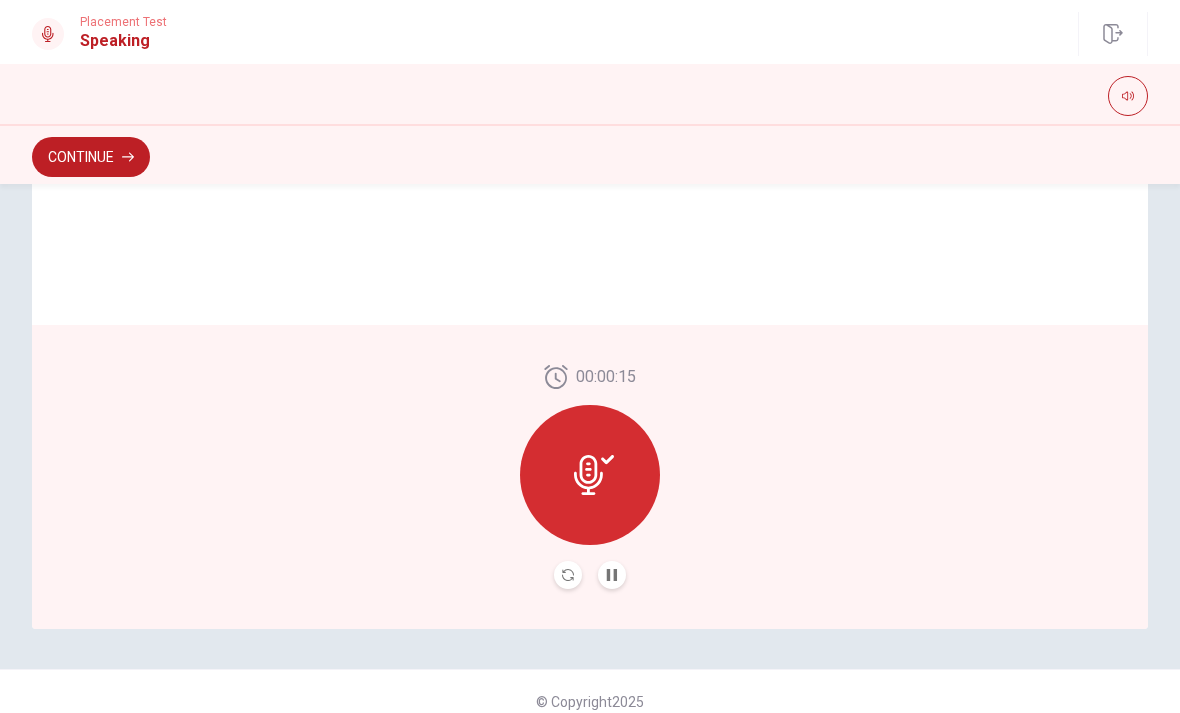 click 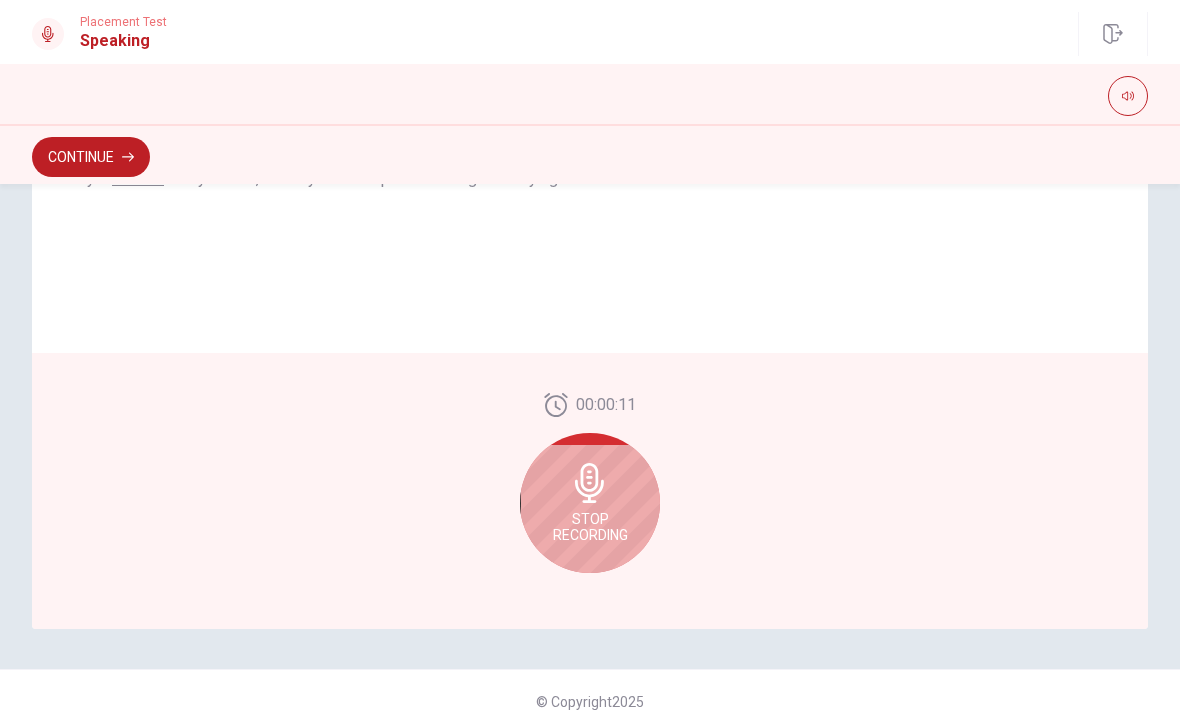 click on "Stop   Recording" at bounding box center [590, 527] 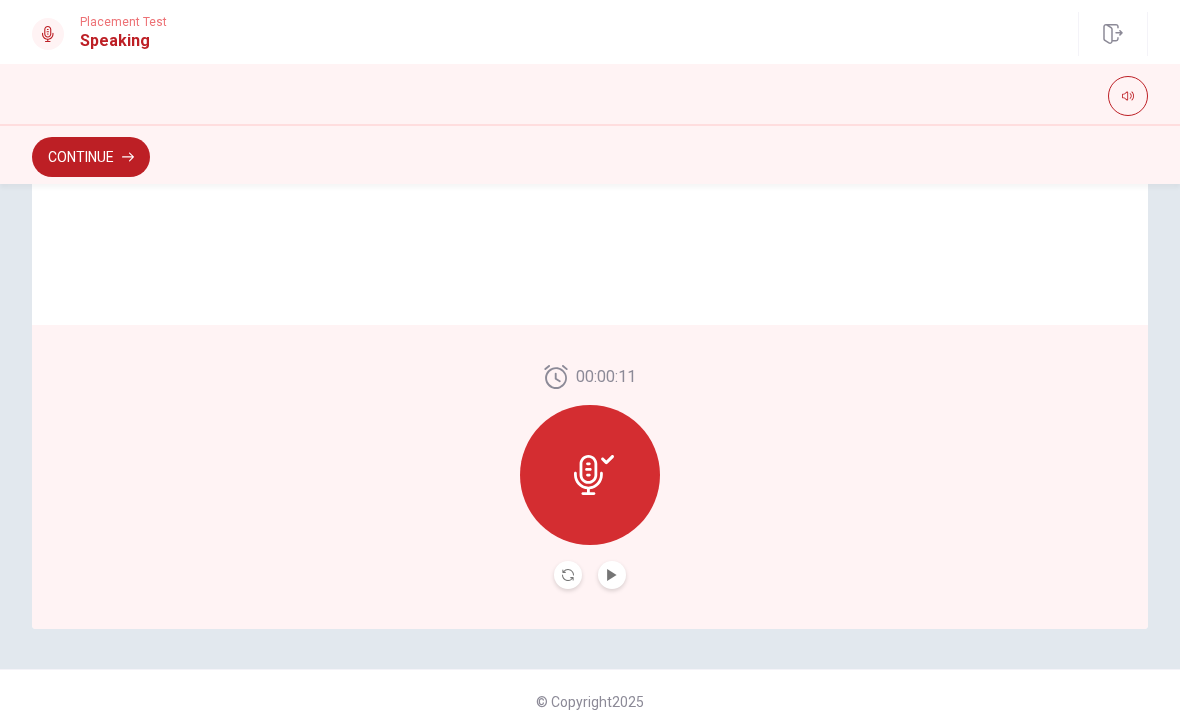 click 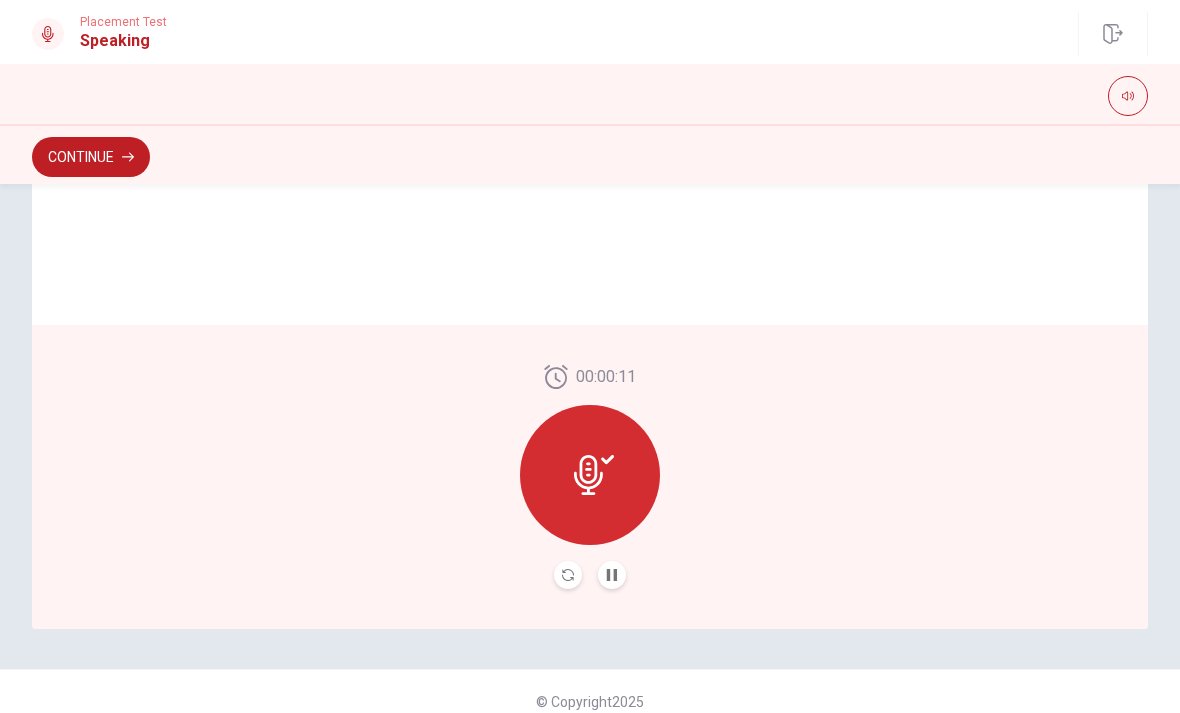click 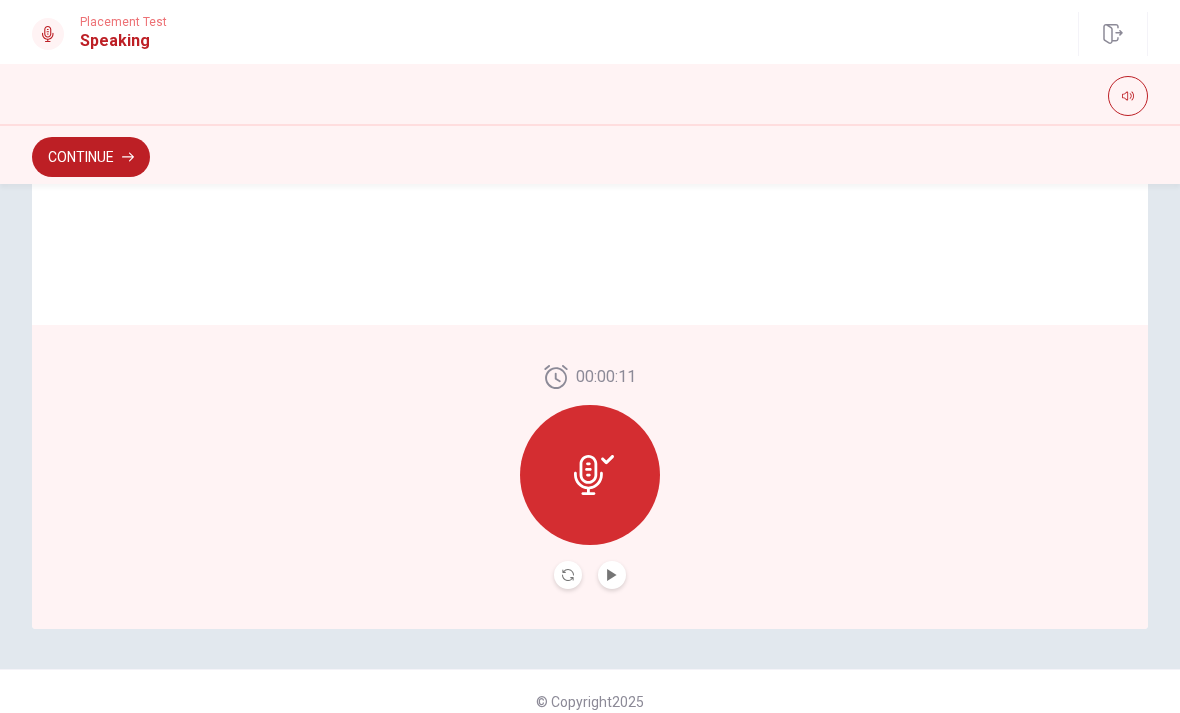 click on "Continue" at bounding box center [91, 157] 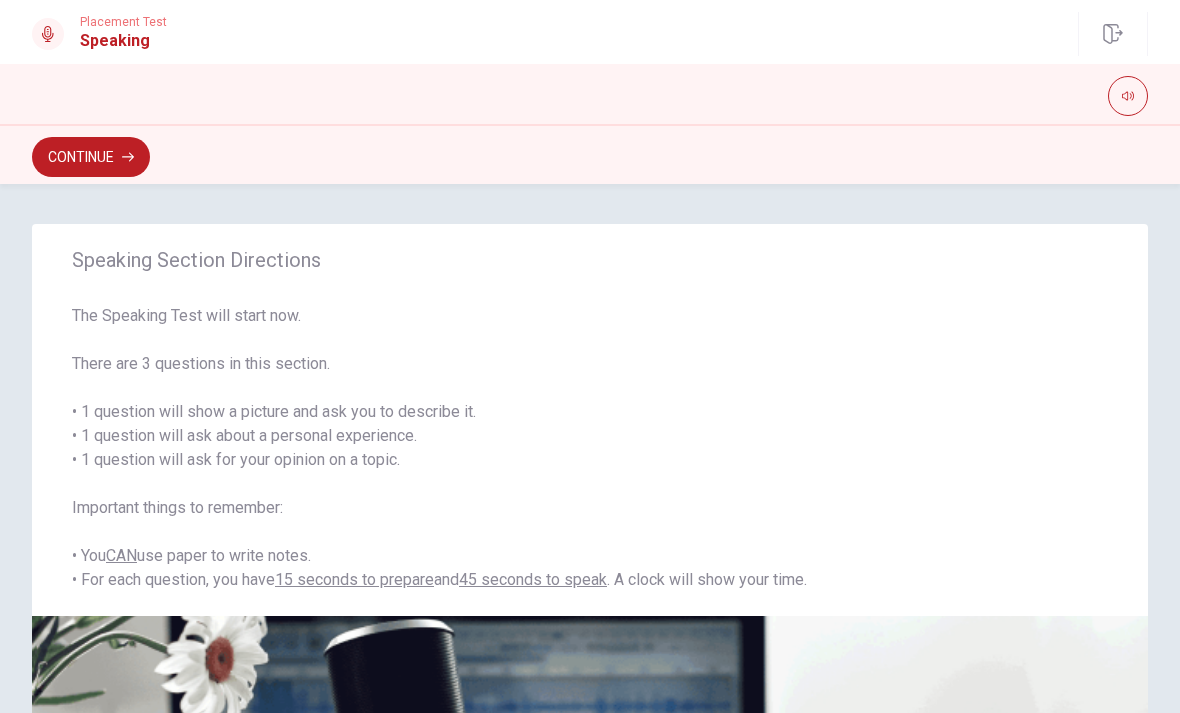 scroll, scrollTop: 0, scrollLeft: 0, axis: both 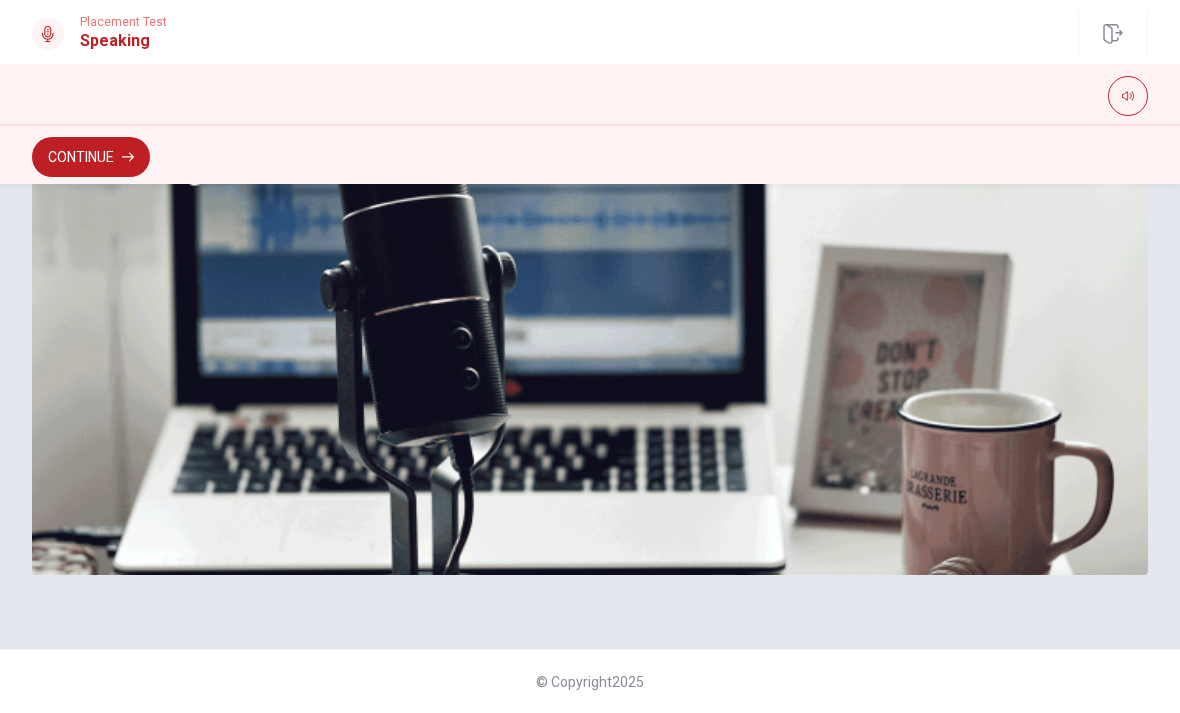 click on "Continue" at bounding box center (91, 157) 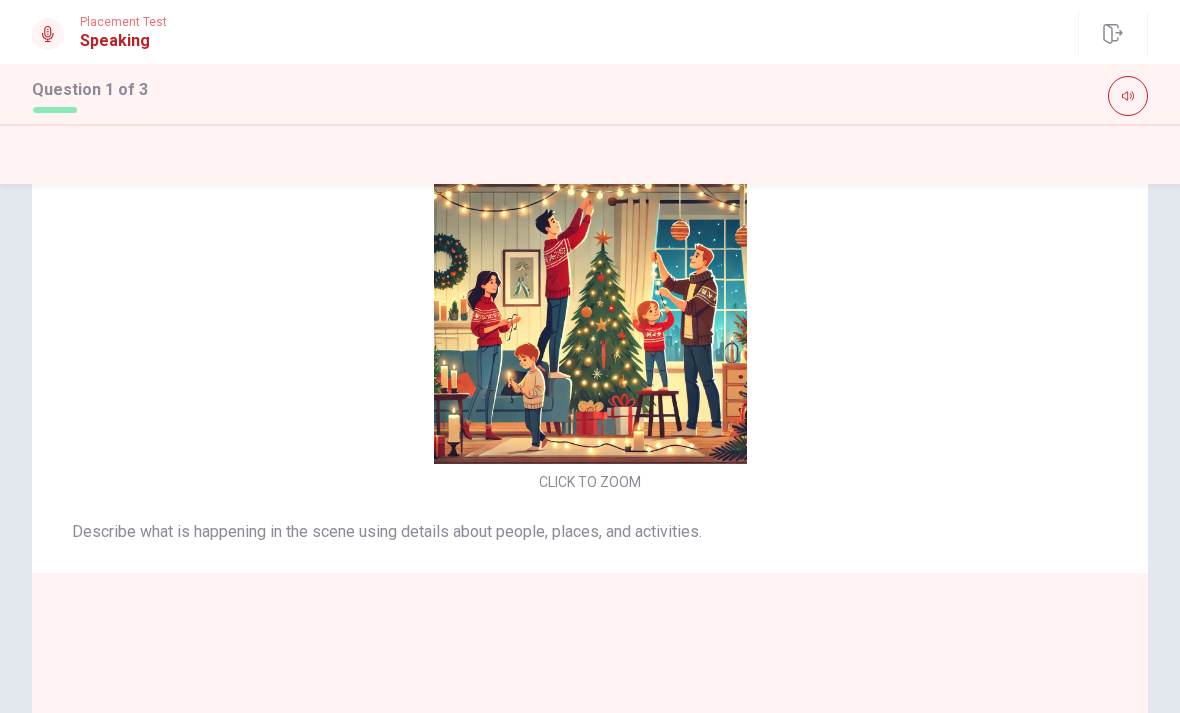 scroll, scrollTop: 47, scrollLeft: 0, axis: vertical 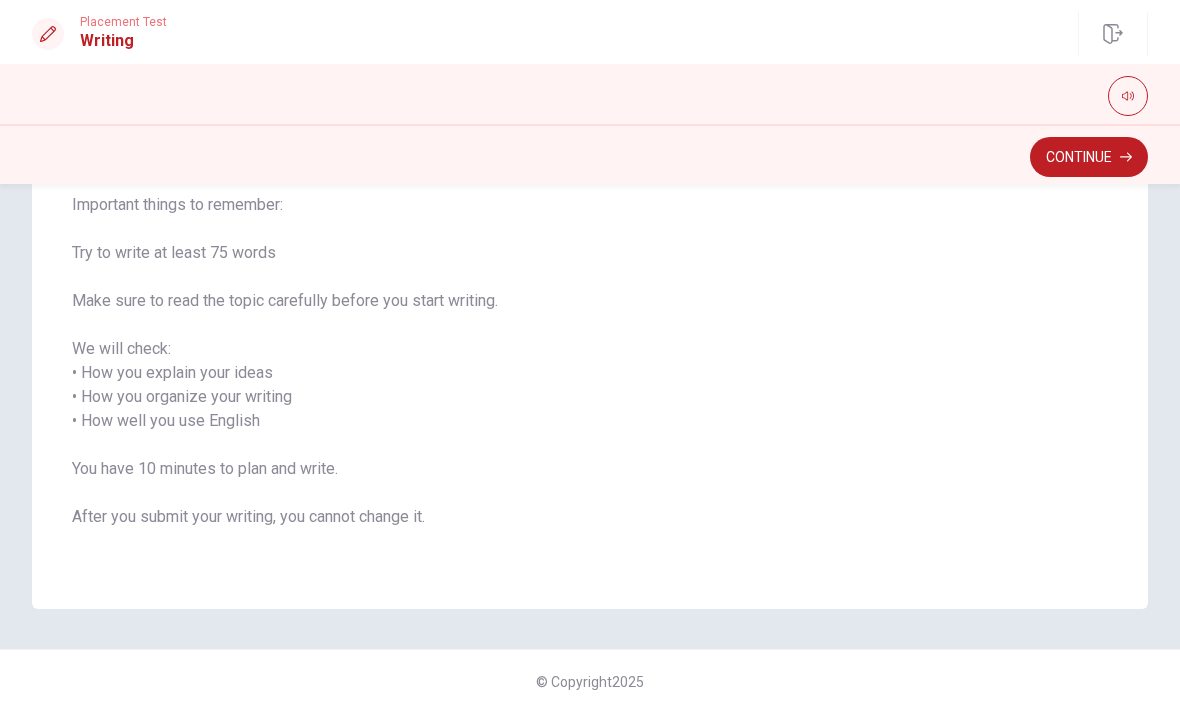 click on "Continue" at bounding box center [1089, 157] 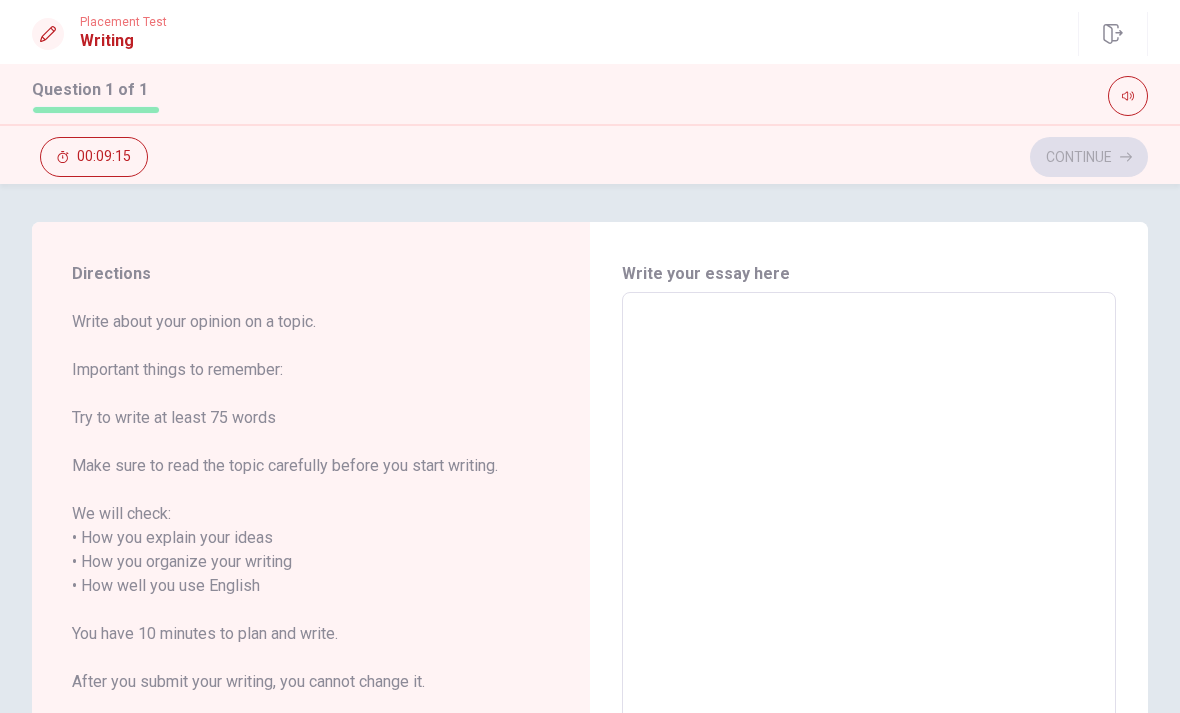 scroll, scrollTop: 2, scrollLeft: 0, axis: vertical 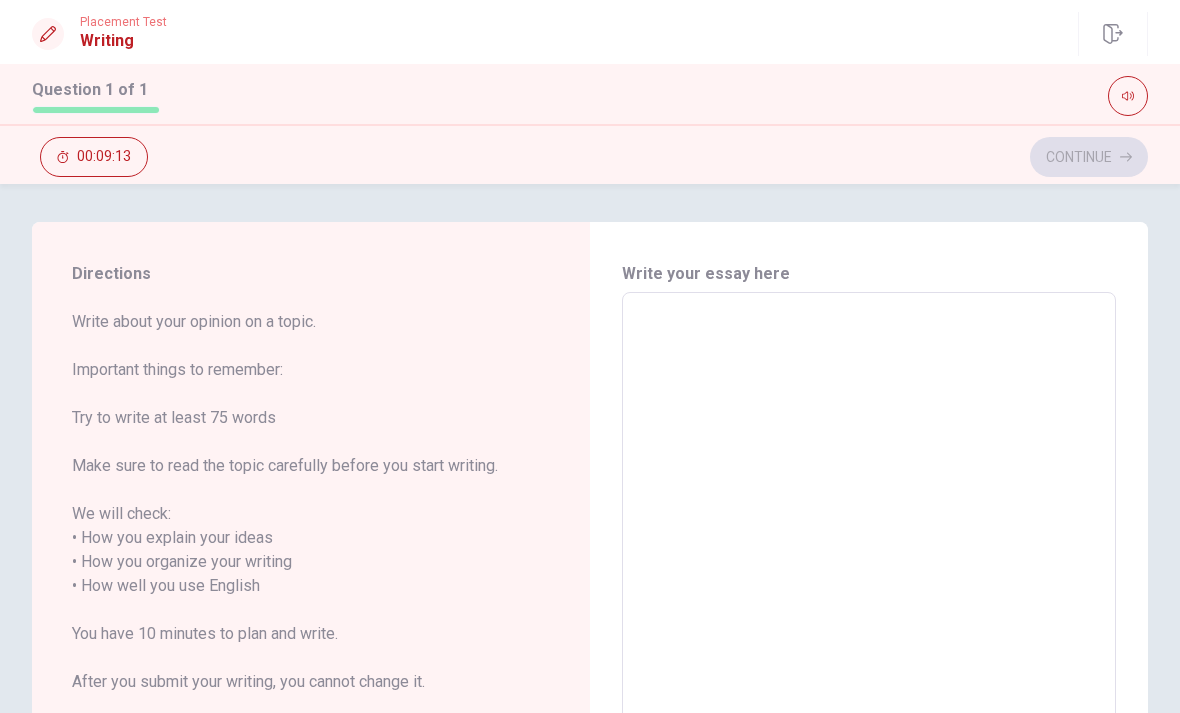 click at bounding box center (869, 574) 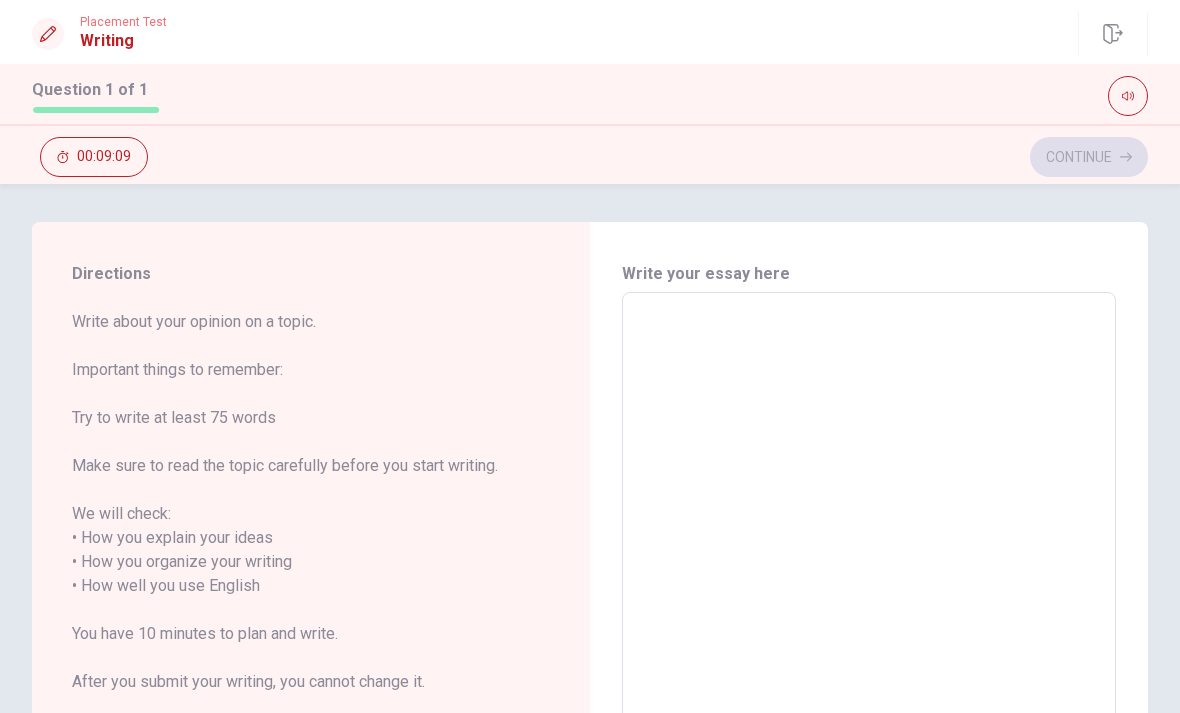type on "M" 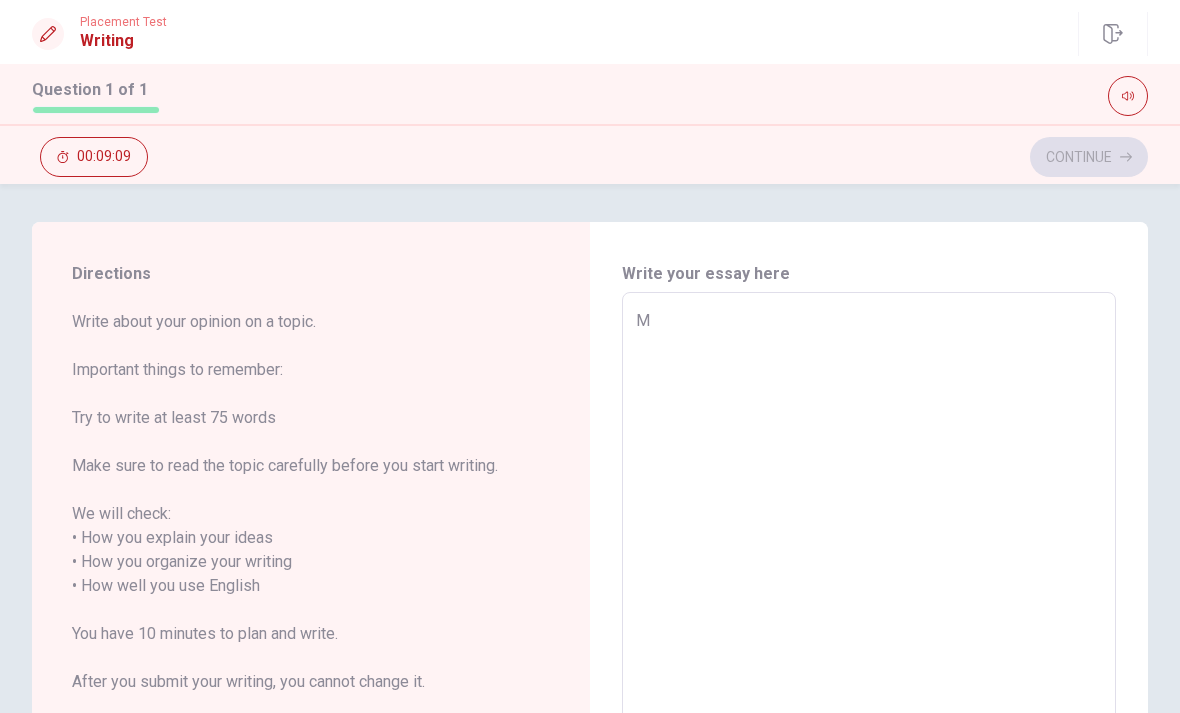 type on "x" 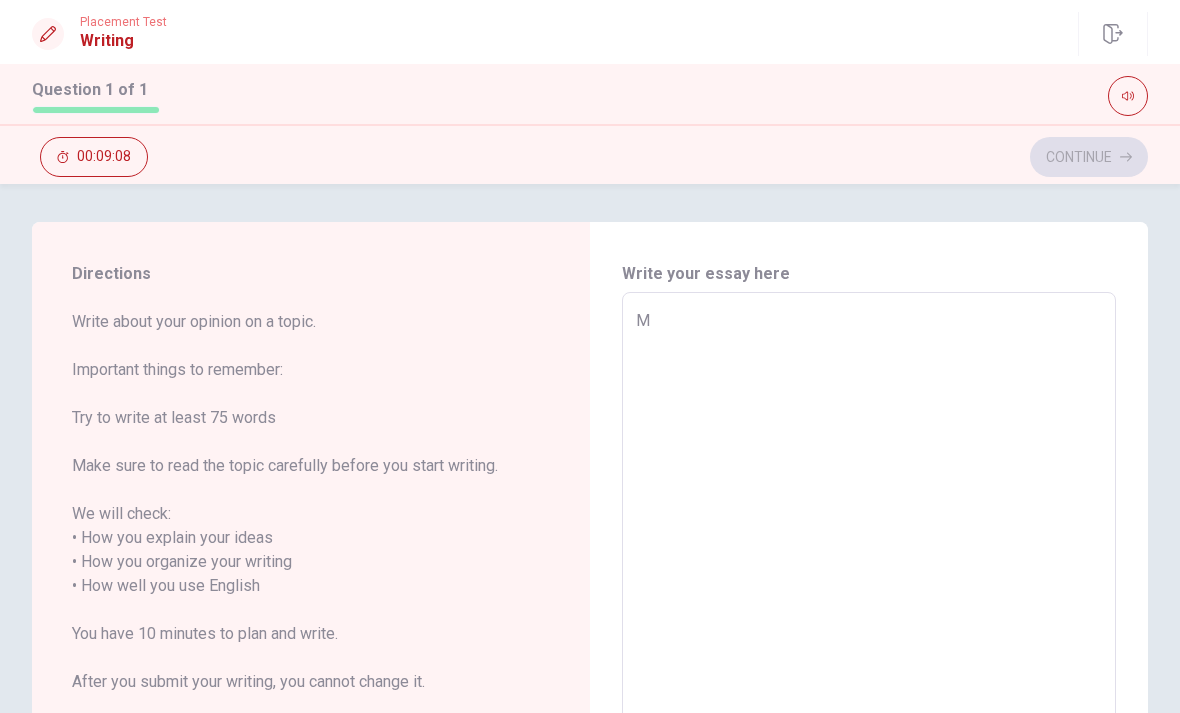 type on "My" 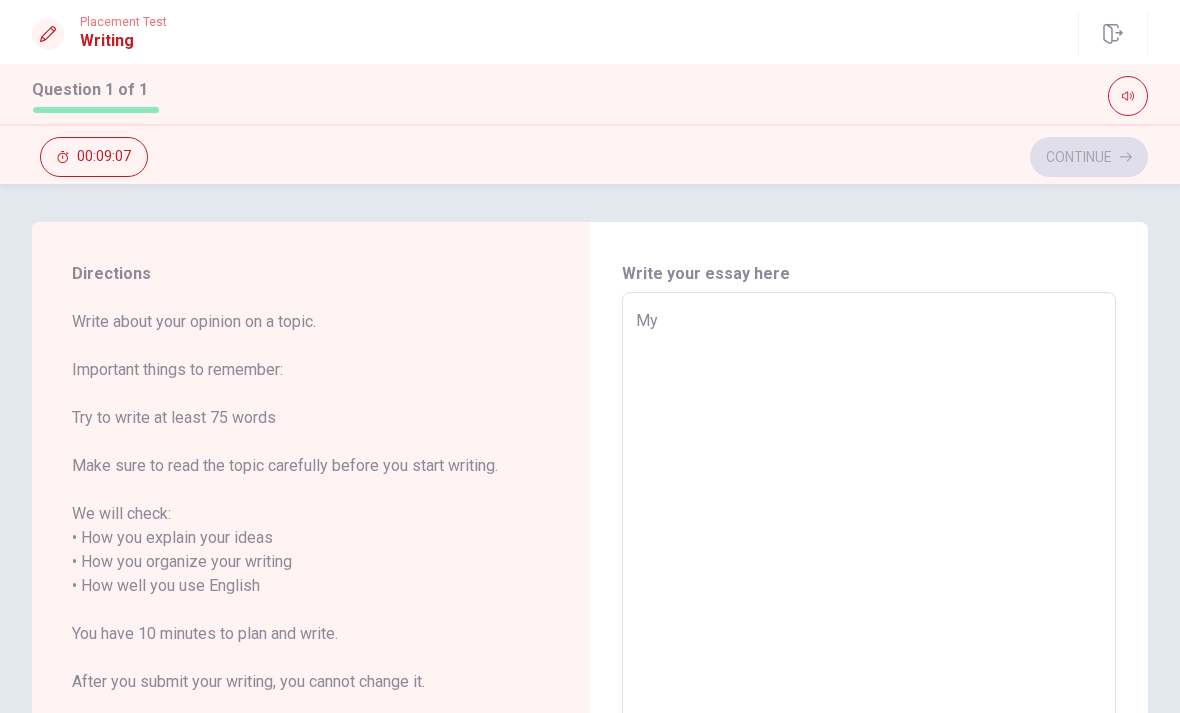 type on "x" 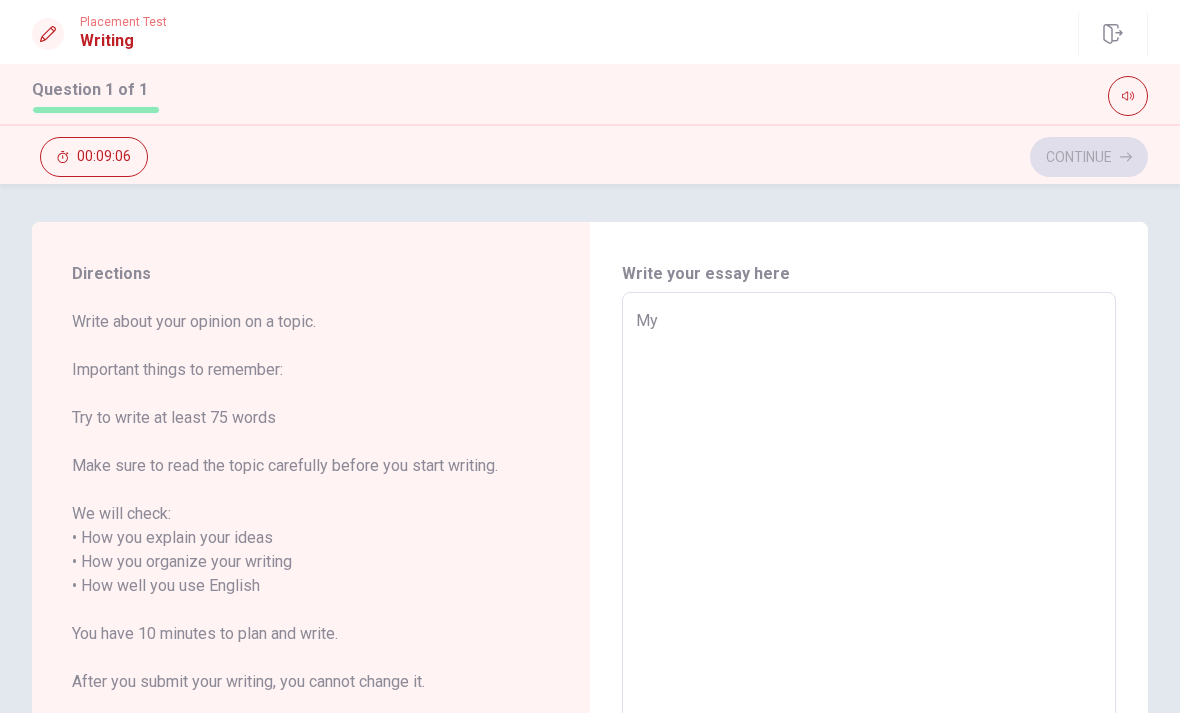 type on "My" 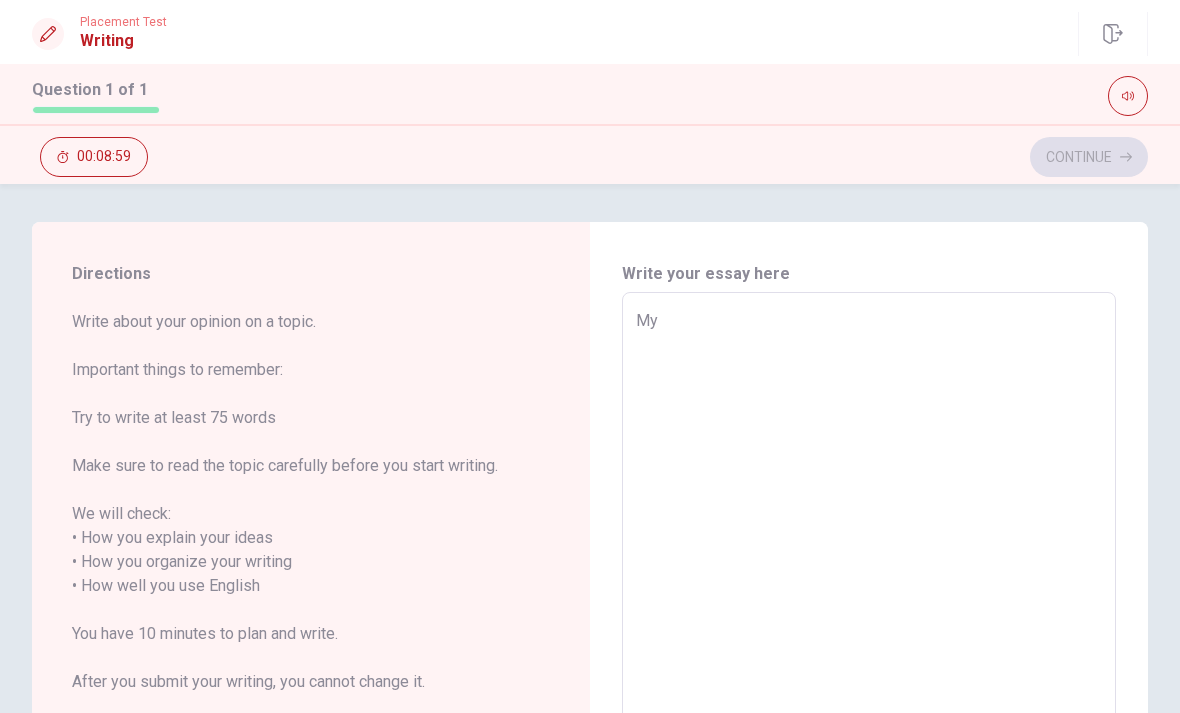 type on "x" 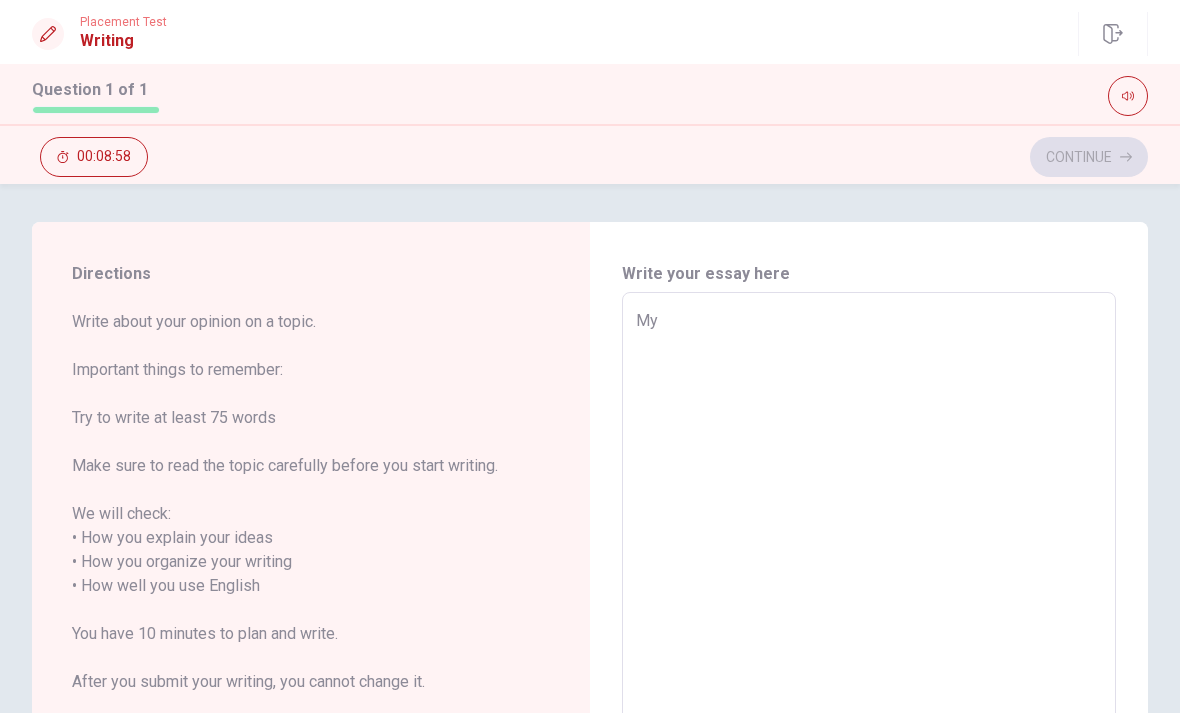 type on "My i" 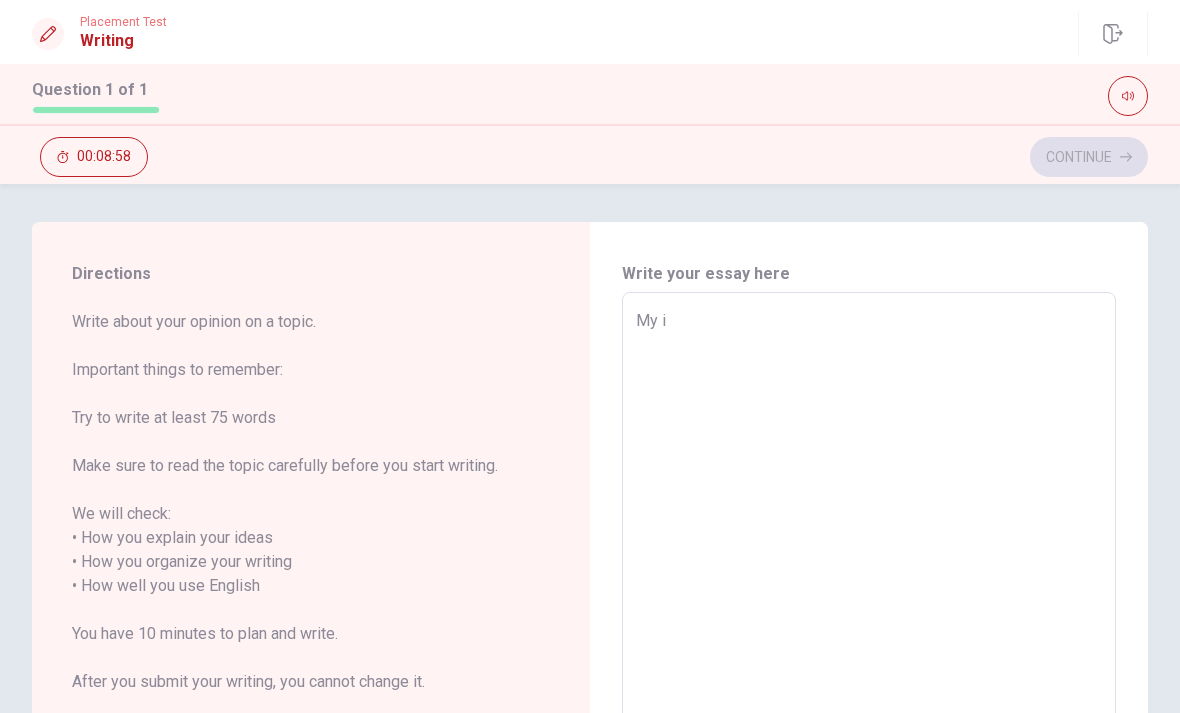 type on "x" 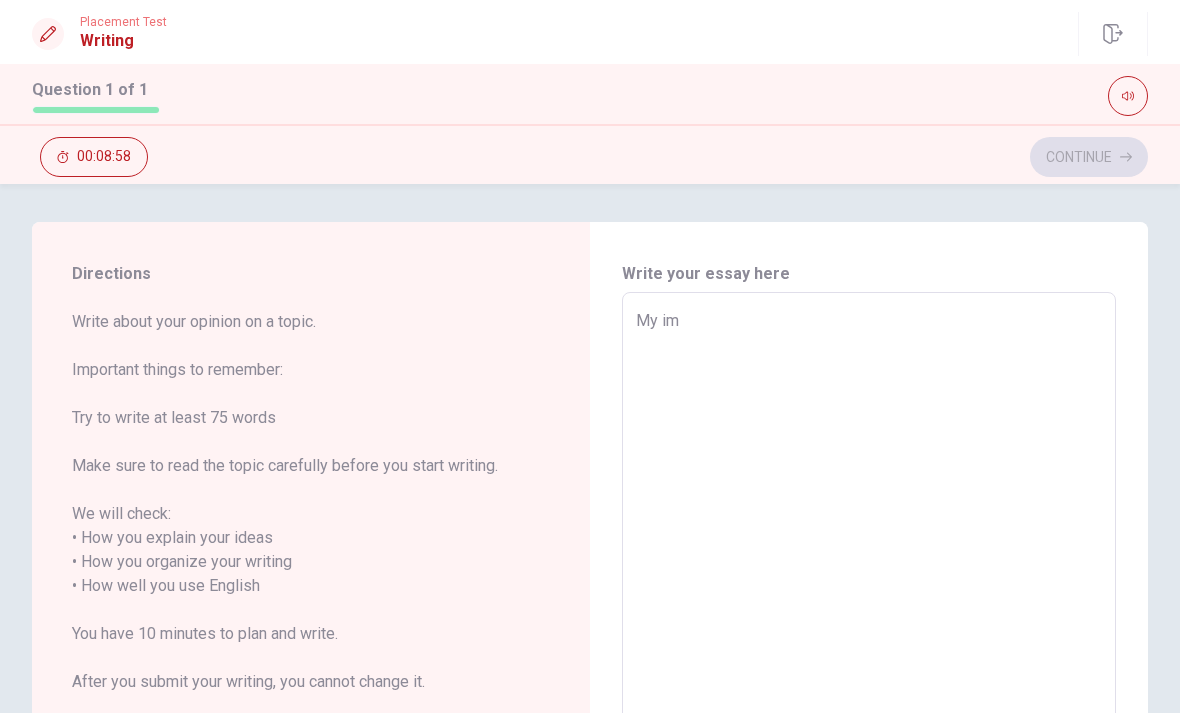 type on "x" 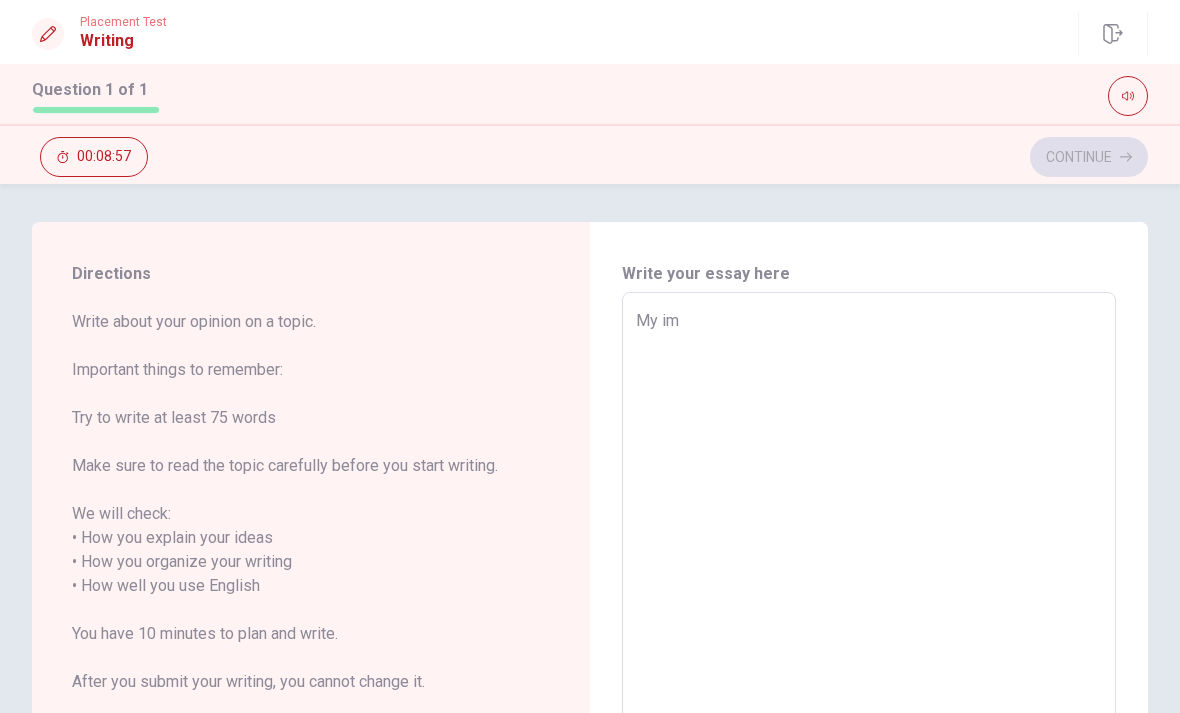type on "My imp" 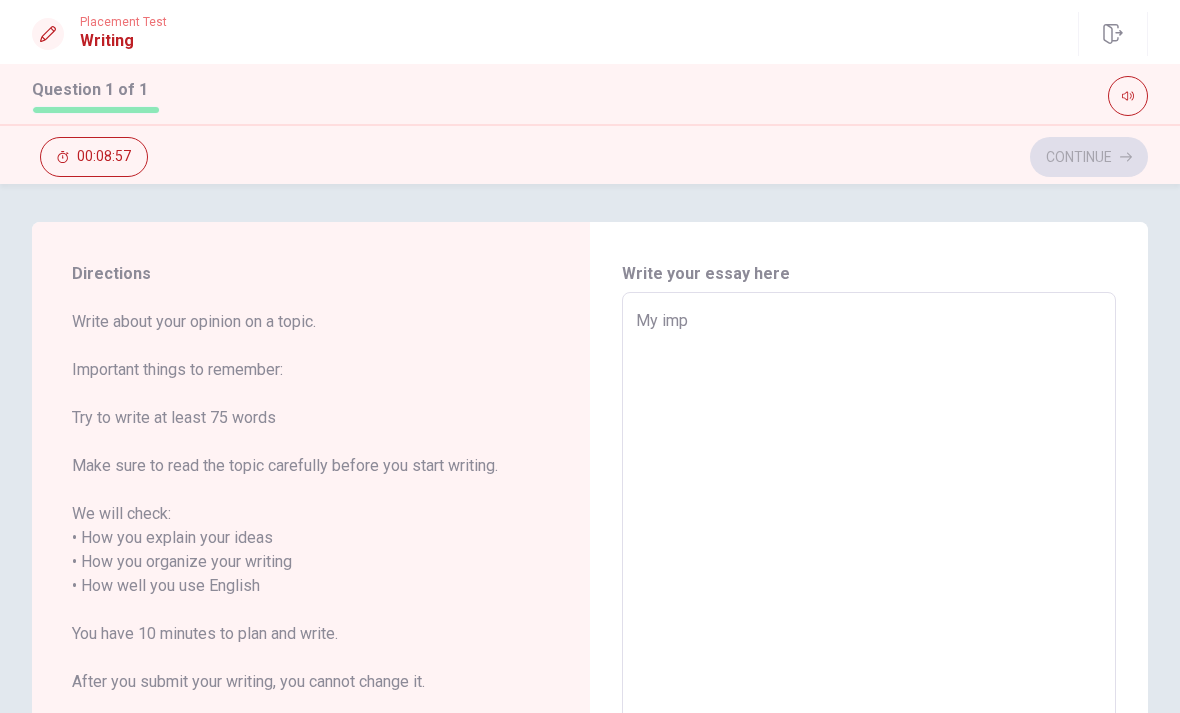 type on "x" 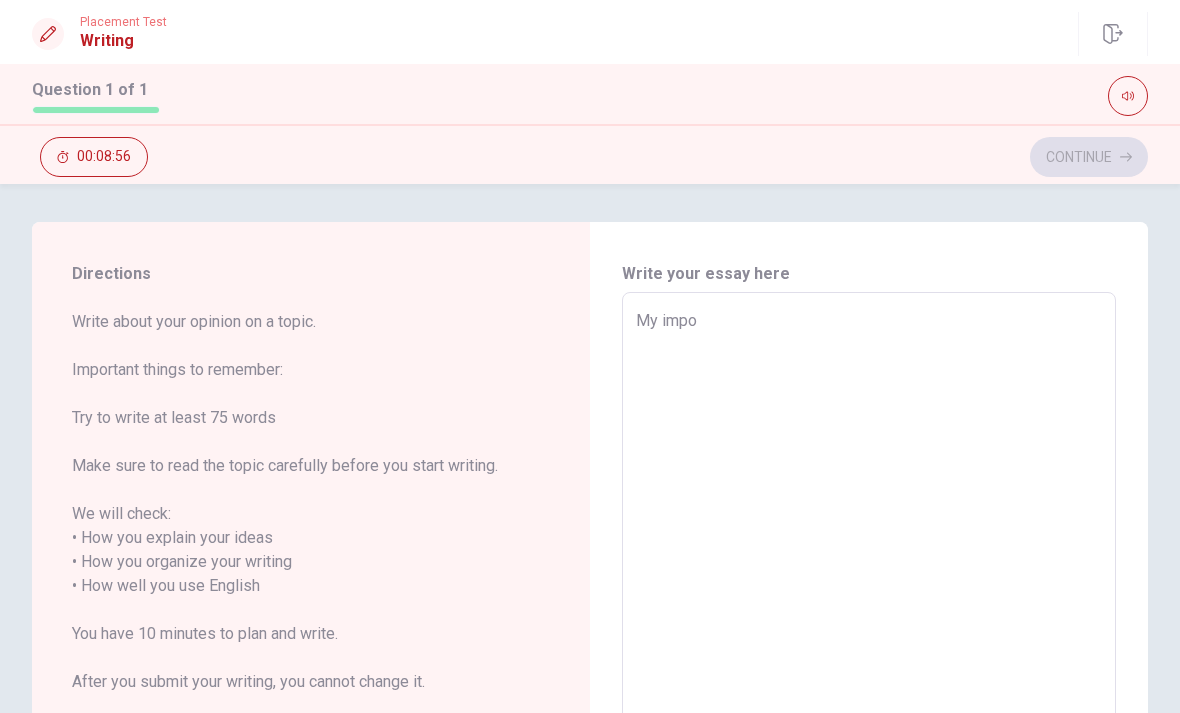 type on "x" 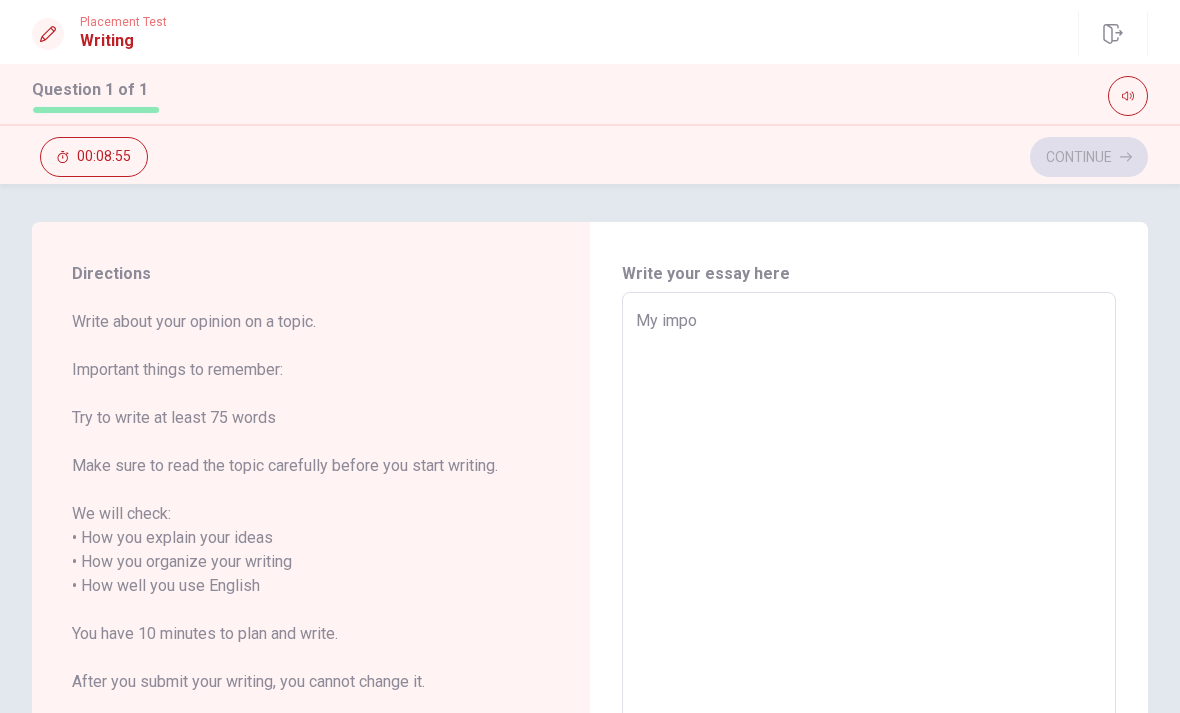 type on "My impoo" 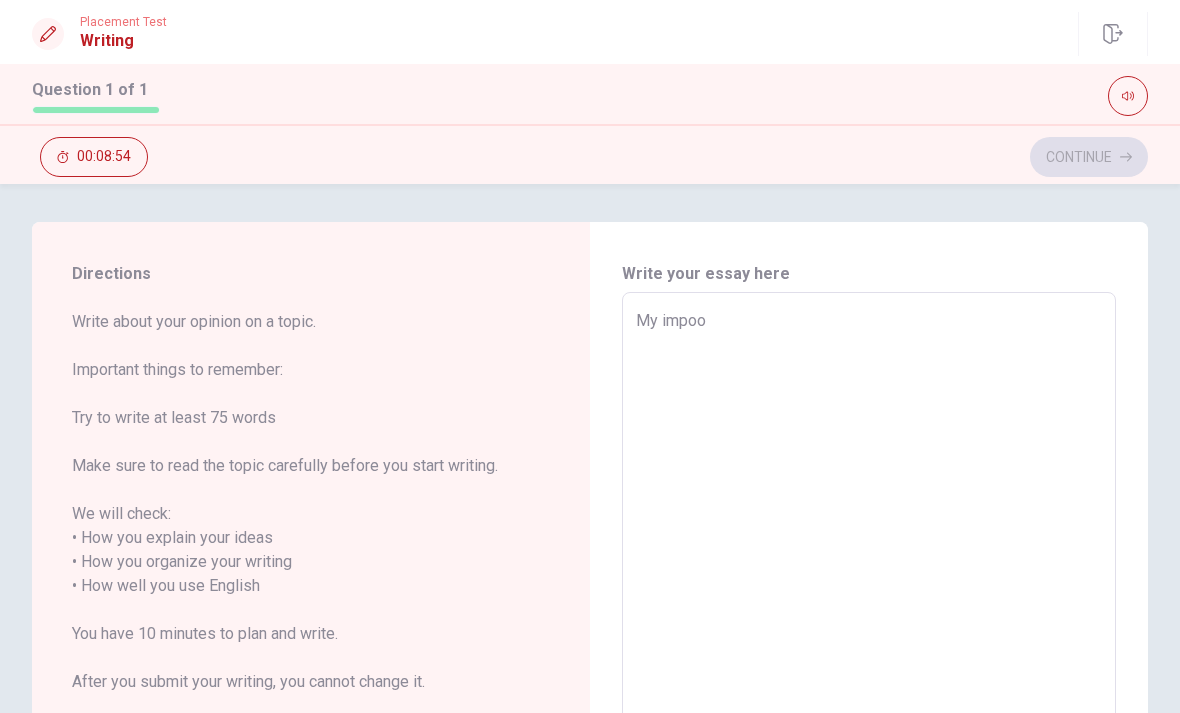 type on "x" 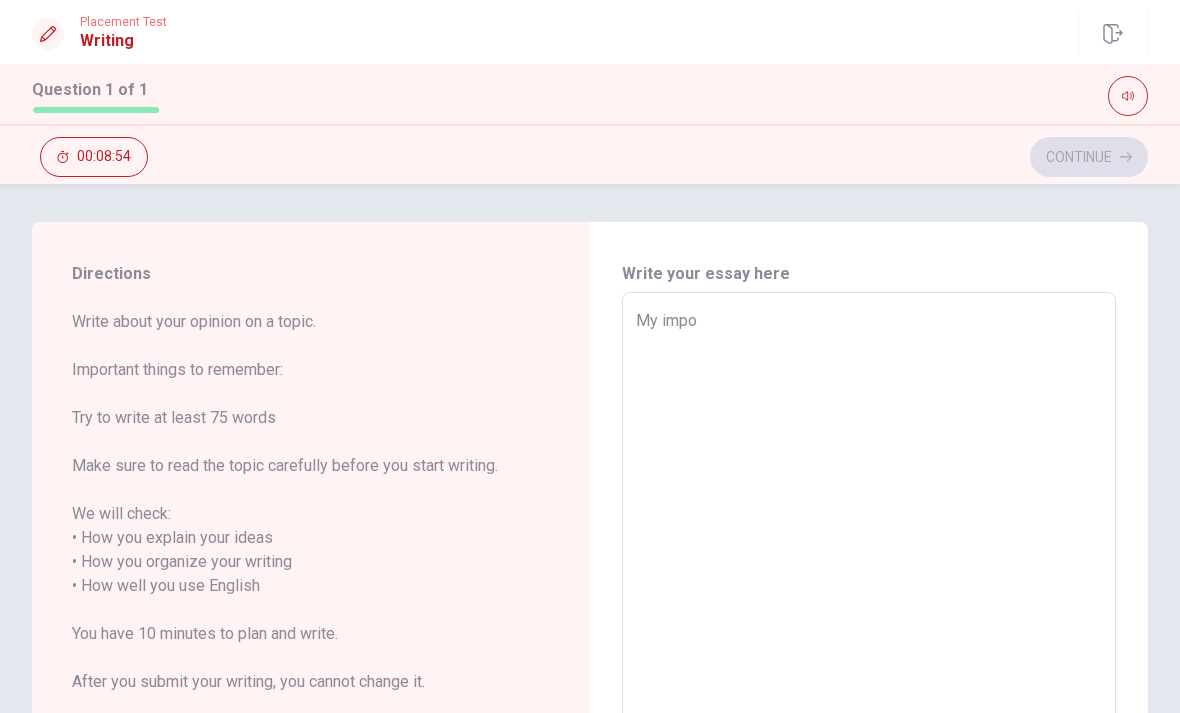 type on "x" 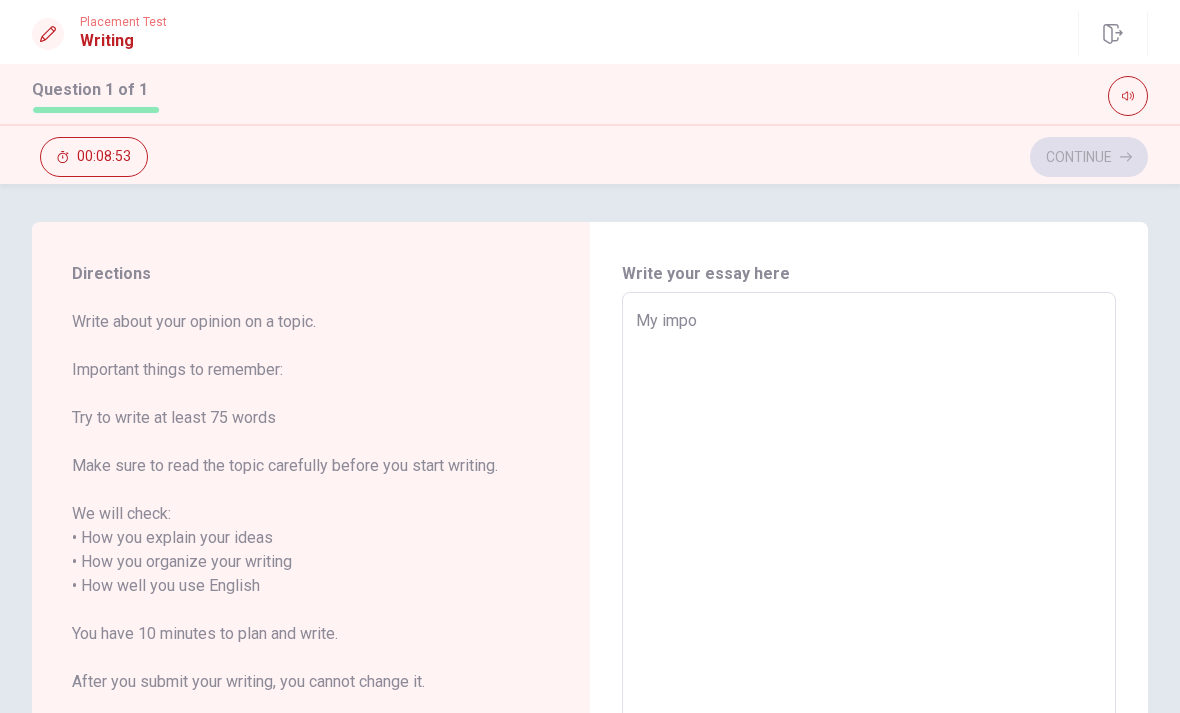 type on "My impor" 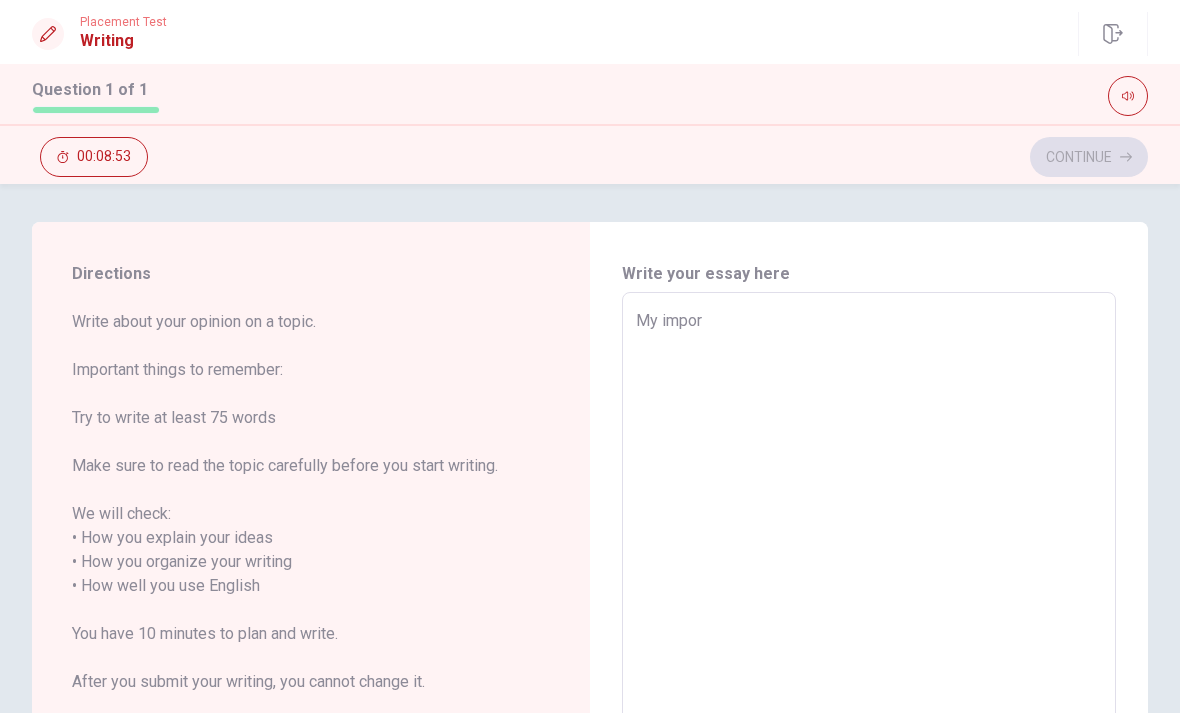 type on "x" 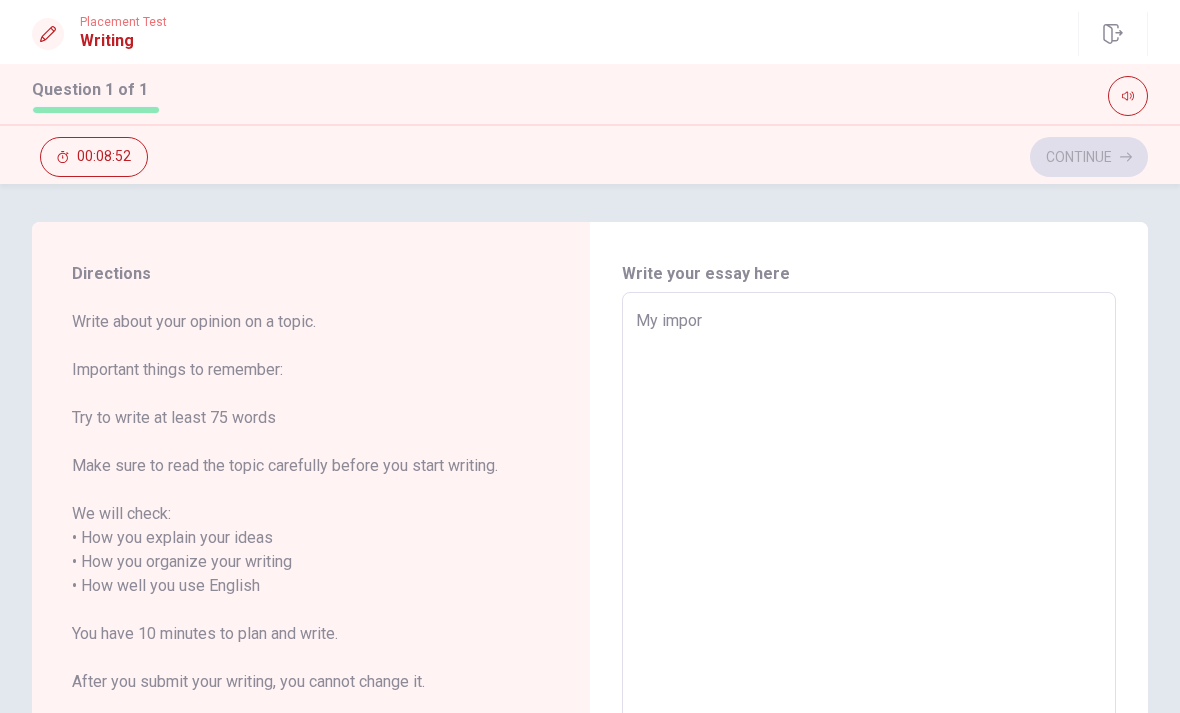 type on "My import" 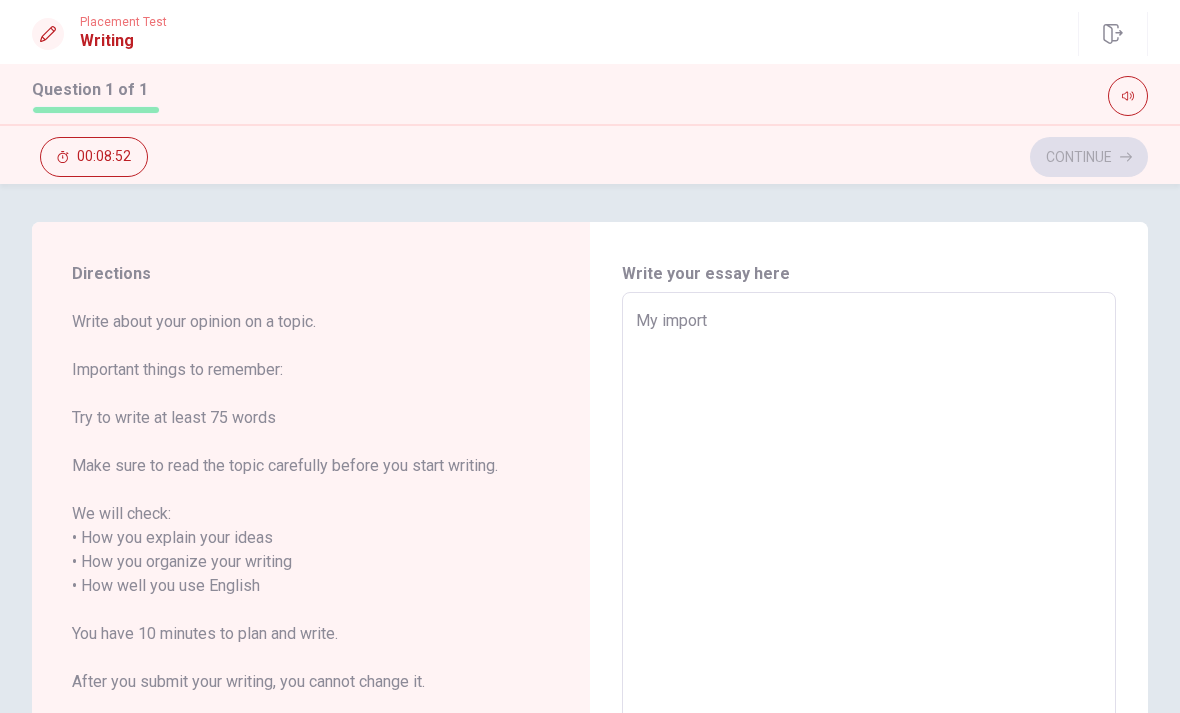 type on "x" 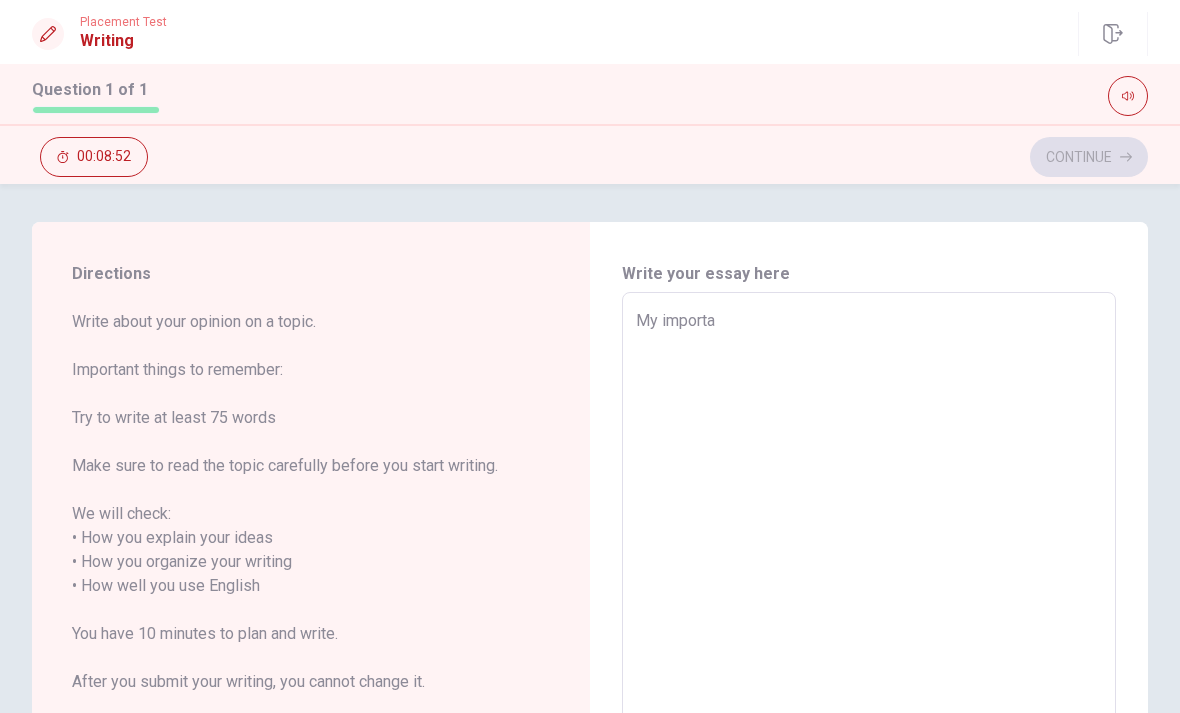 type on "x" 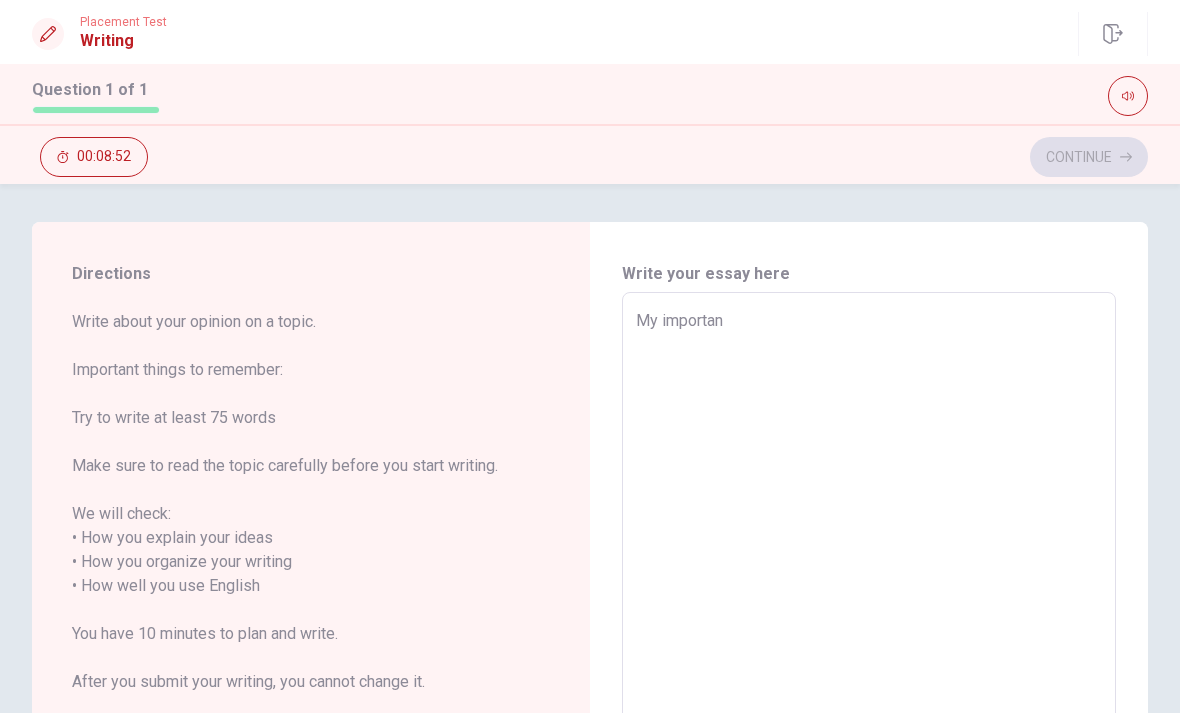 type on "x" 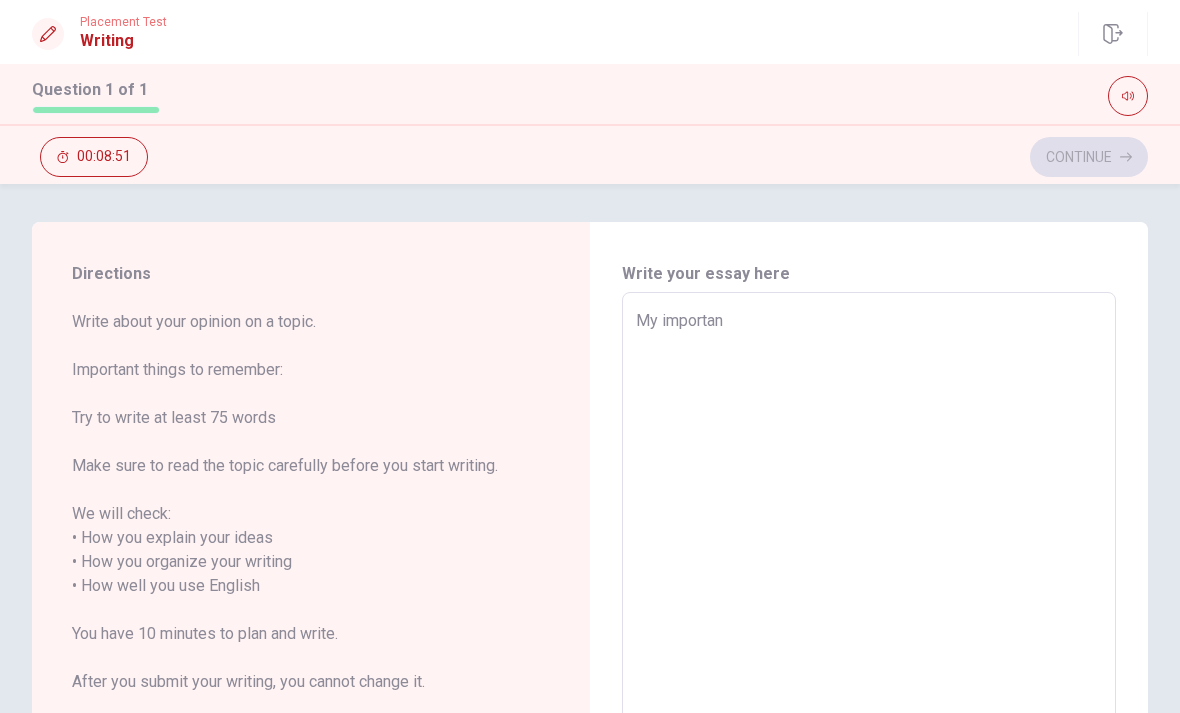 type on "My important" 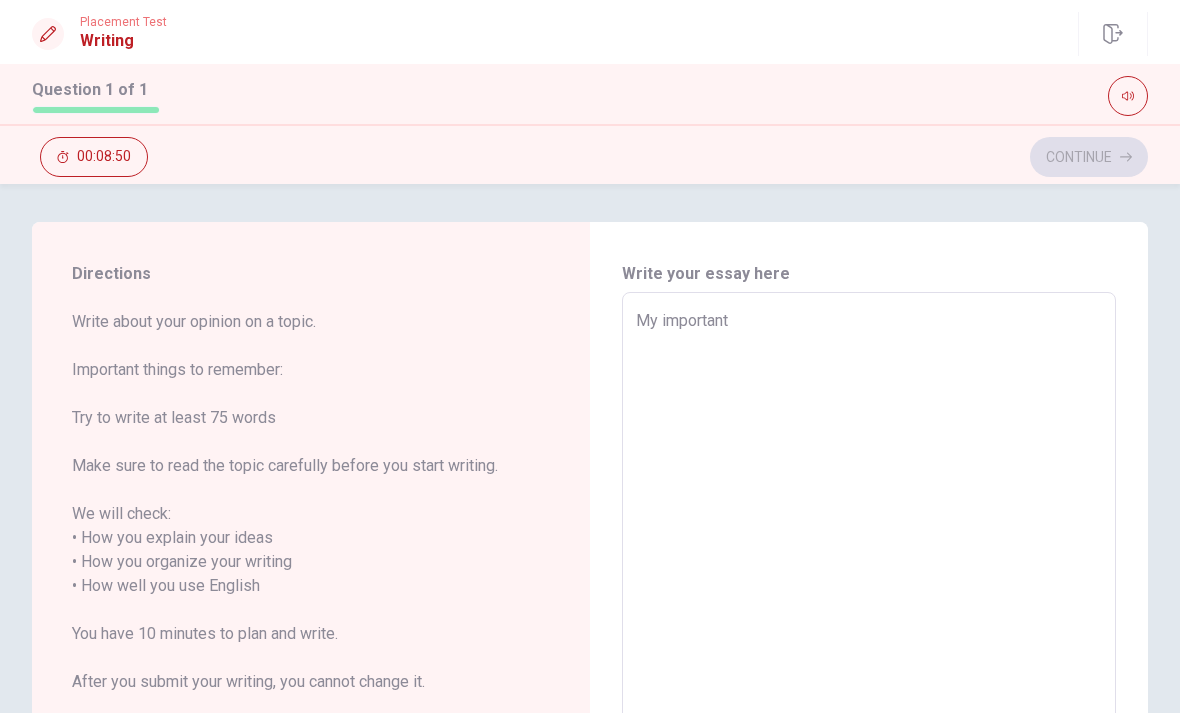 type on "x" 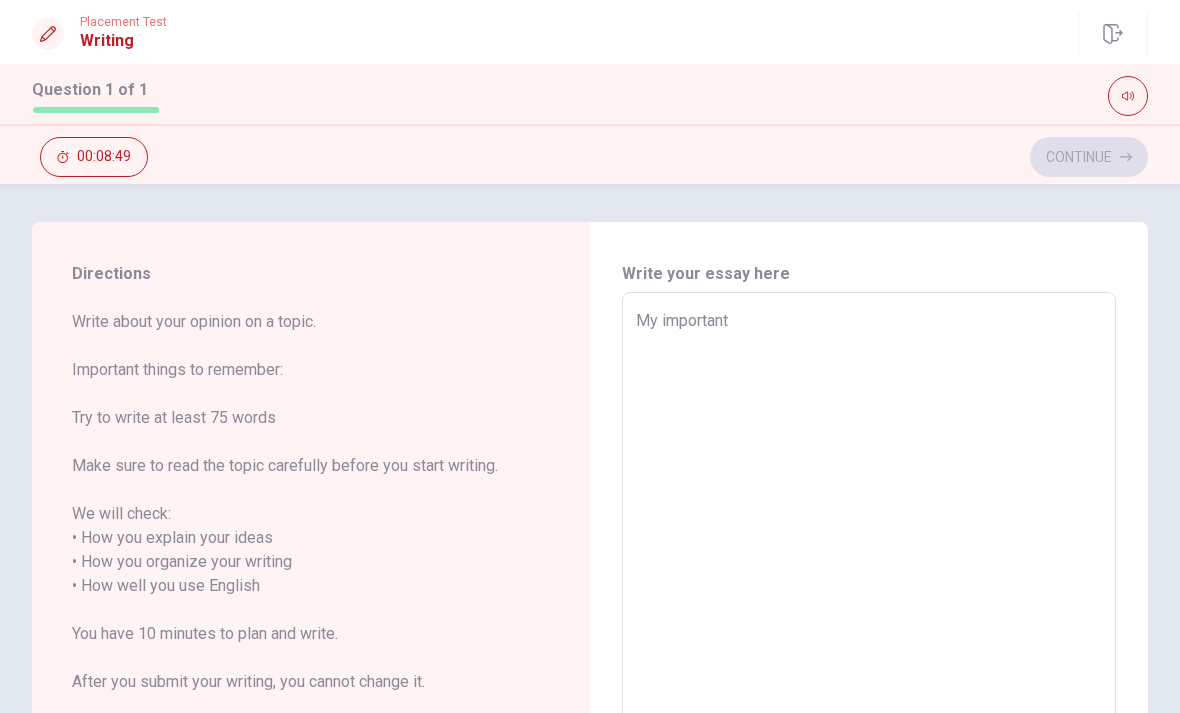 type on "My important" 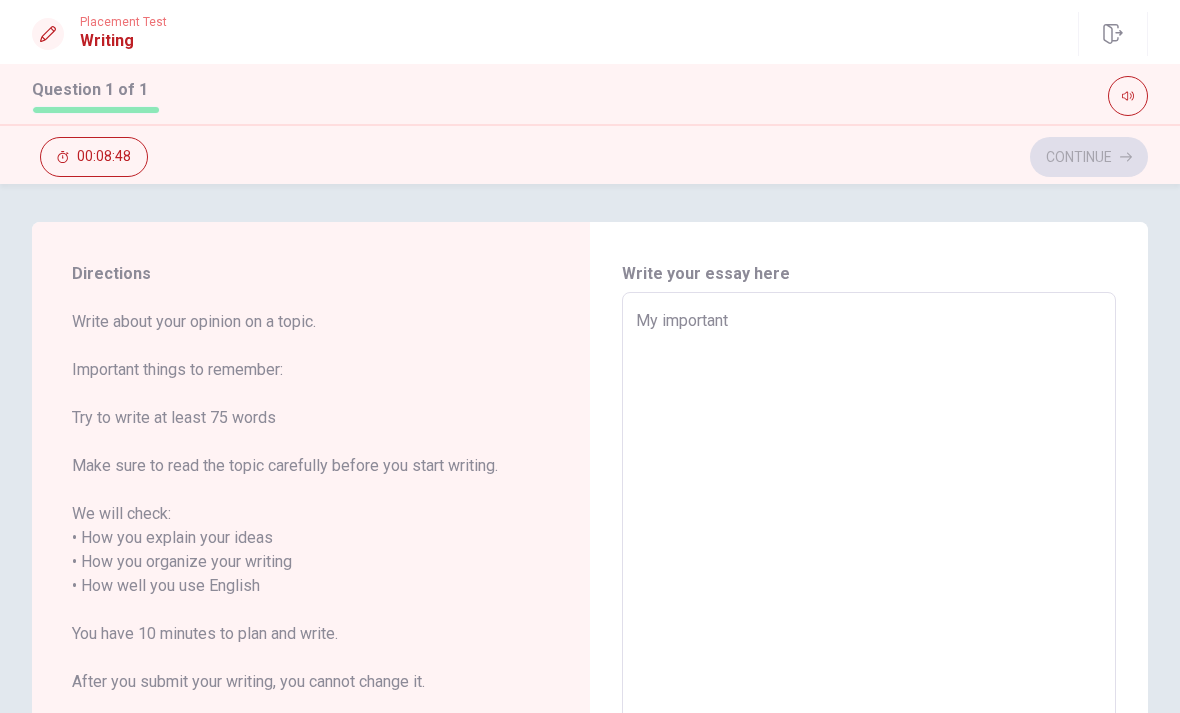 type on "My important p" 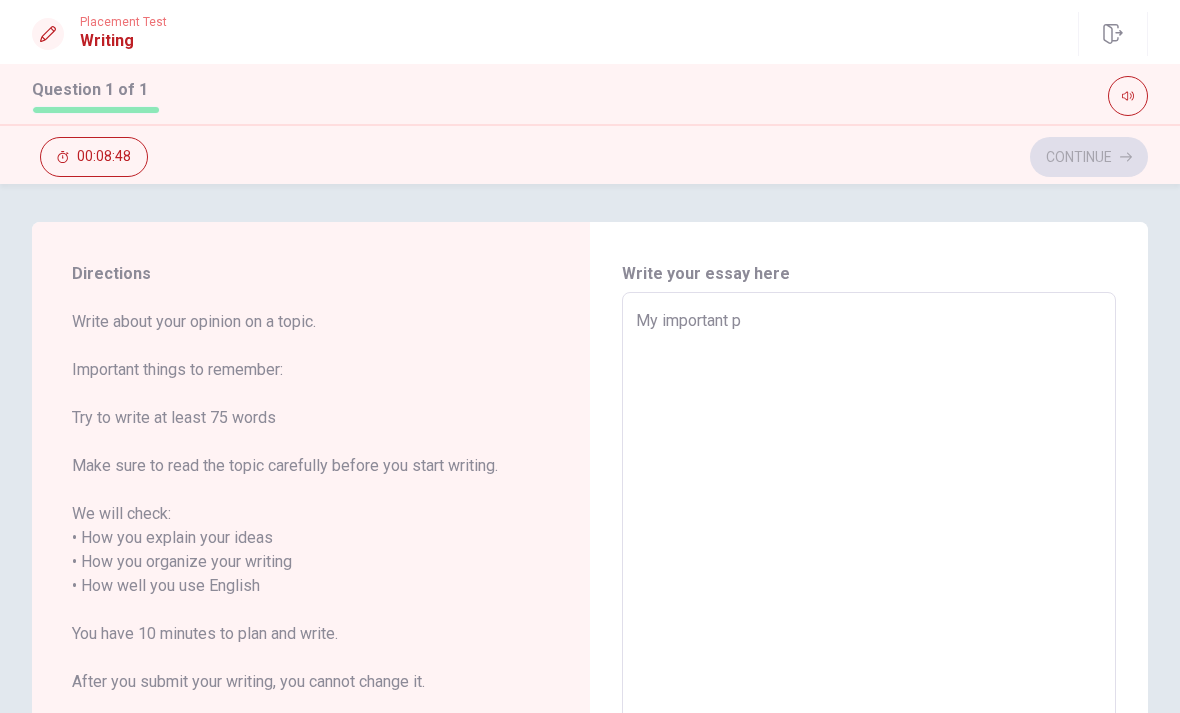 type on "x" 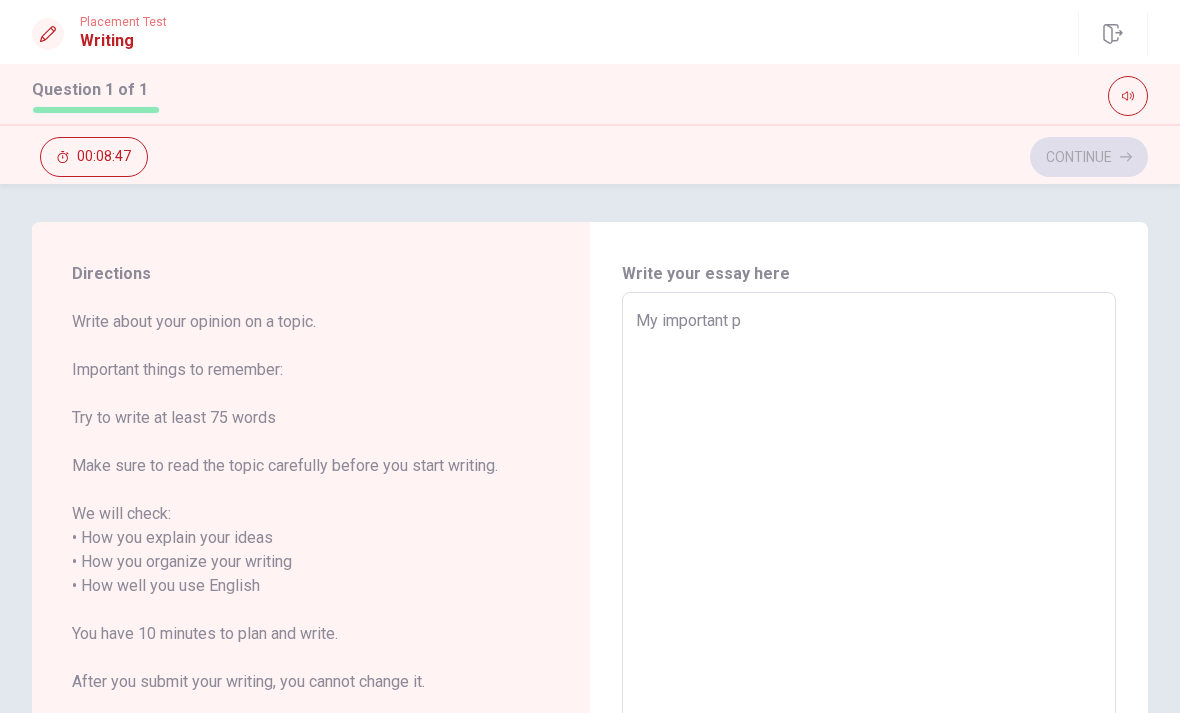 type on "My important pe" 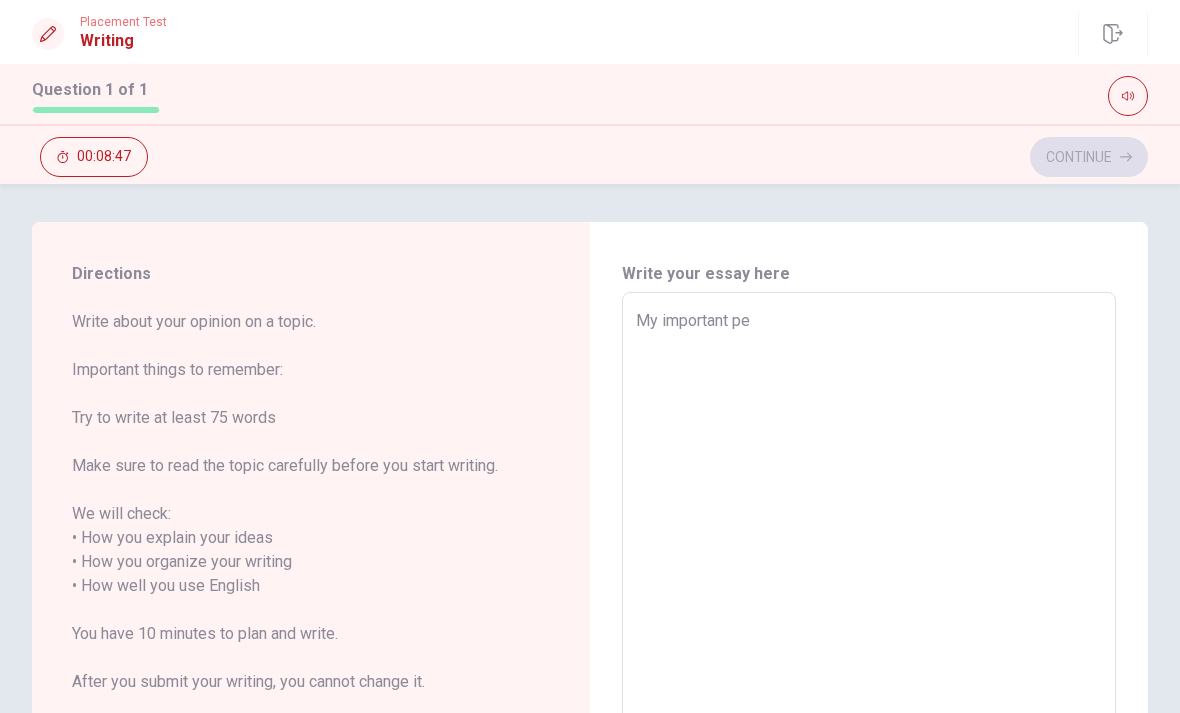 type on "x" 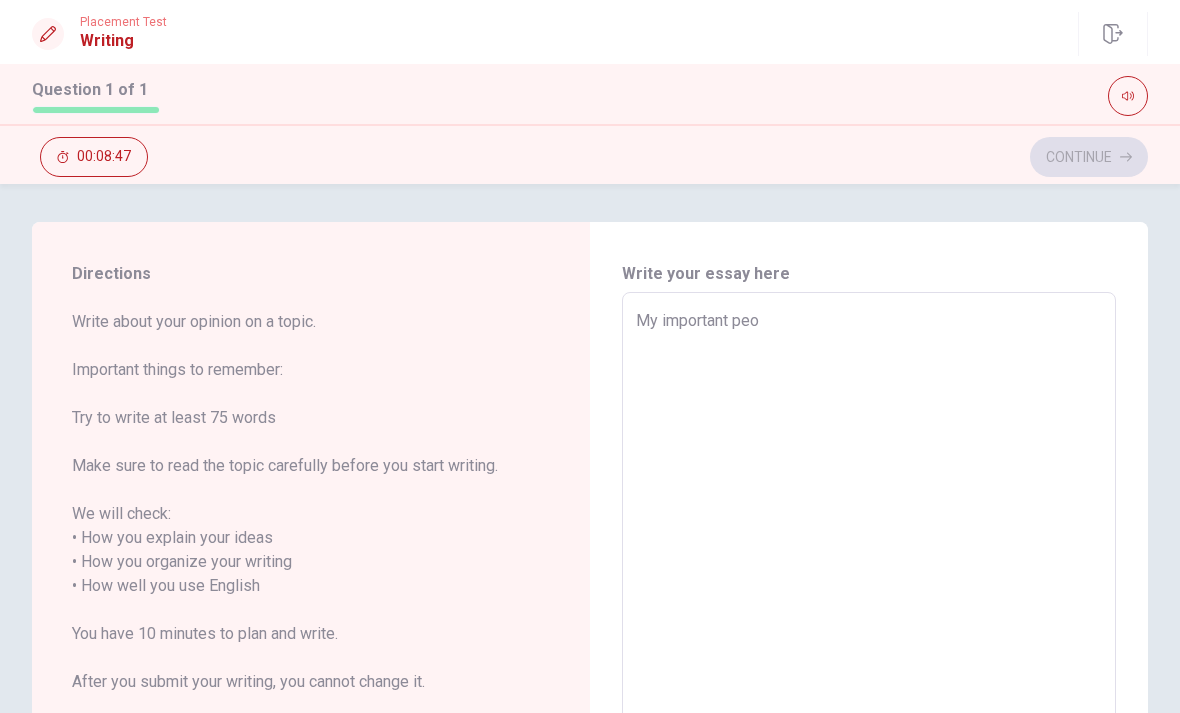 type on "x" 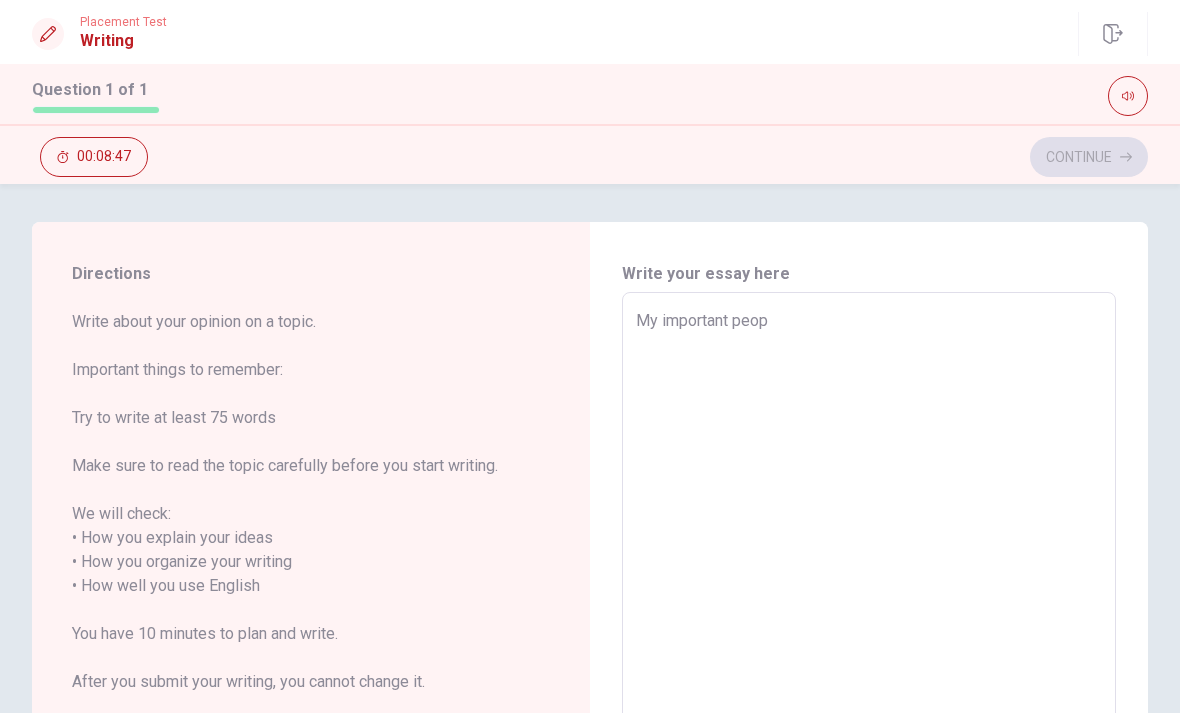 type on "x" 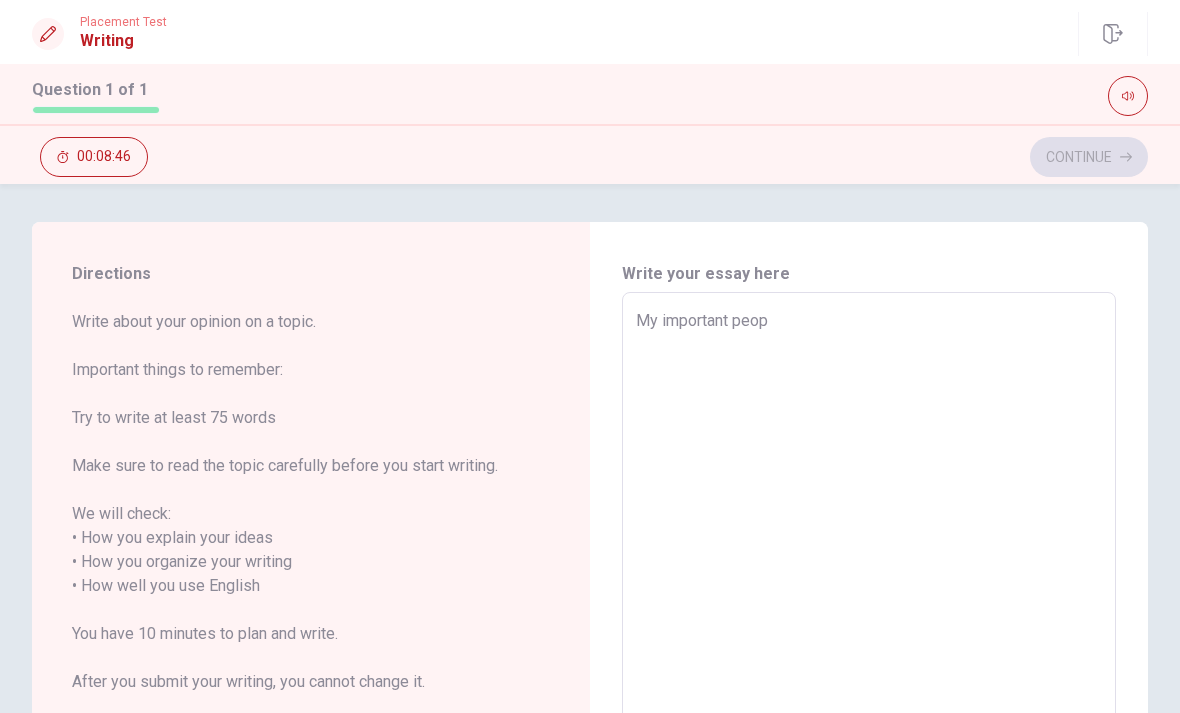 type on "My important peopl" 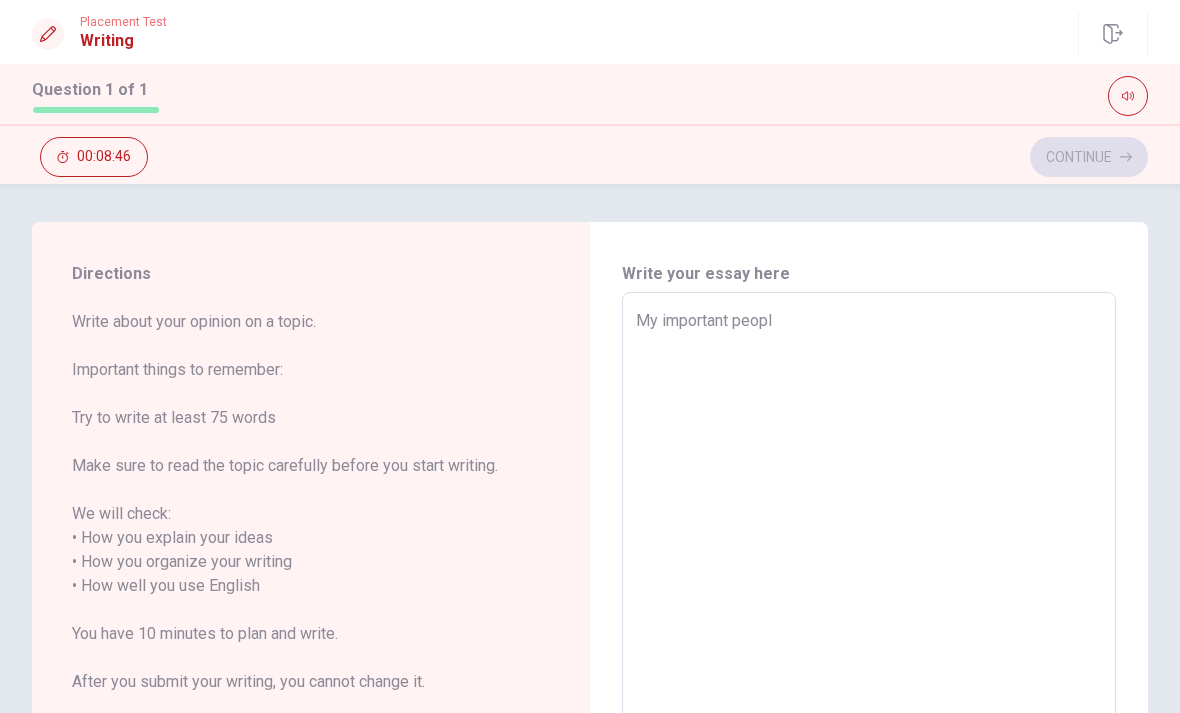 type on "x" 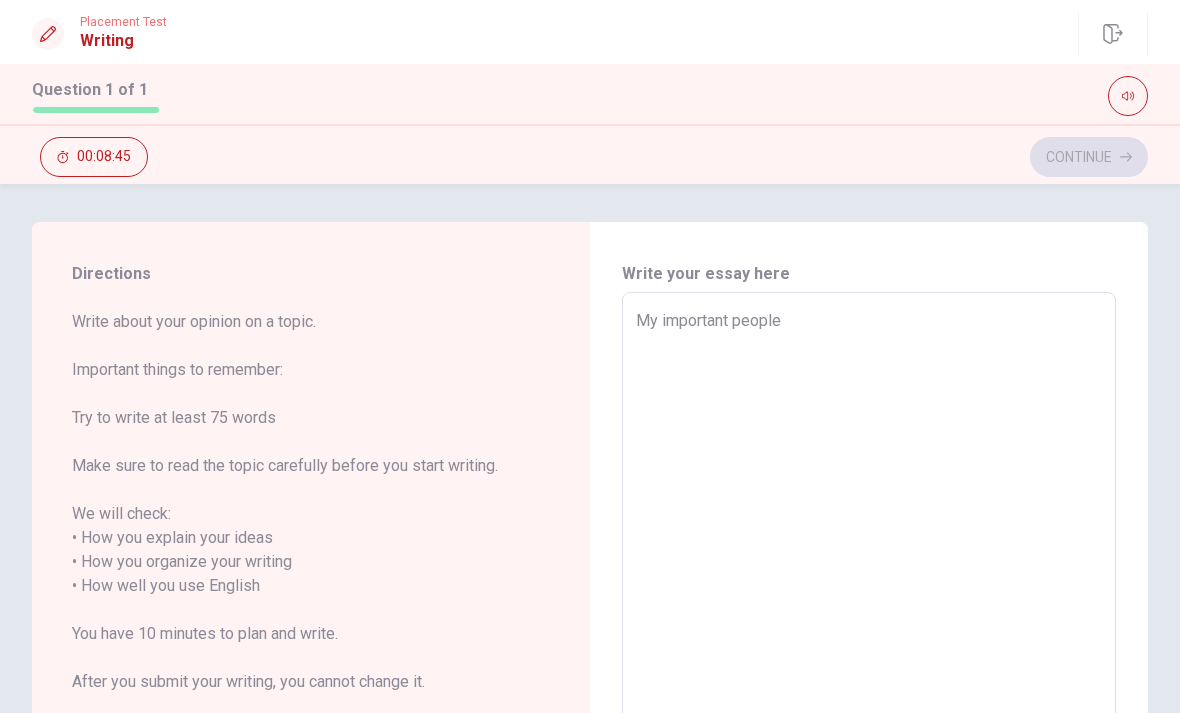 type on "x" 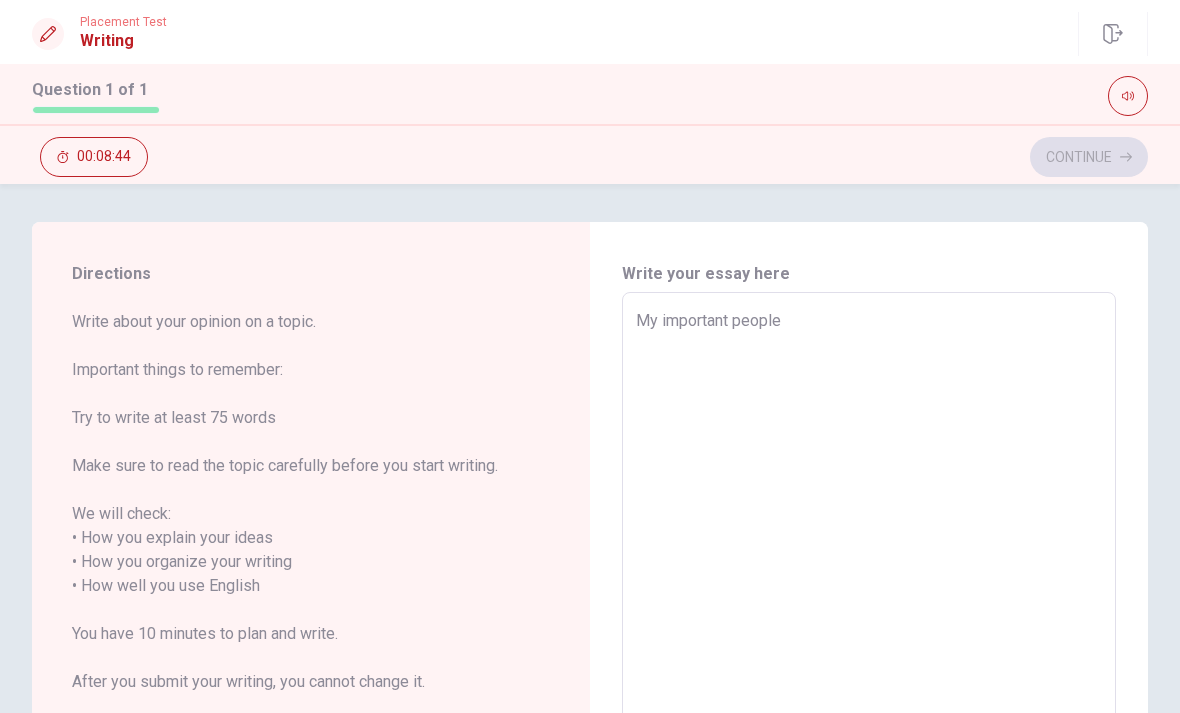 type on "My important people" 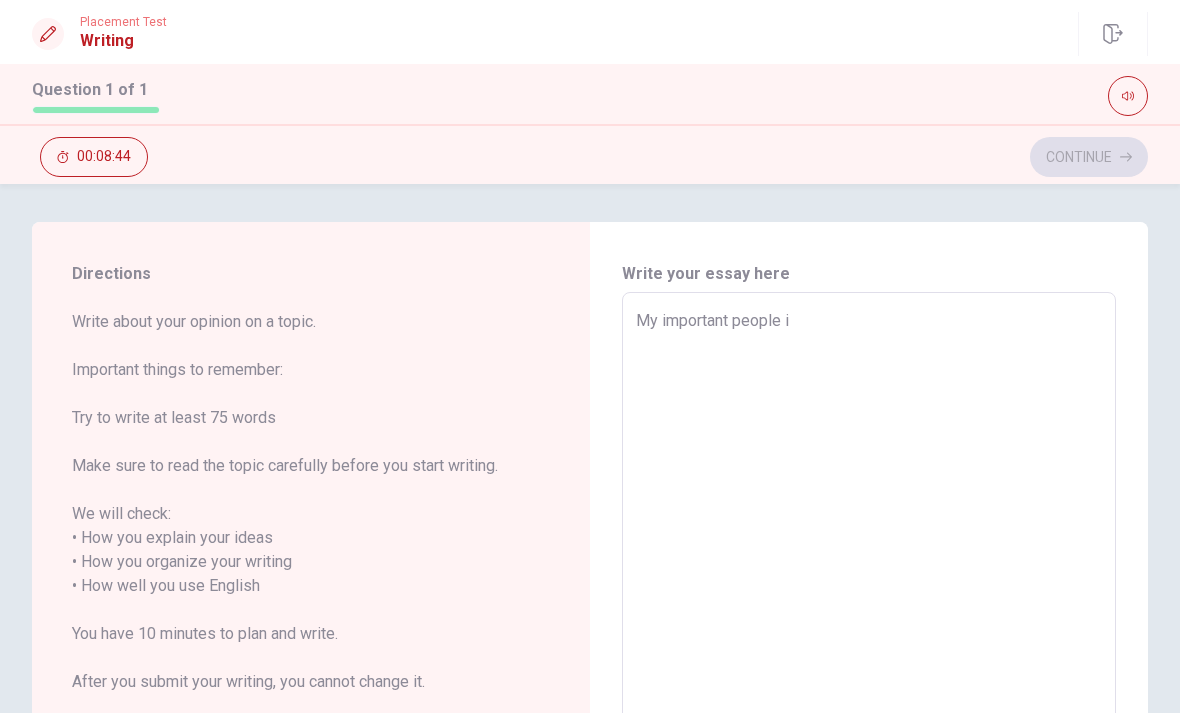 type on "x" 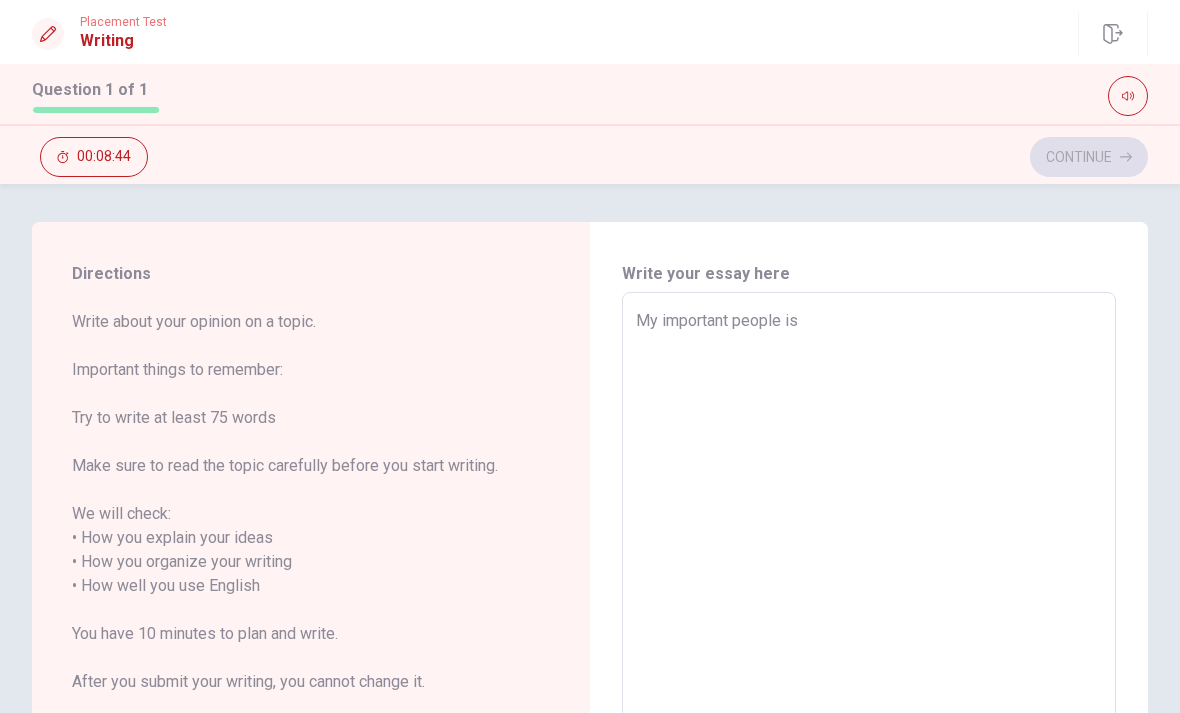 type on "x" 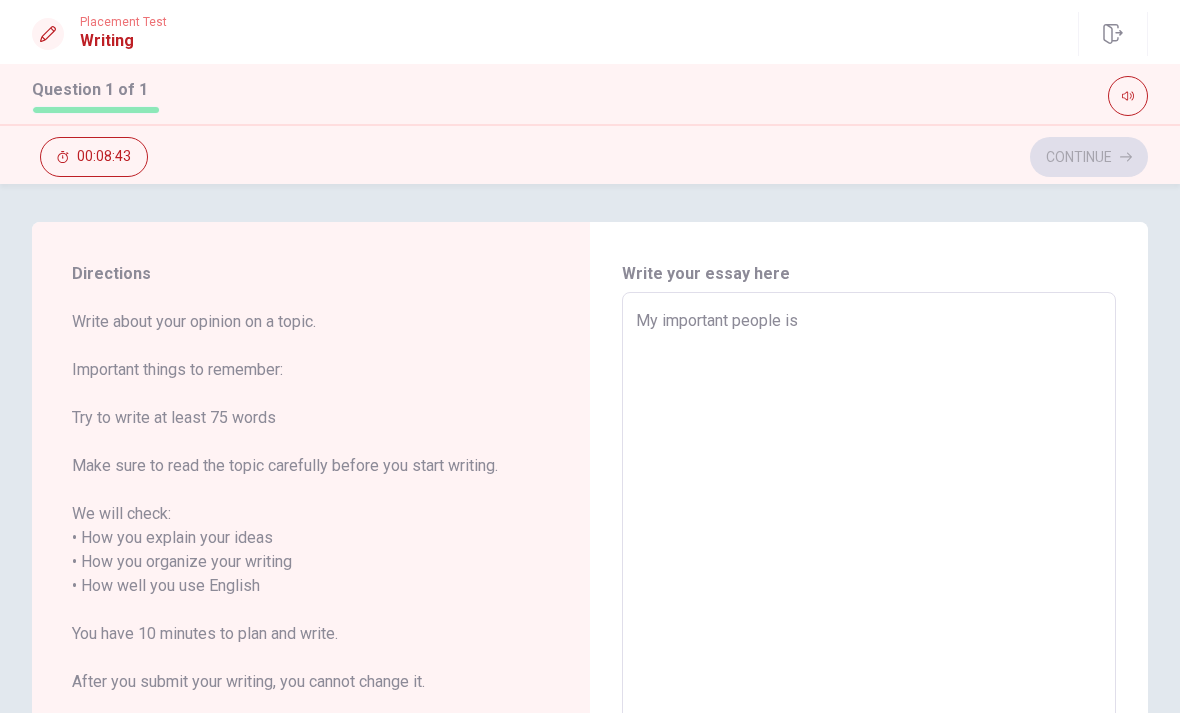 type on "My important people is" 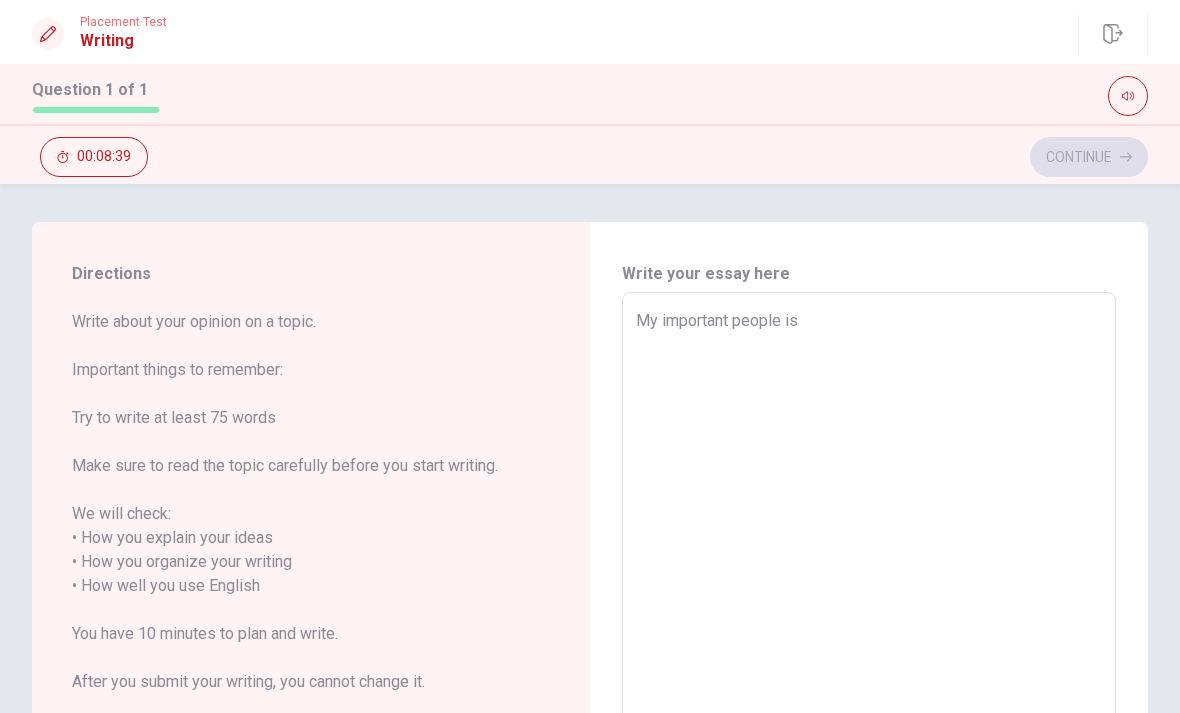 type on "x" 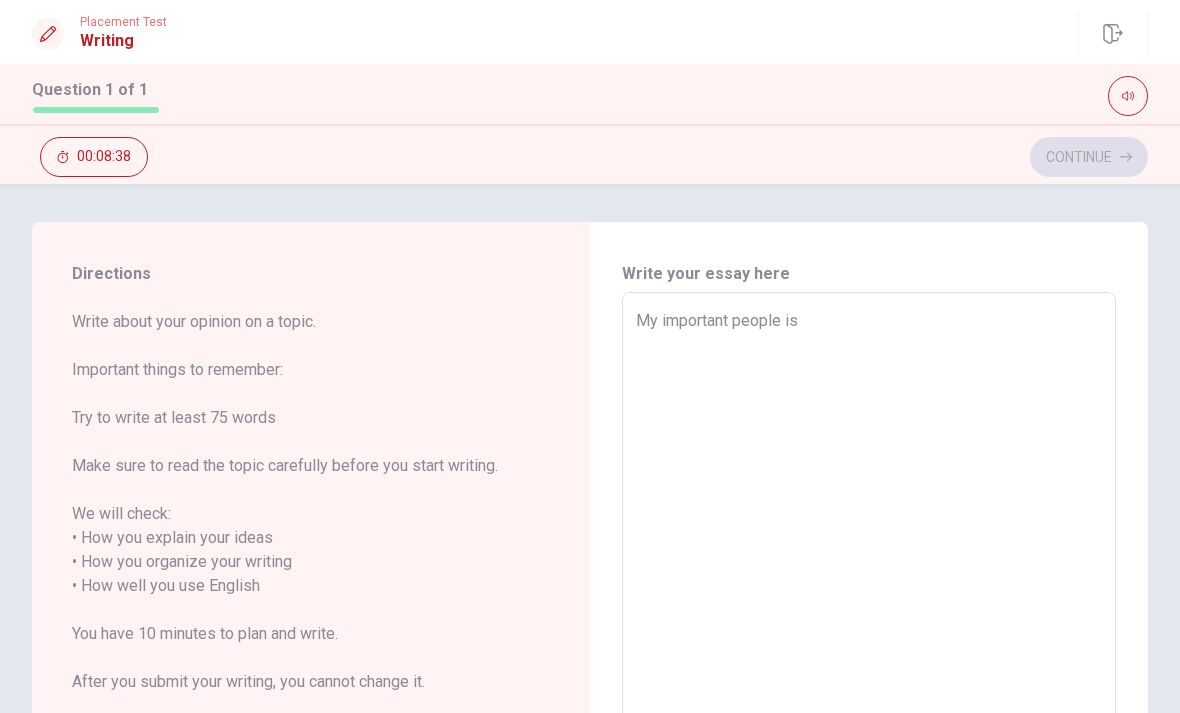 type on "My important people is m" 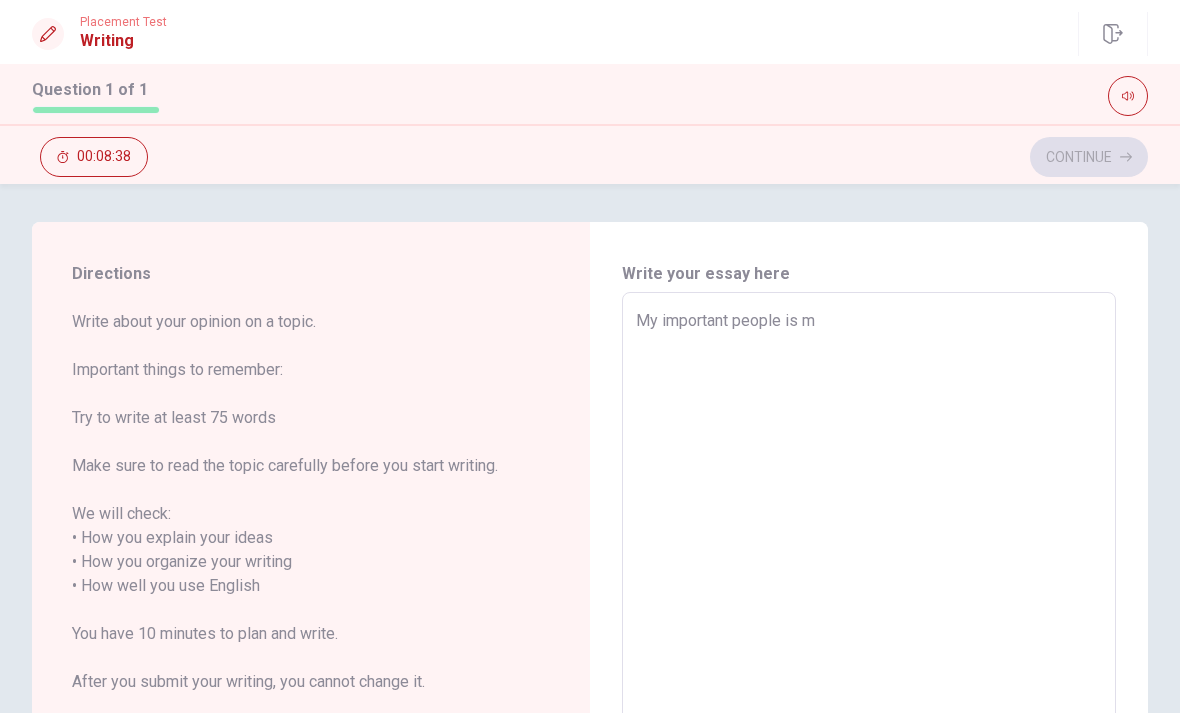 type on "x" 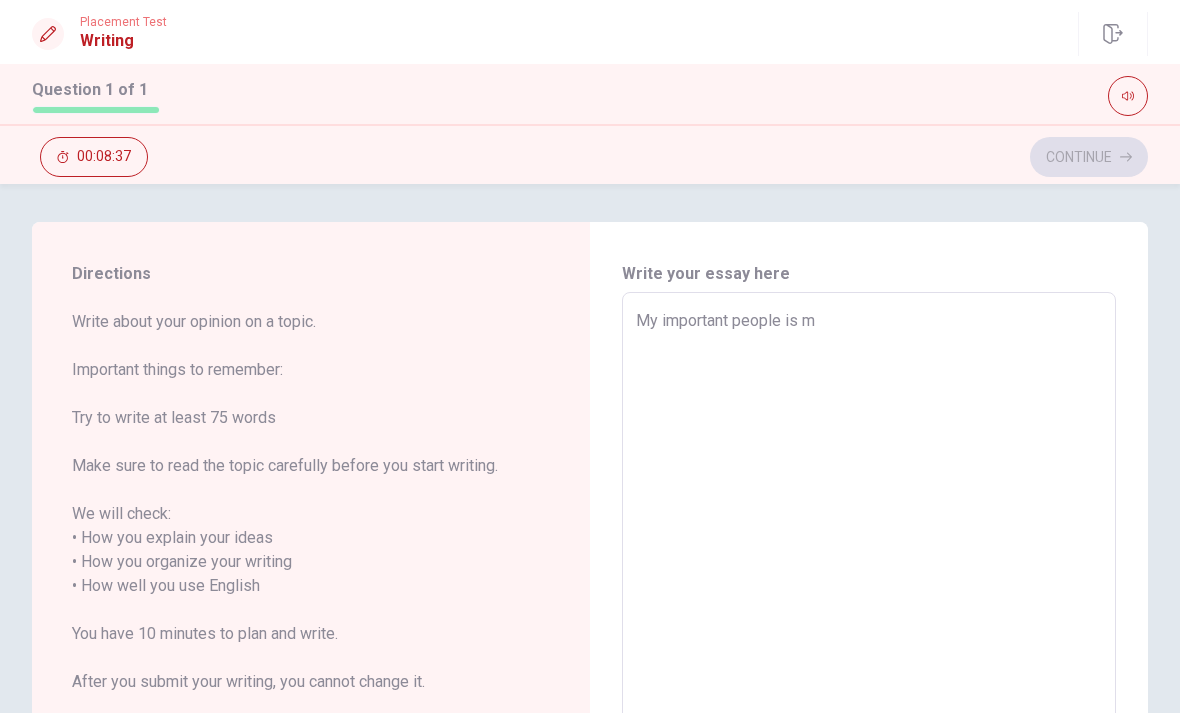 type on "My important people is" 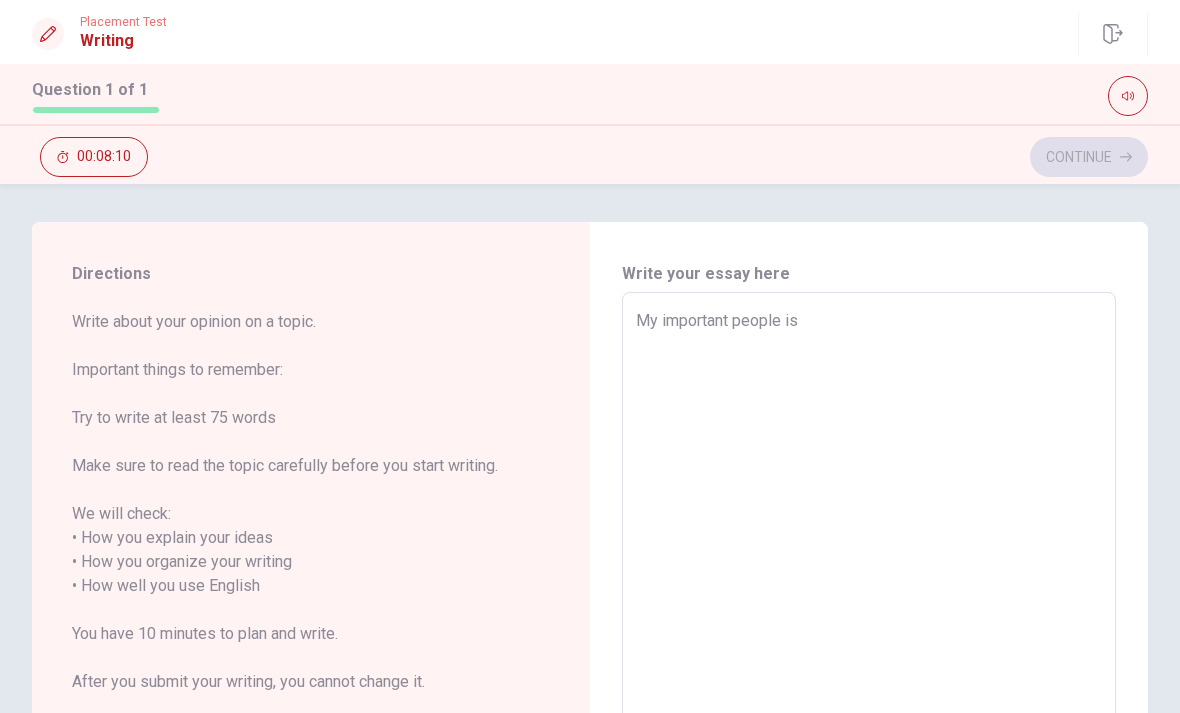 type on "x" 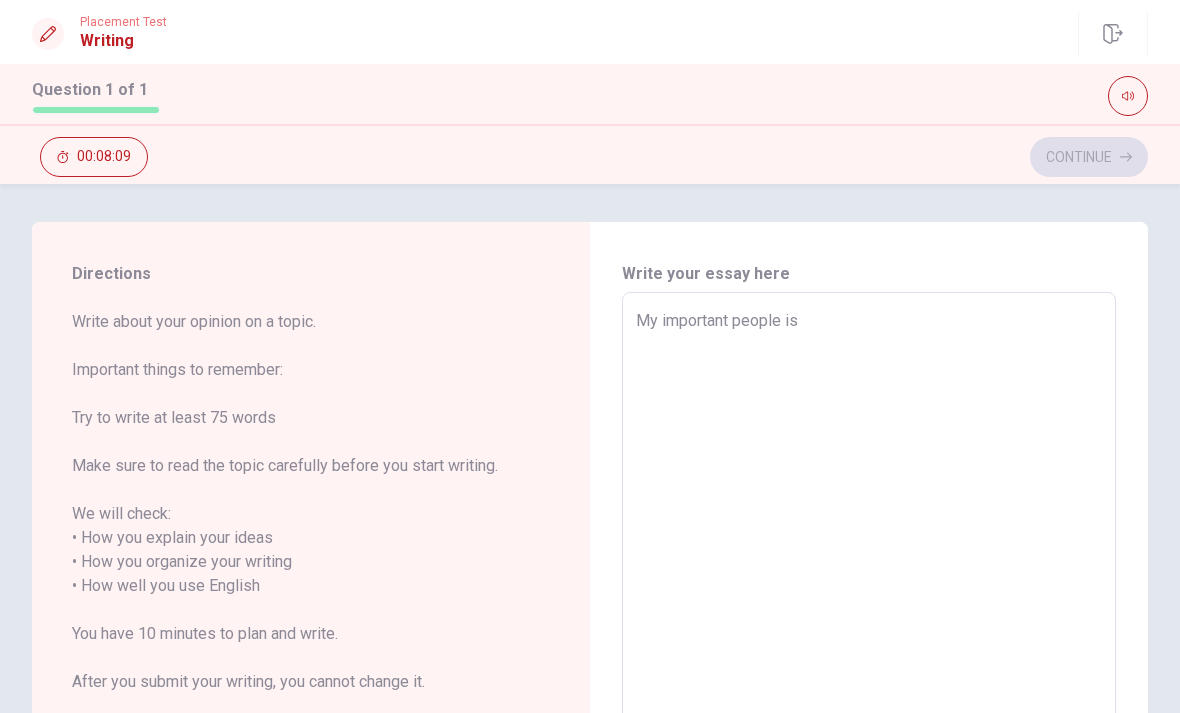 type on "My important people is M" 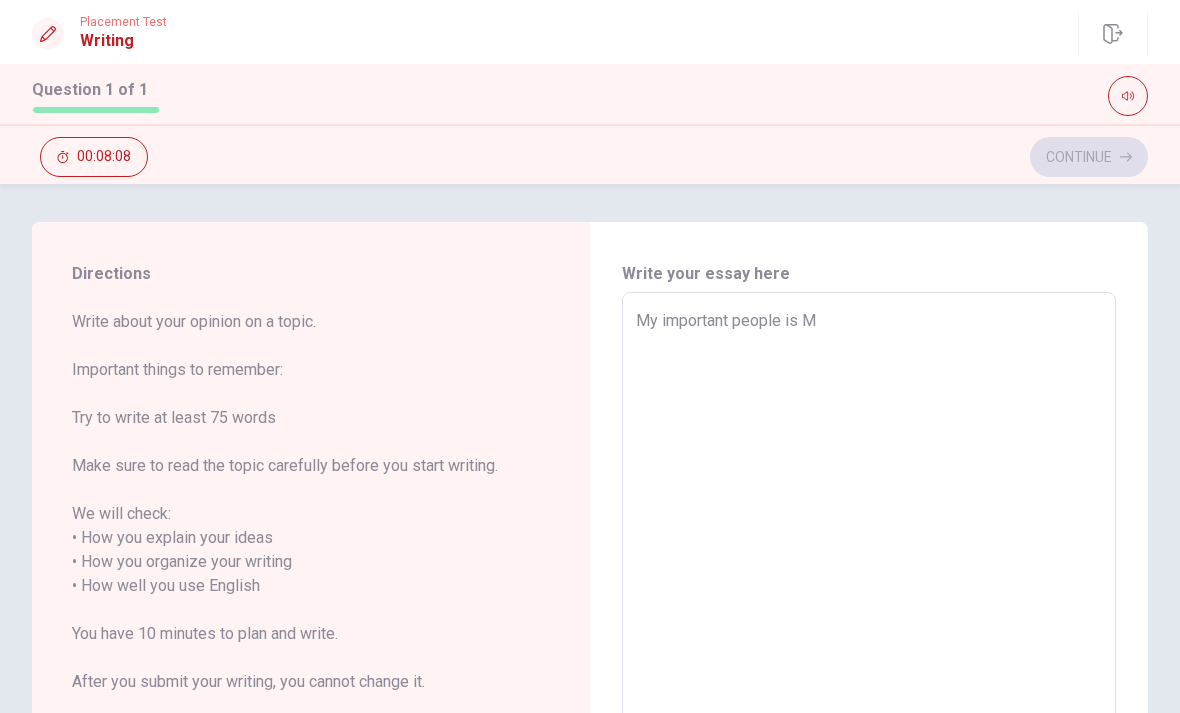 type on "x" 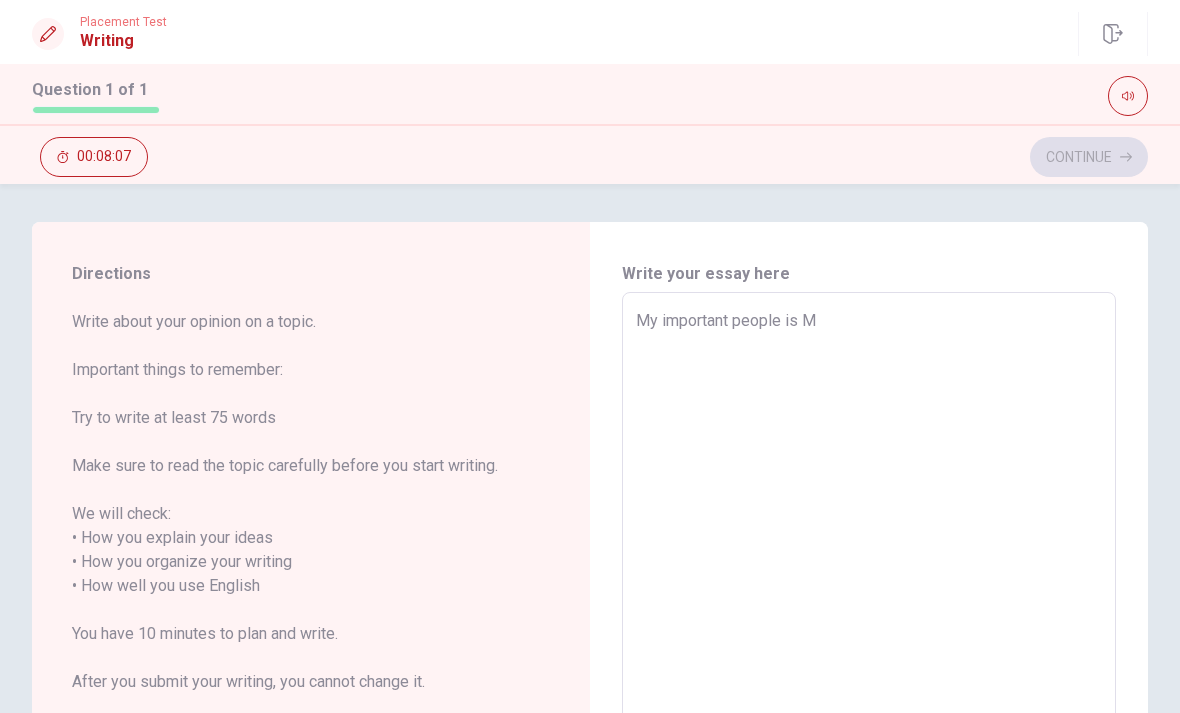 type on "My important people is Mi" 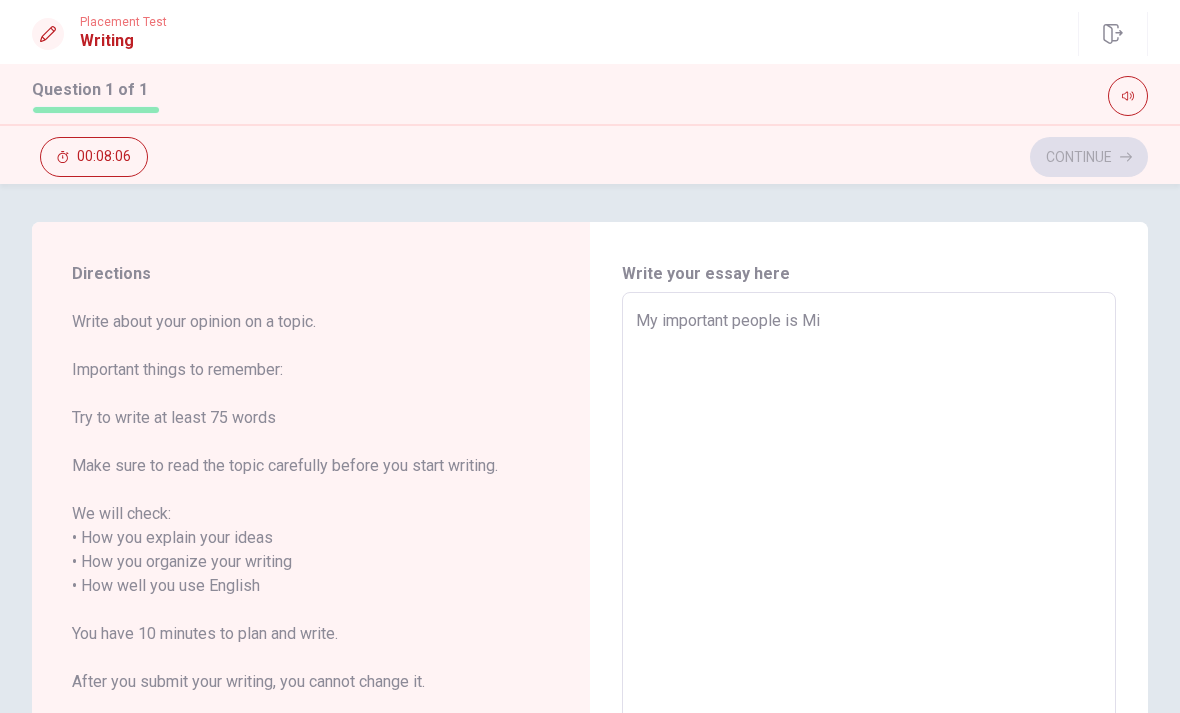 type on "x" 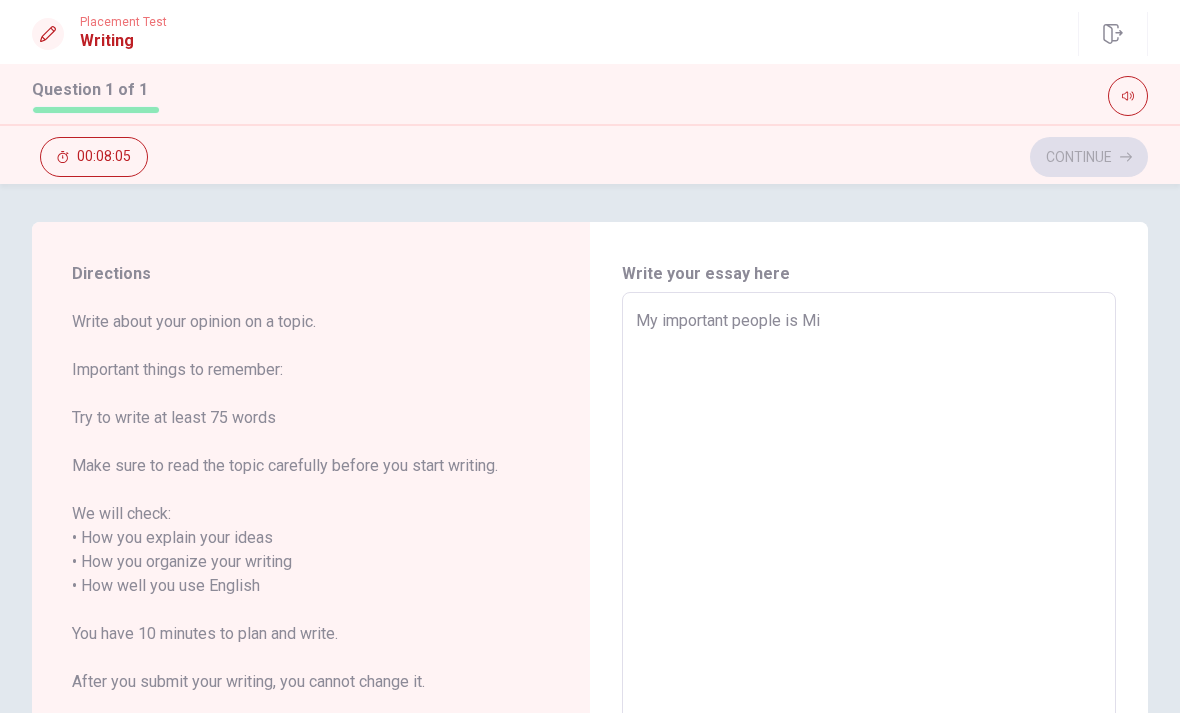 type on "My important people is Mic" 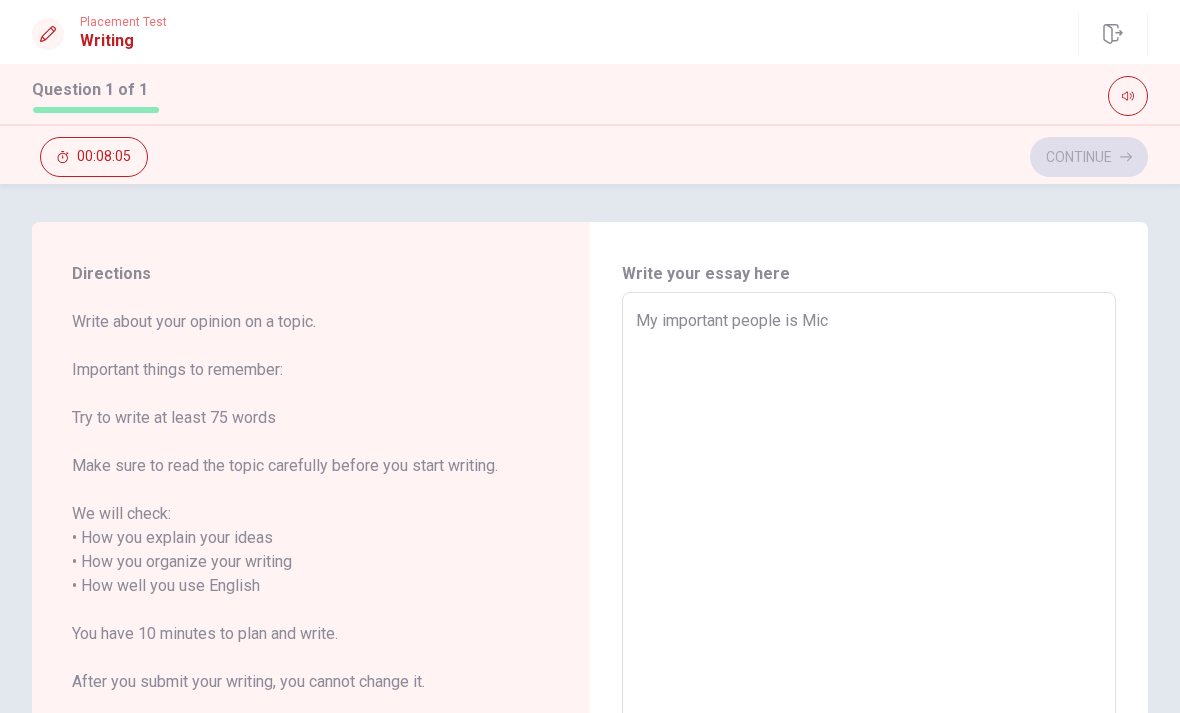 type on "x" 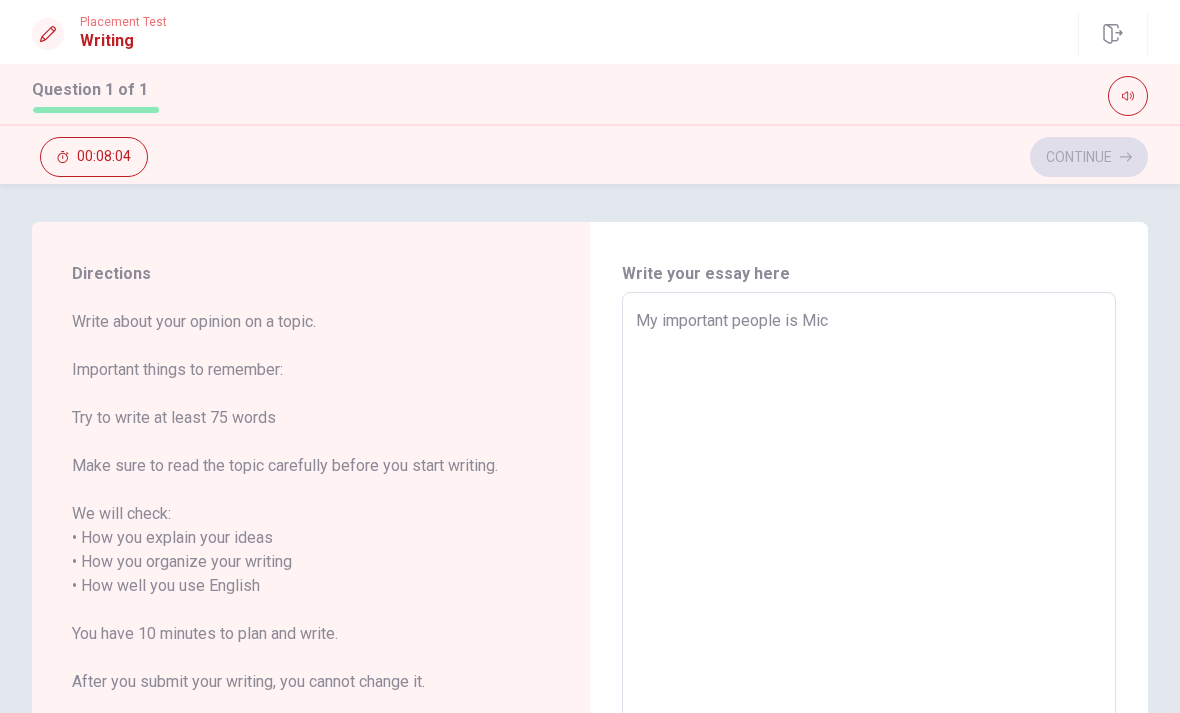 type on "My important people is Mich" 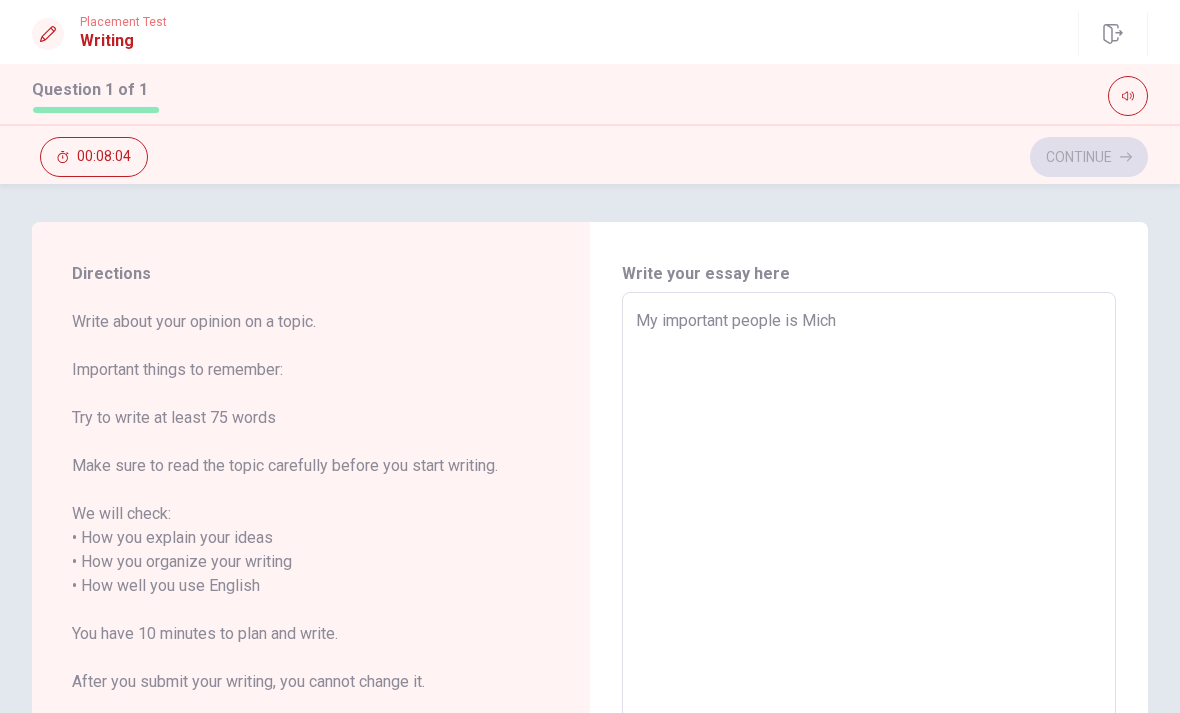 type on "x" 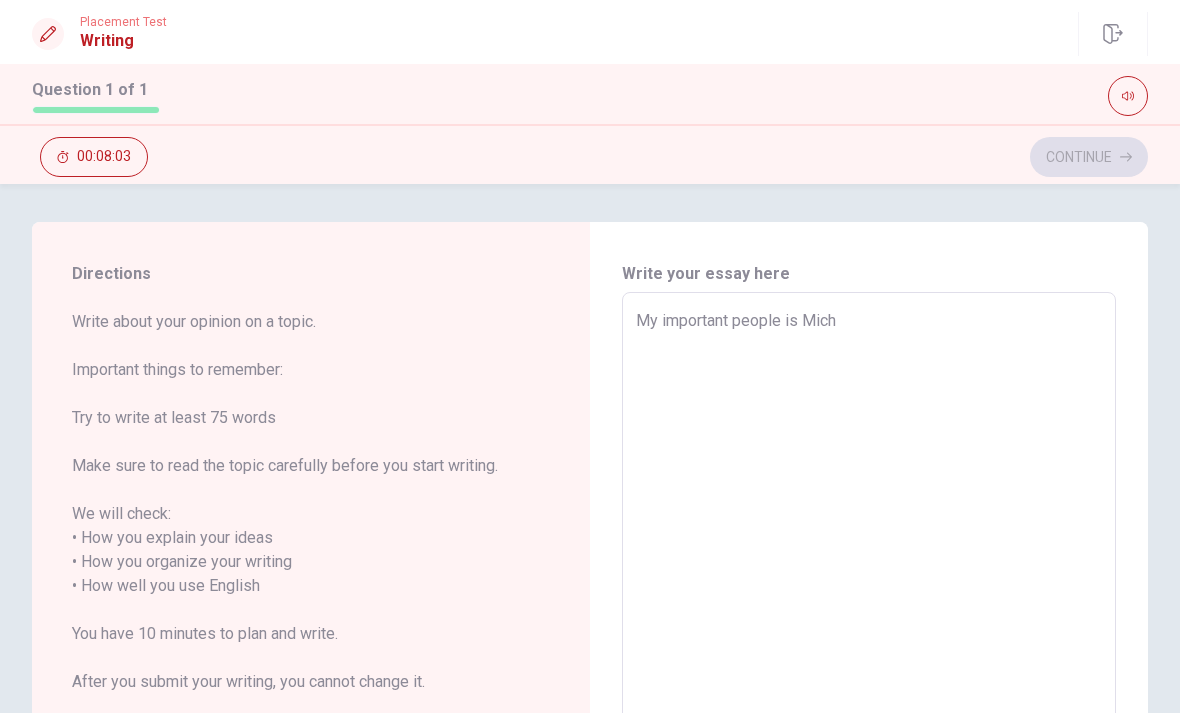 type on "My important people is Miche" 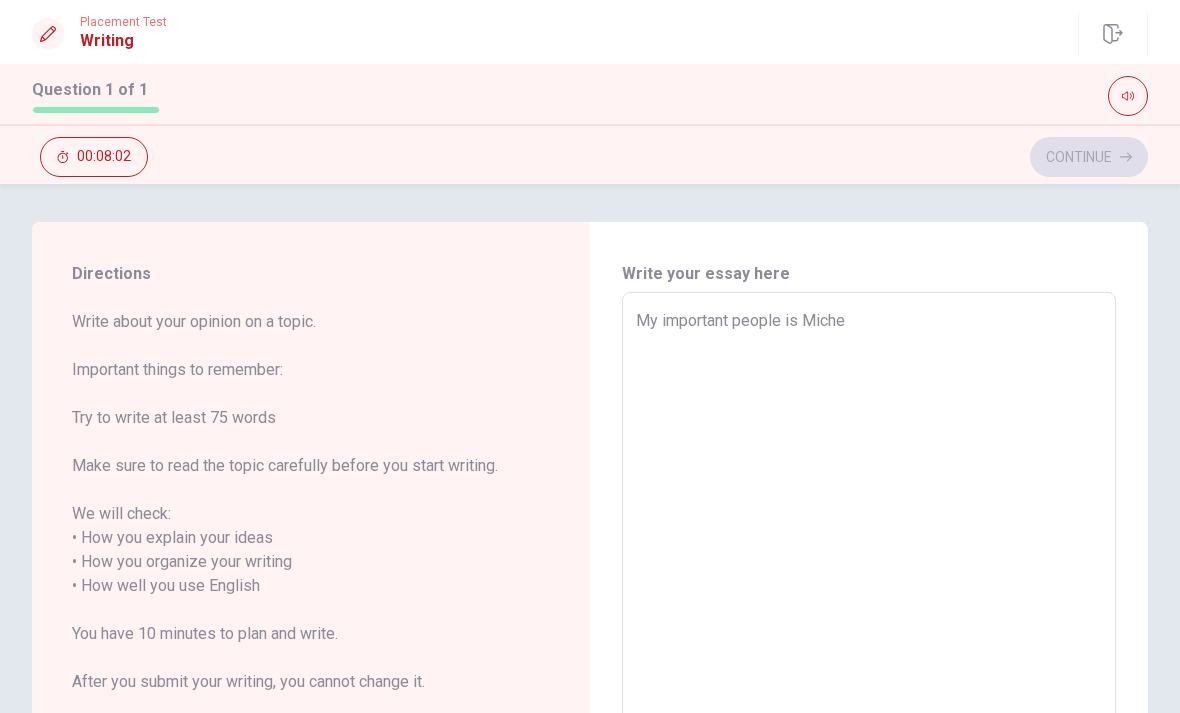 type on "x" 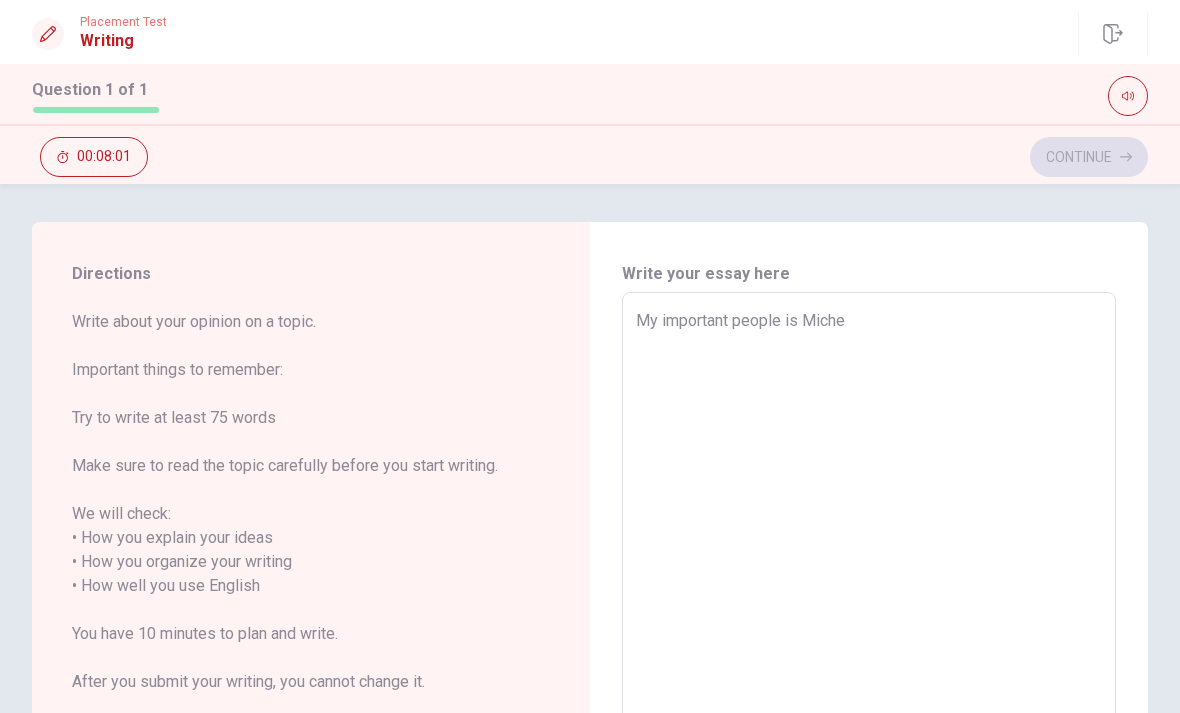 type on "My important people is Mich" 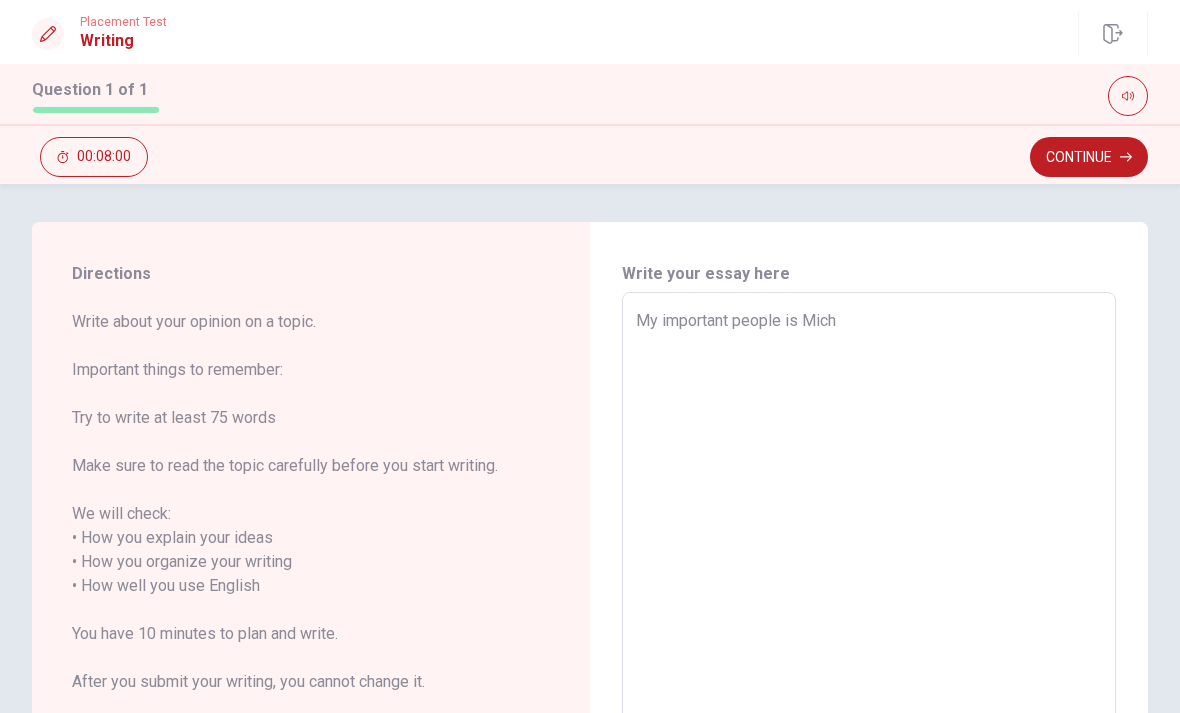 type on "x" 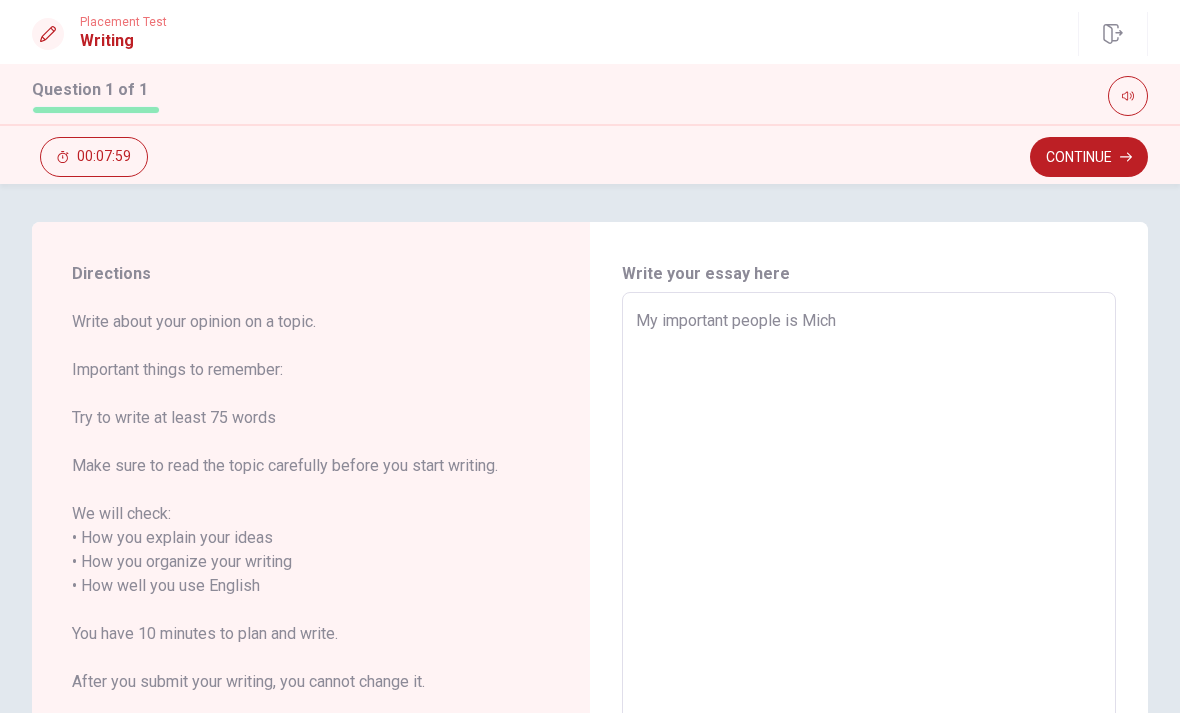 type on "My important people is Micha" 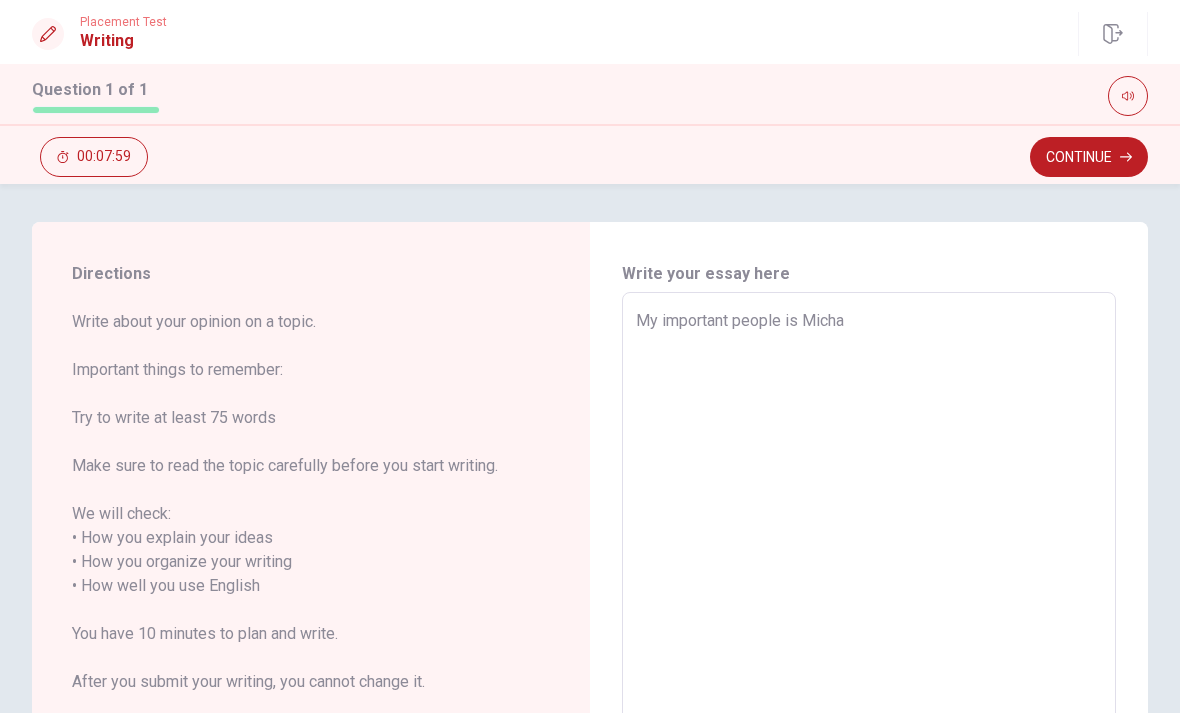 type on "x" 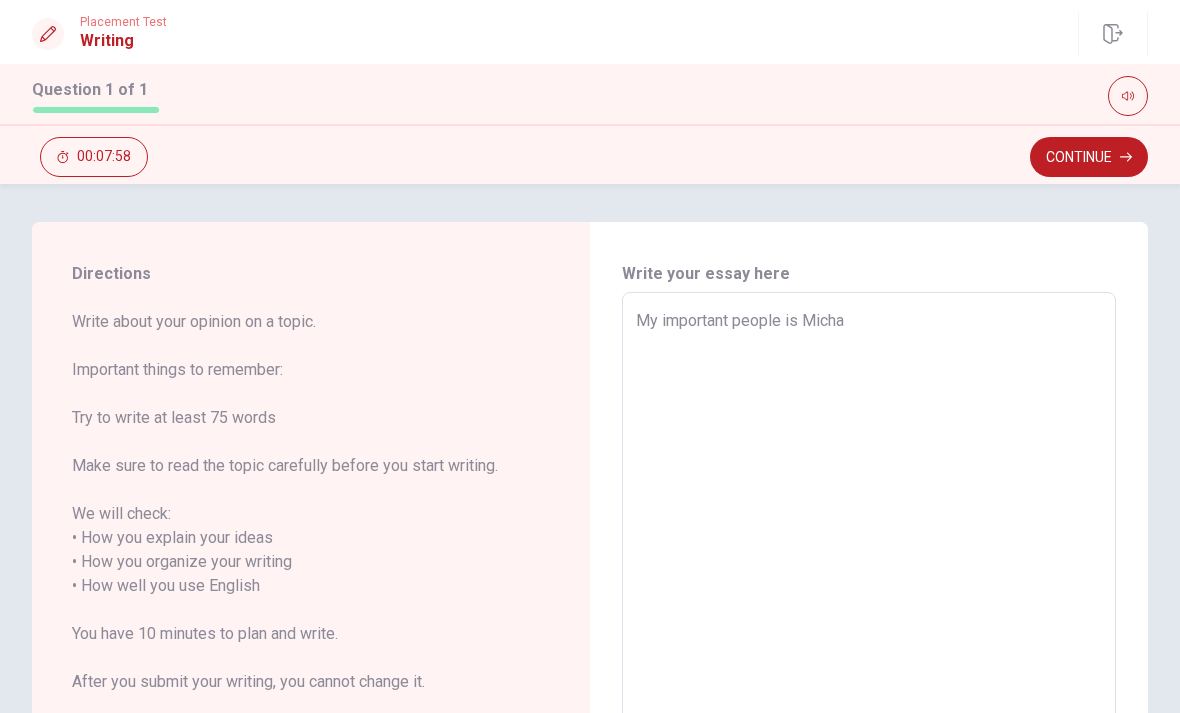 type on "My important people is [PERSON_NAME]" 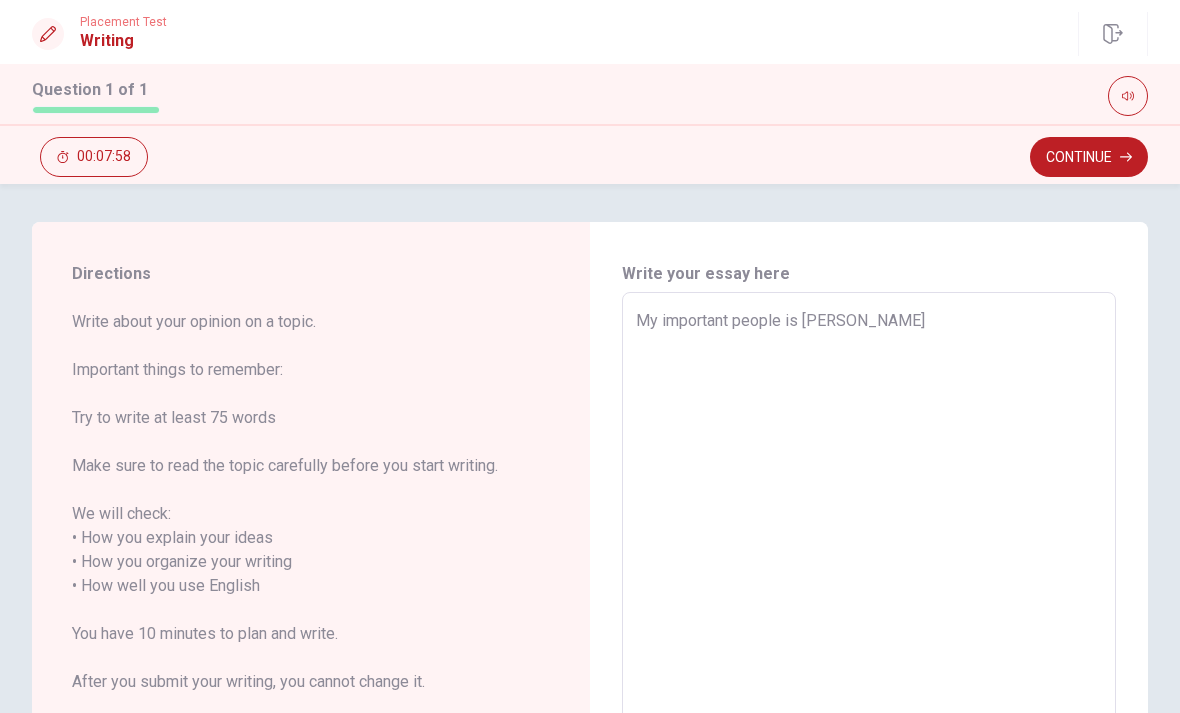 type on "x" 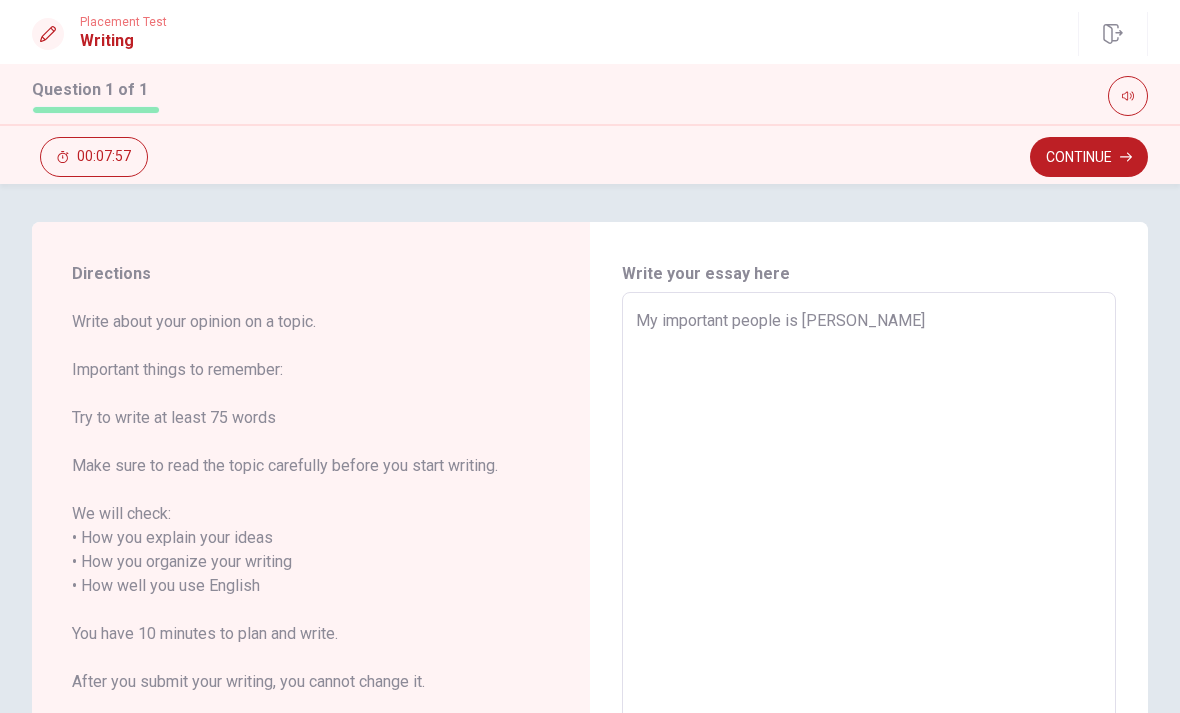 type on "My important people is [PERSON_NAME]" 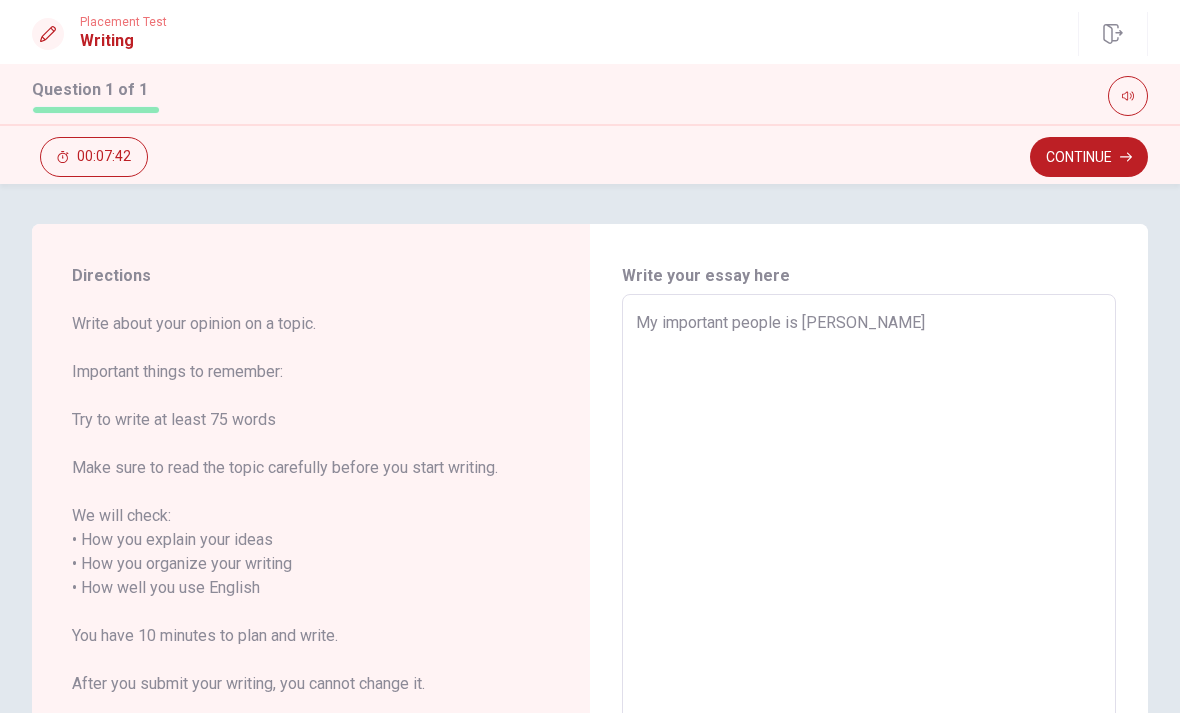scroll, scrollTop: 0, scrollLeft: 0, axis: both 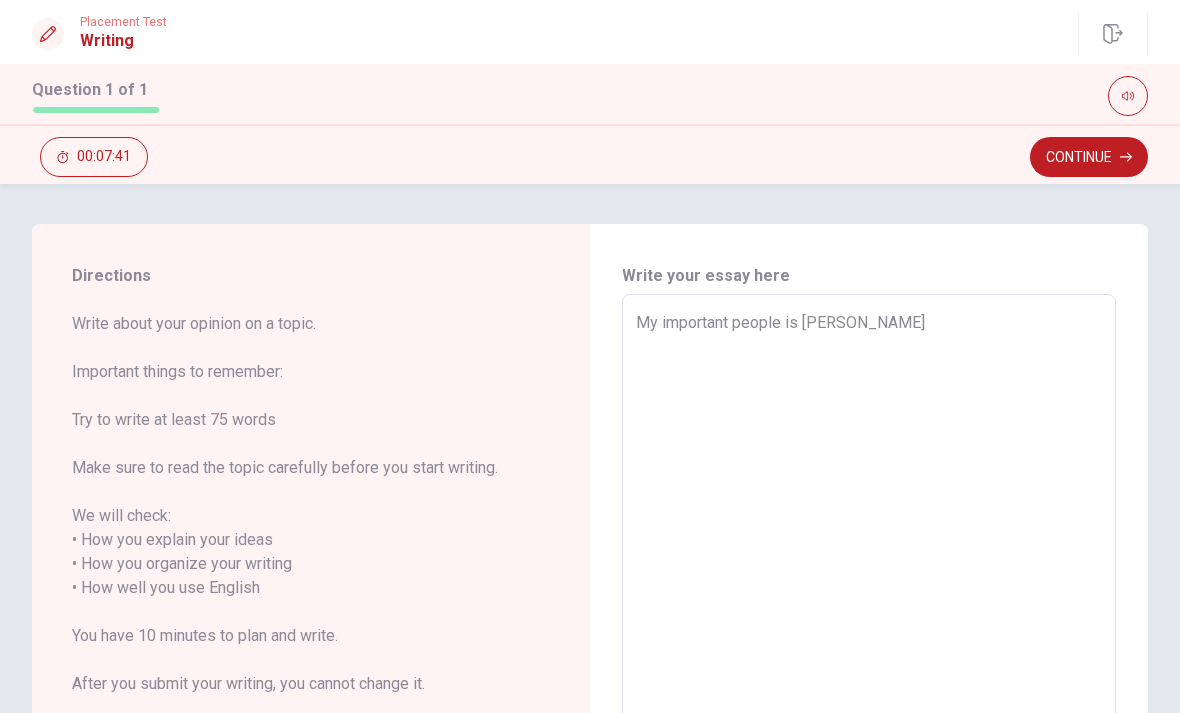 type on "My important people is [PERSON_NAME]" 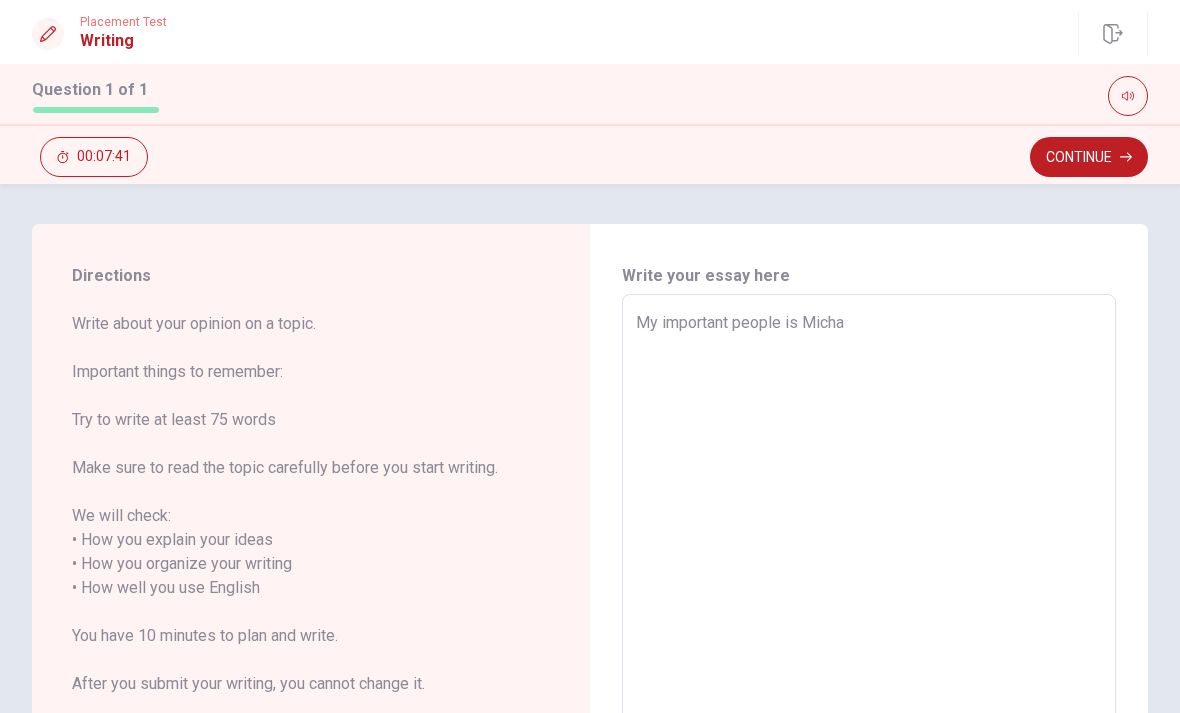 type on "x" 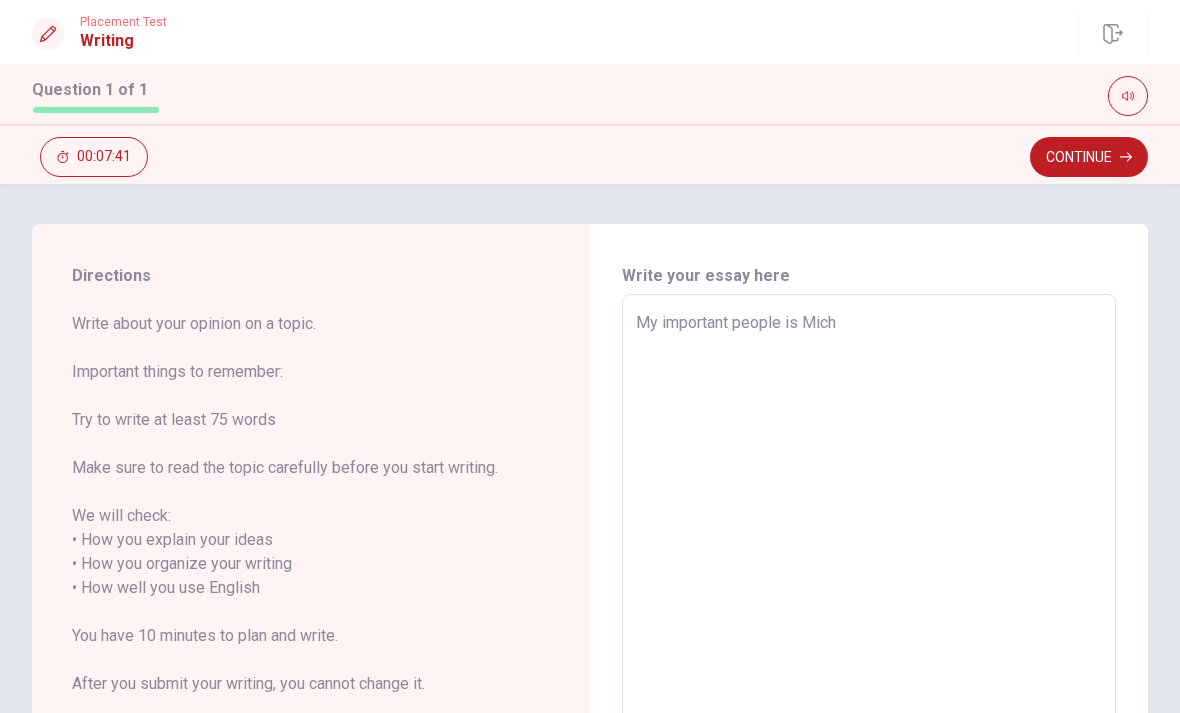type on "x" 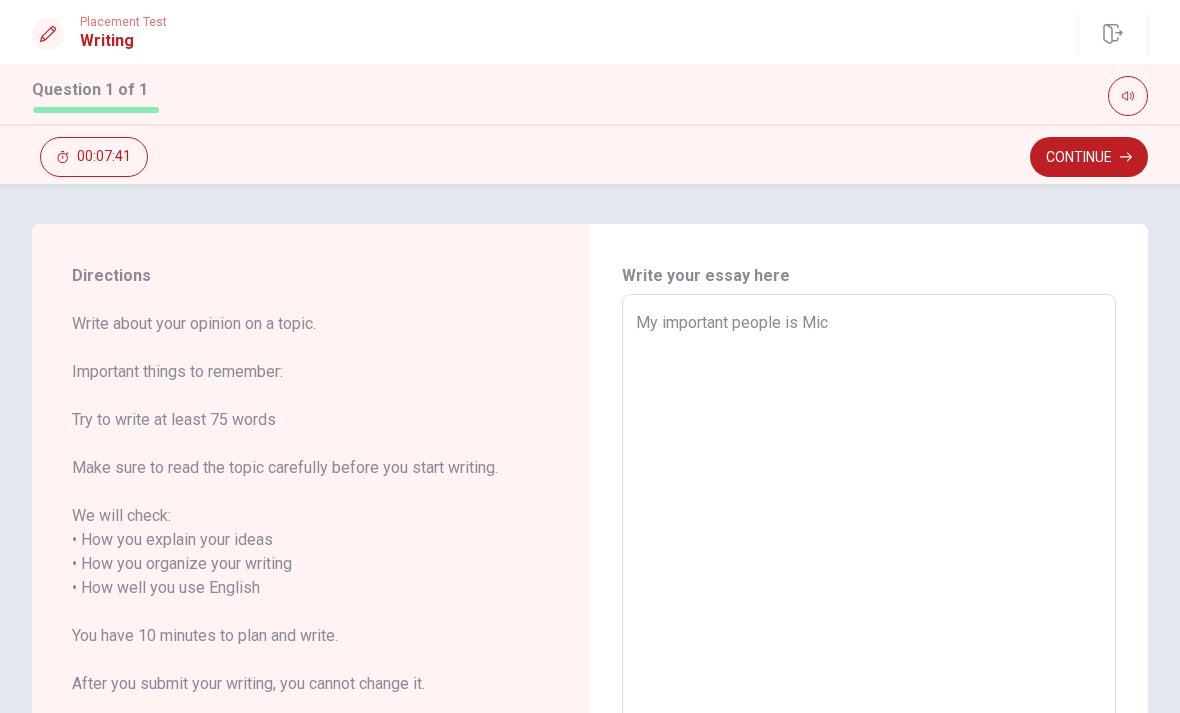 type on "x" 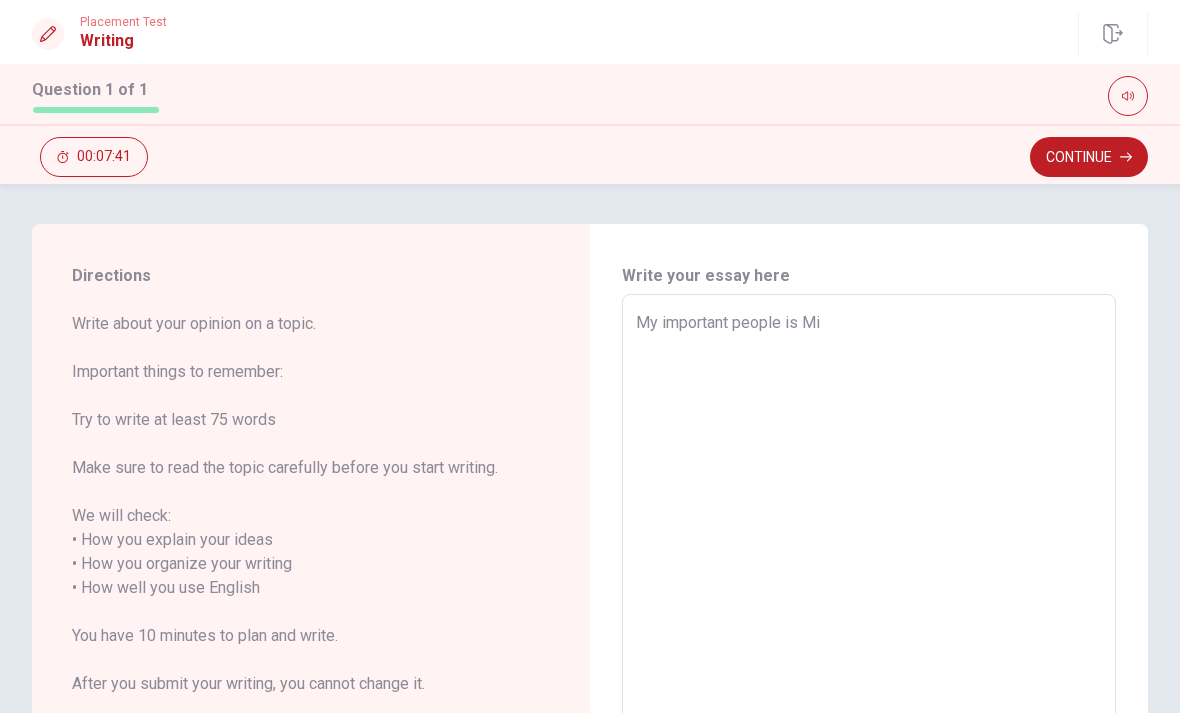 type on "x" 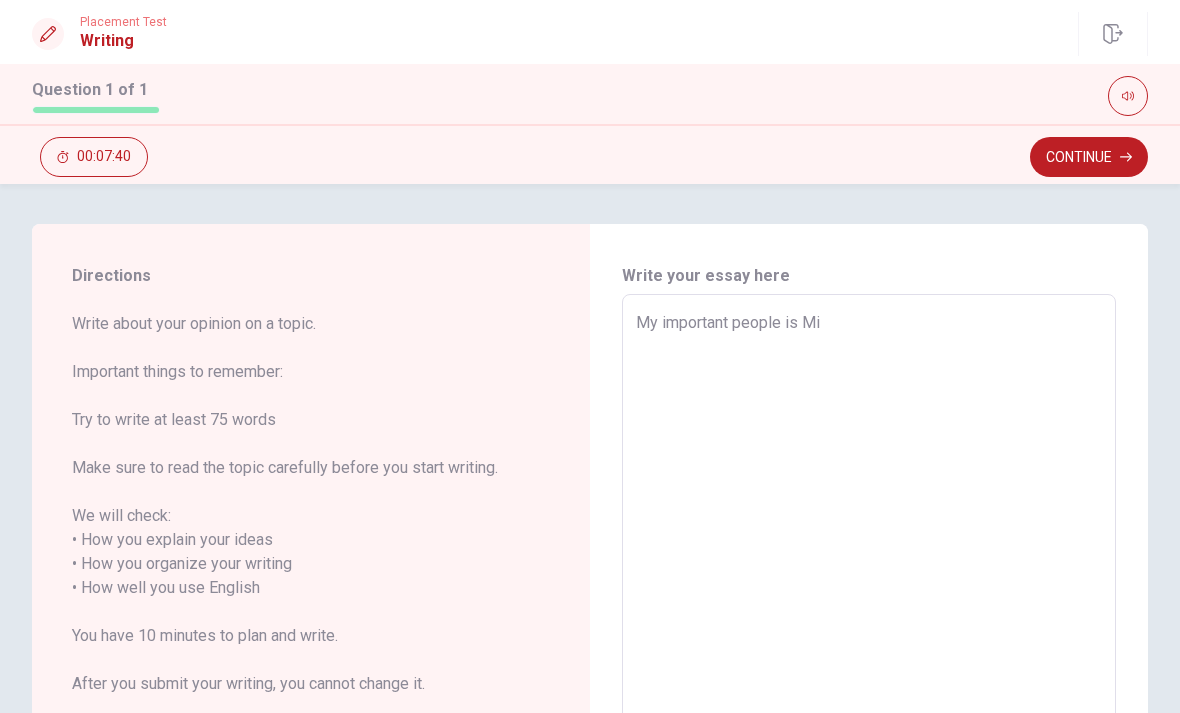 type on "My important people is M" 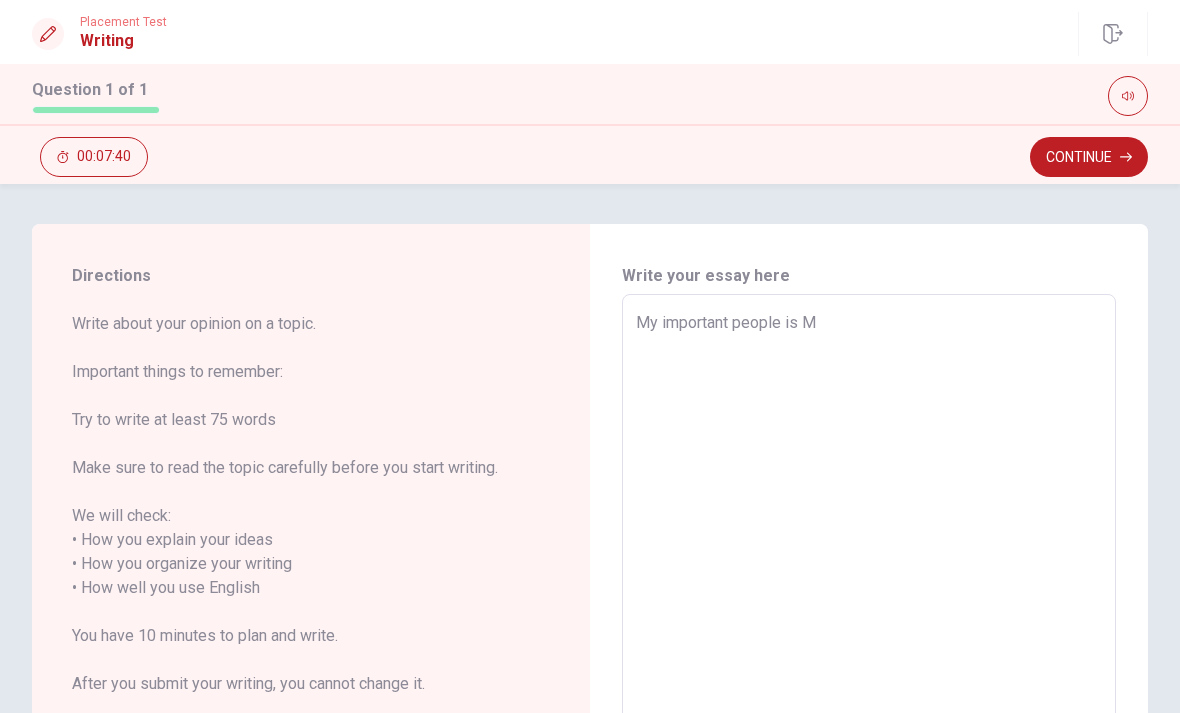 type on "x" 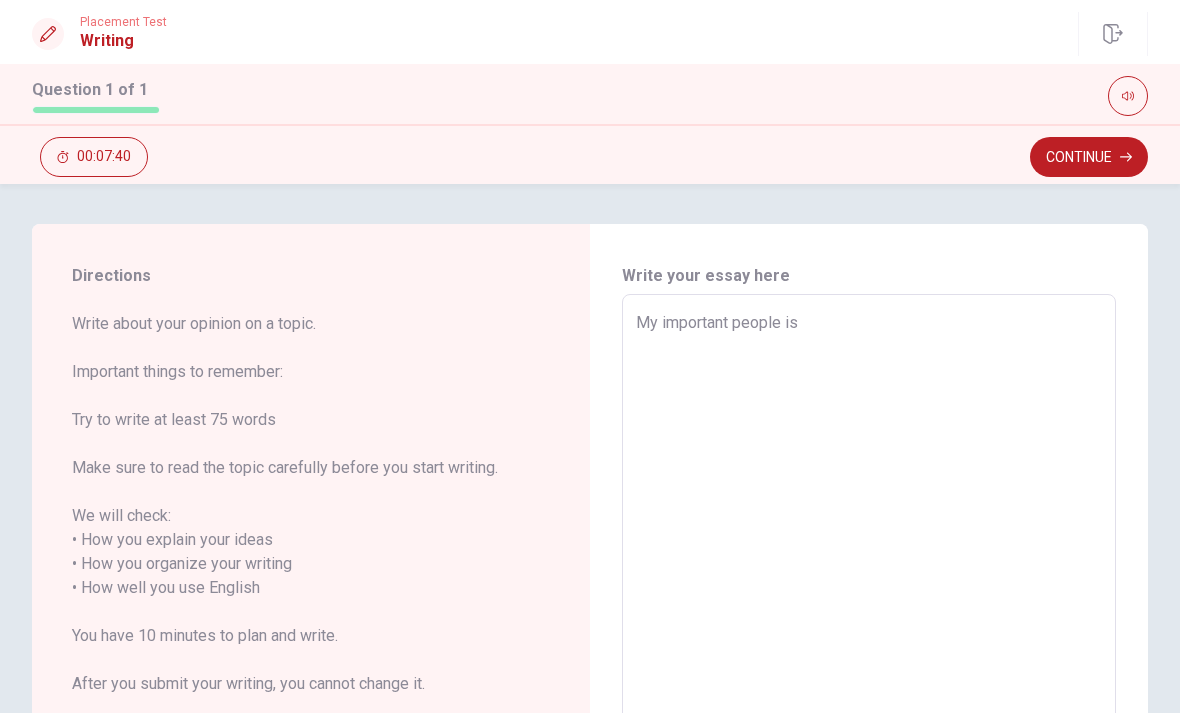 type on "x" 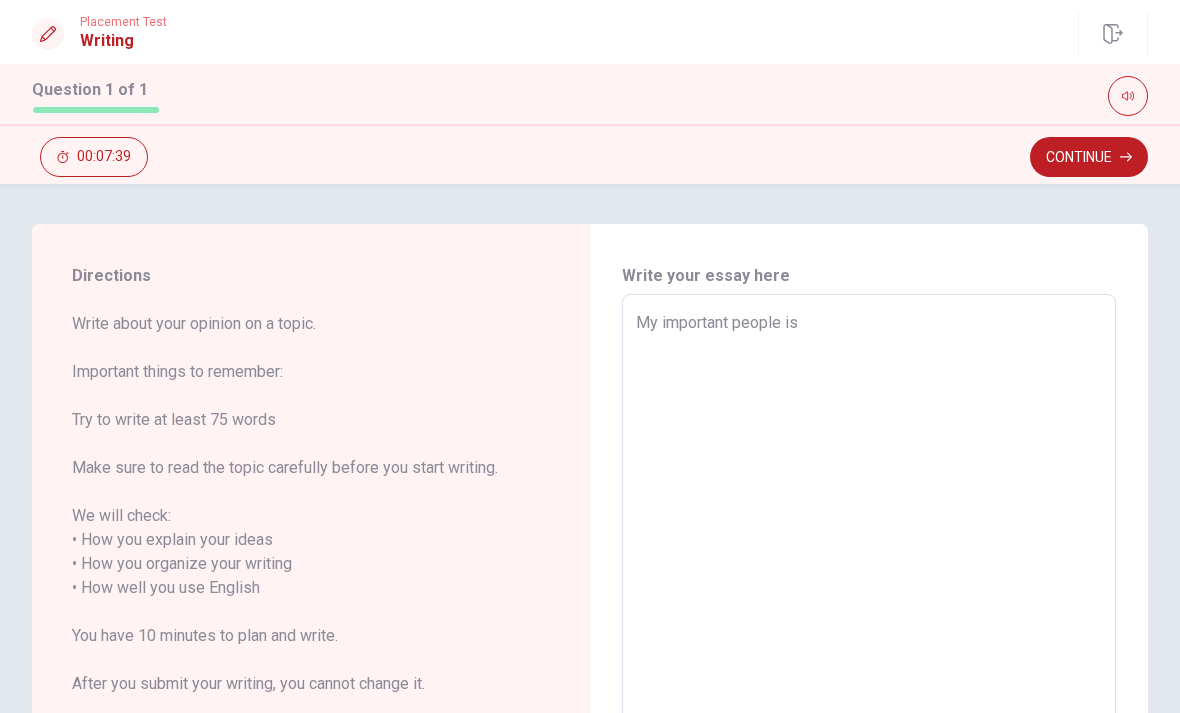 type on "My important people is m" 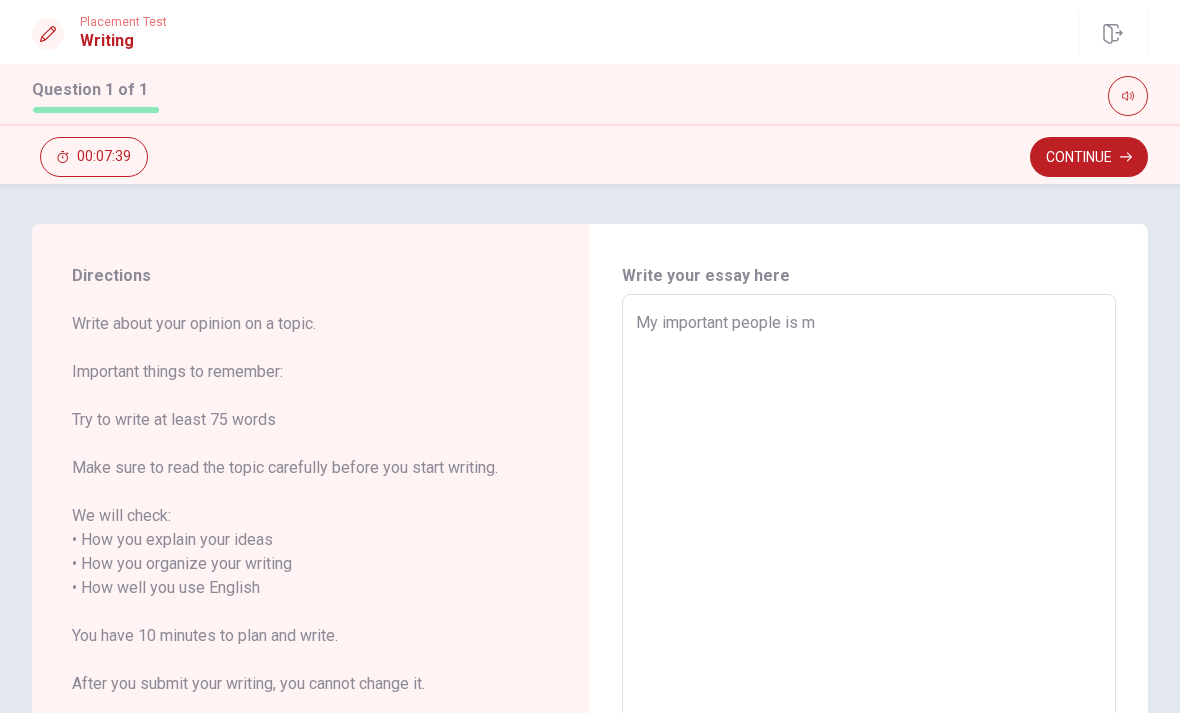 type on "x" 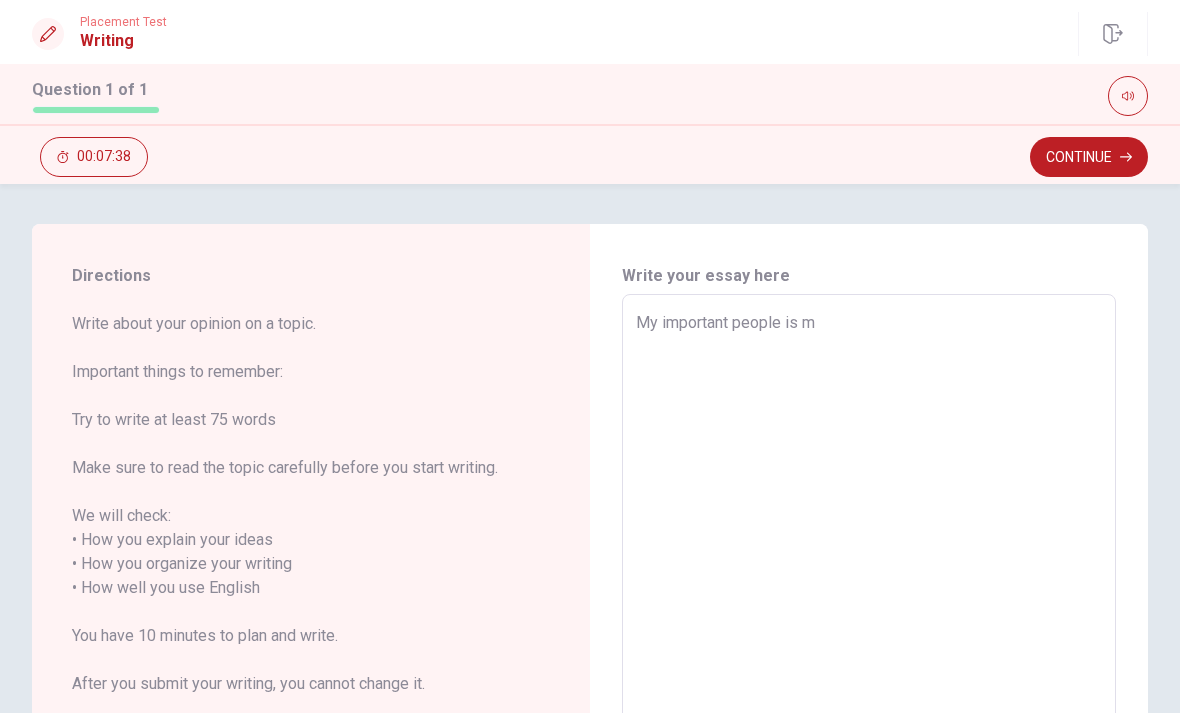 type on "My important people is my" 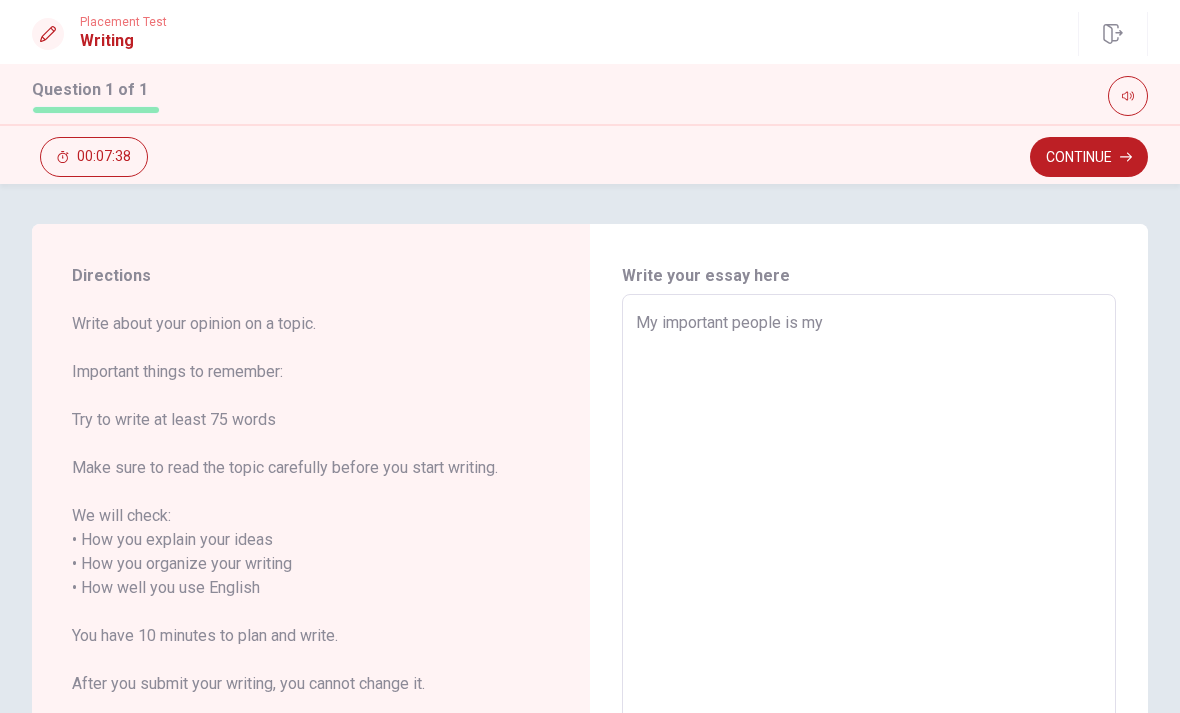 type on "x" 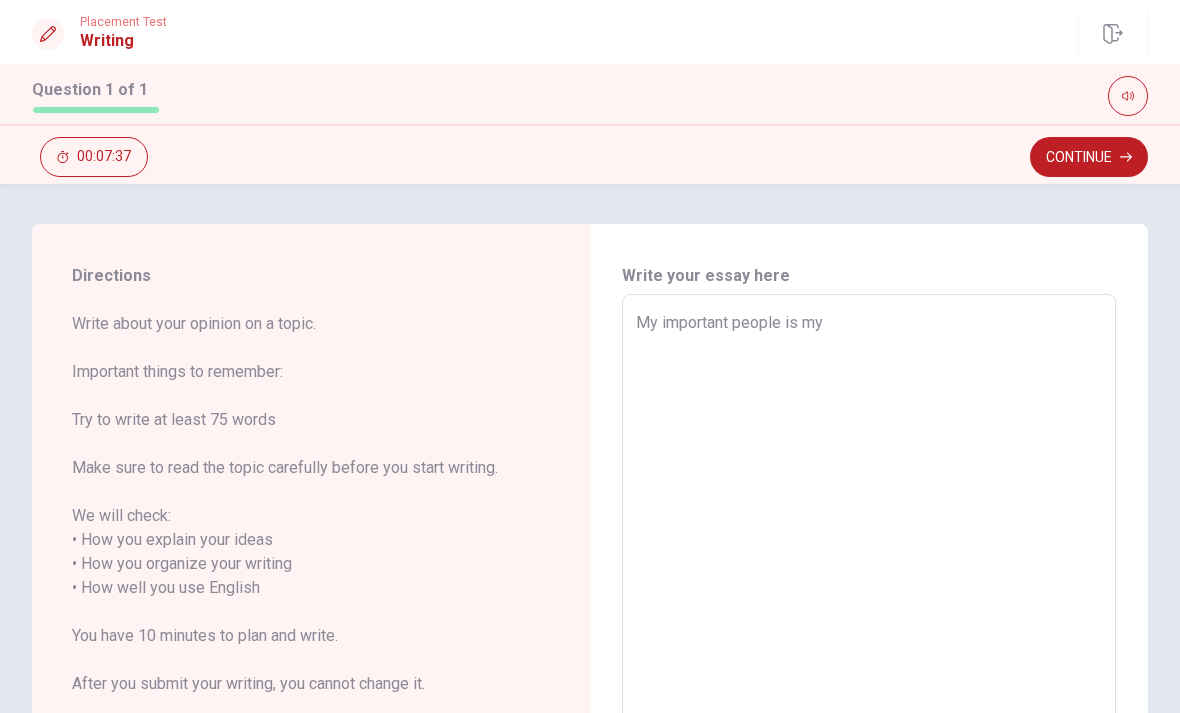 type on "My important people is my" 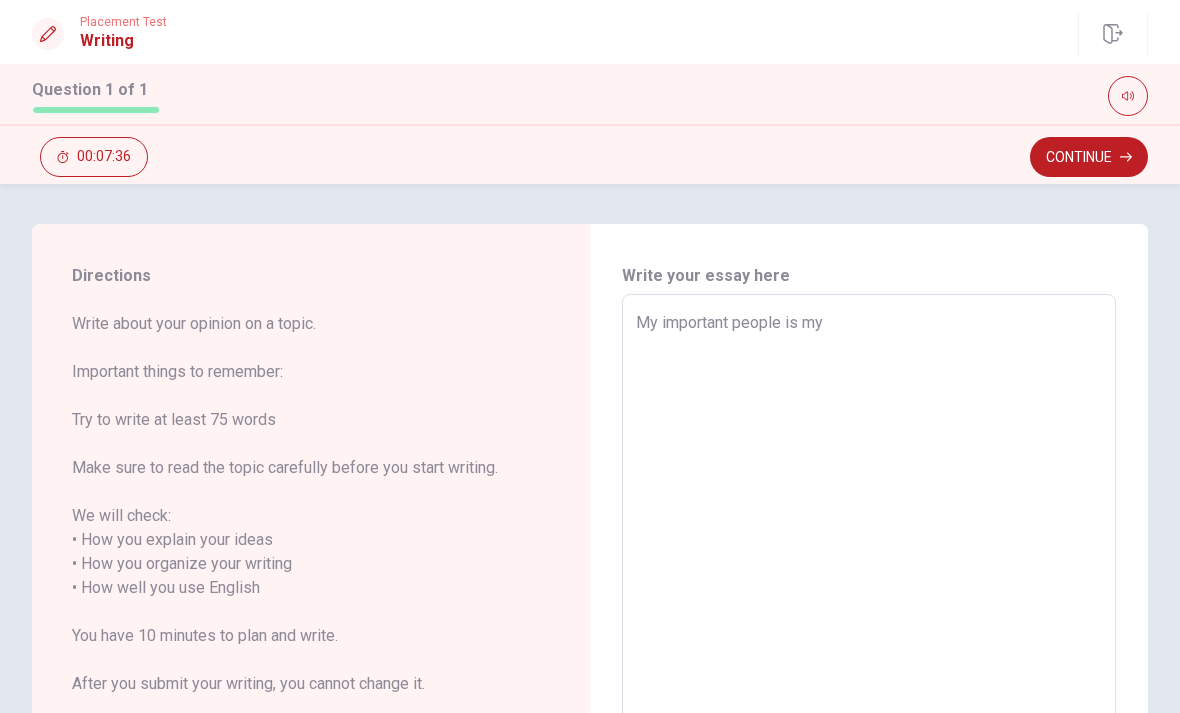 type on "My important people is my f" 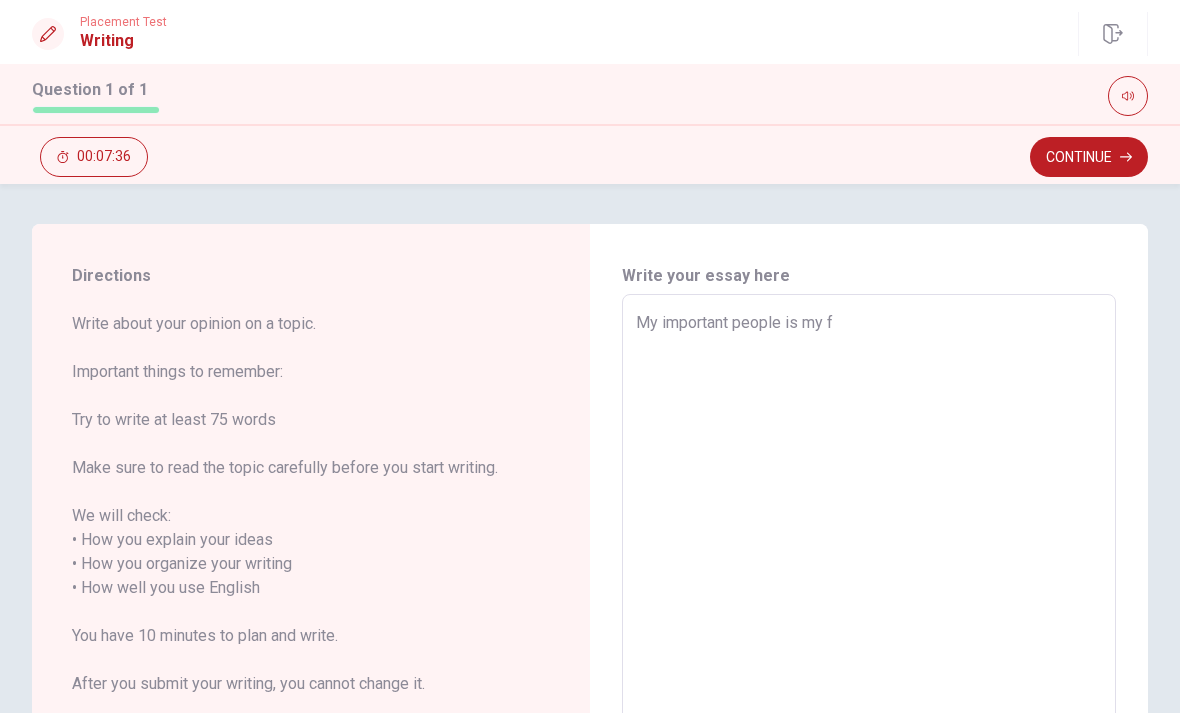 type on "x" 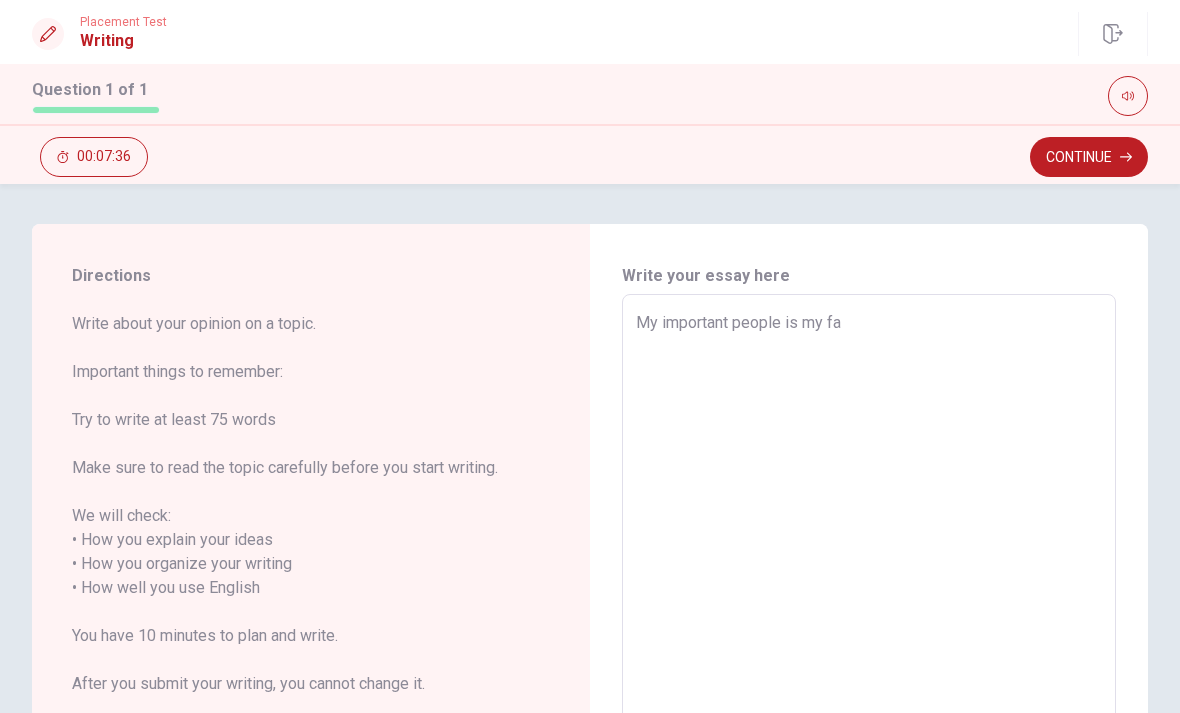type on "x" 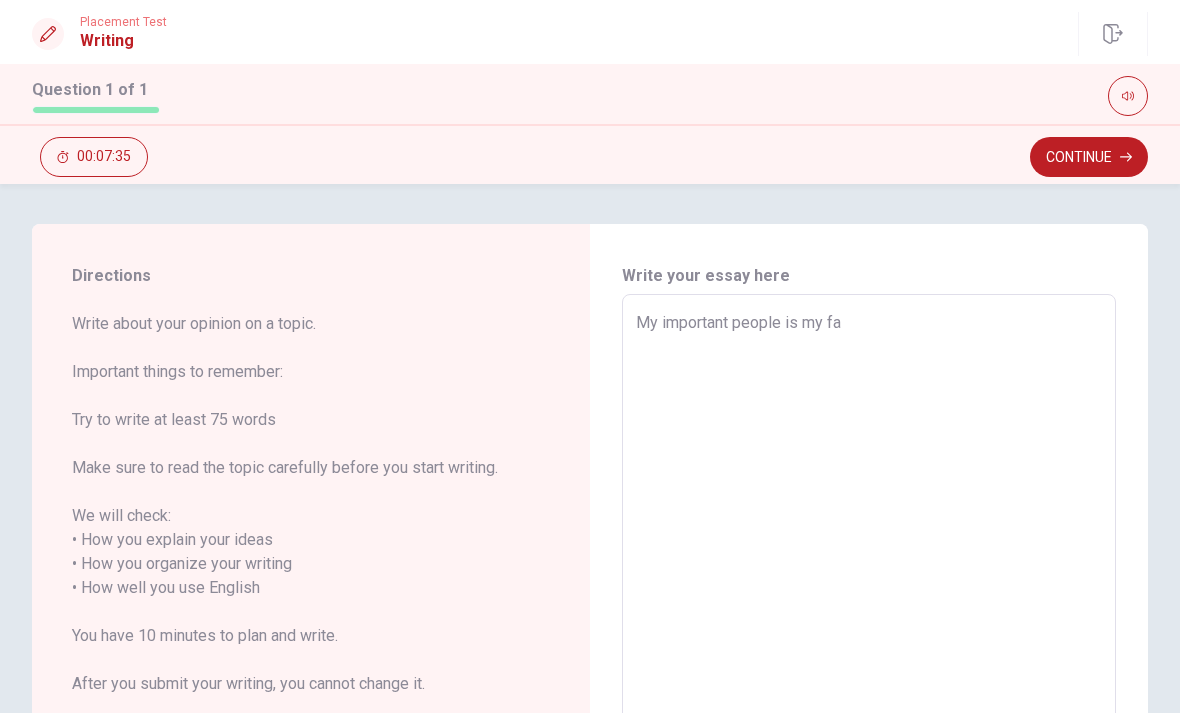 type on "My important people is my fat" 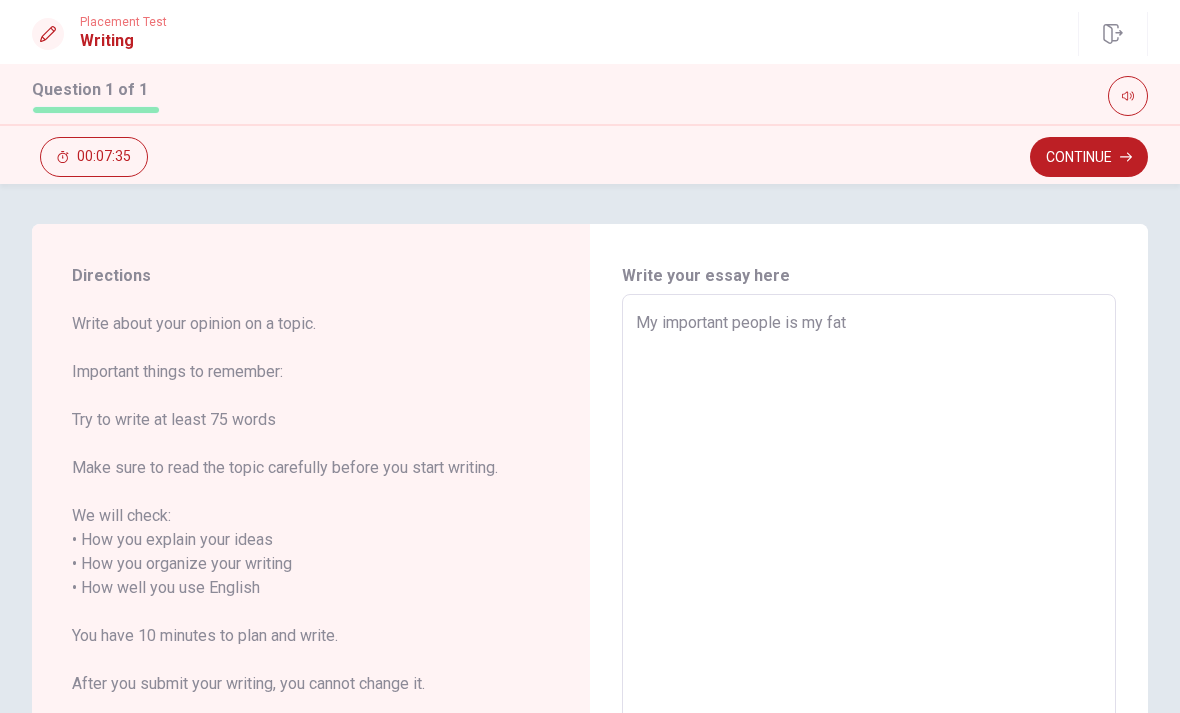 type on "x" 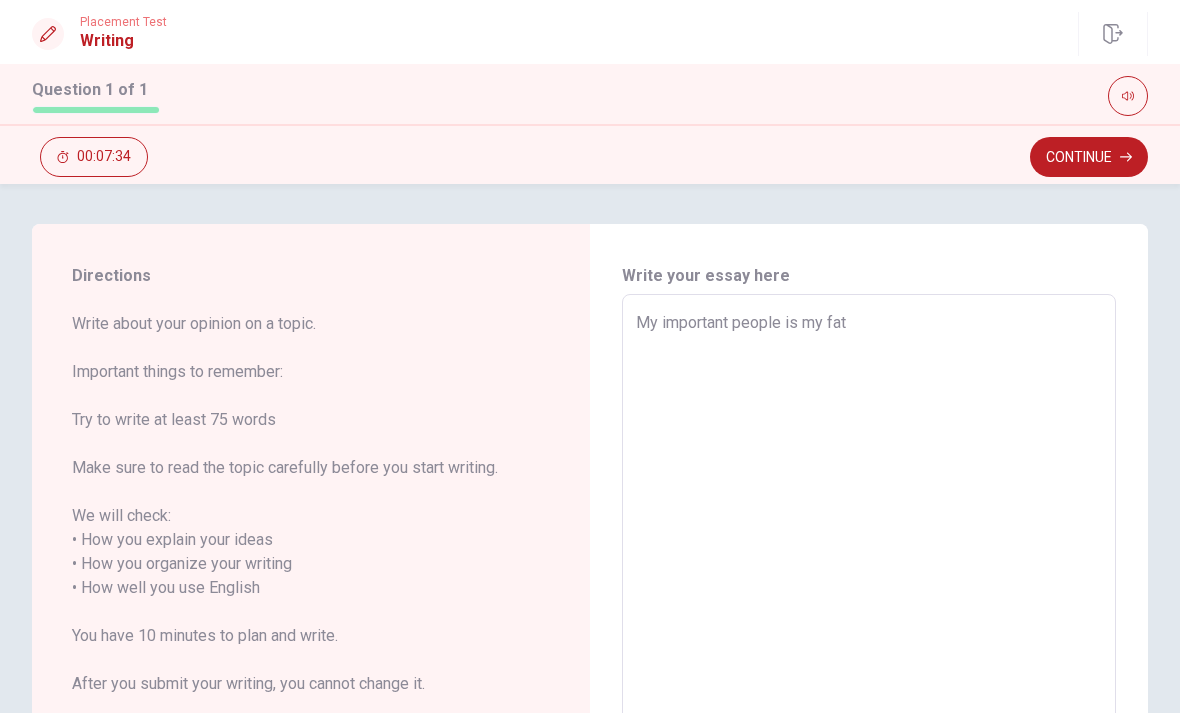 type on "My important people is my fath" 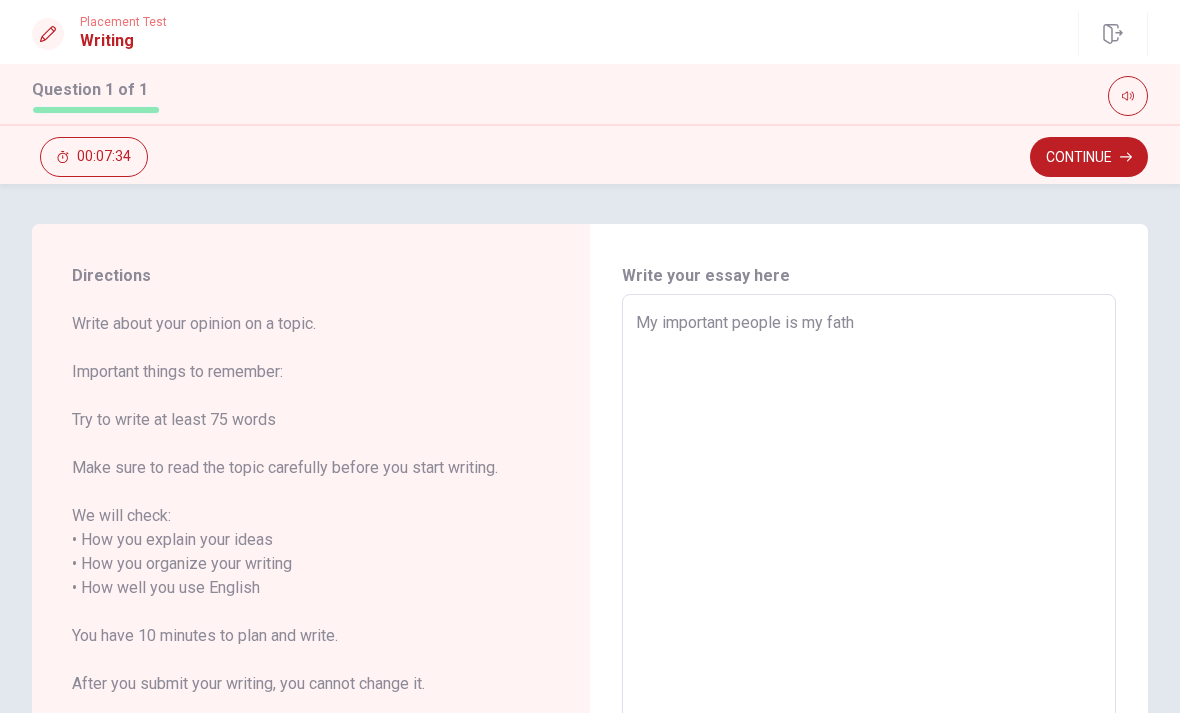 type on "x" 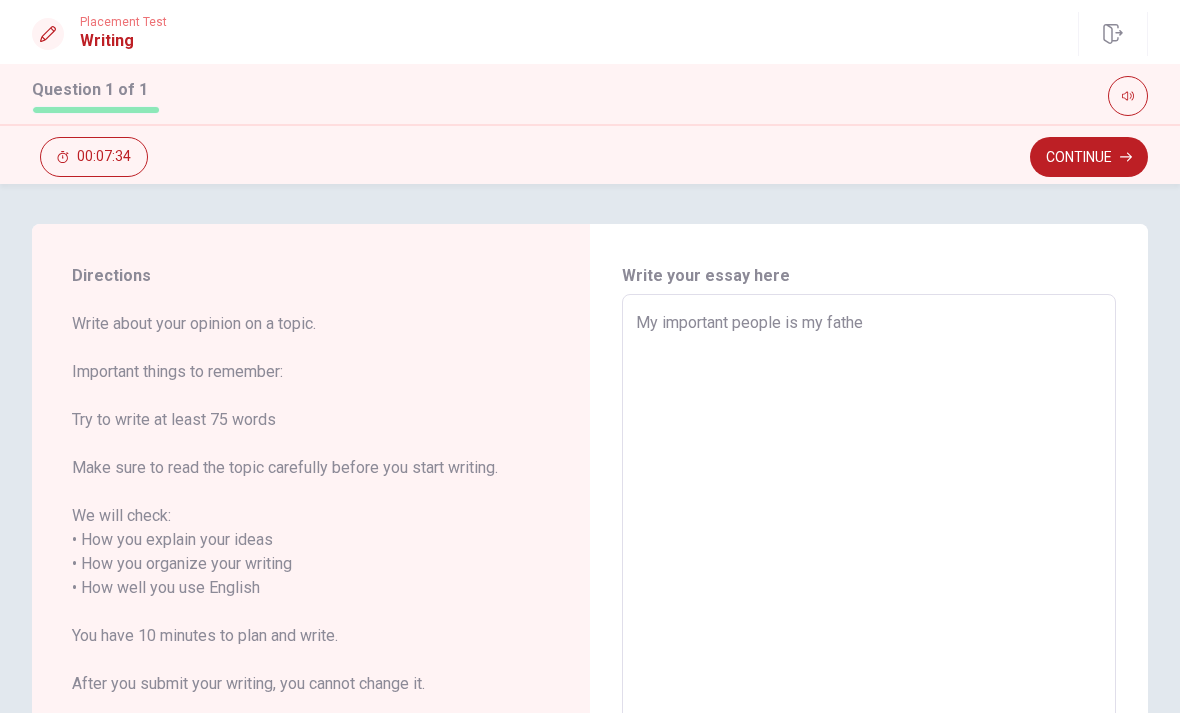 type on "x" 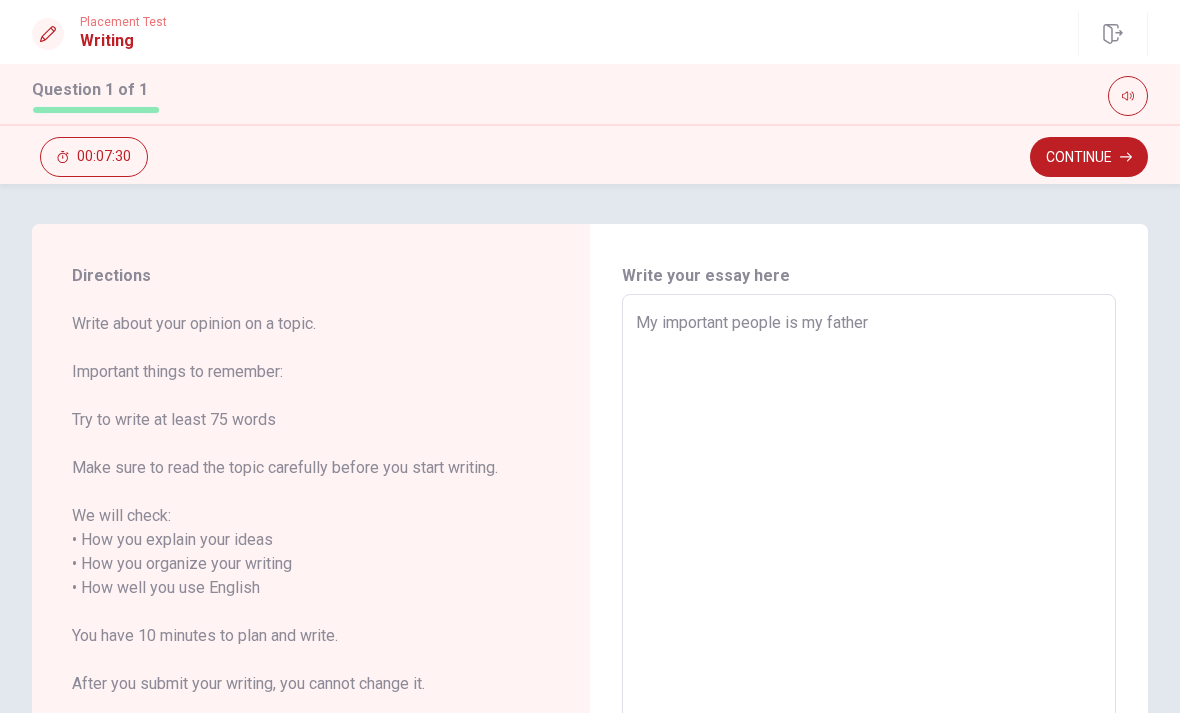 type on "x" 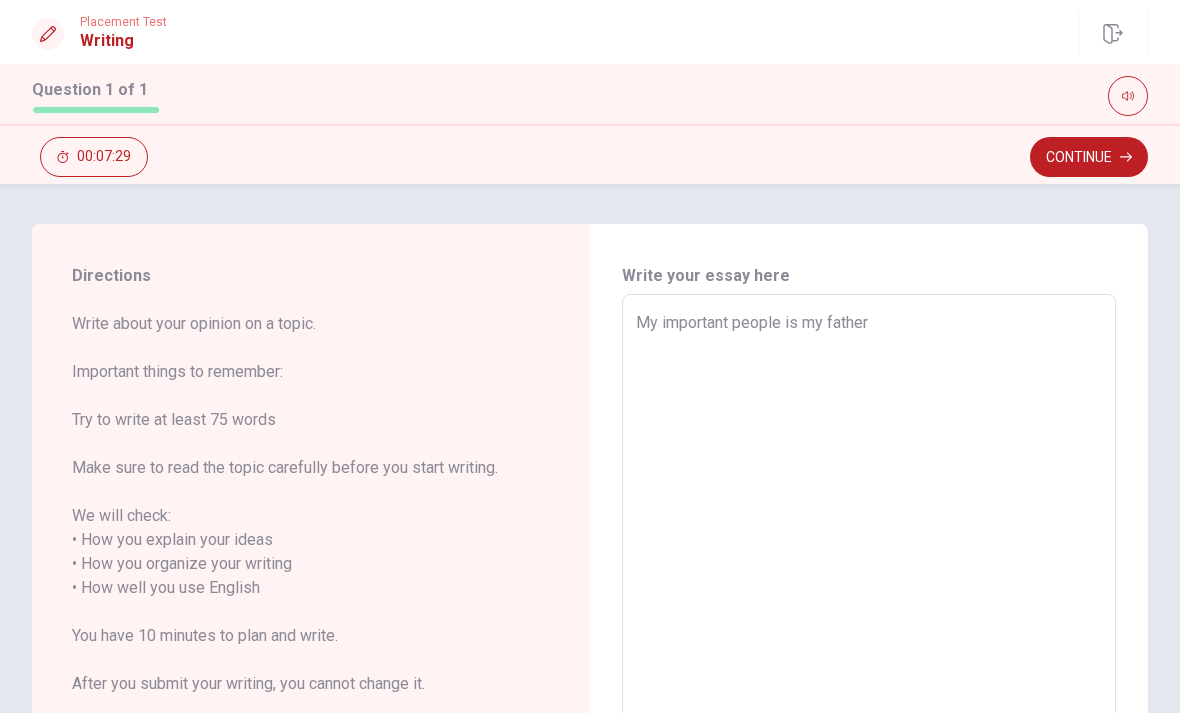 type on "My important people is my father." 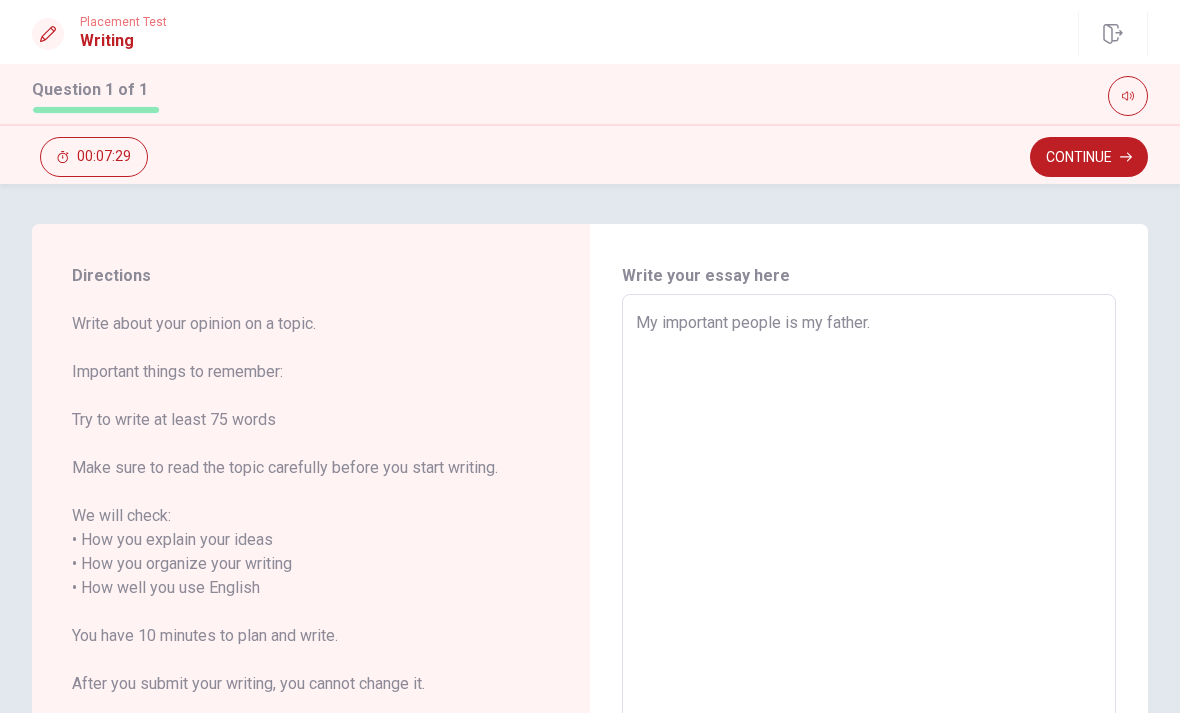 type on "x" 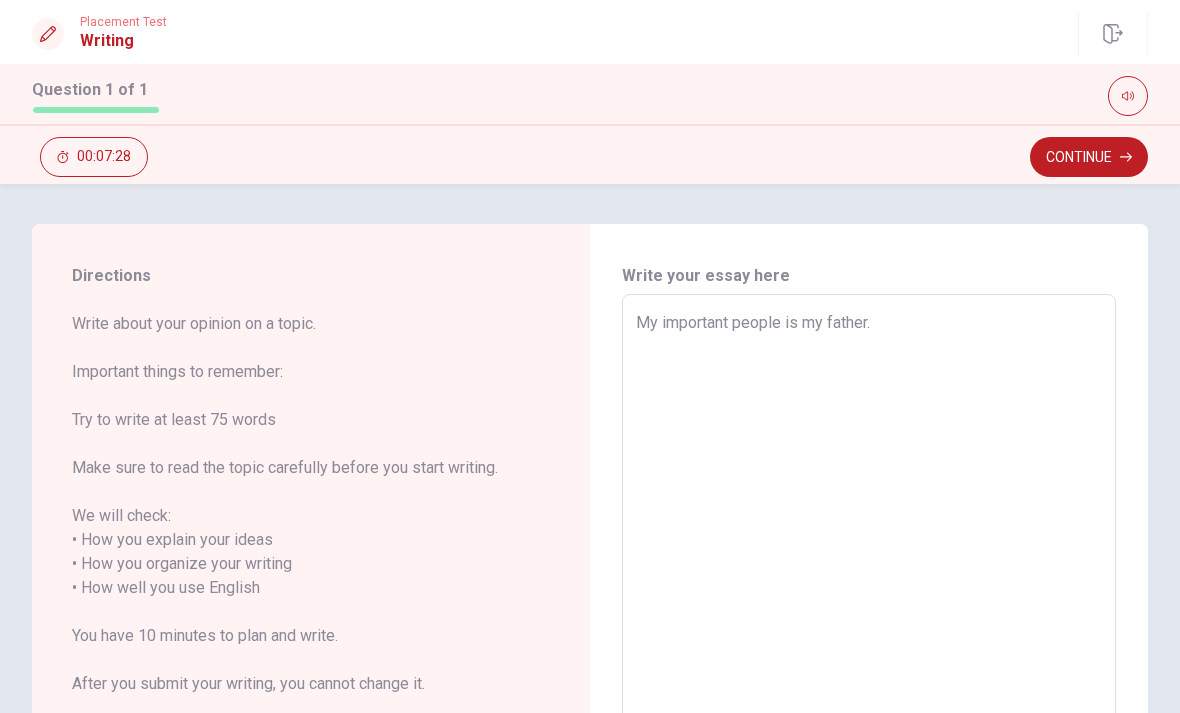 type on "My important people is my father." 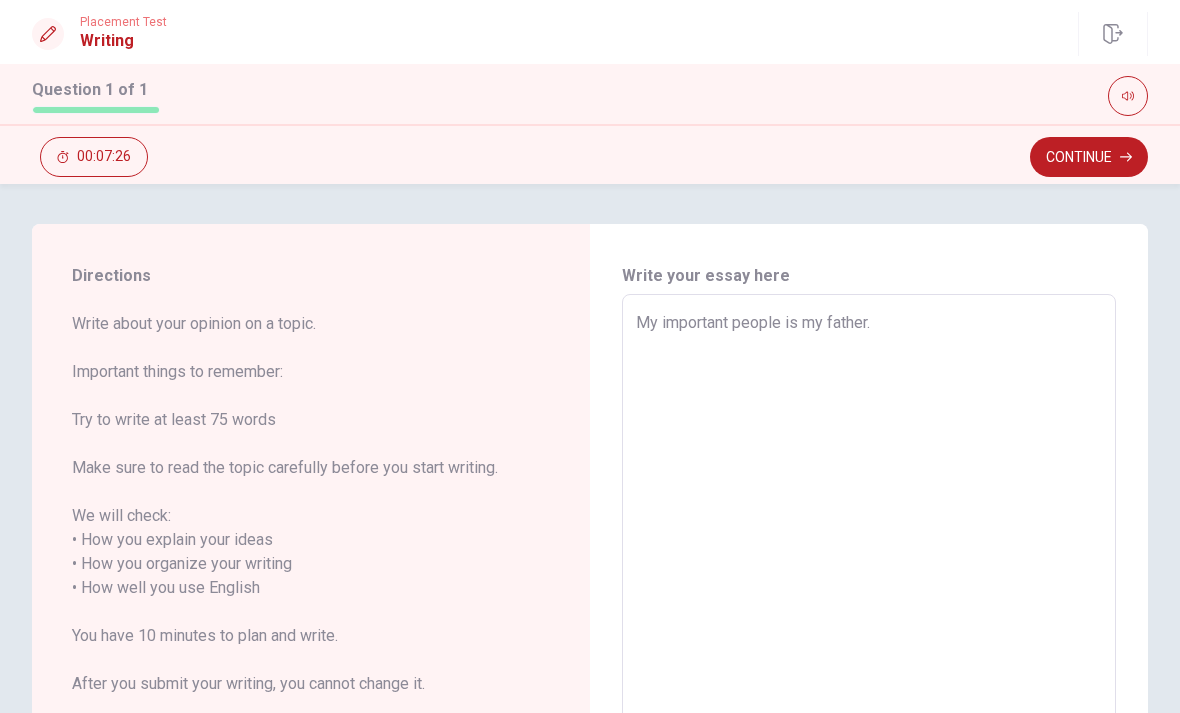 type on "x" 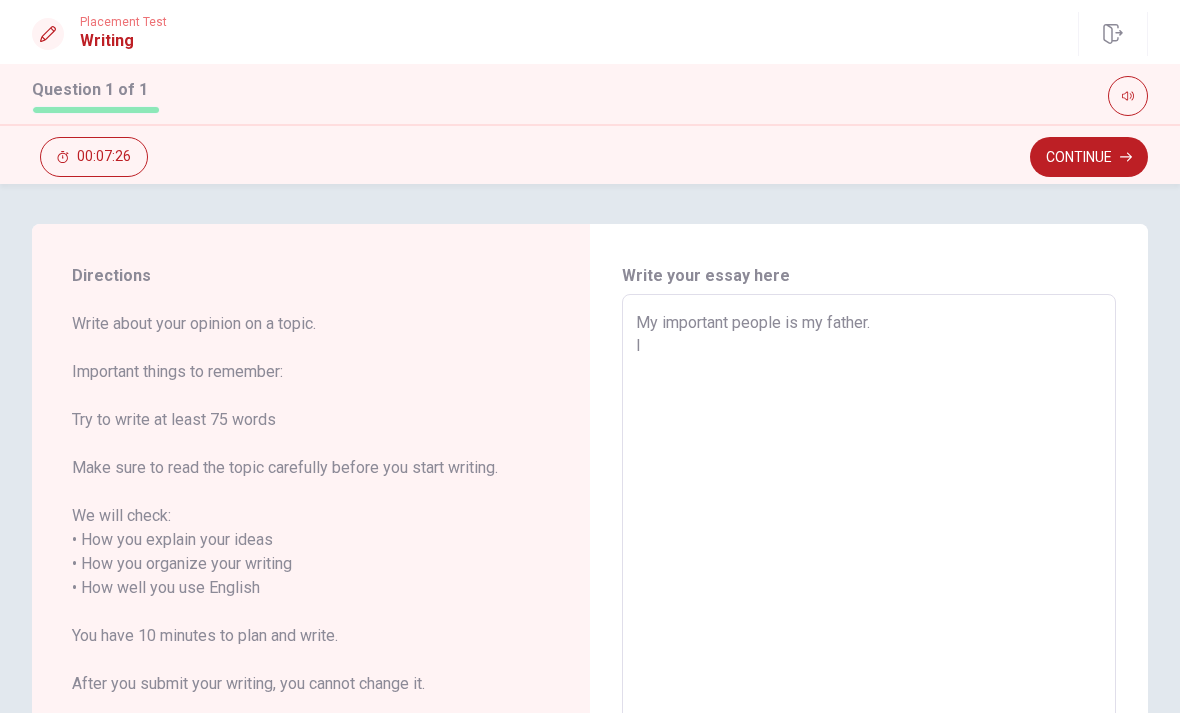 type on "x" 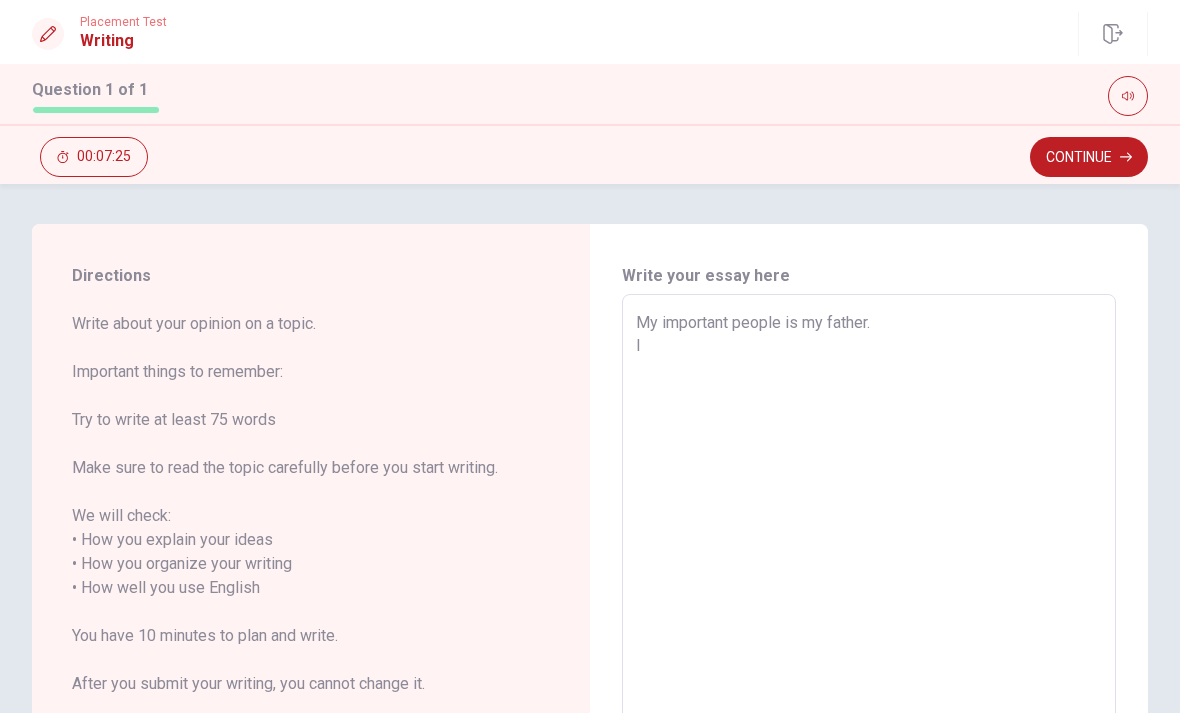type on "My important people is my father.
I" 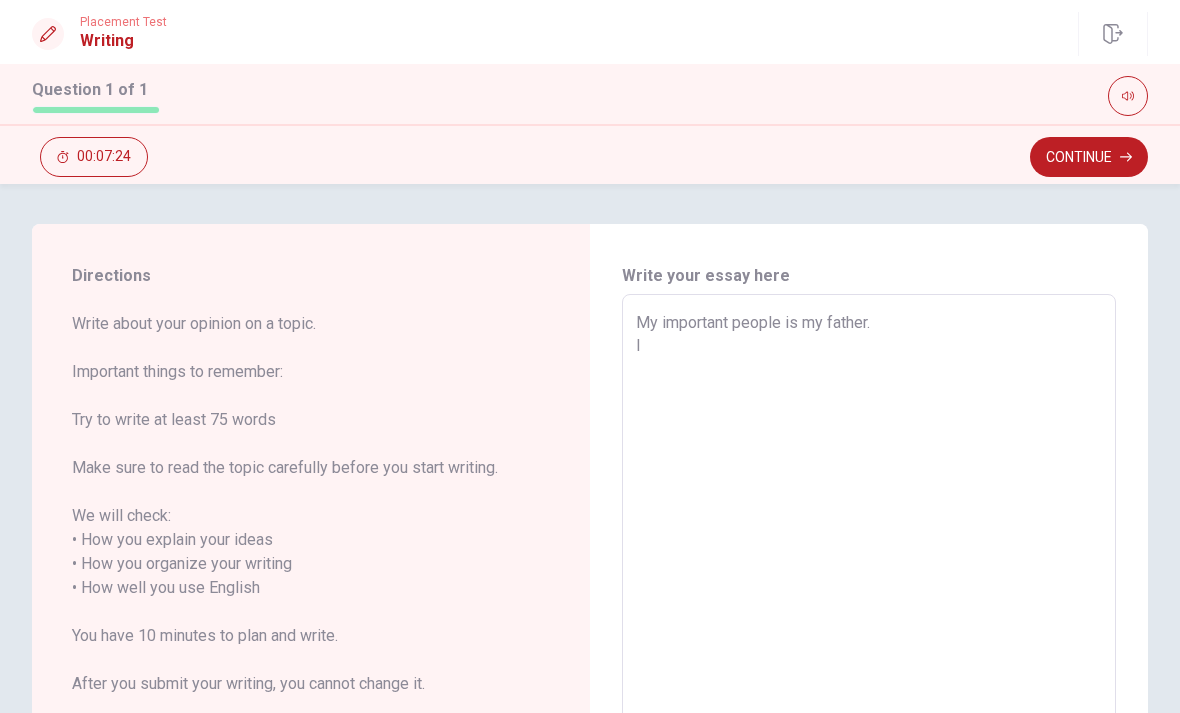 type on "My important people is my father.
I h" 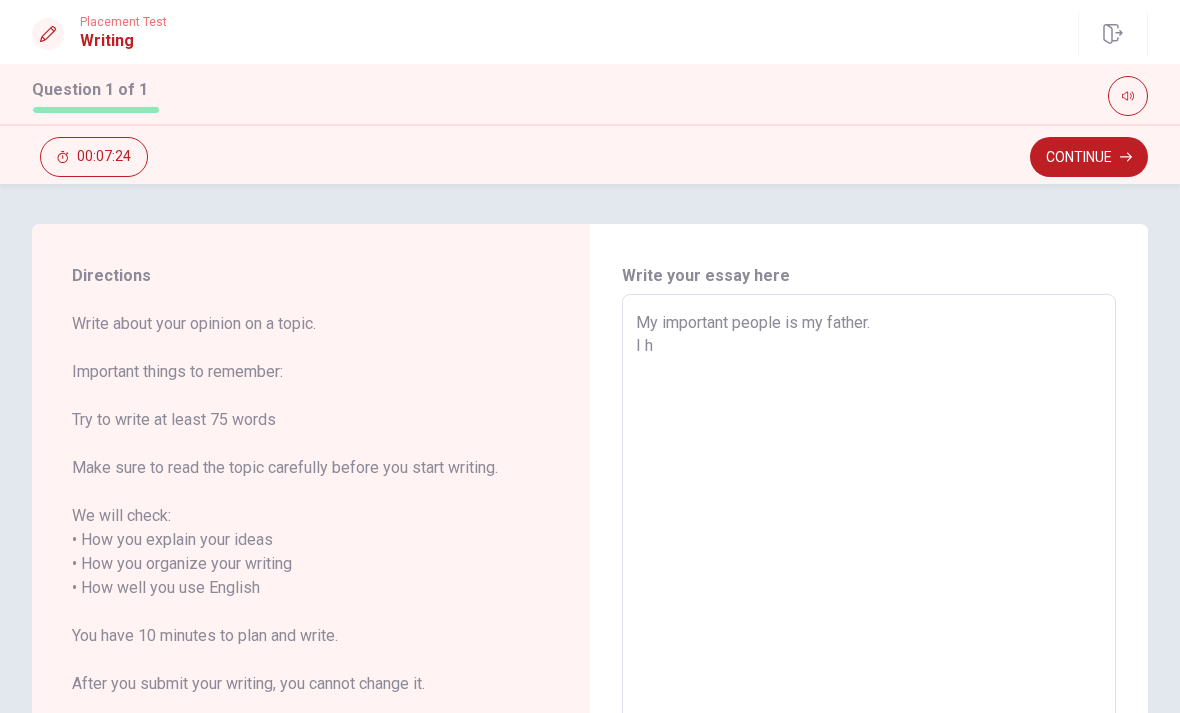 type on "x" 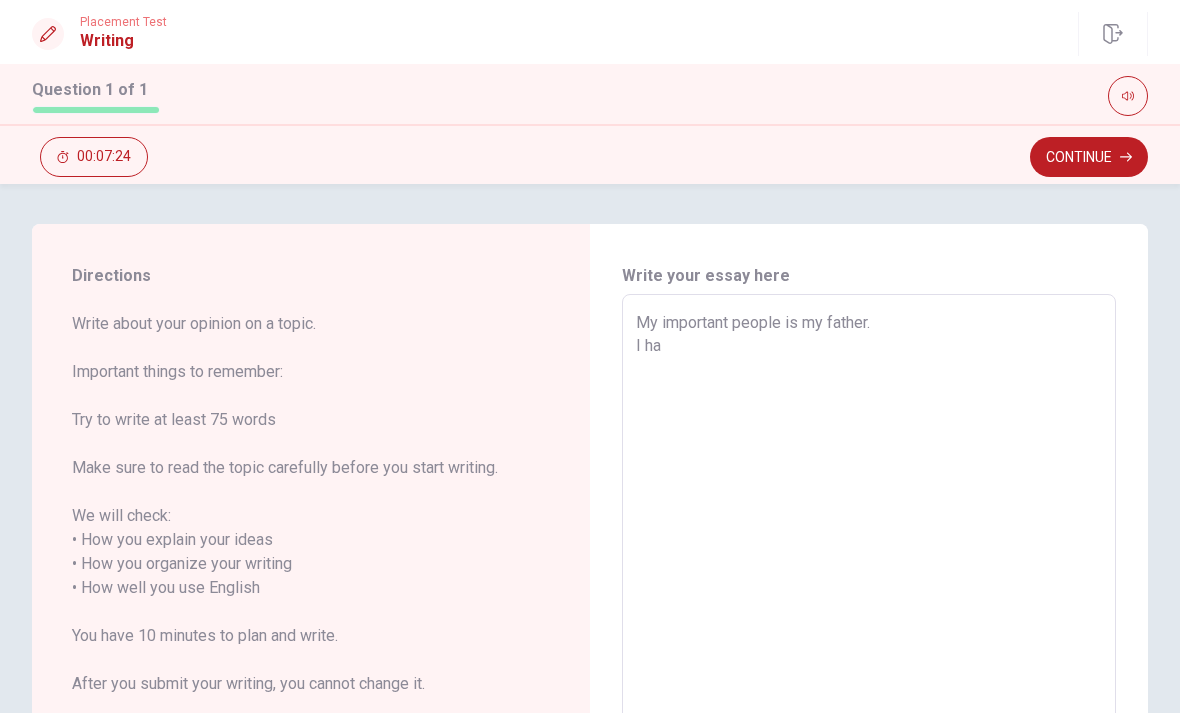 type on "x" 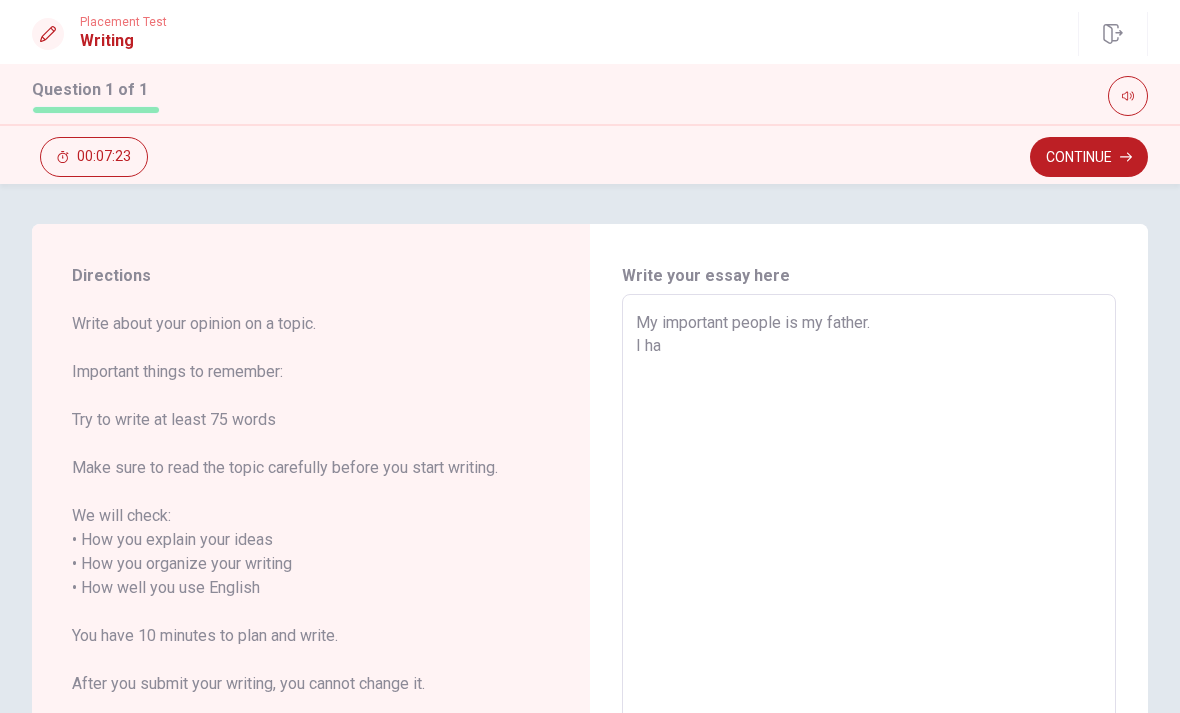 type on "My important people is my father.
I hav" 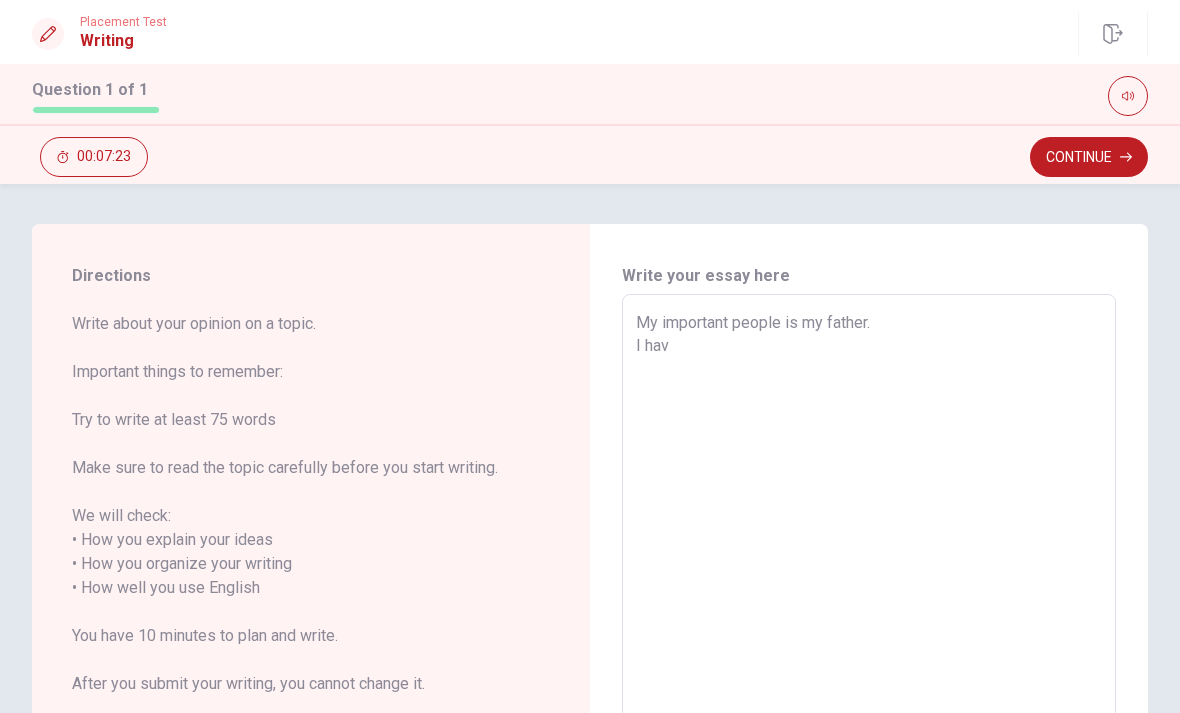 type on "x" 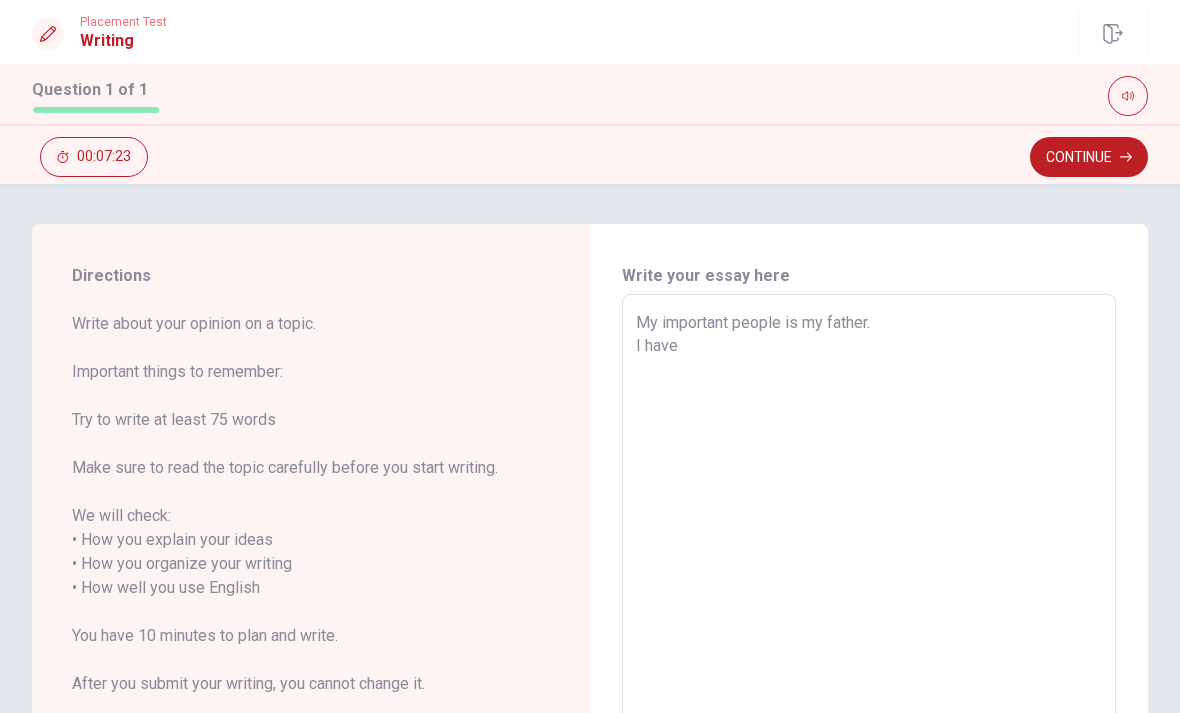 type on "x" 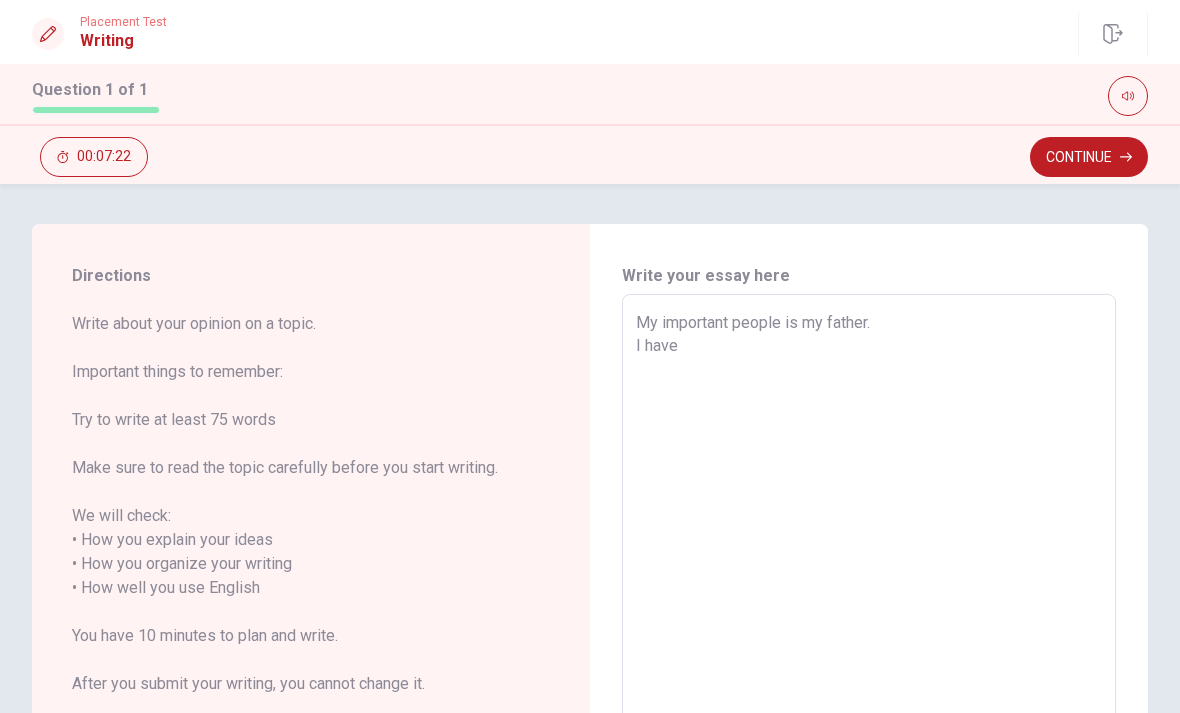 type on "My important people is my father.
I have" 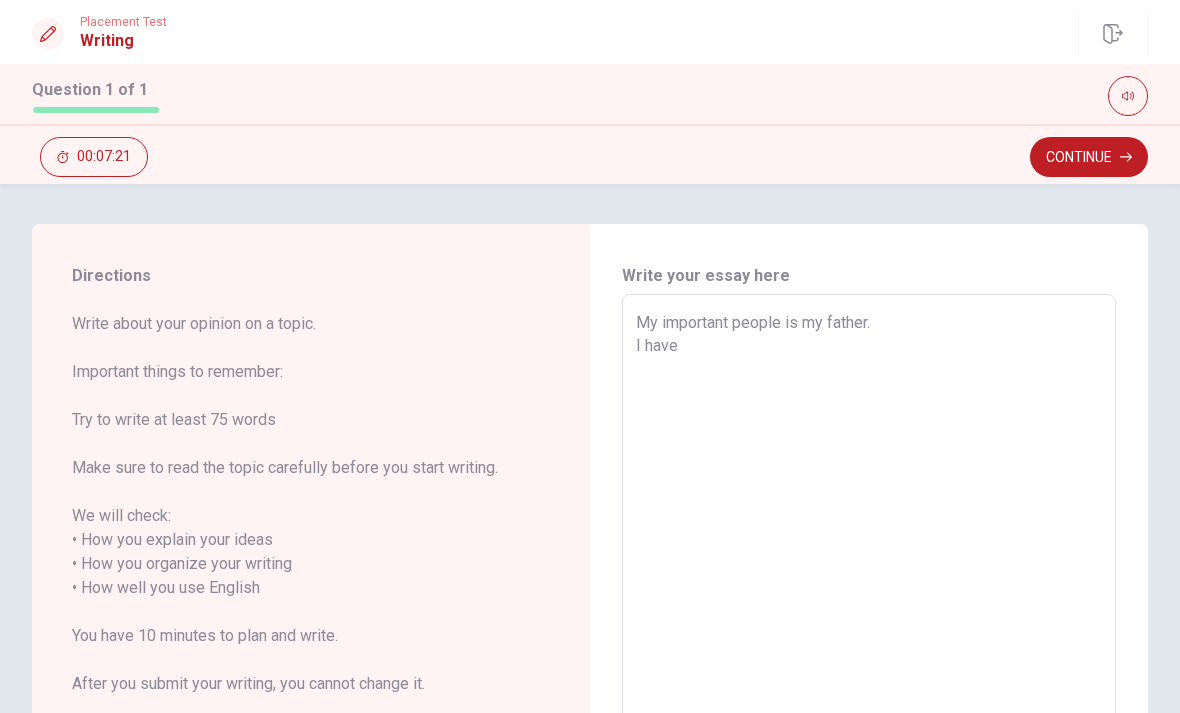 type on "My important people is my father.
I have t" 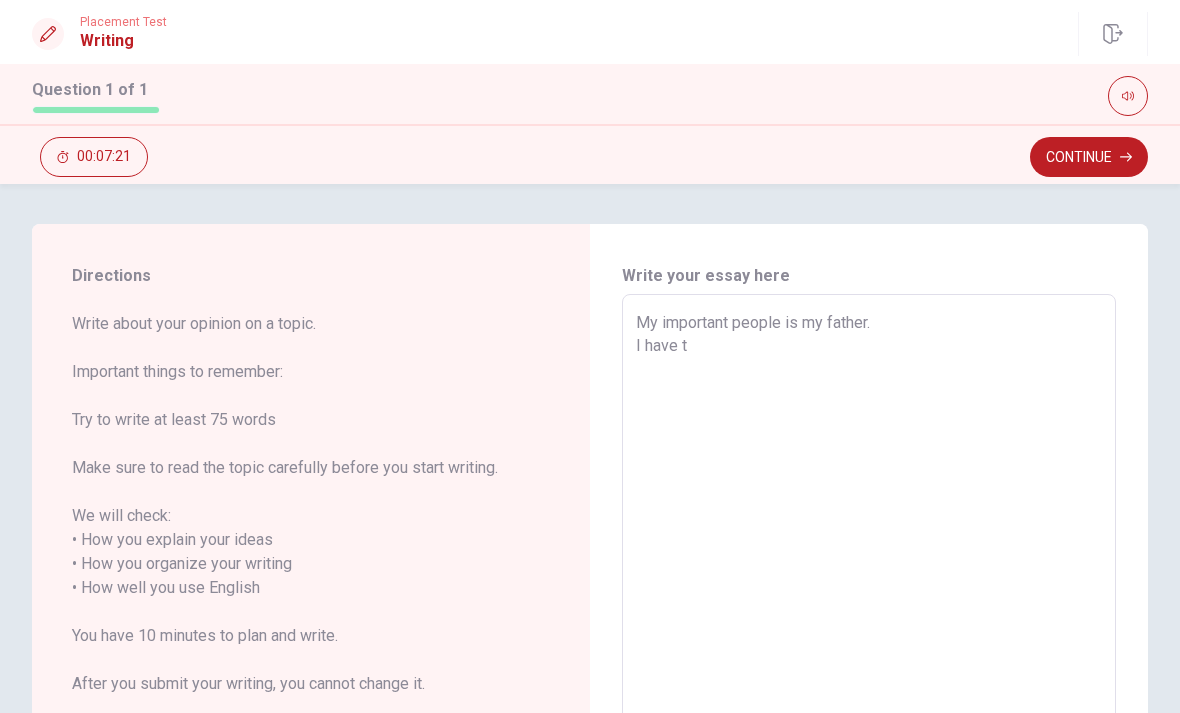 type on "x" 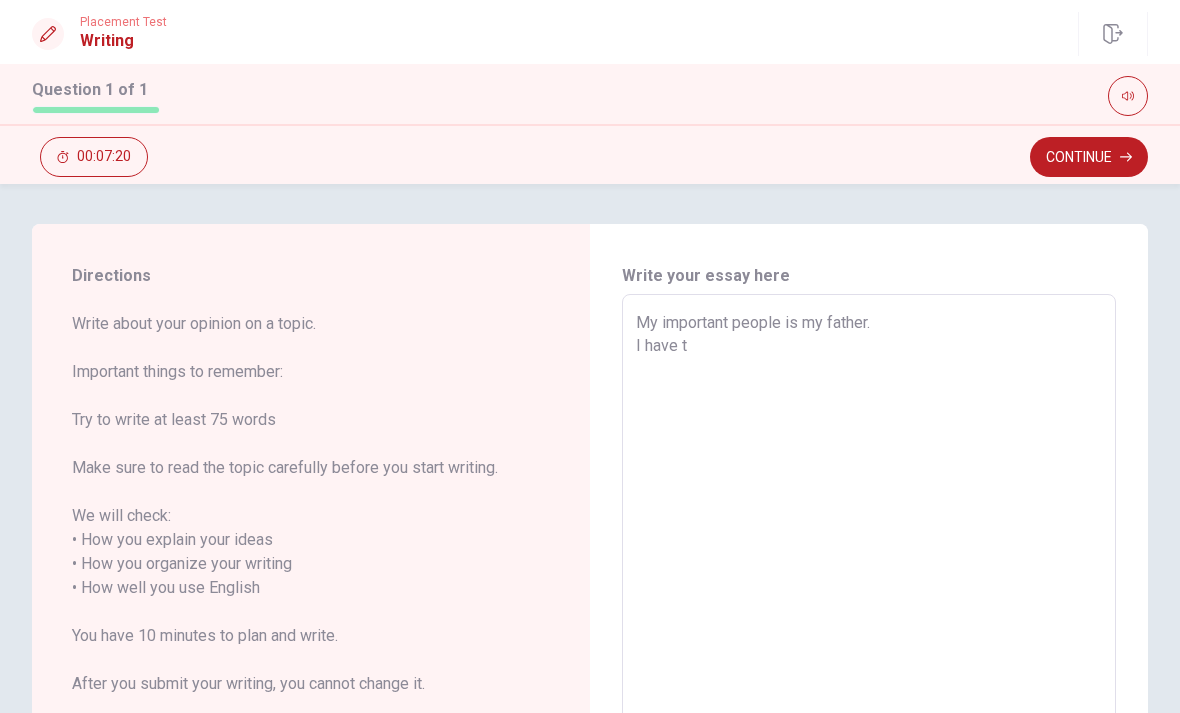 type on "My important people is my father.
I have tw" 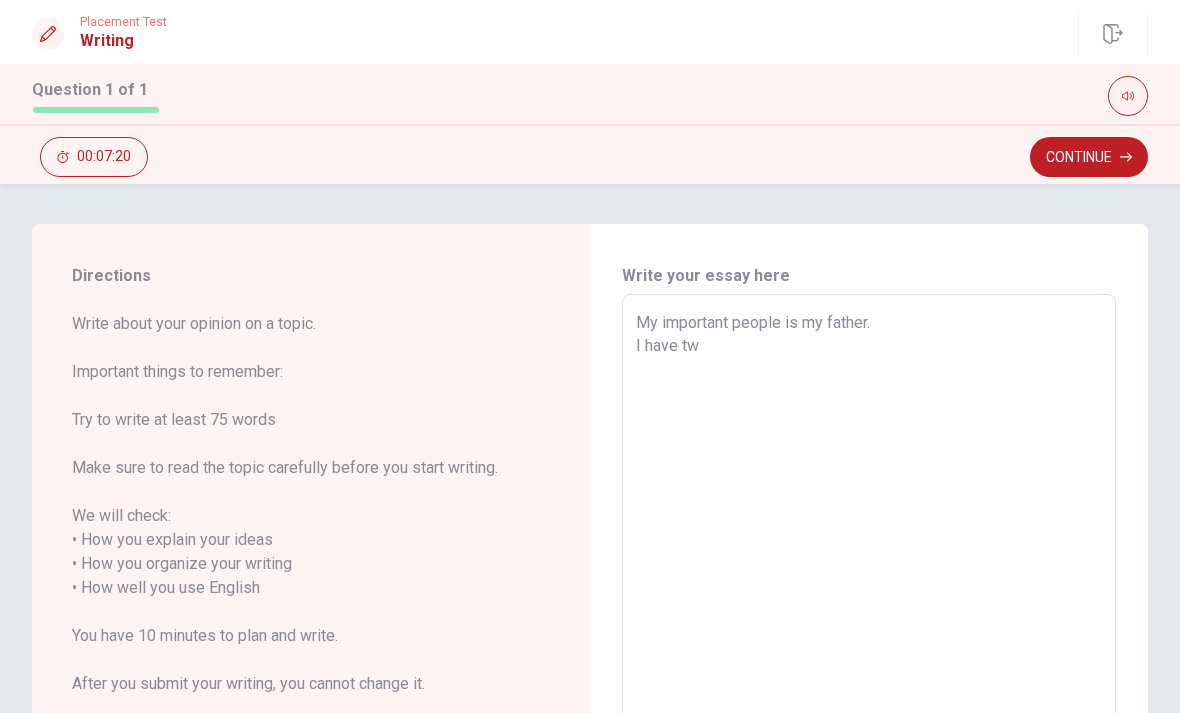 type on "x" 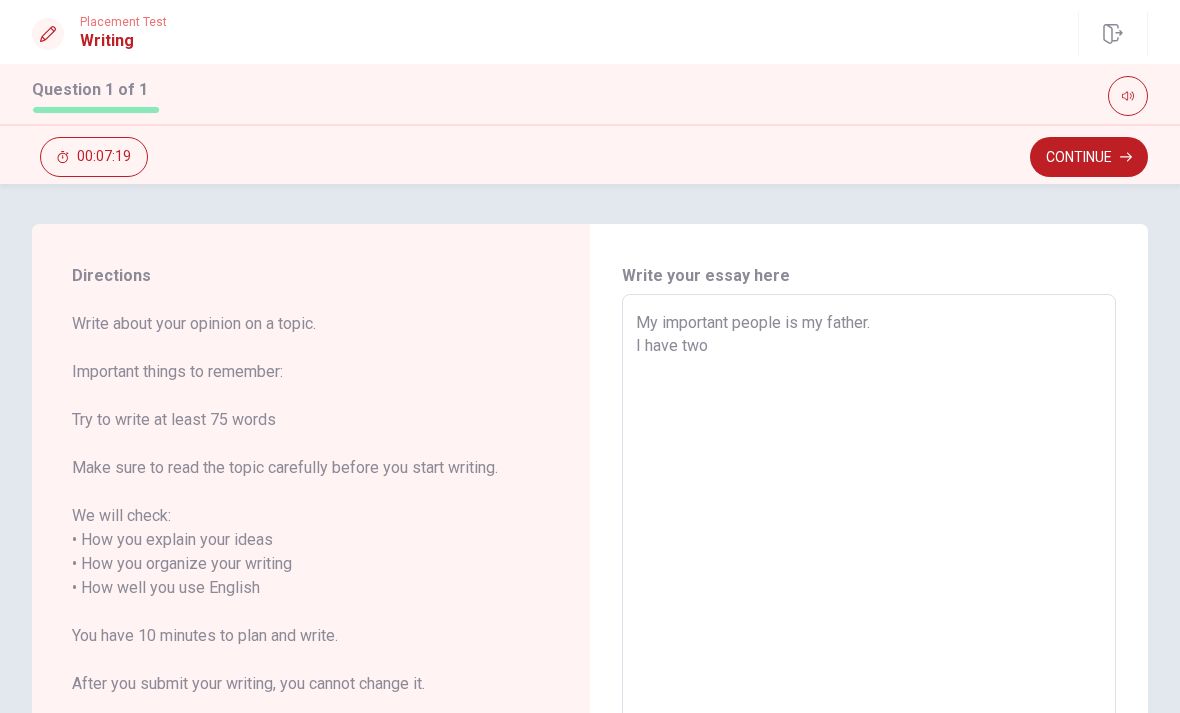 type on "x" 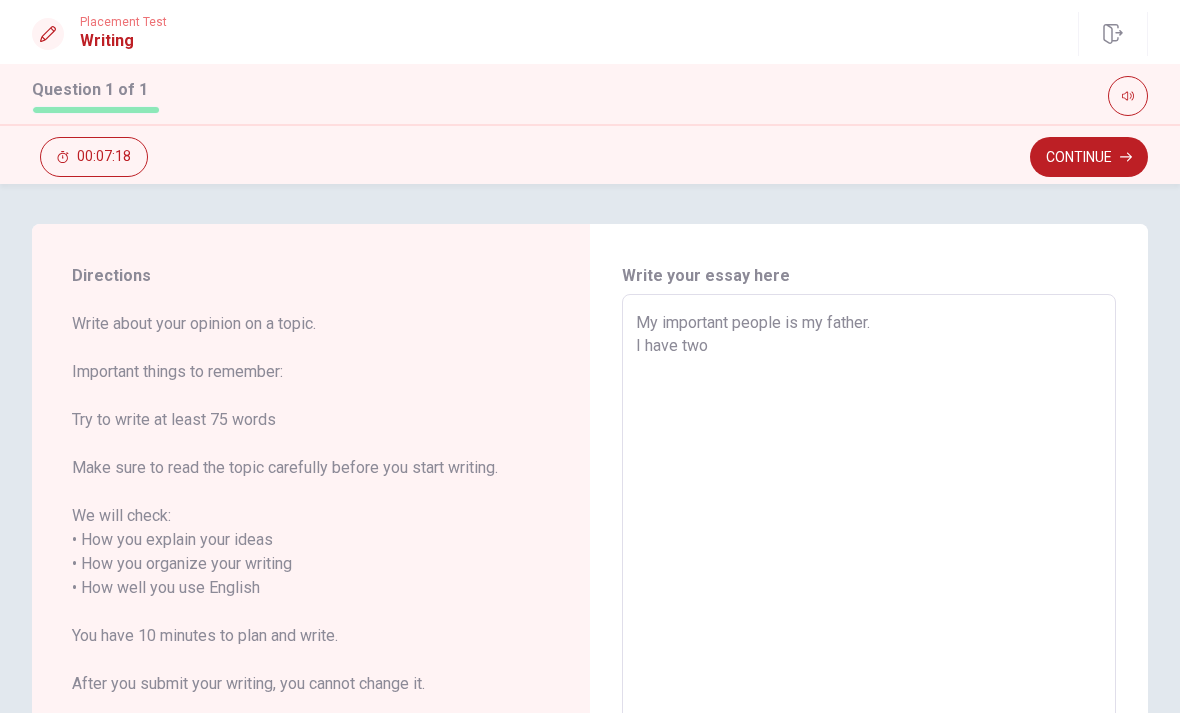 type on "x" 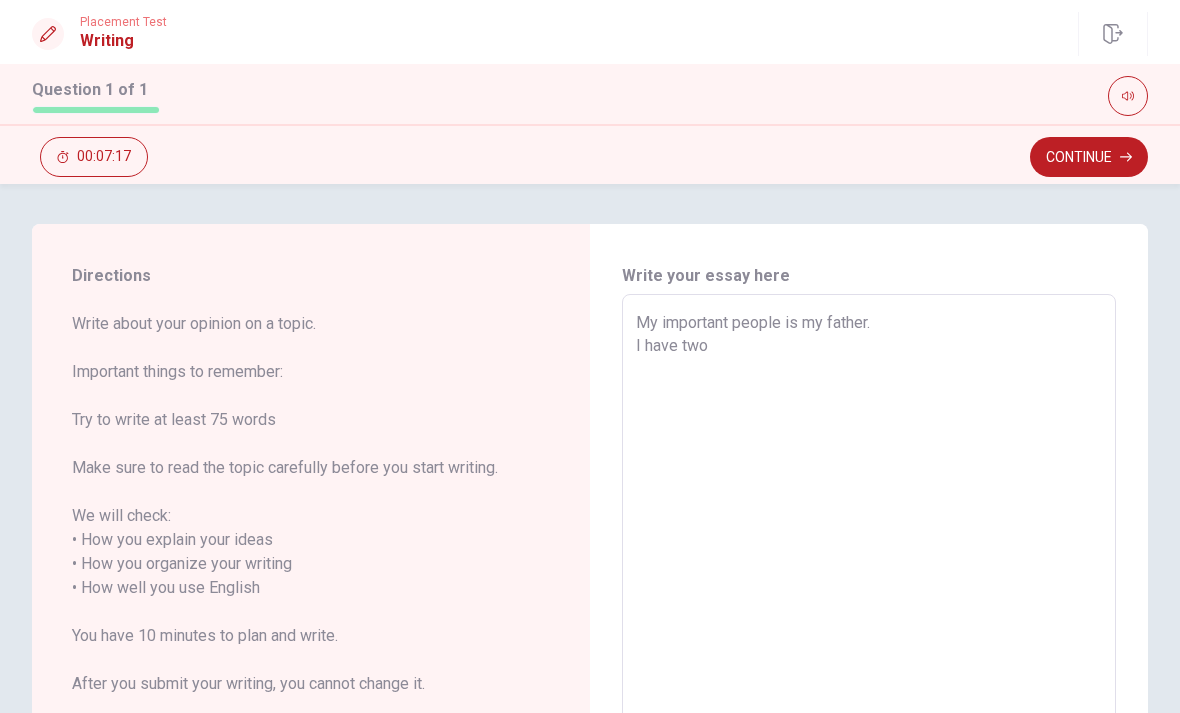 type on "My important people is my father.
I have two r" 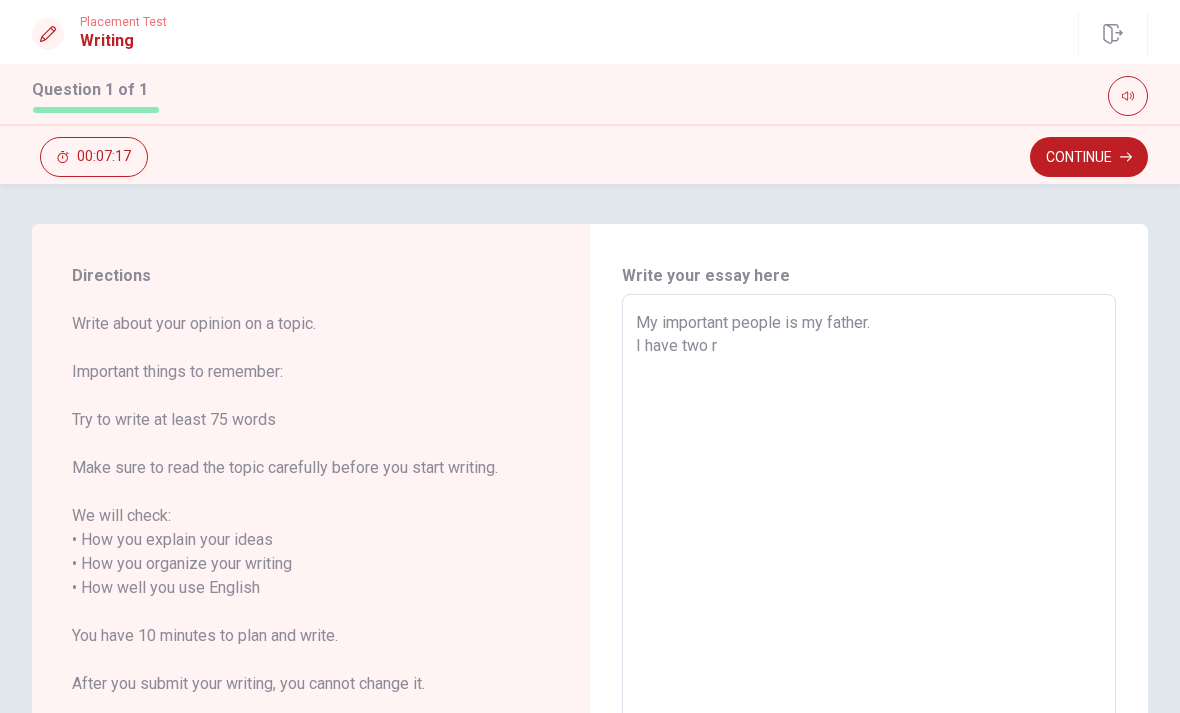 type on "x" 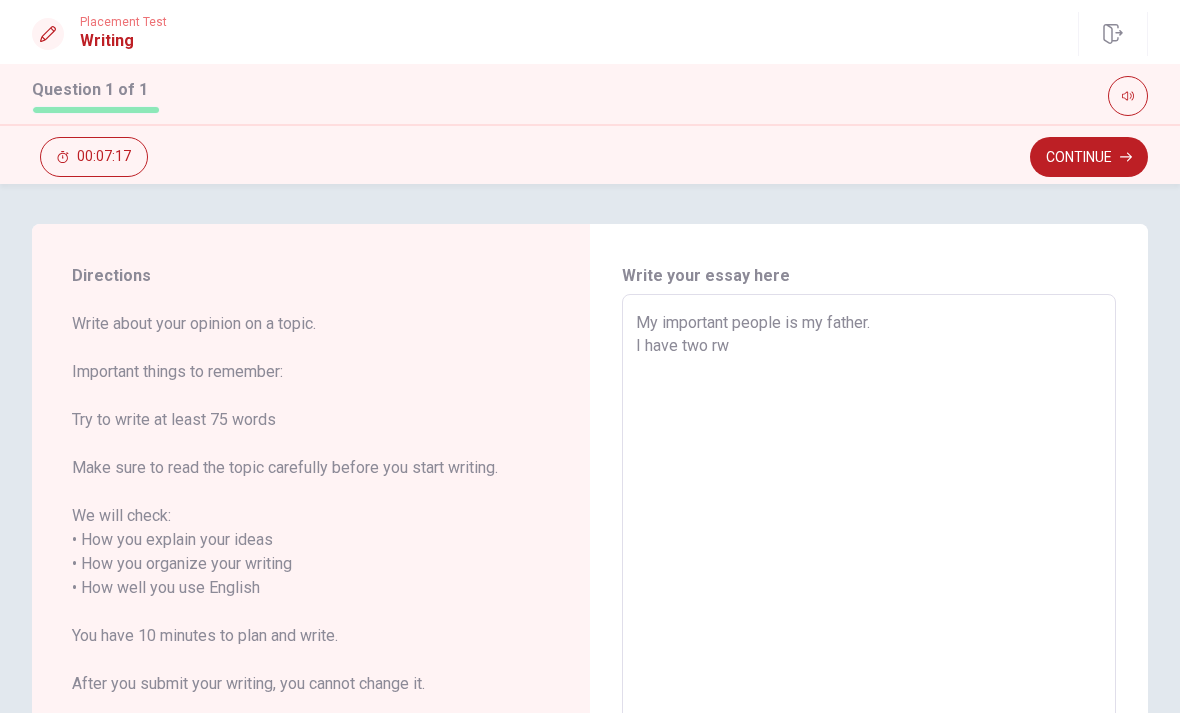 type on "x" 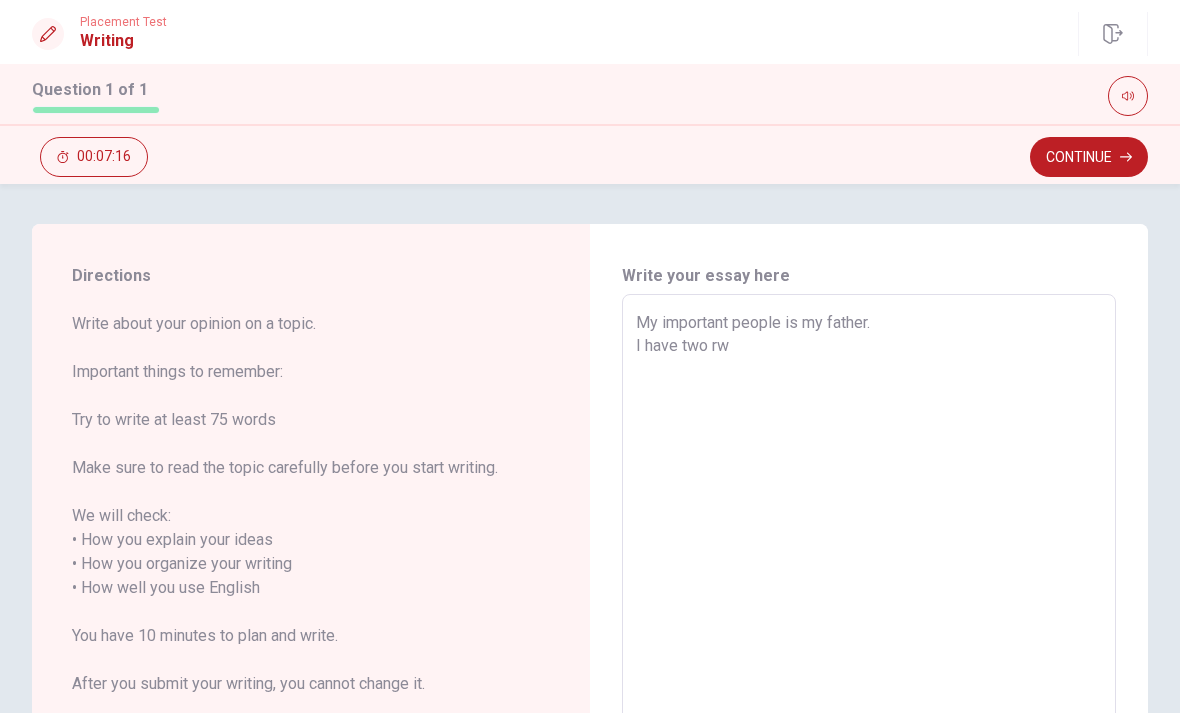 type on "My important people is my father.
I have two rwa" 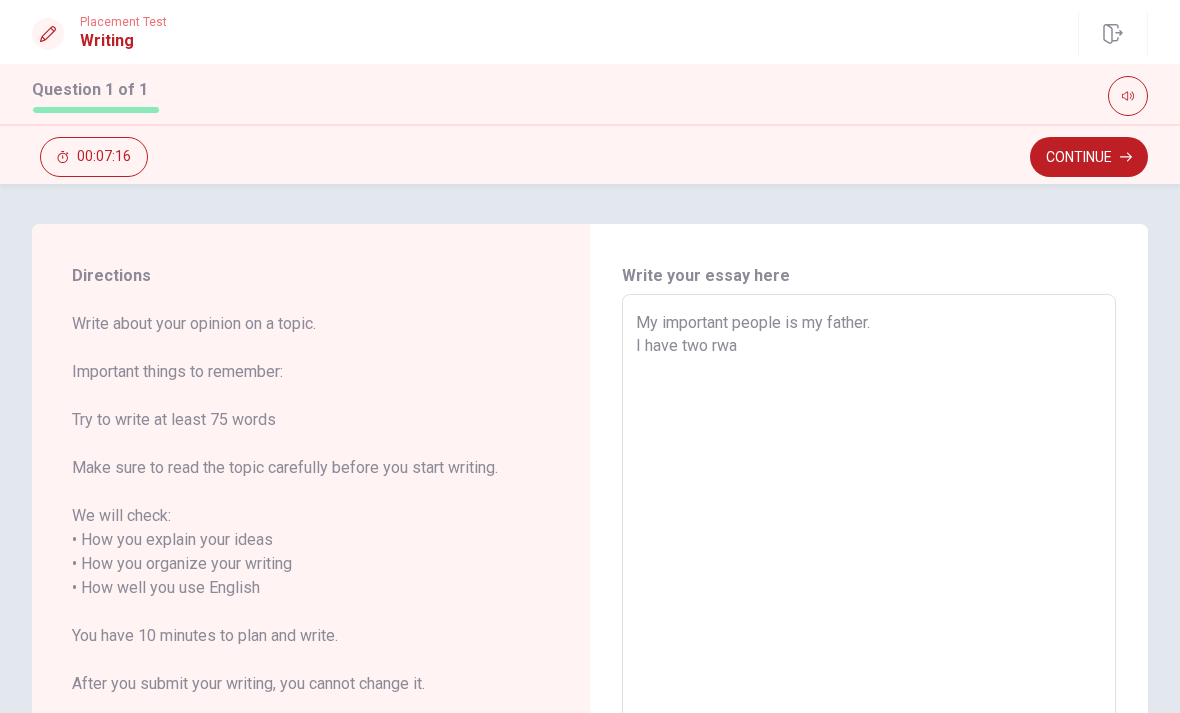type on "x" 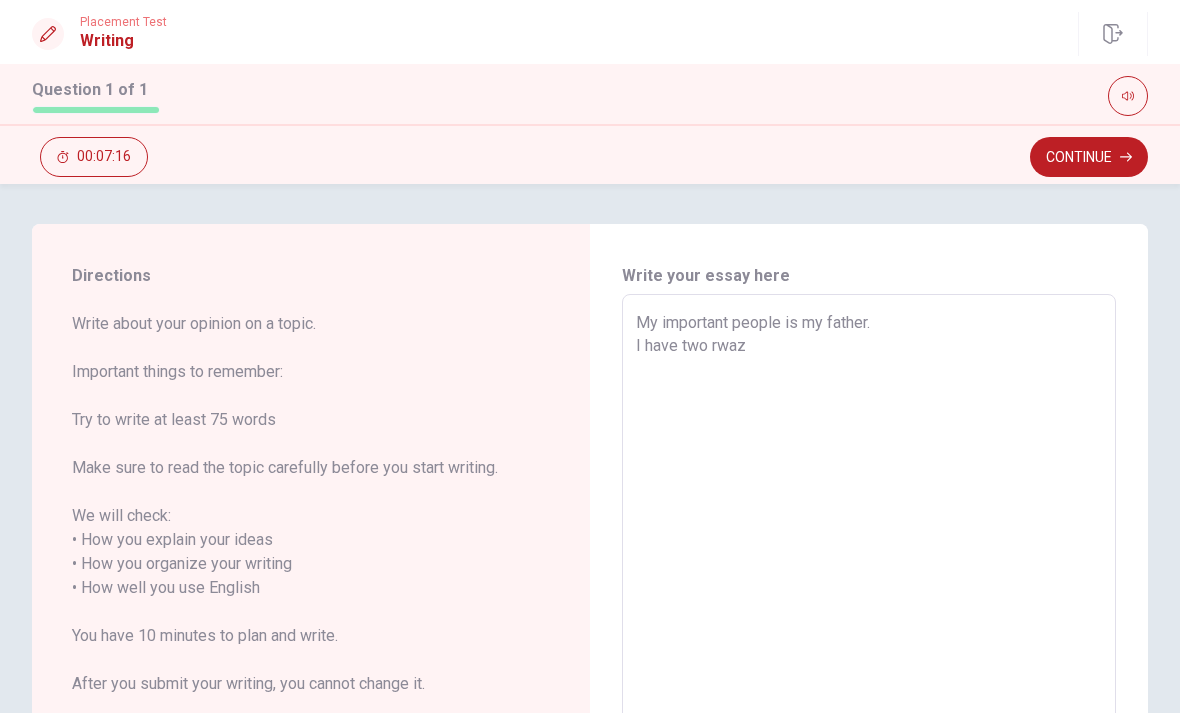 type on "x" 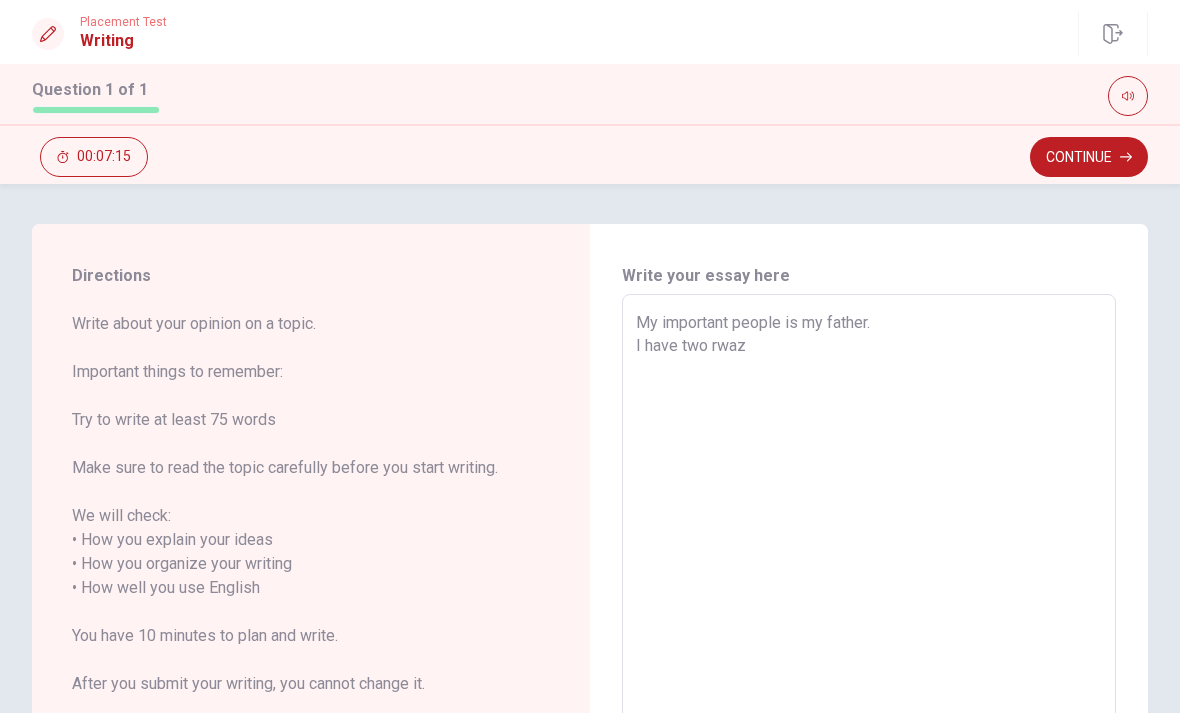 type on "My important people is my father.
I have two rwazo" 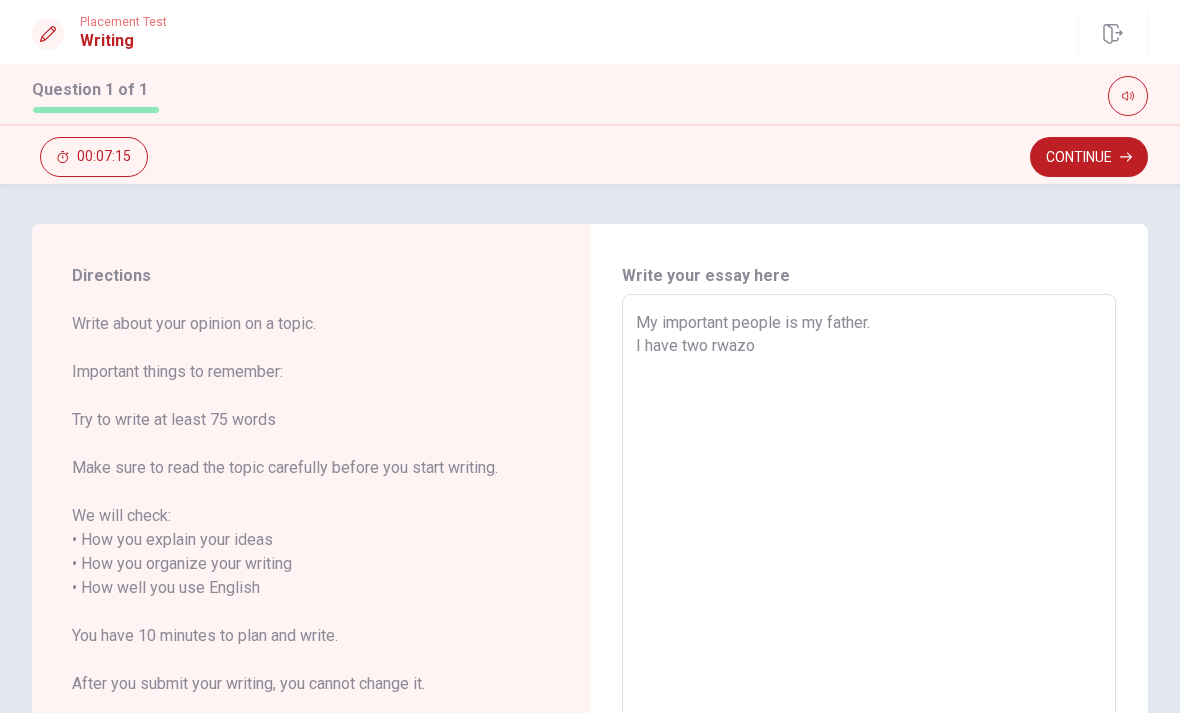 type on "x" 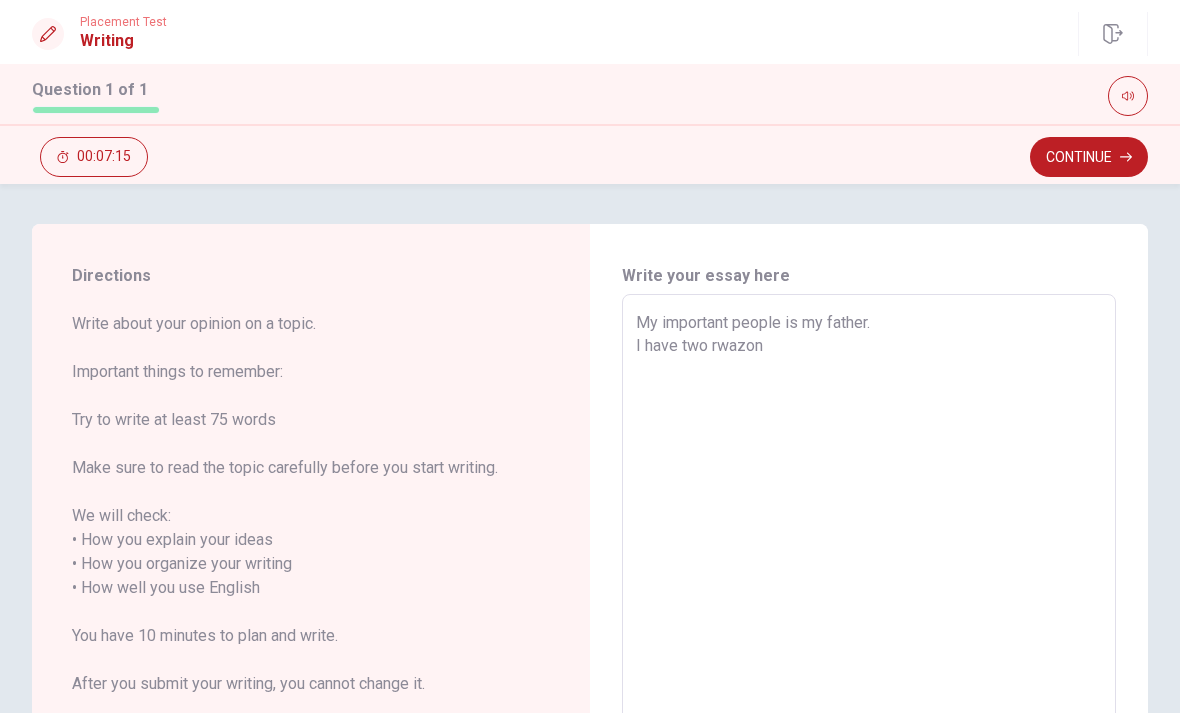 type on "x" 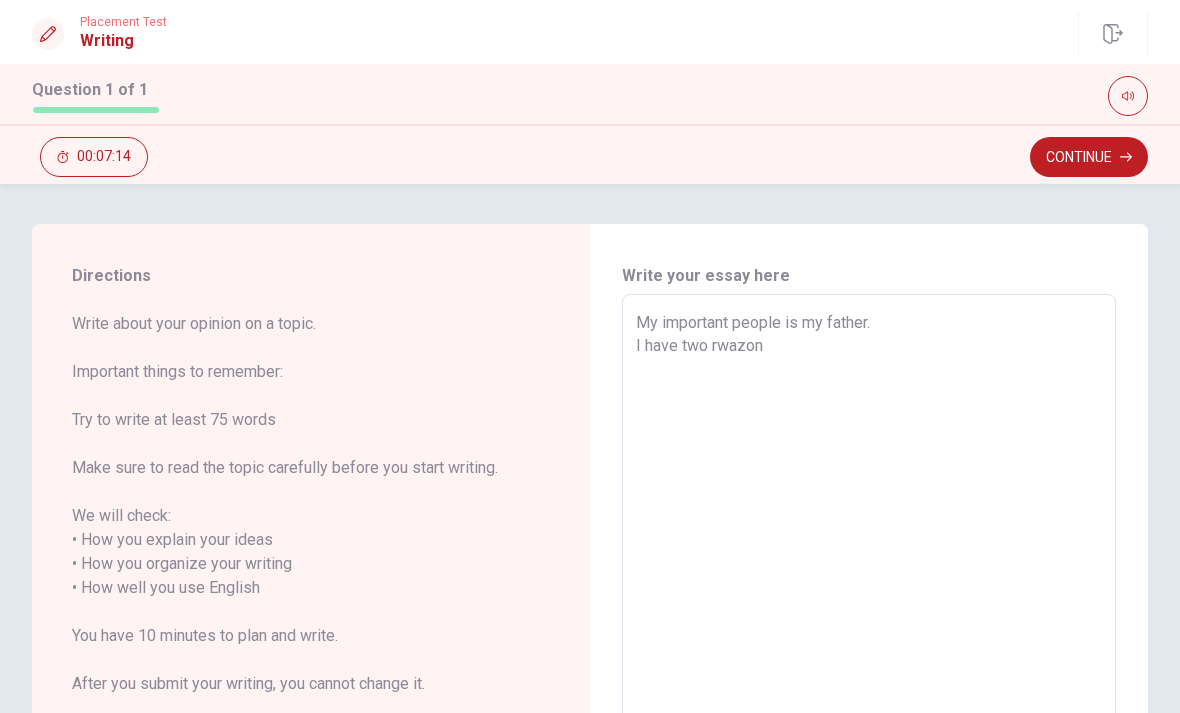 type on "My important people is my father.
I have two rwazo" 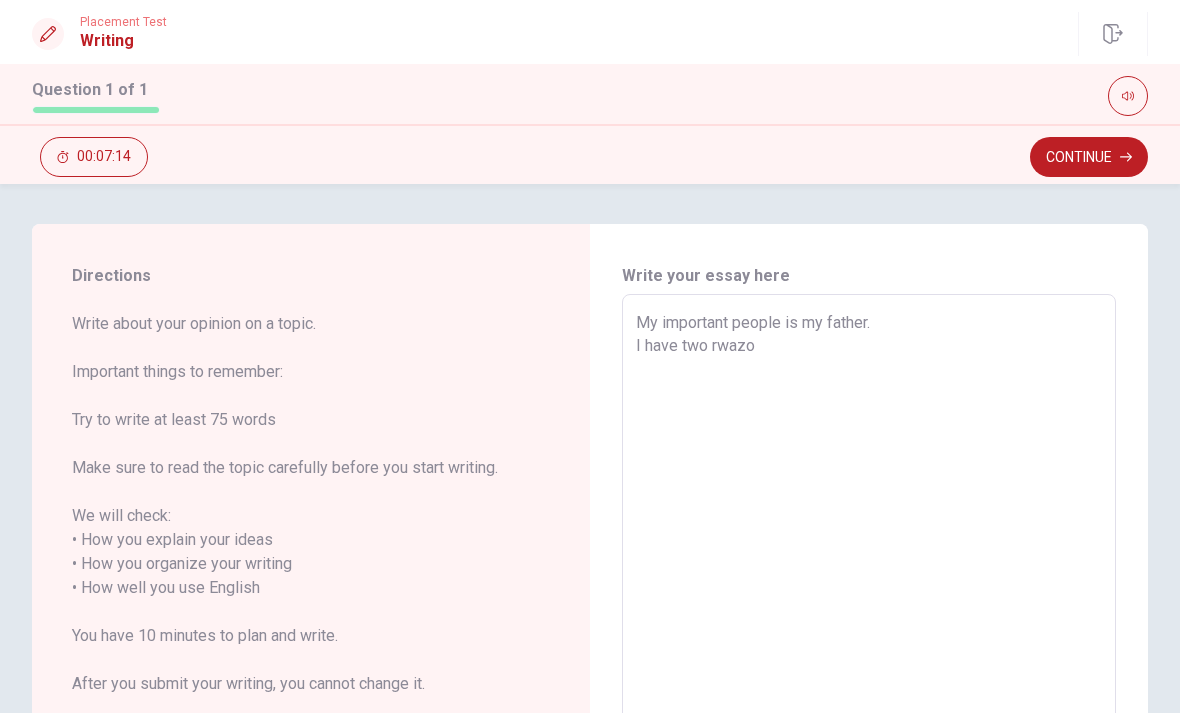 type on "x" 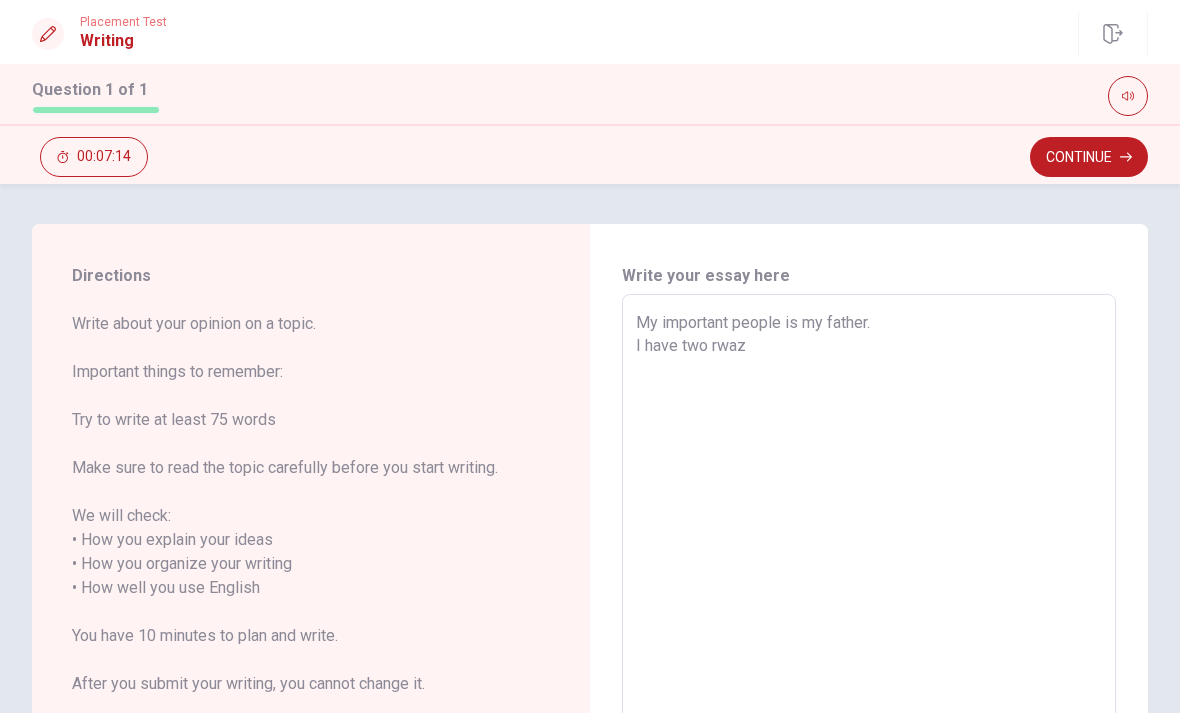 type on "x" 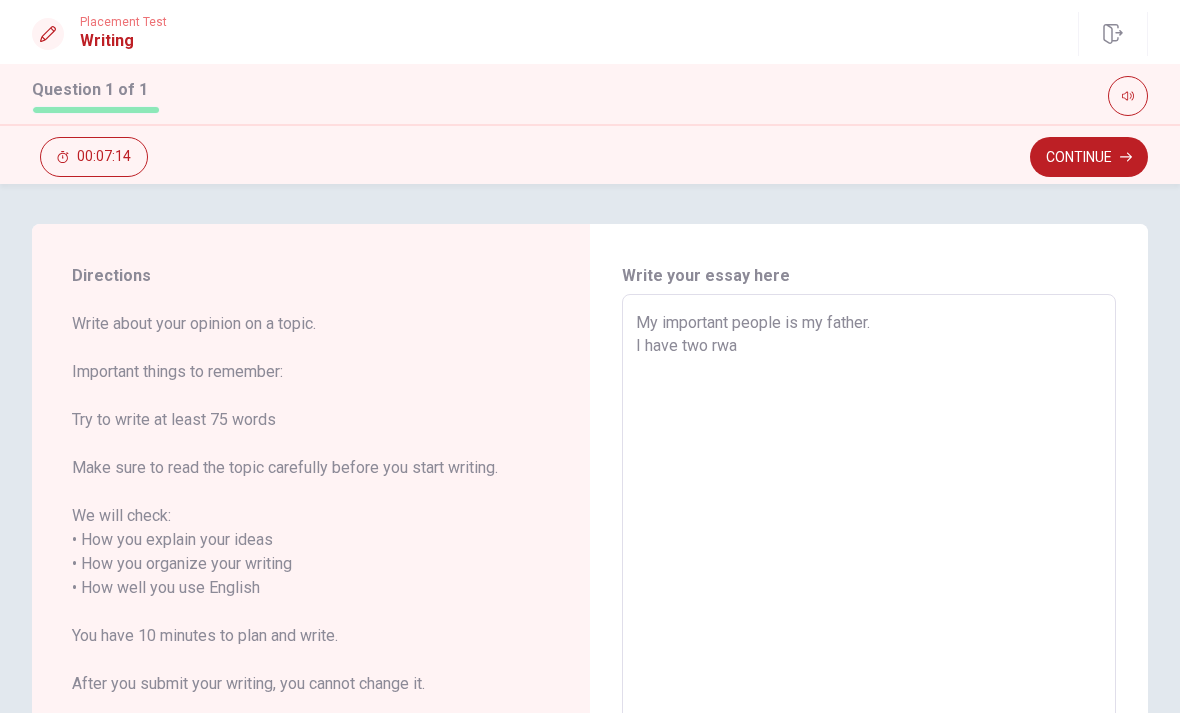 type on "x" 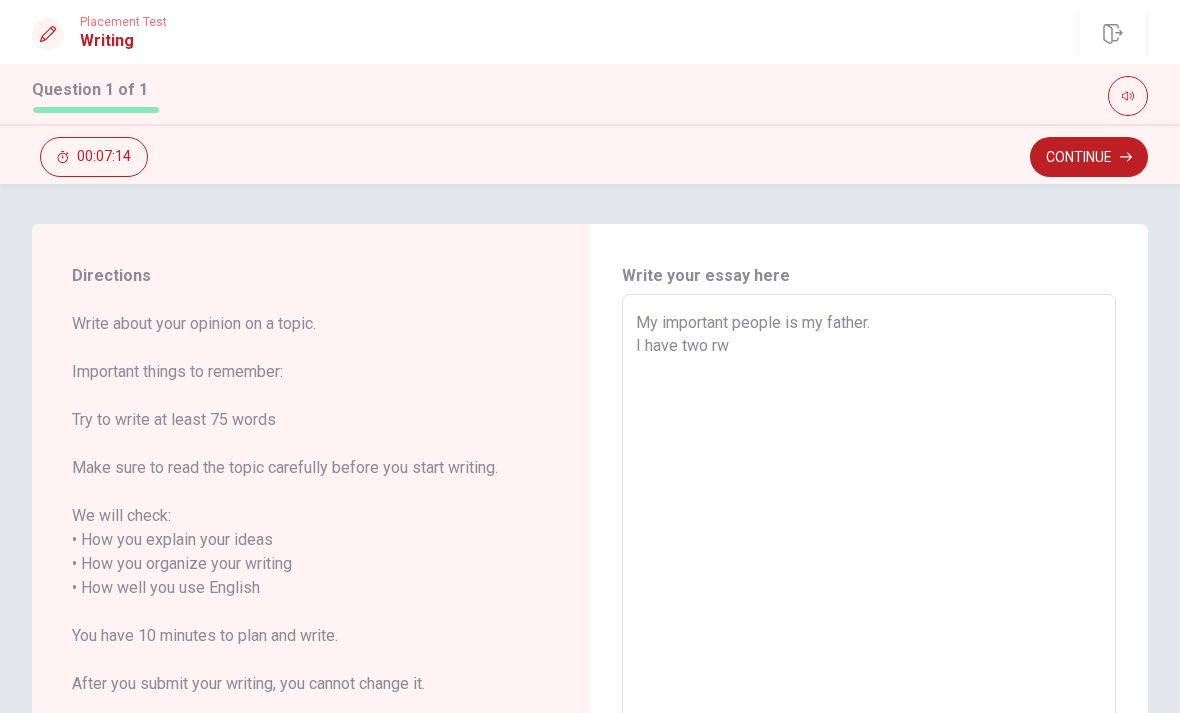 type on "x" 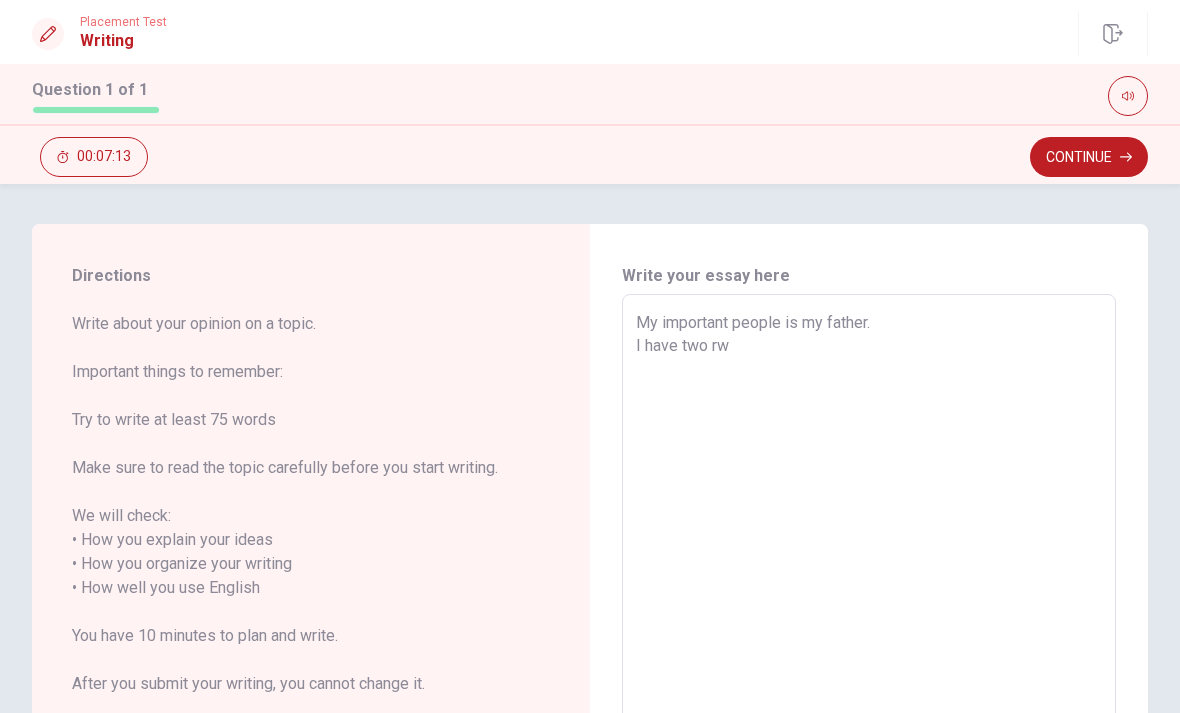type on "My important people is my father.
I have two r" 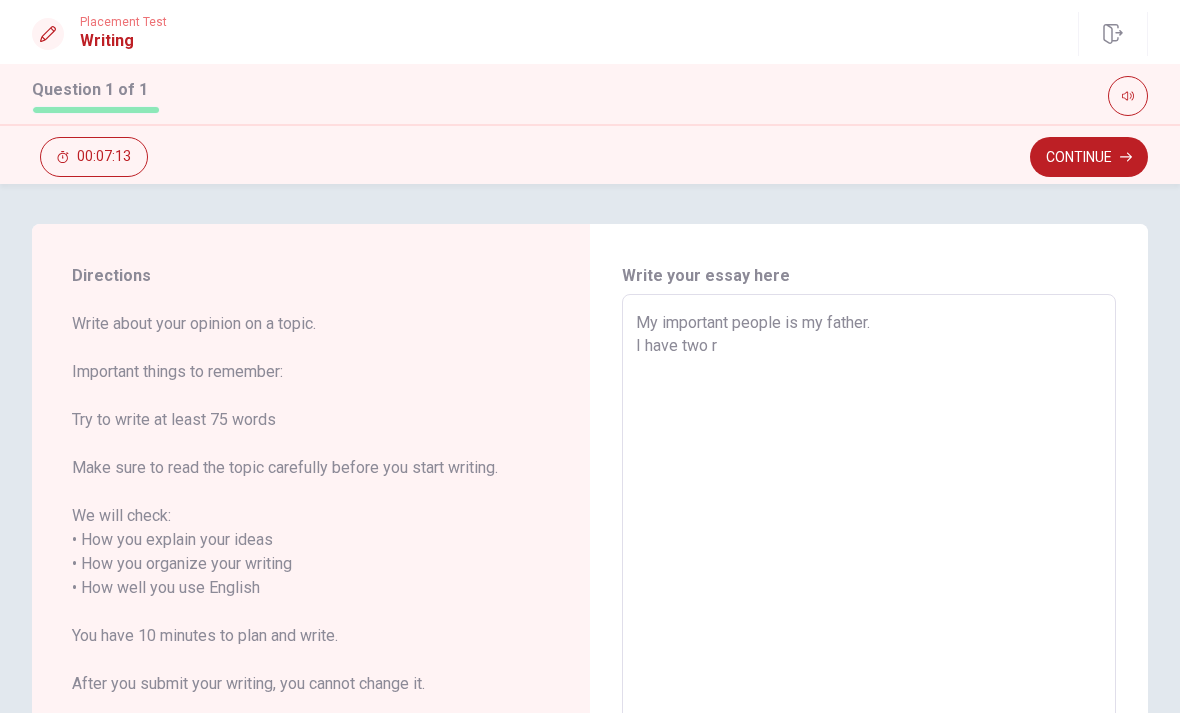 type on "x" 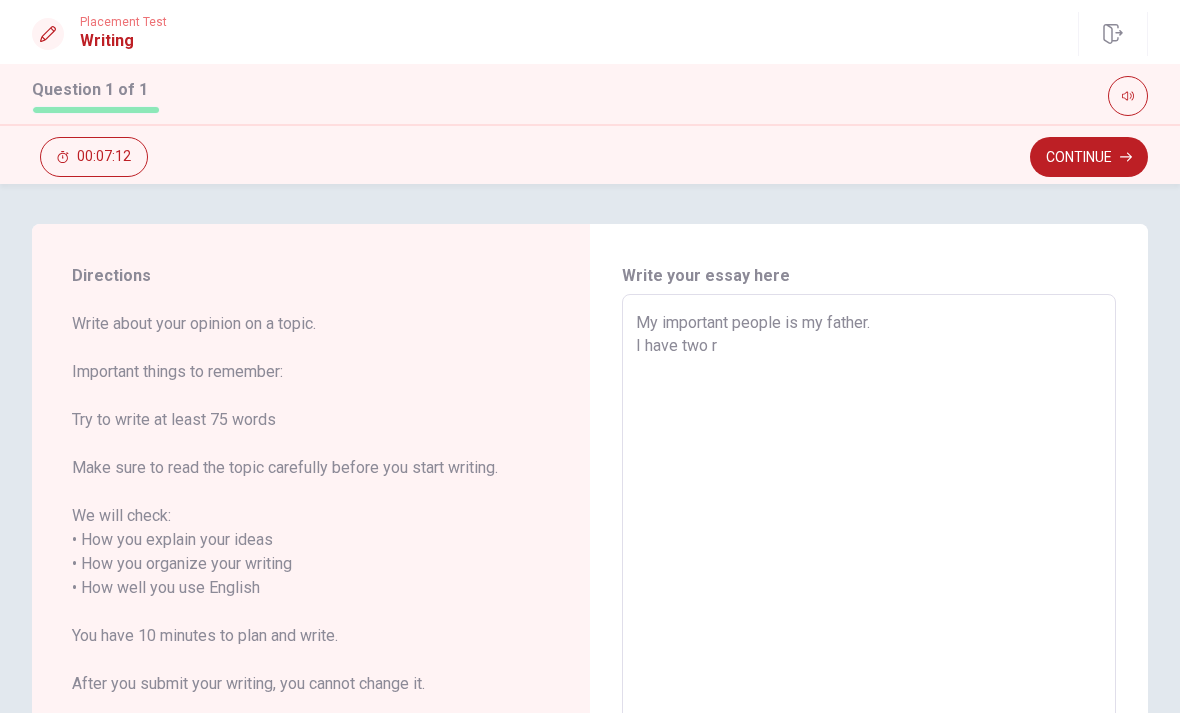 type on "My important people is my father.
I have two re" 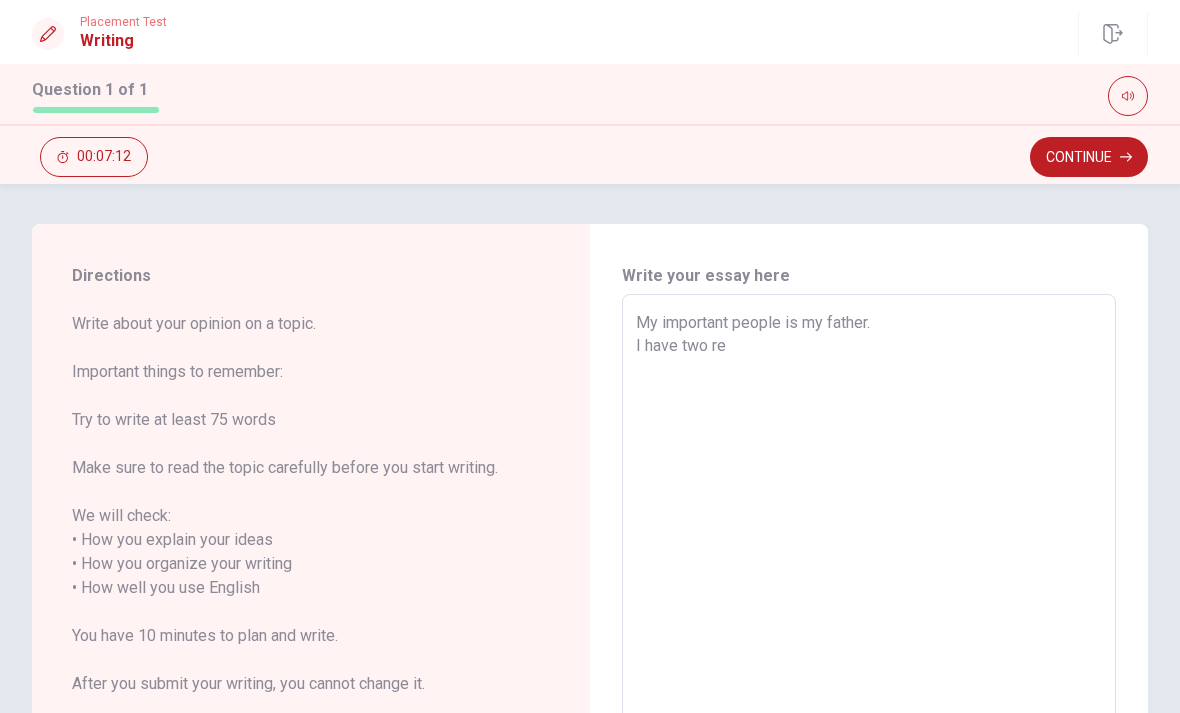 type on "x" 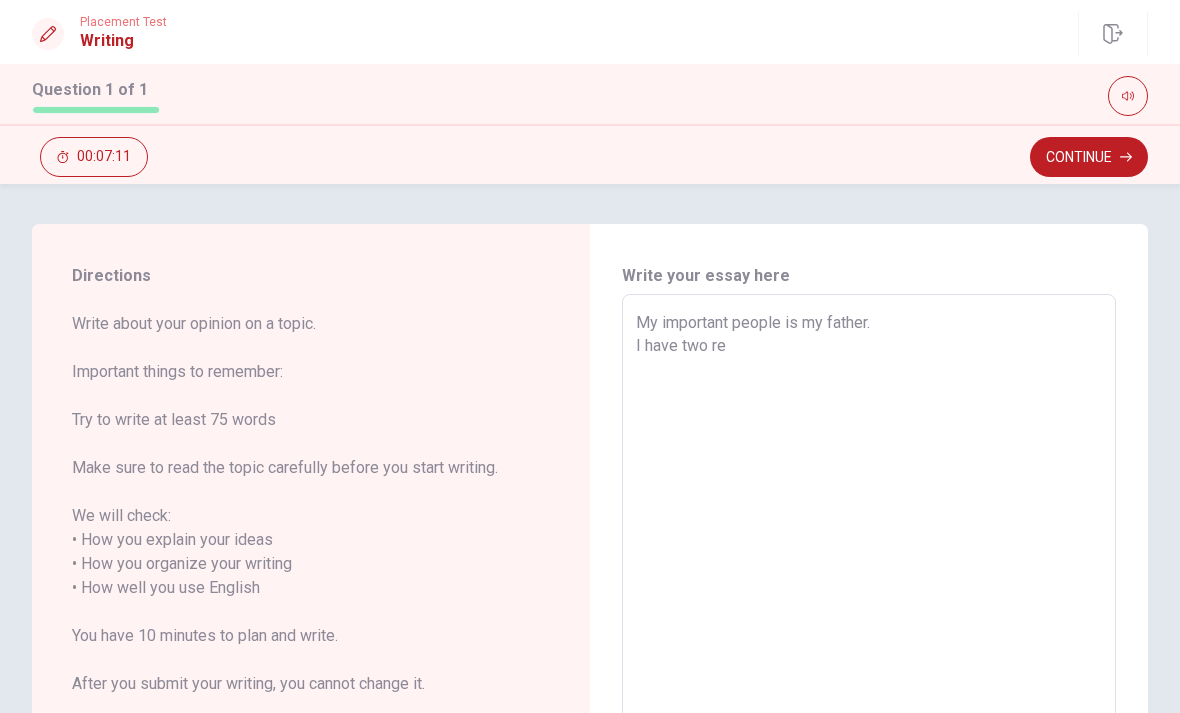 type on "My important people is my father.
I have two rea" 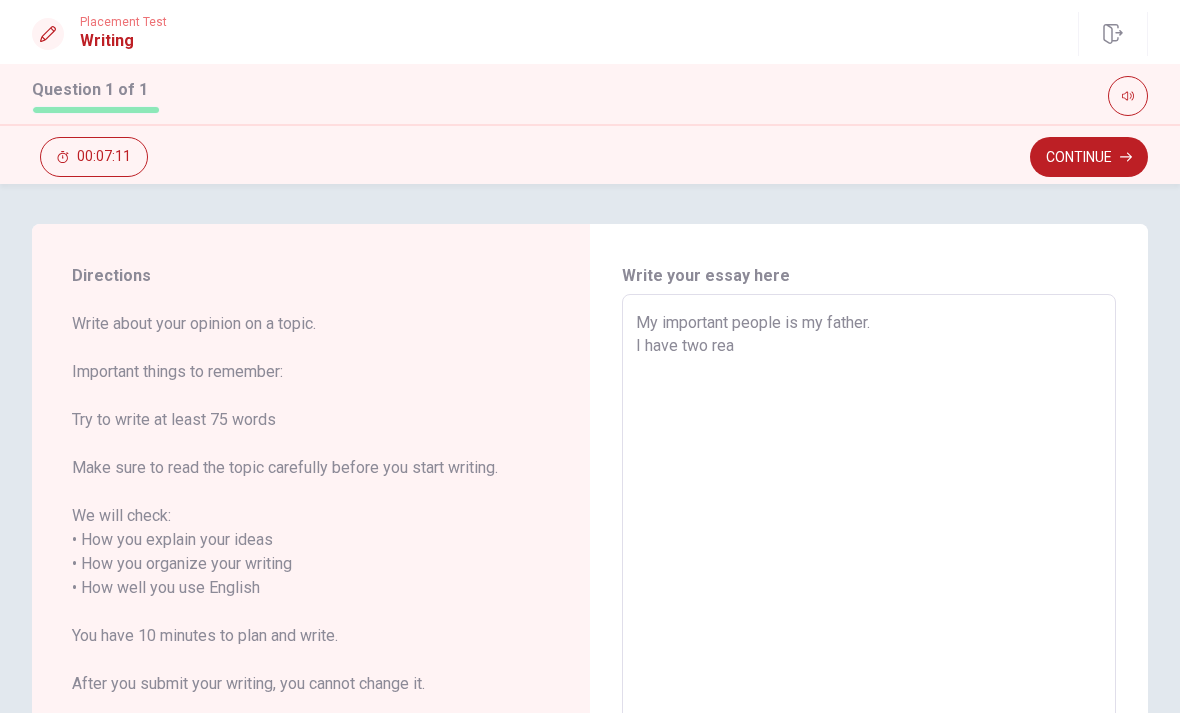 type on "x" 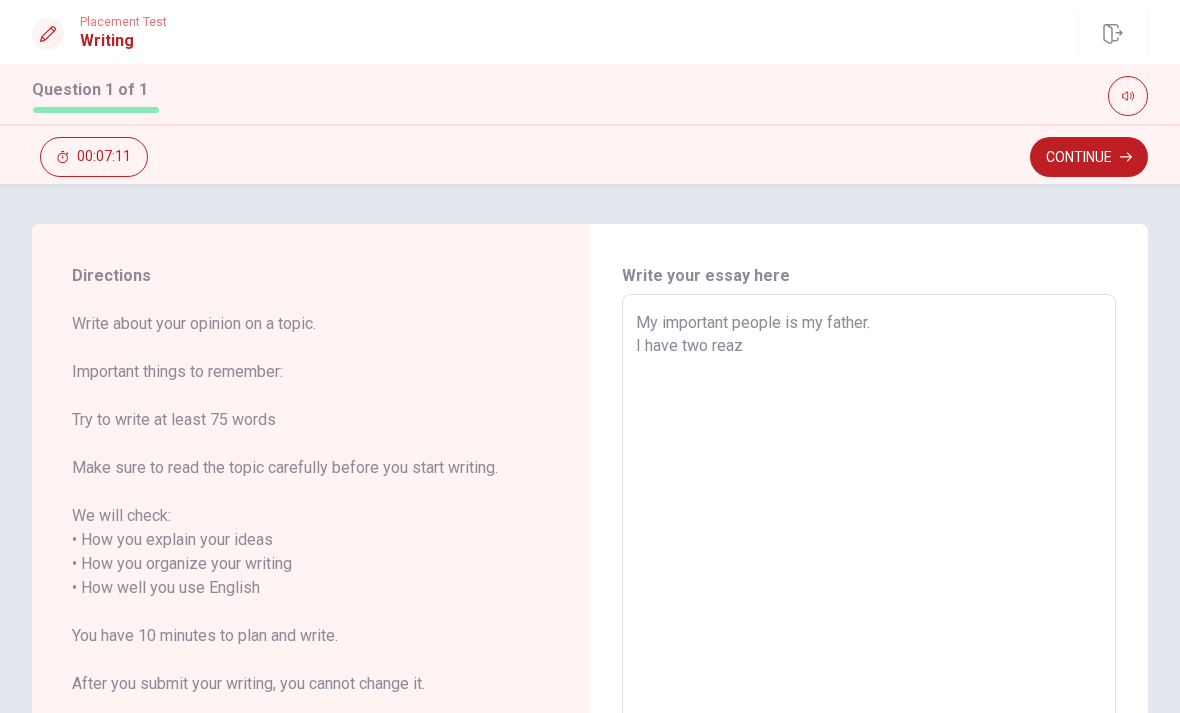 type on "x" 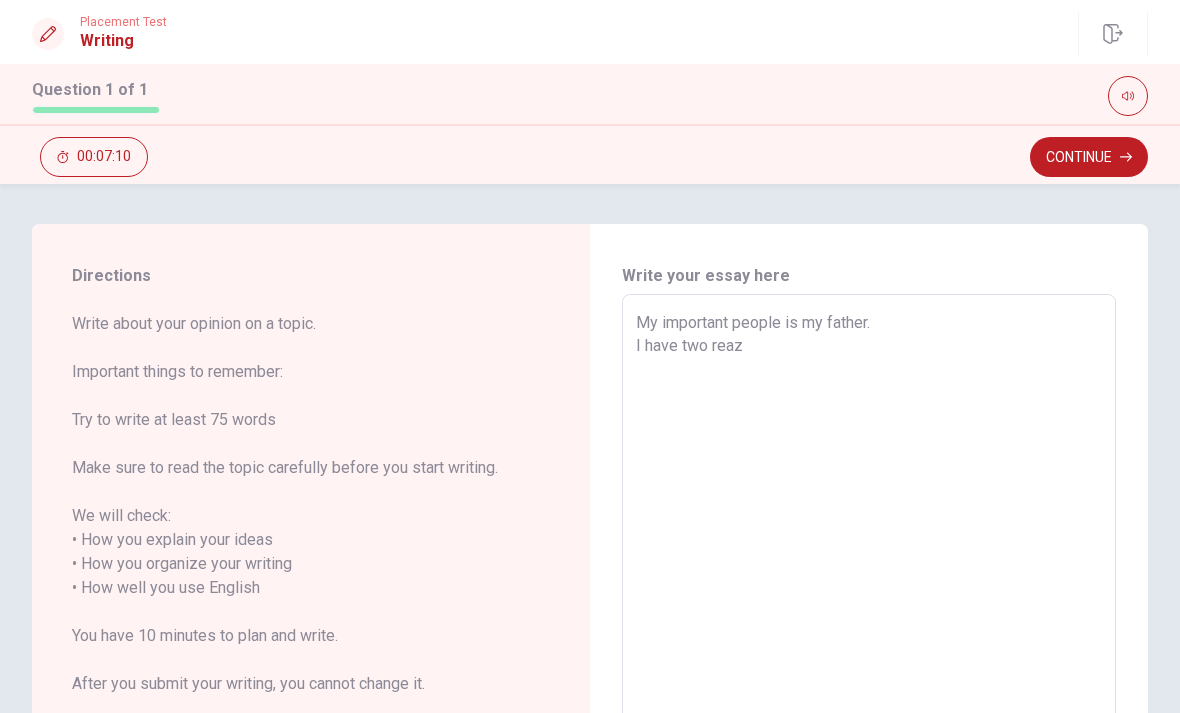 type on "My important people is my father.
I have two reazo" 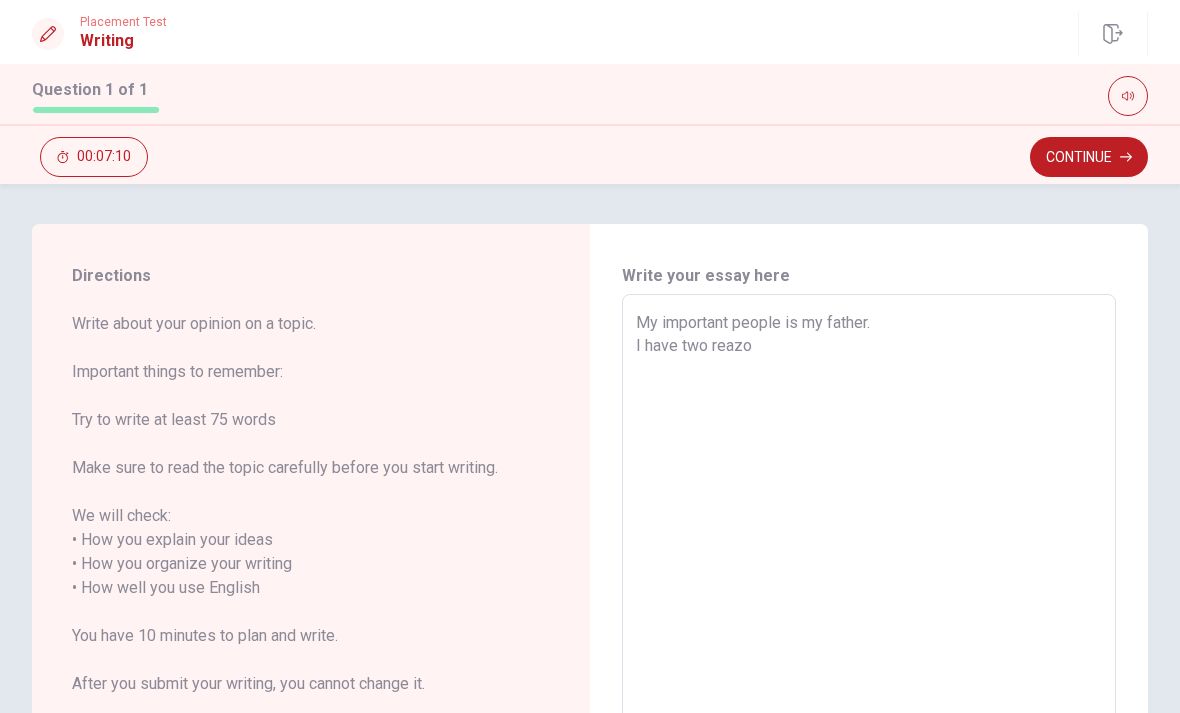 type on "x" 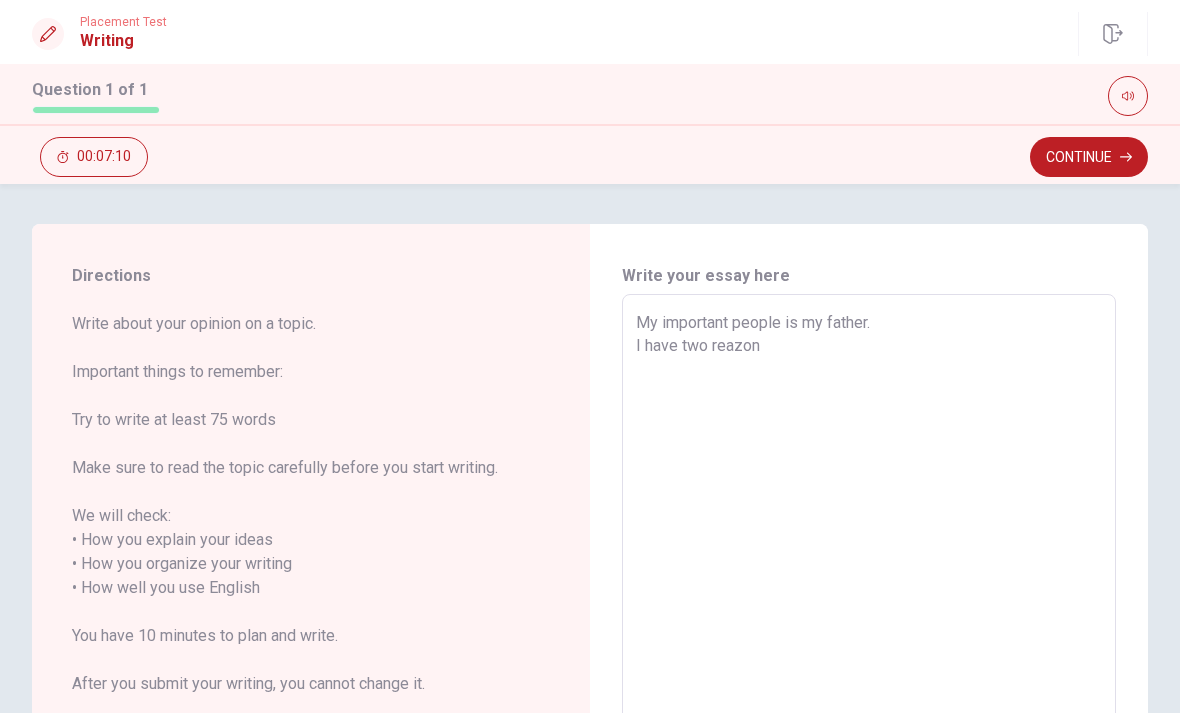 type on "x" 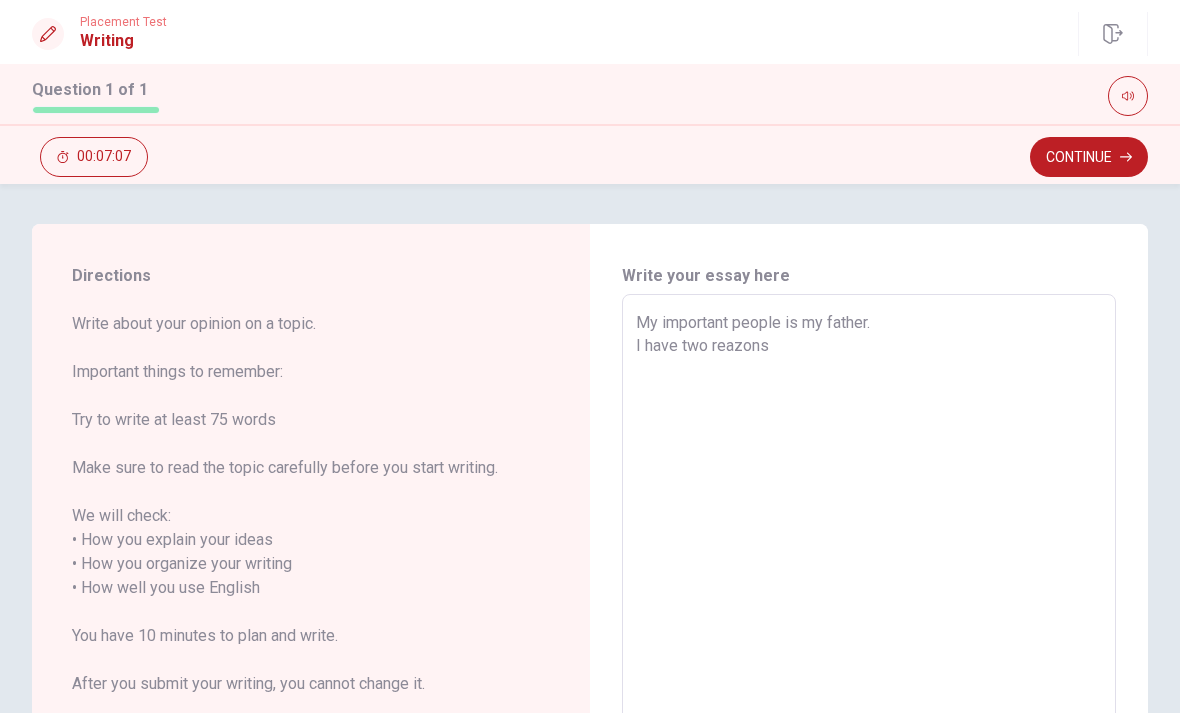 type on "x" 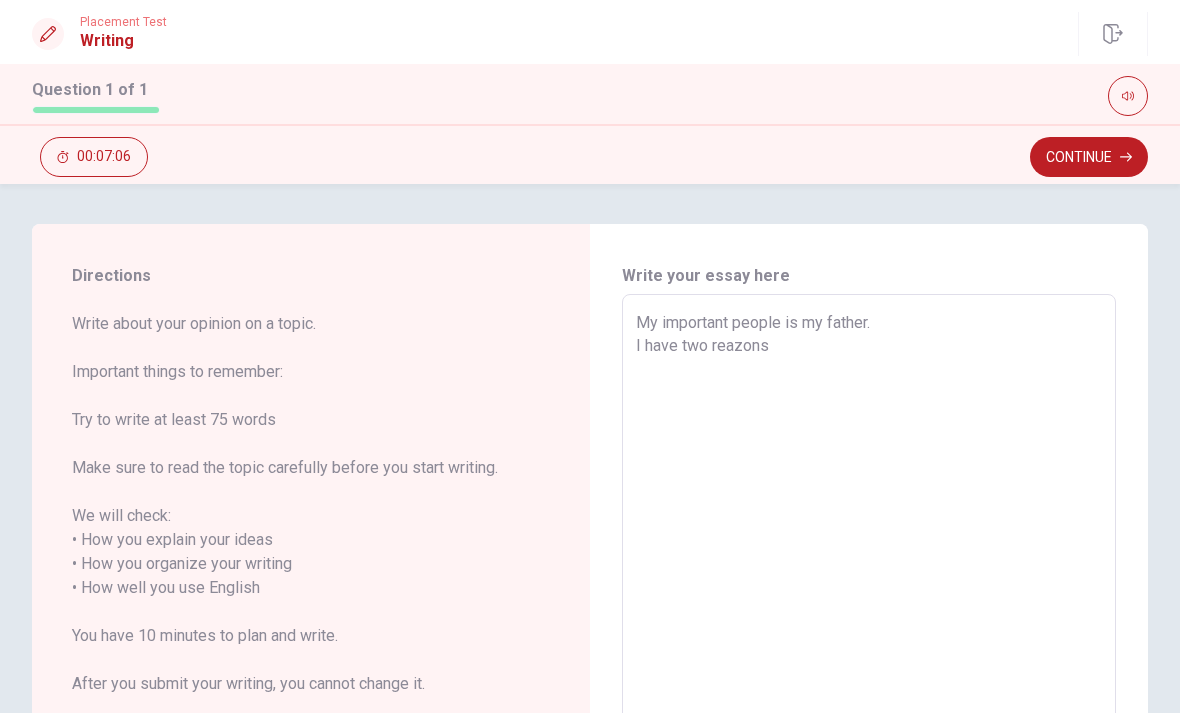 type on "My important people is my father.
I have two reazons." 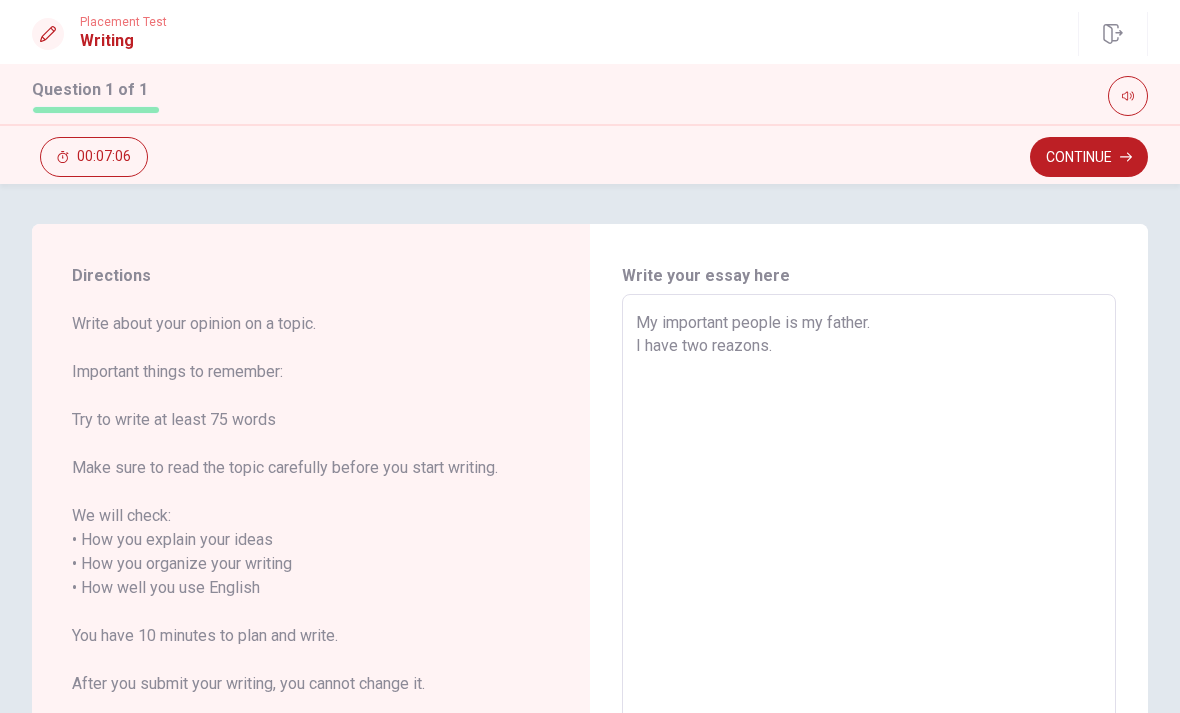 type on "x" 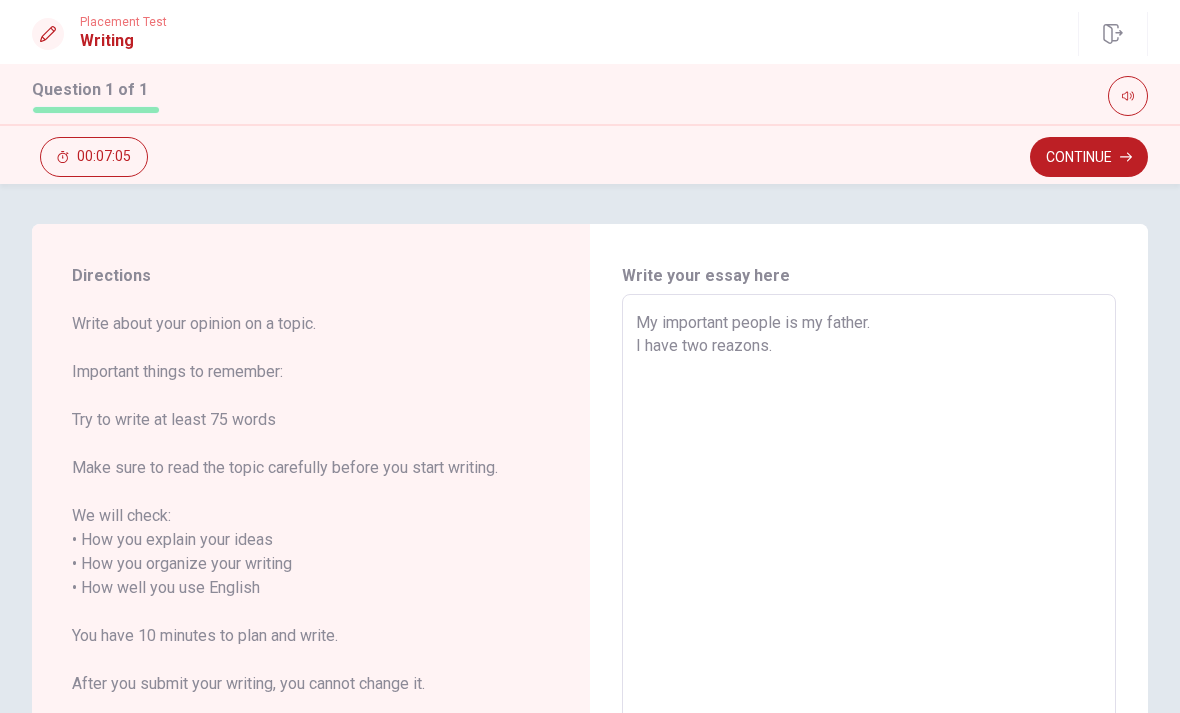 type on "My important people is my father.
I have two reazons." 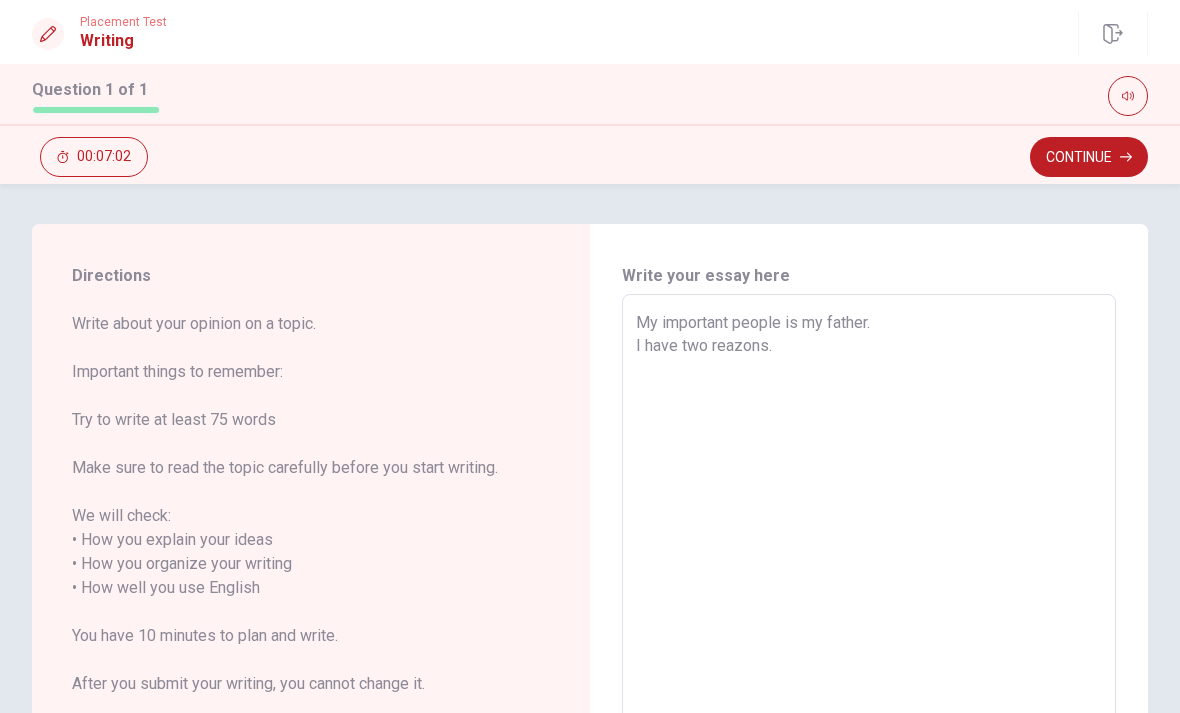 type on "x" 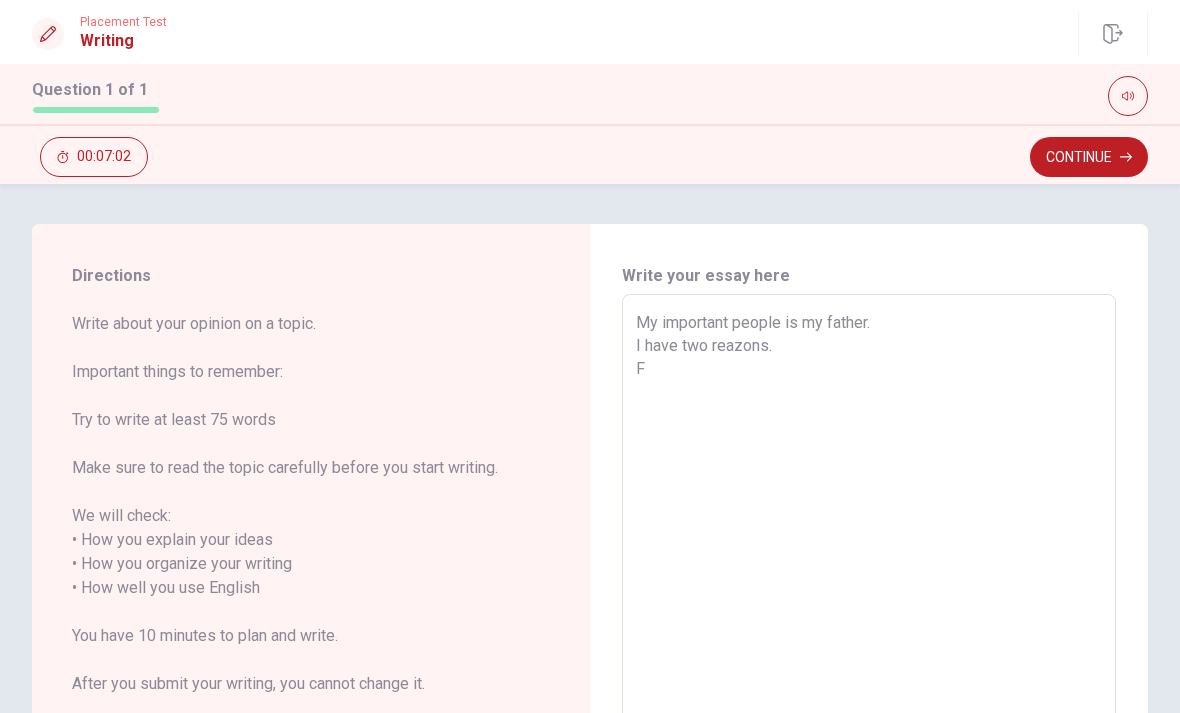 type on "x" 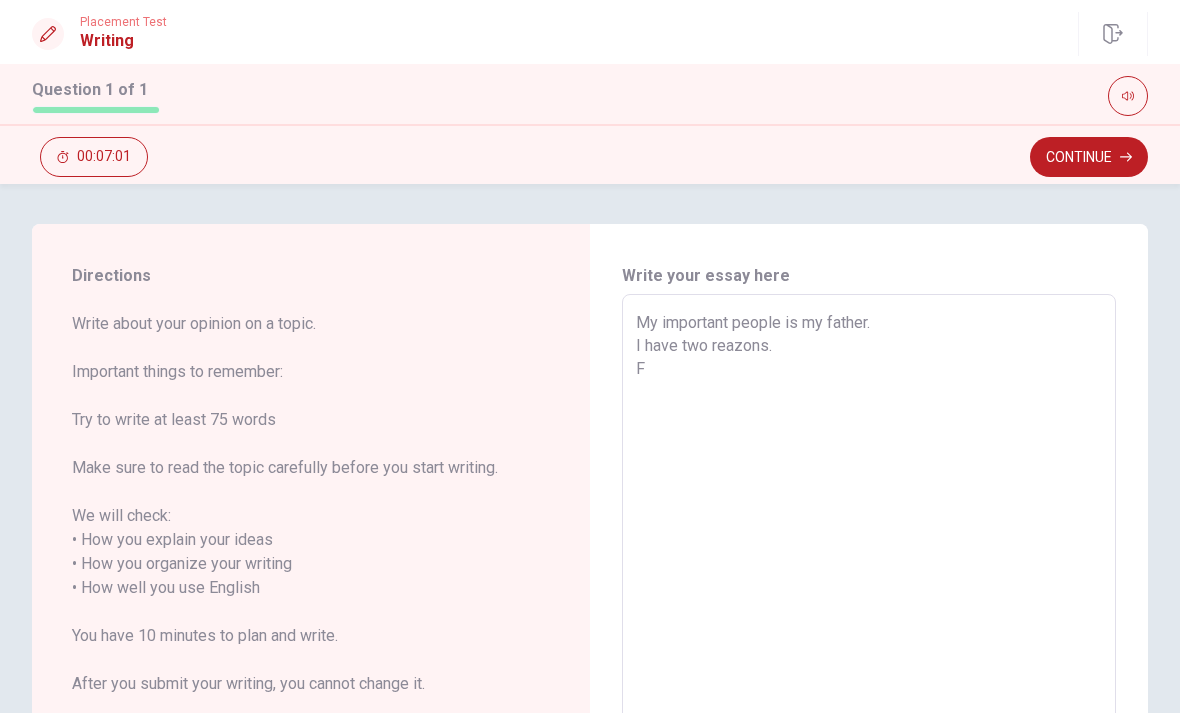 type on "My important people is my father.
I have two reazons.
Fi" 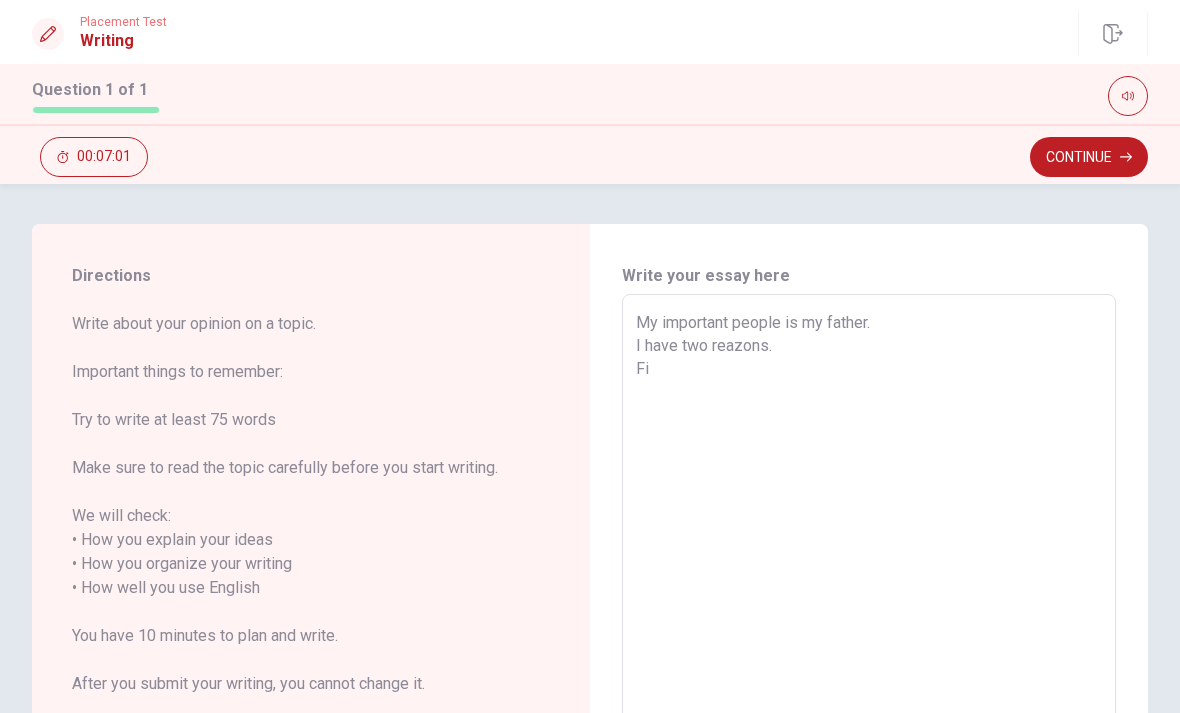 type on "x" 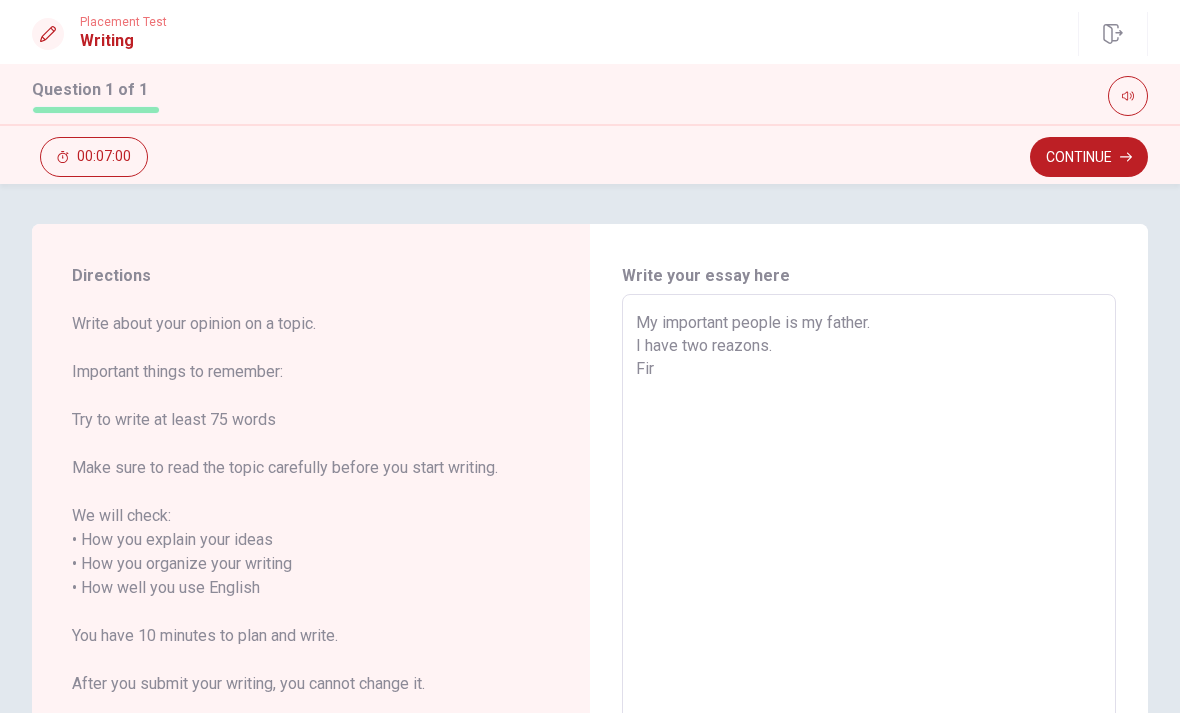 type on "x" 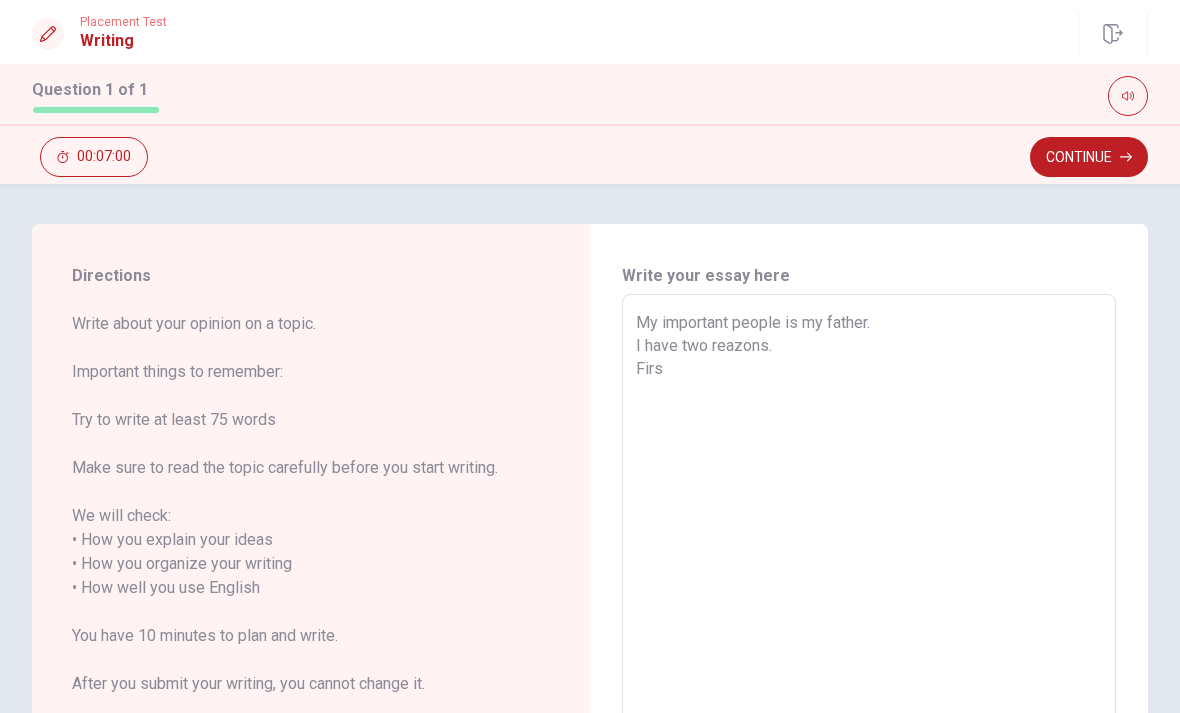type on "x" 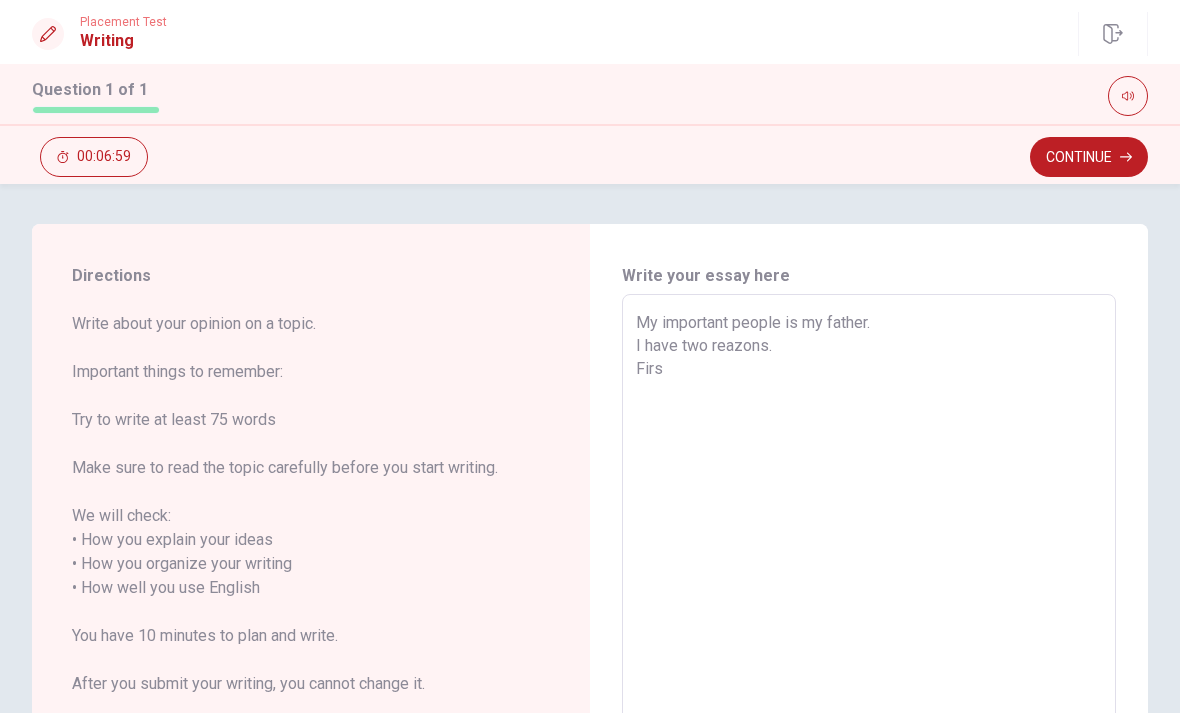 type on "My important people is my father.
I have two reazons.
First" 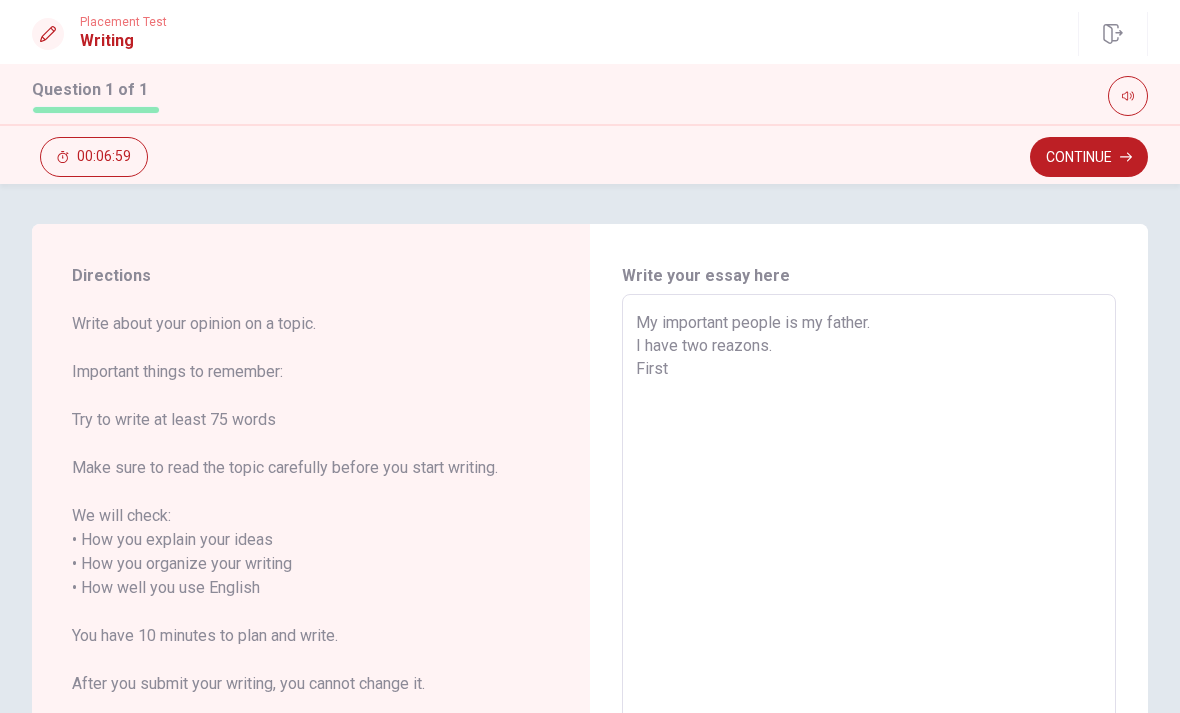 type on "x" 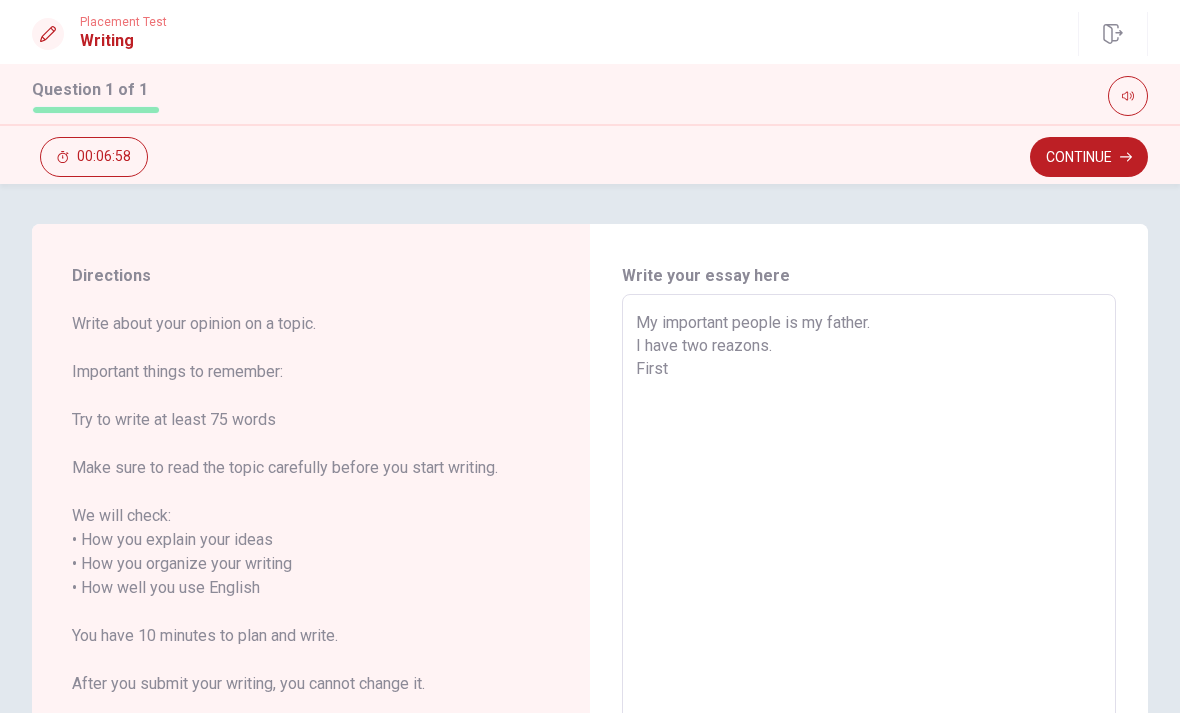 type on "My important people is my father.
I have two reazons.
First," 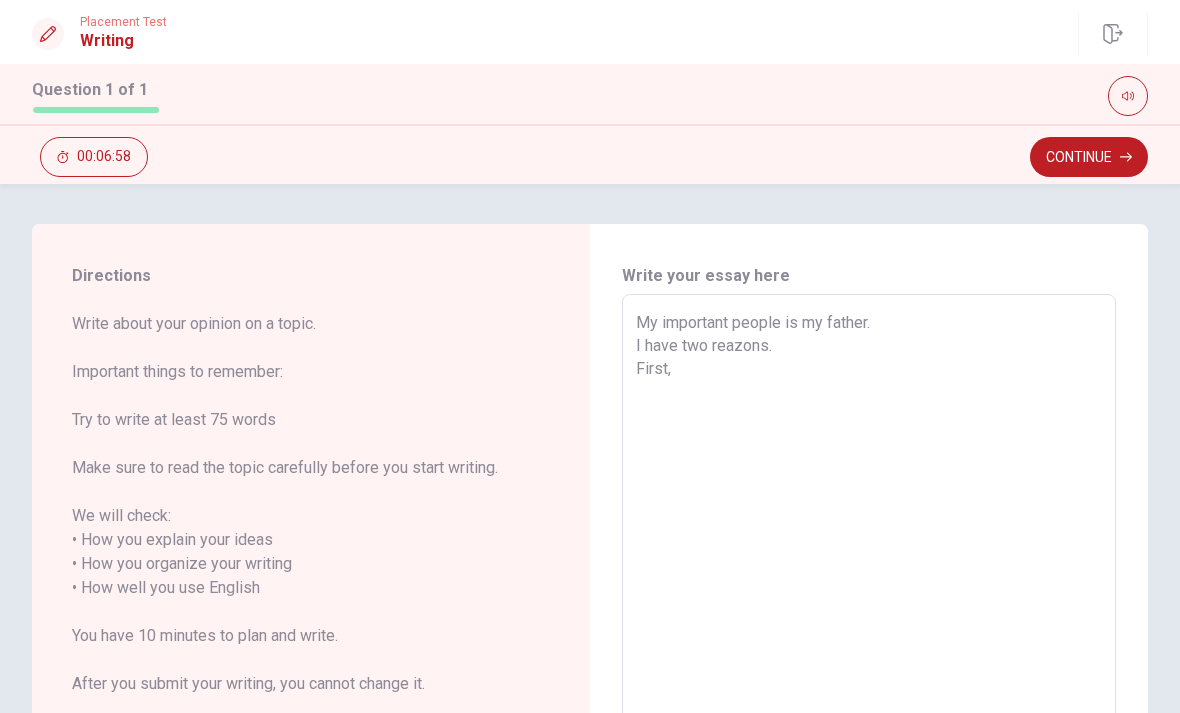 type 